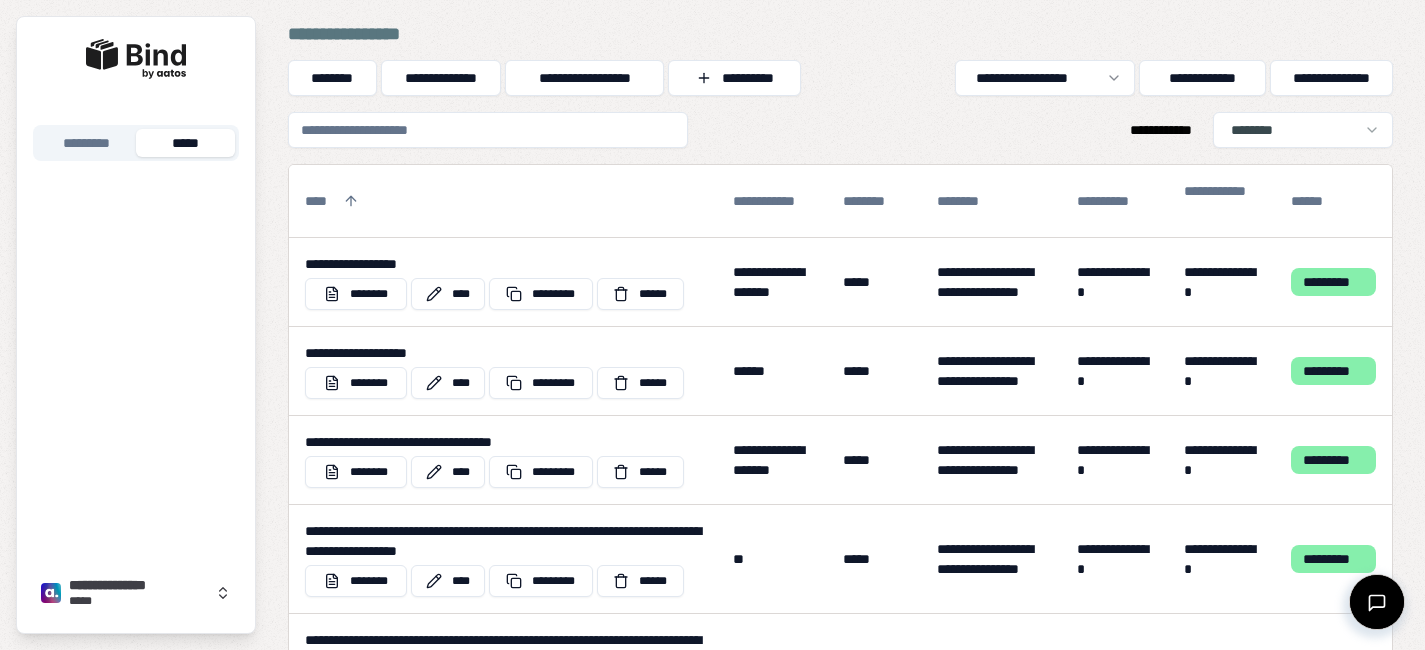 scroll, scrollTop: 0, scrollLeft: 0, axis: both 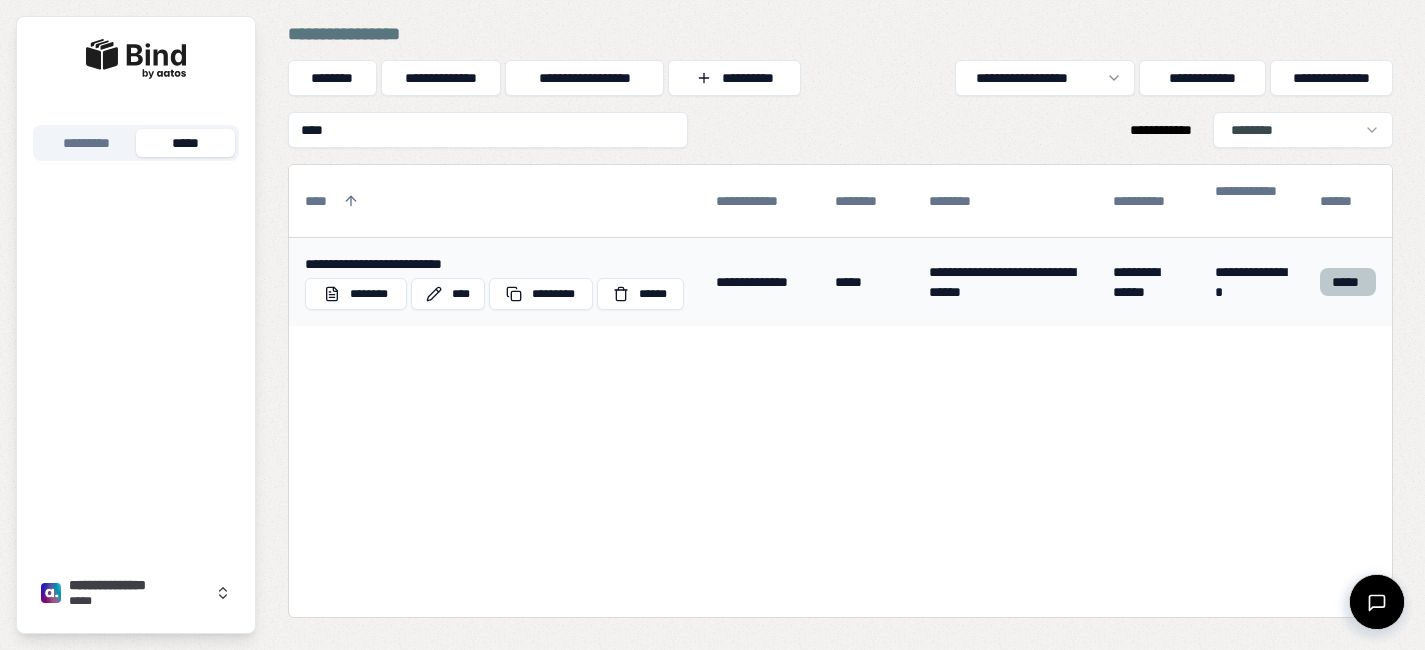 type on "****" 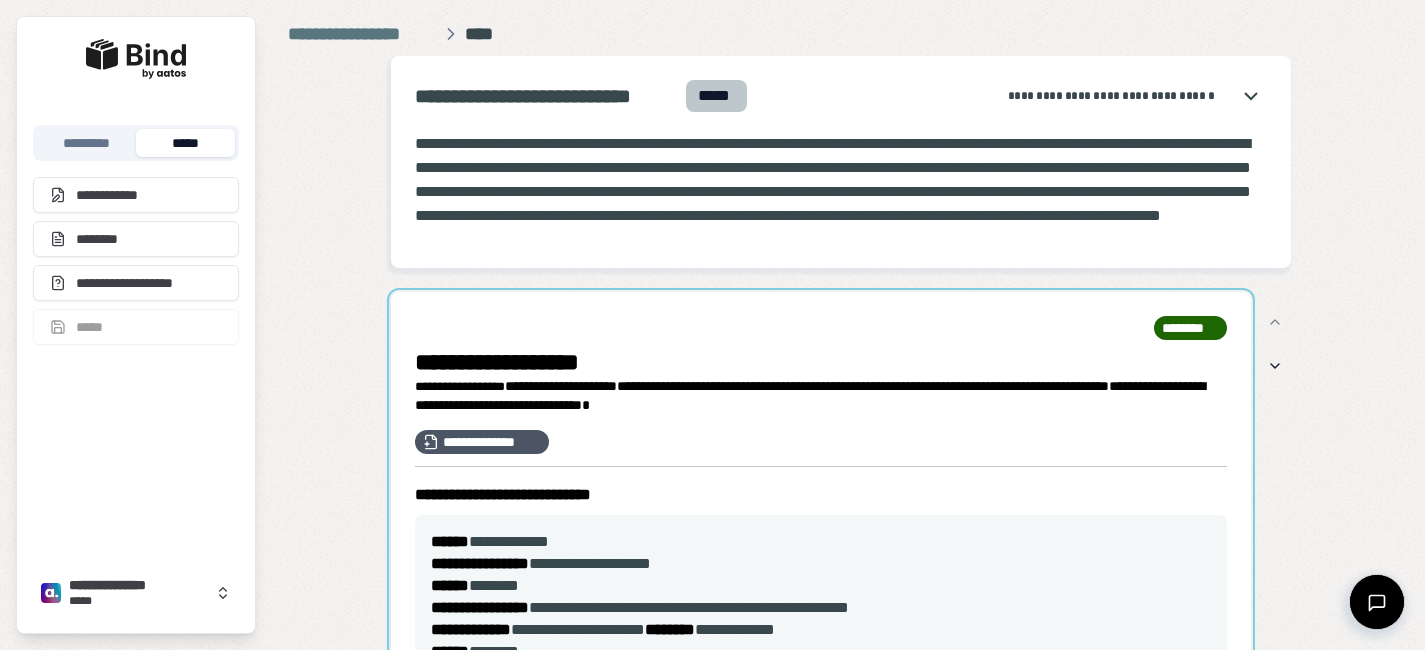 click at bounding box center (821, 640) 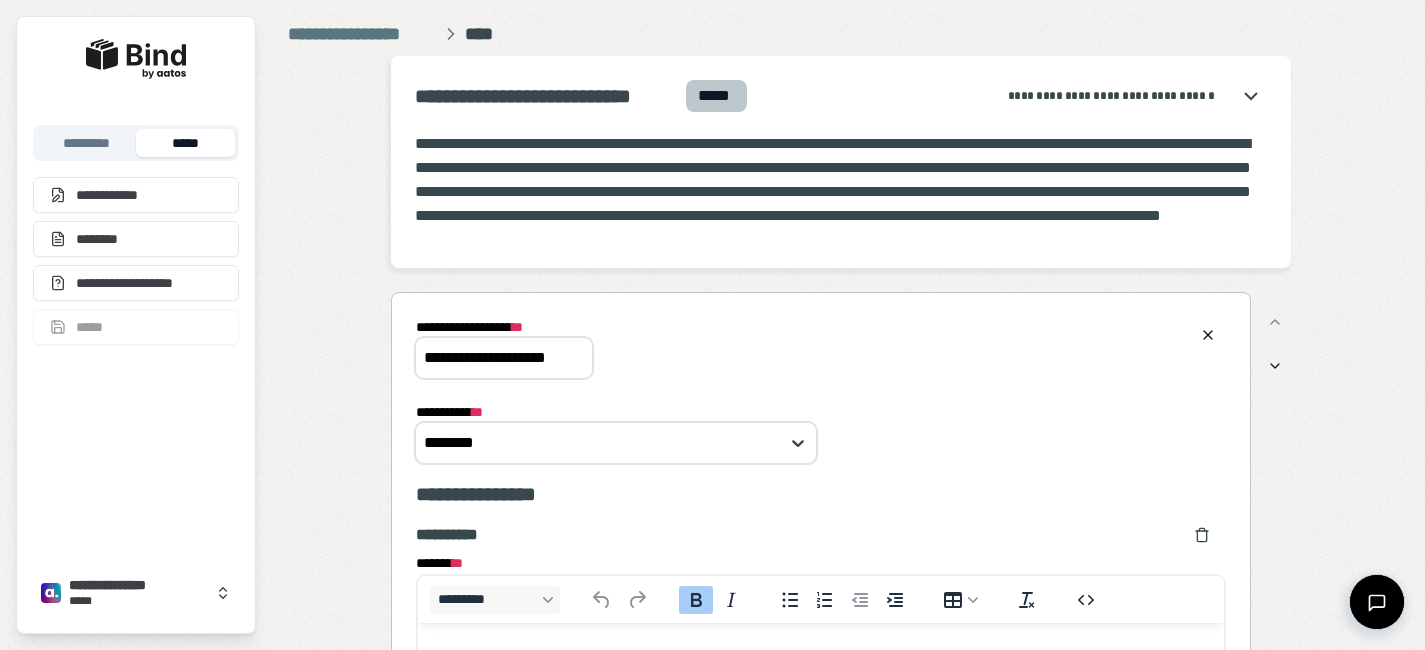 scroll, scrollTop: 0, scrollLeft: 0, axis: both 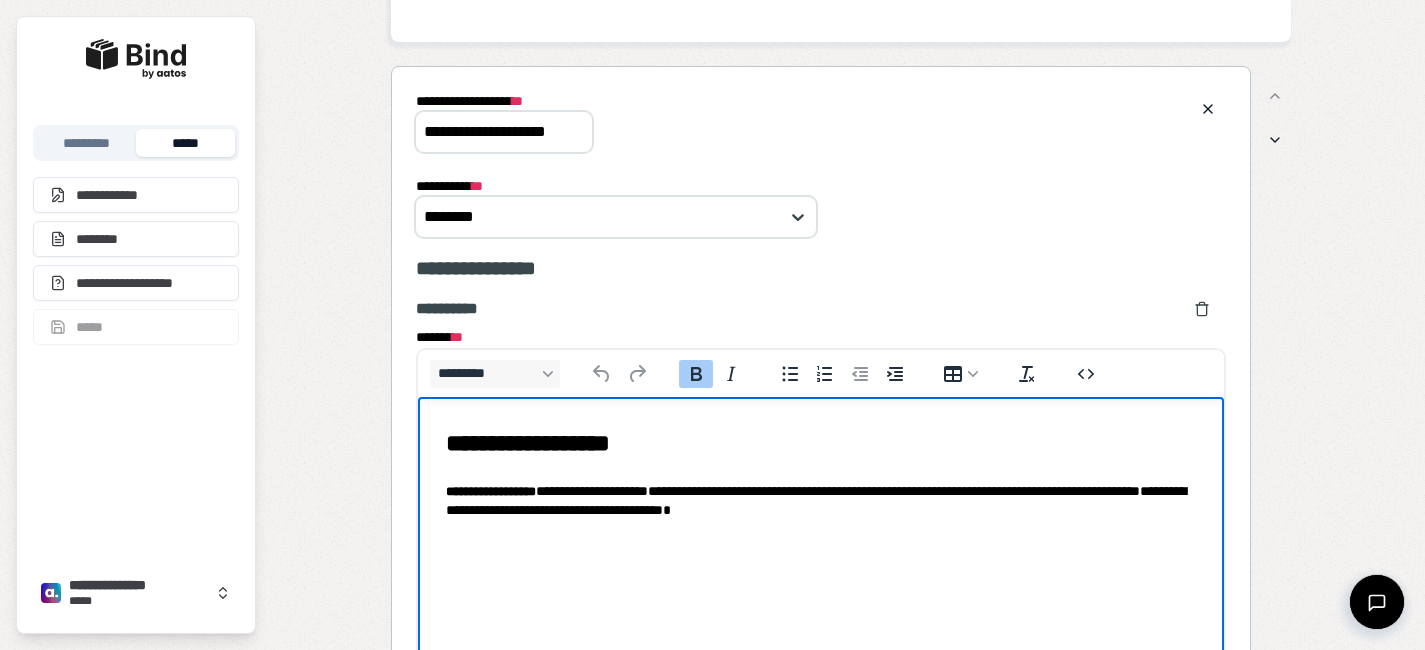 click on "**********" at bounding box center (527, 443) 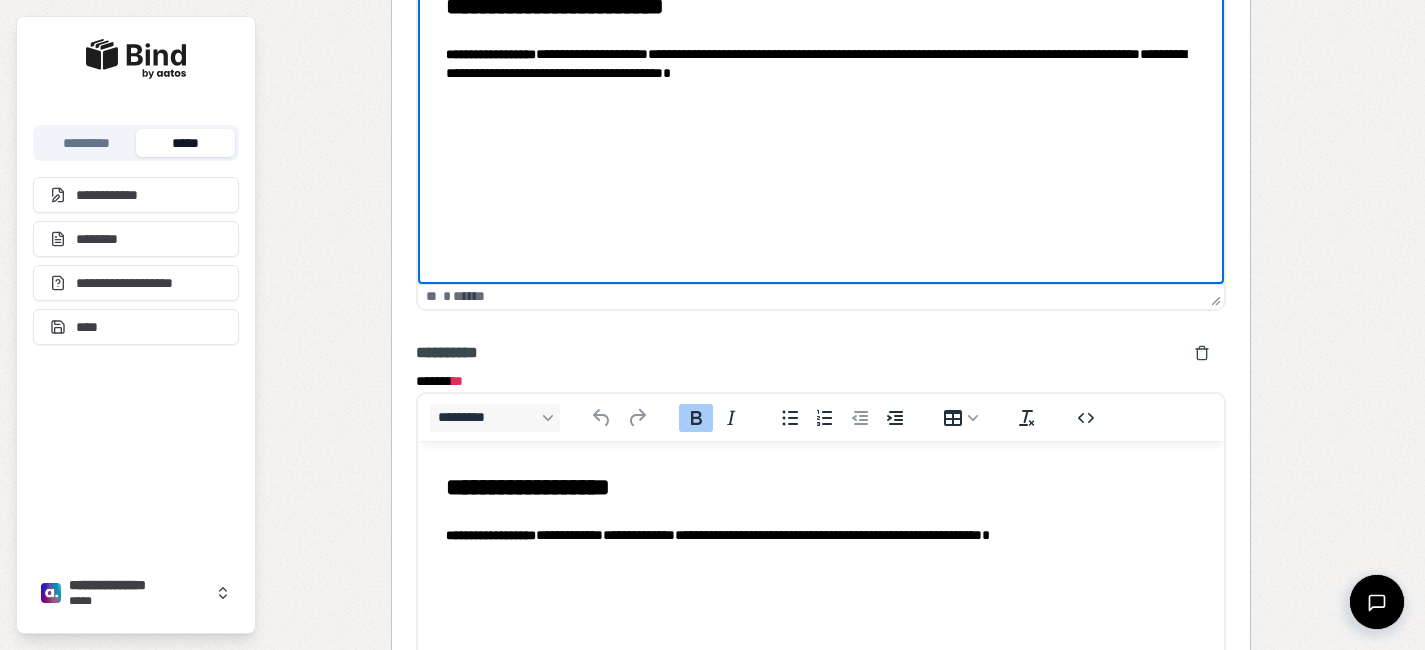 scroll, scrollTop: 668, scrollLeft: 0, axis: vertical 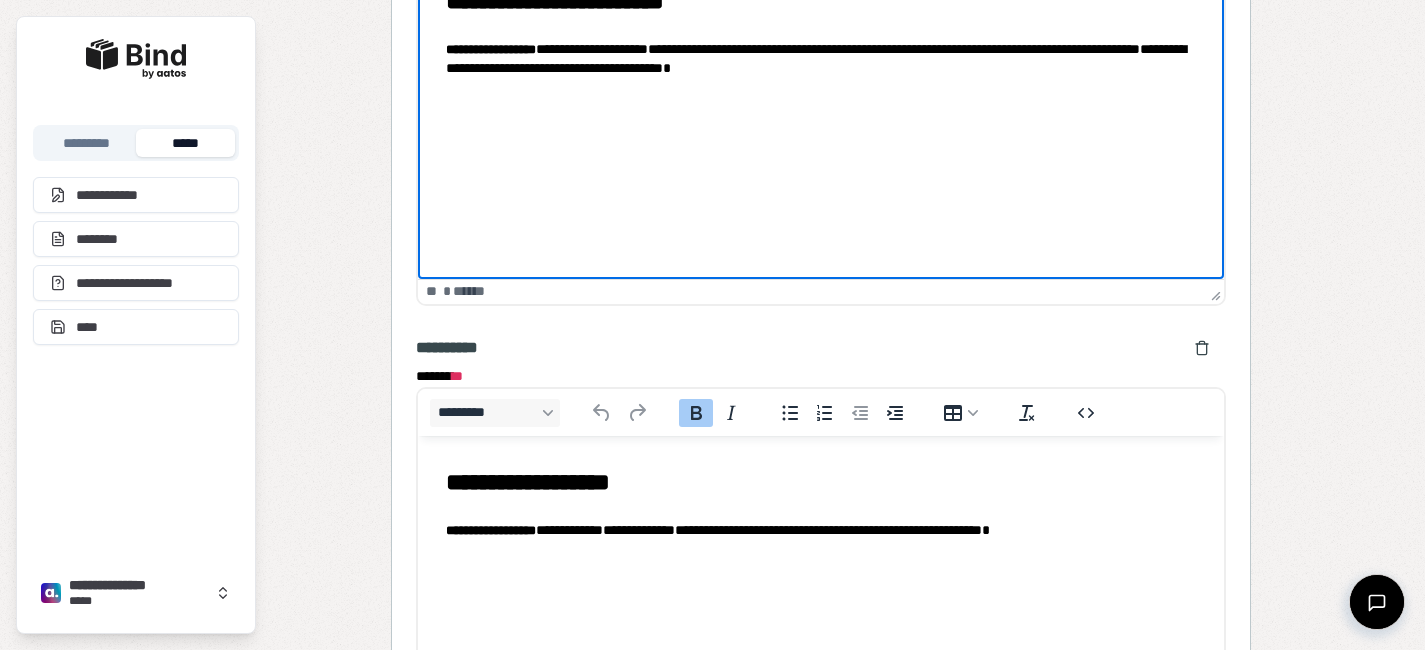 click on "**********" at bounding box center [527, 482] 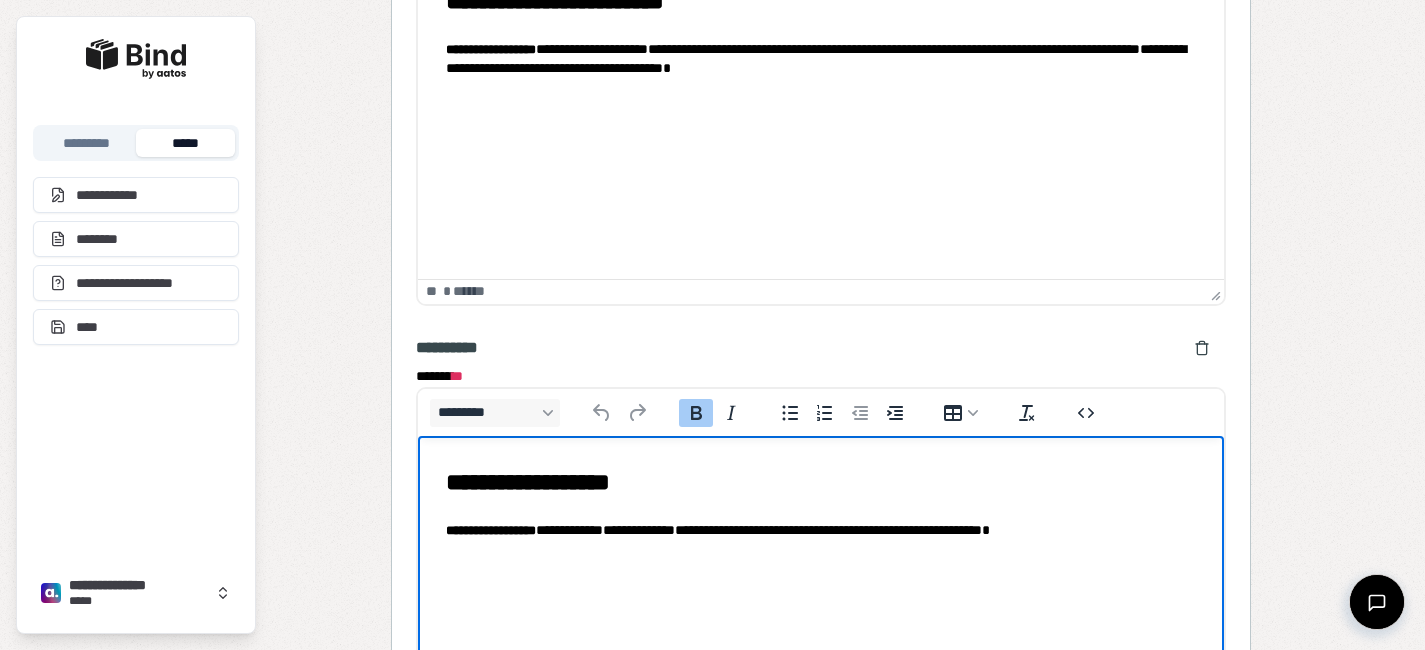 type 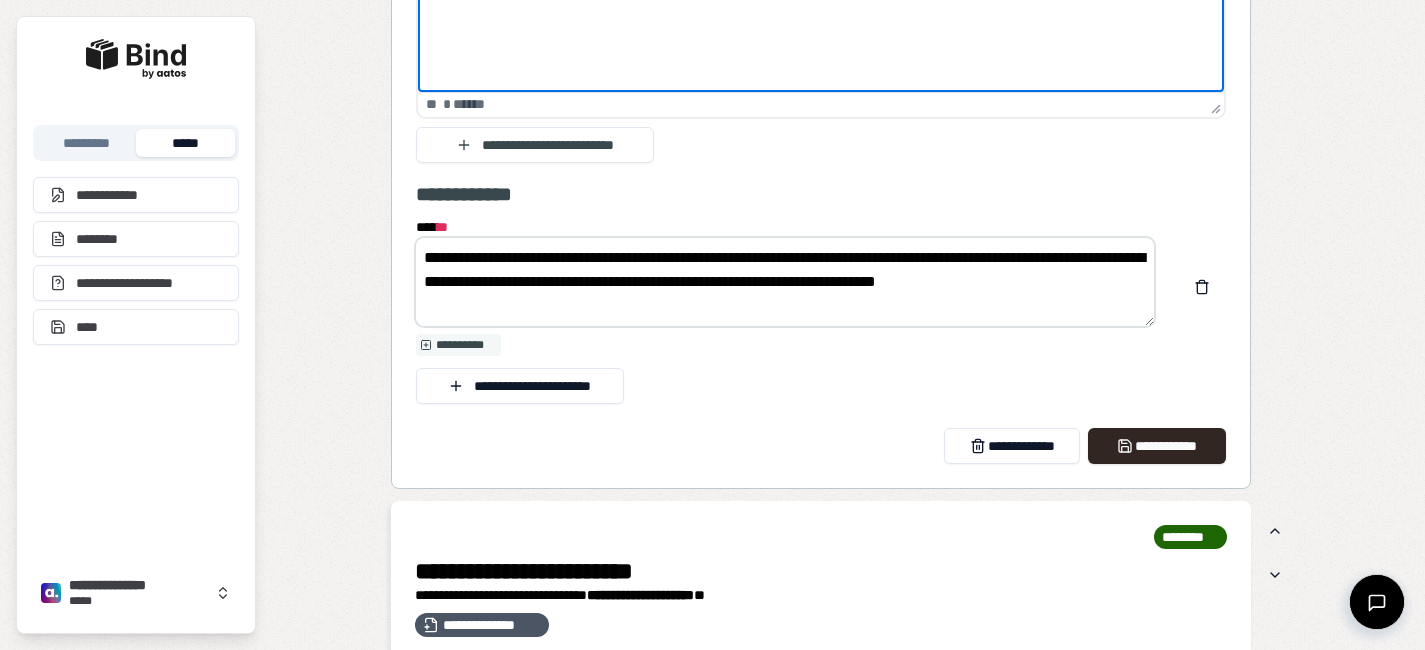 scroll, scrollTop: 1339, scrollLeft: 0, axis: vertical 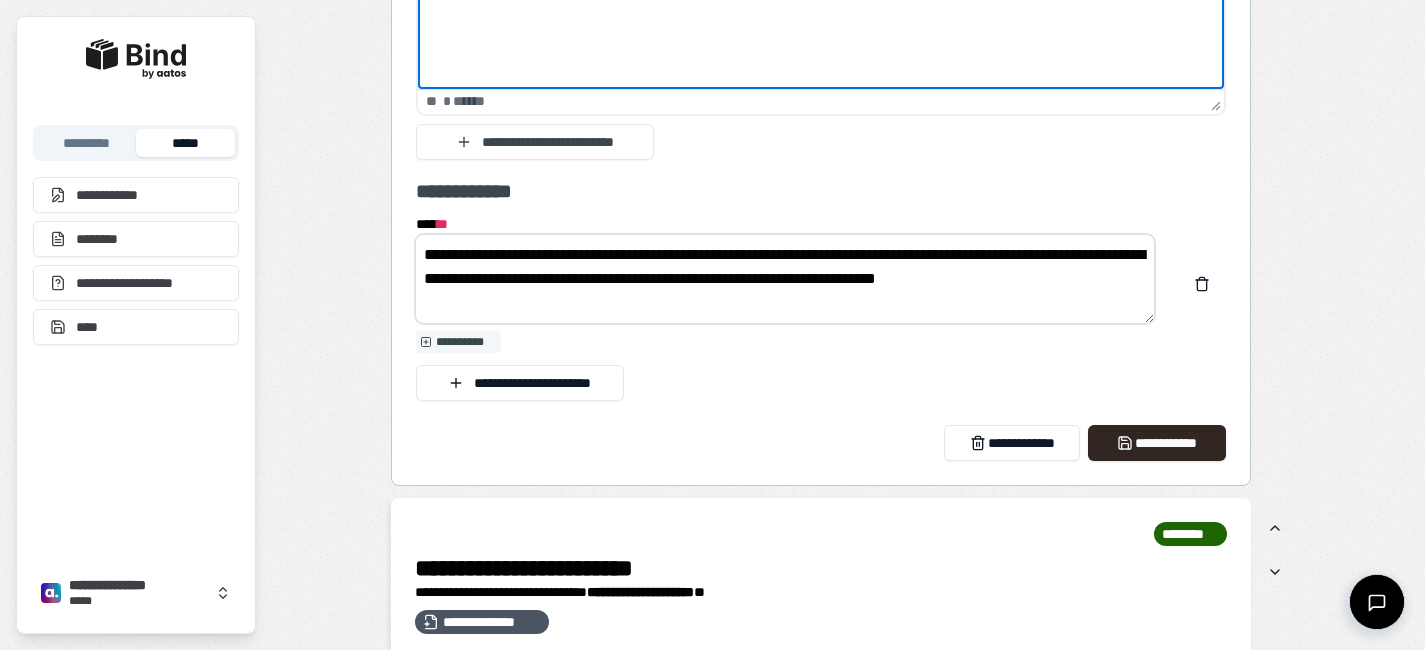 click on "**********" at bounding box center (785, 279) 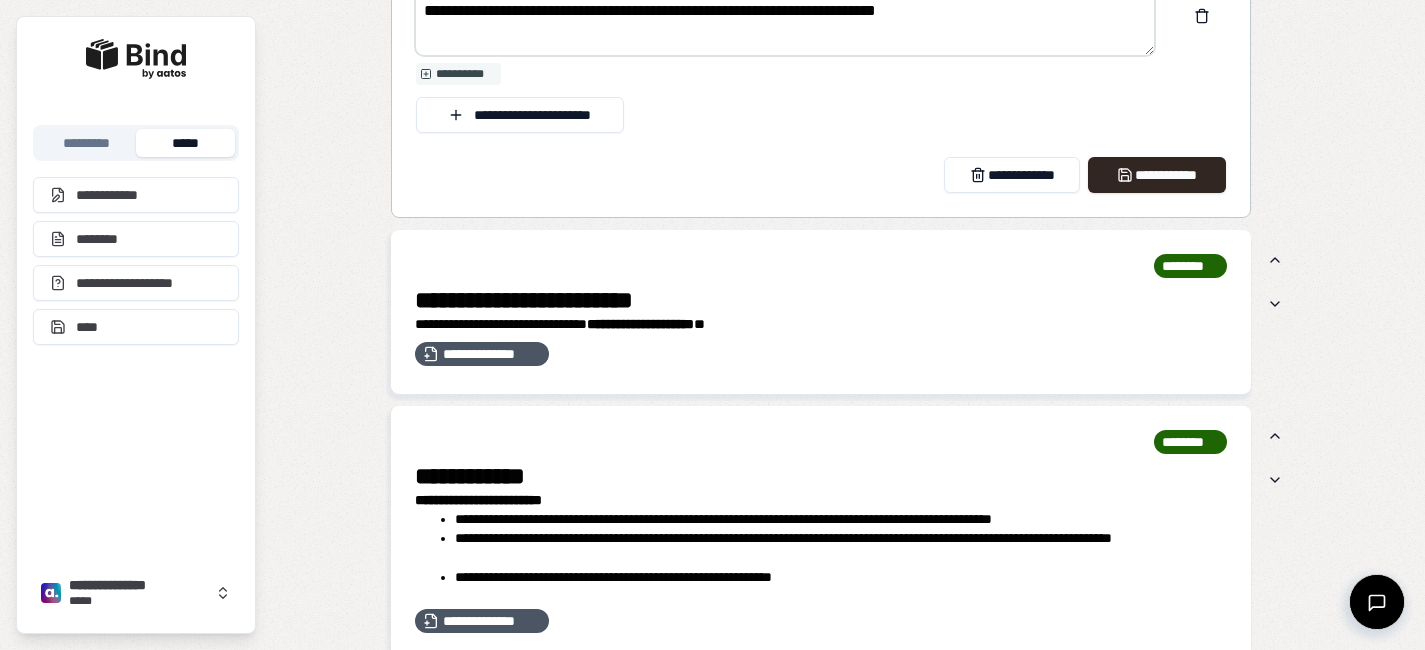 scroll, scrollTop: 1610, scrollLeft: 0, axis: vertical 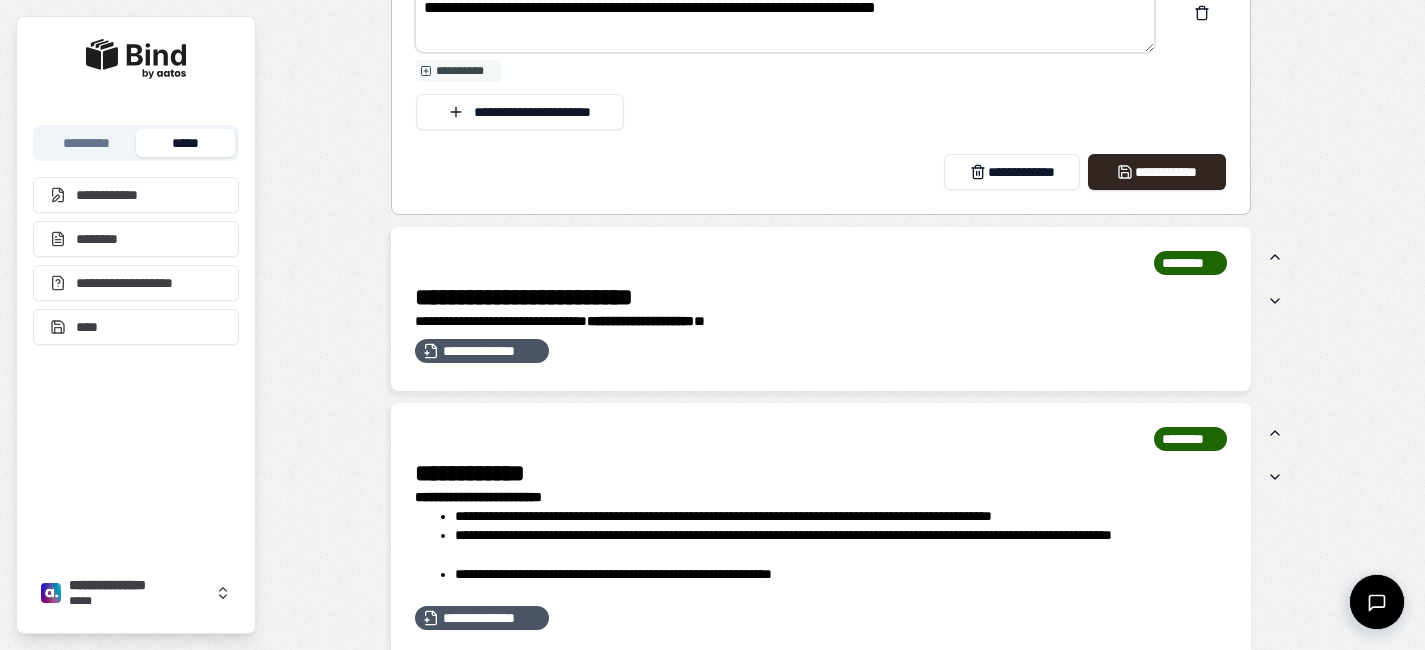 click at bounding box center (821, 309) 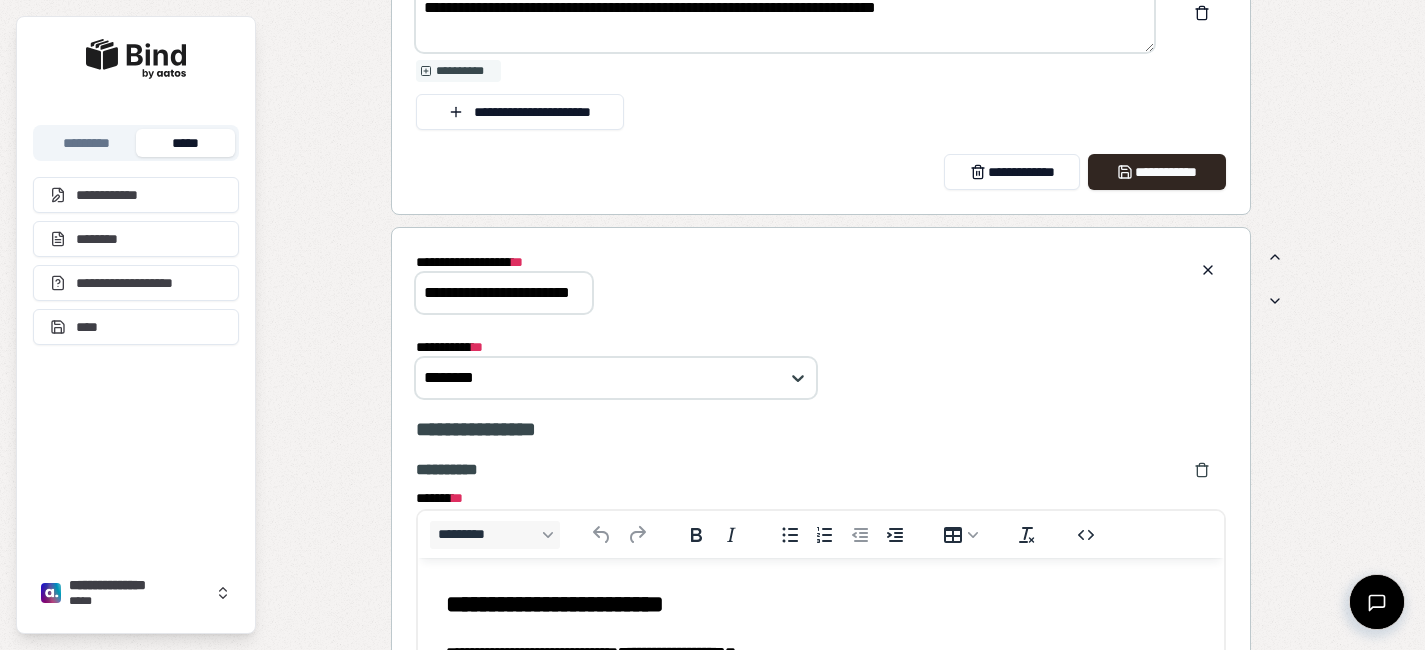 scroll, scrollTop: 0, scrollLeft: 0, axis: both 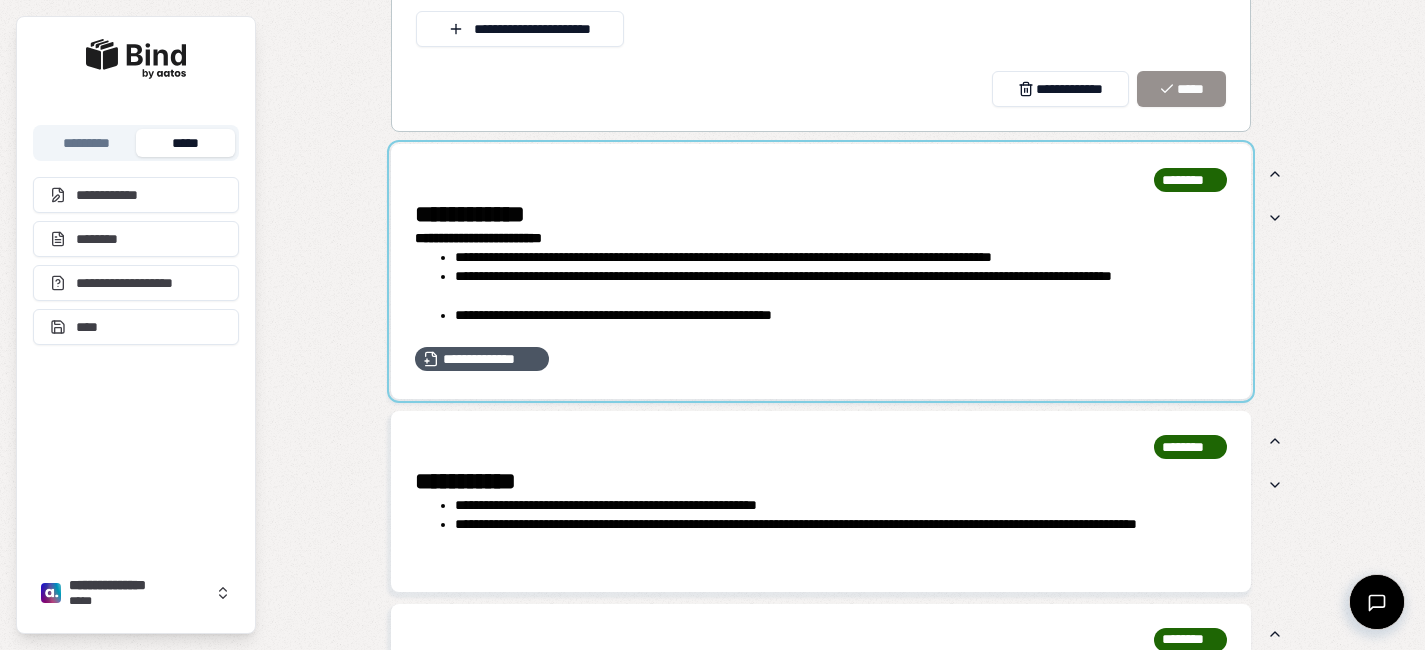 click at bounding box center (821, 271) 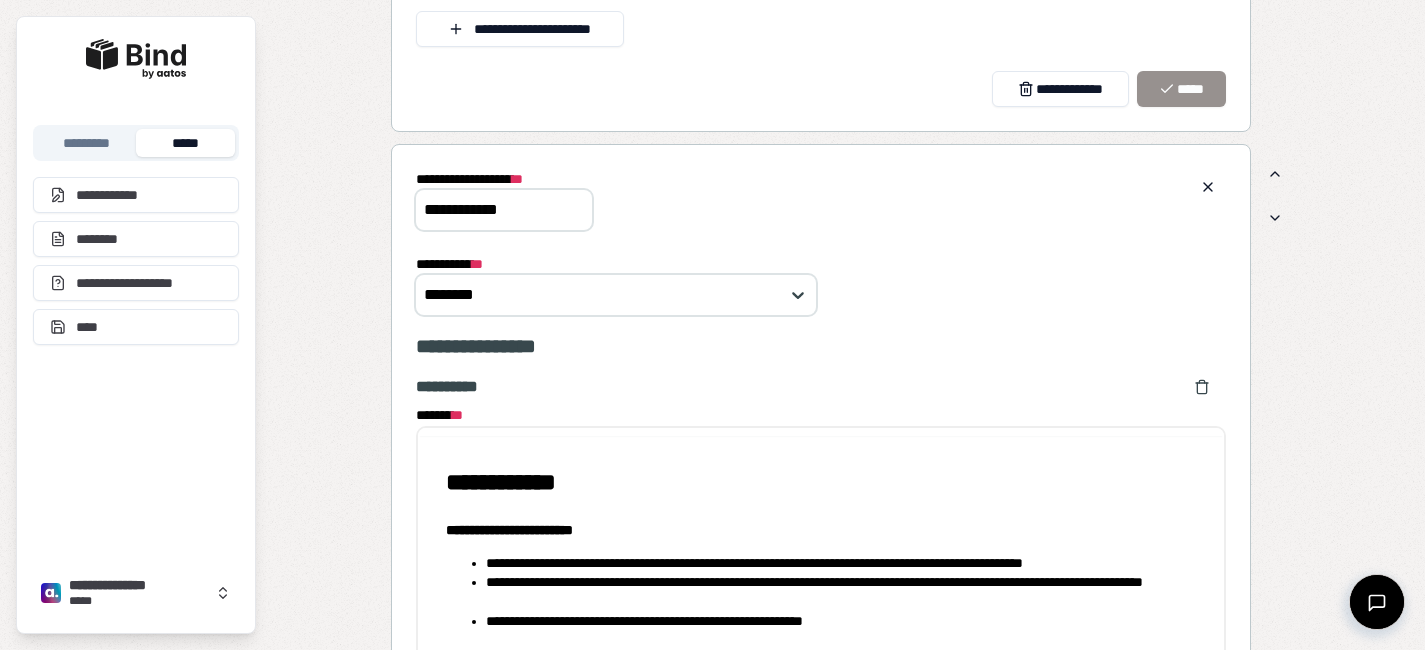 scroll, scrollTop: 0, scrollLeft: 0, axis: both 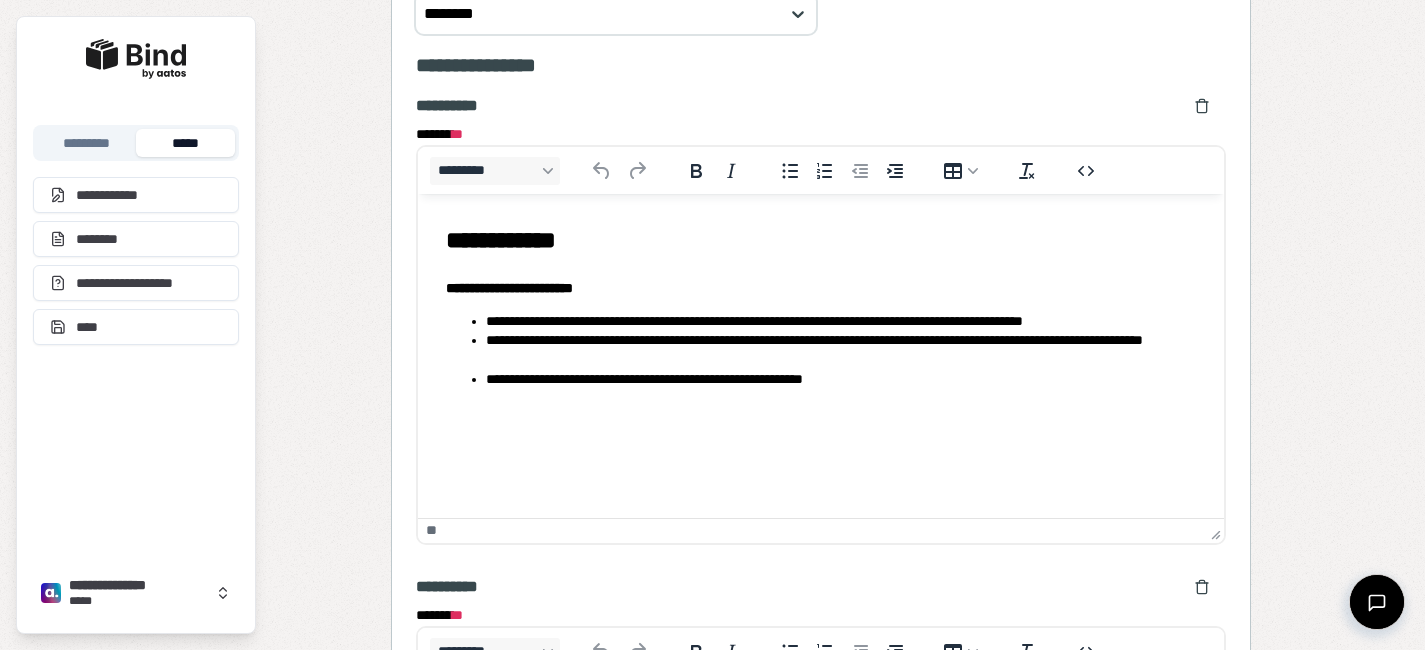 click on "**********" at bounding box center (840, 350) 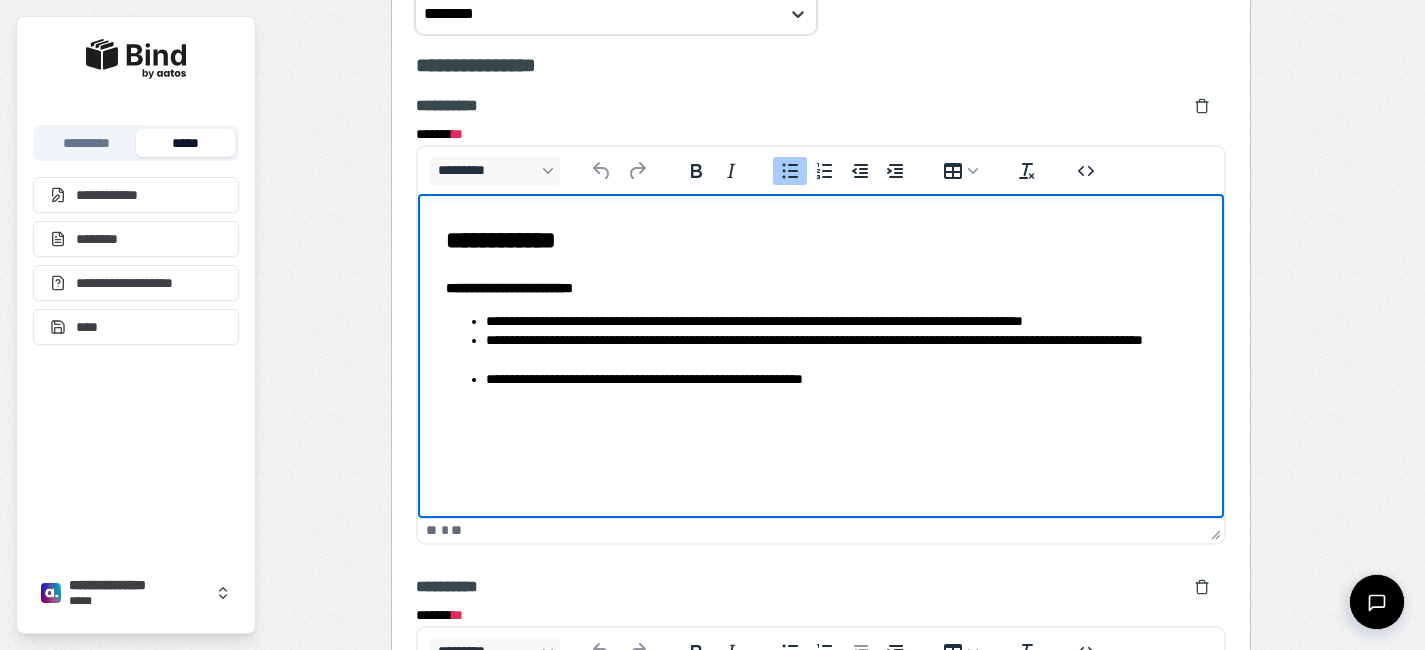 type 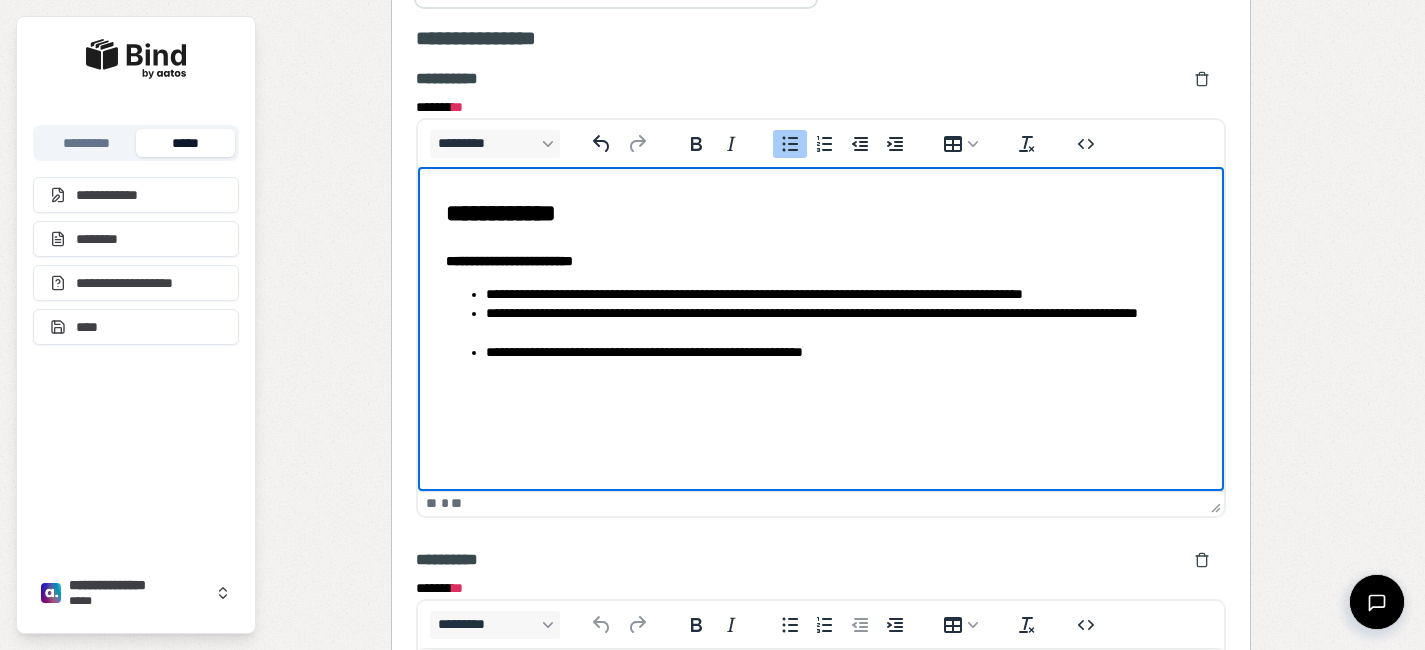 scroll, scrollTop: 3548, scrollLeft: 0, axis: vertical 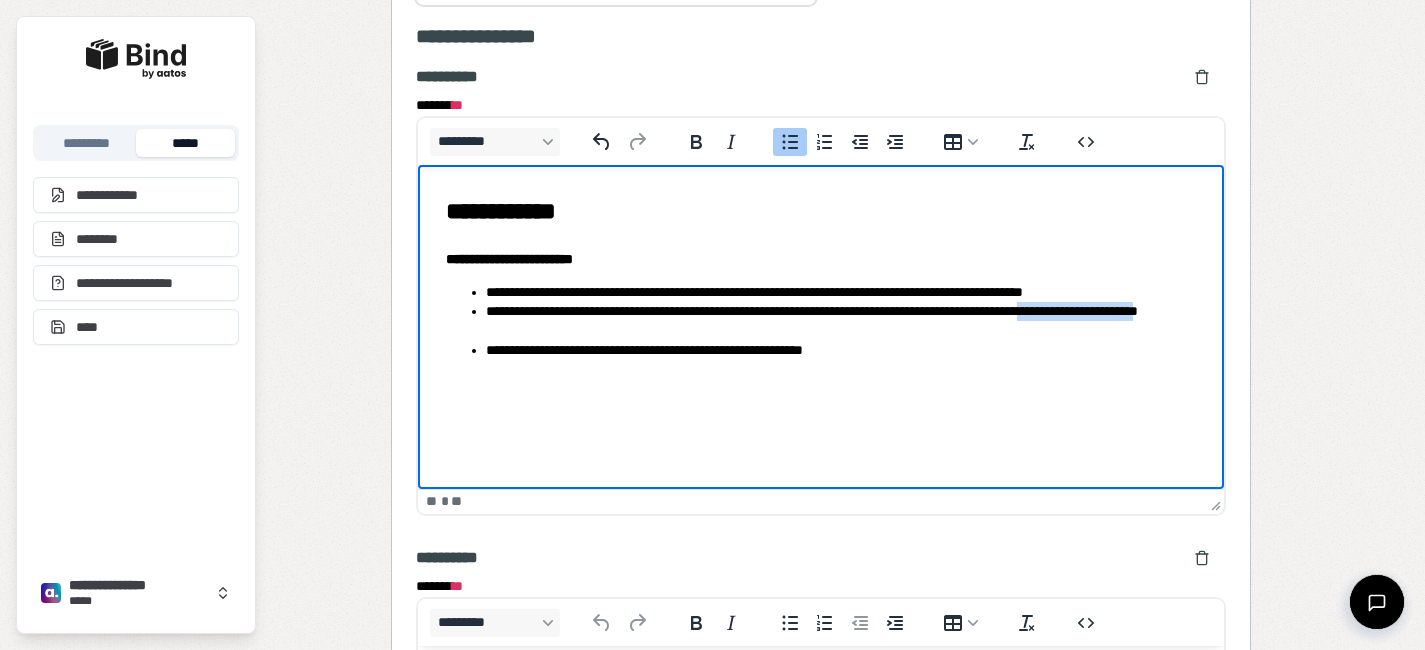 drag, startPoint x: 644, startPoint y: 334, endPoint x: 478, endPoint y: 333, distance: 166.003 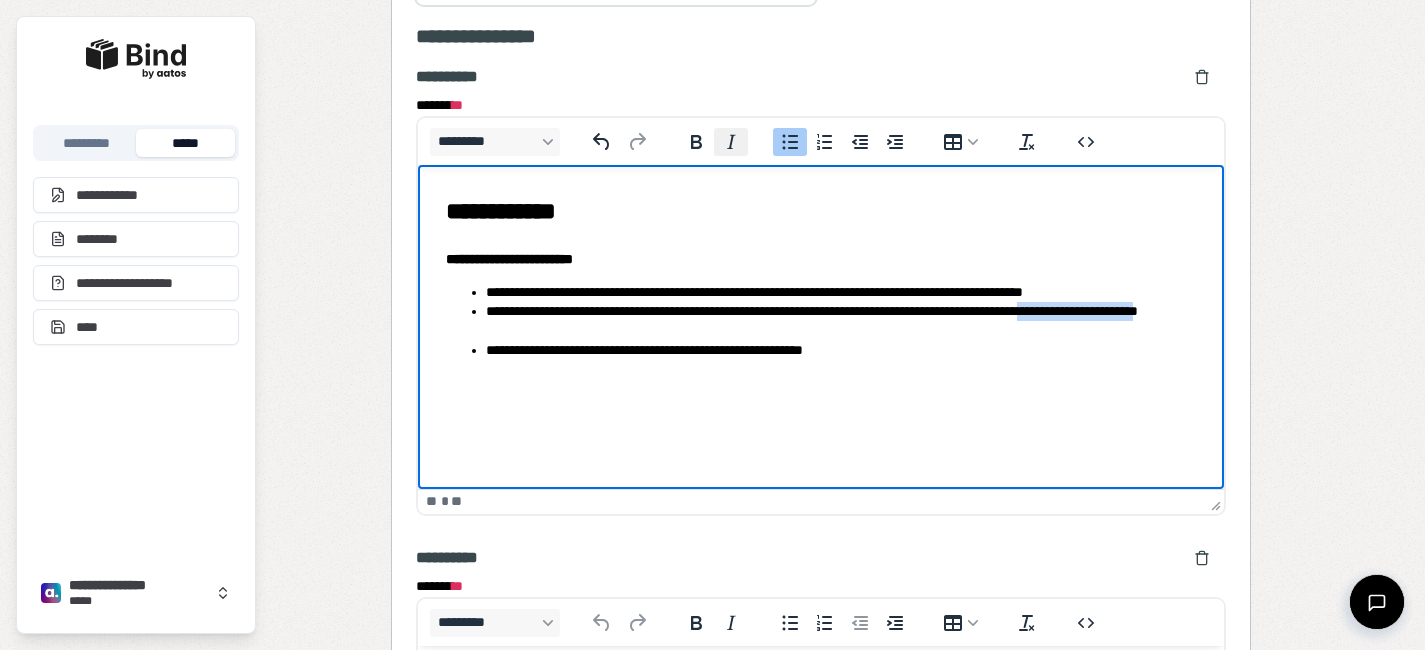 click 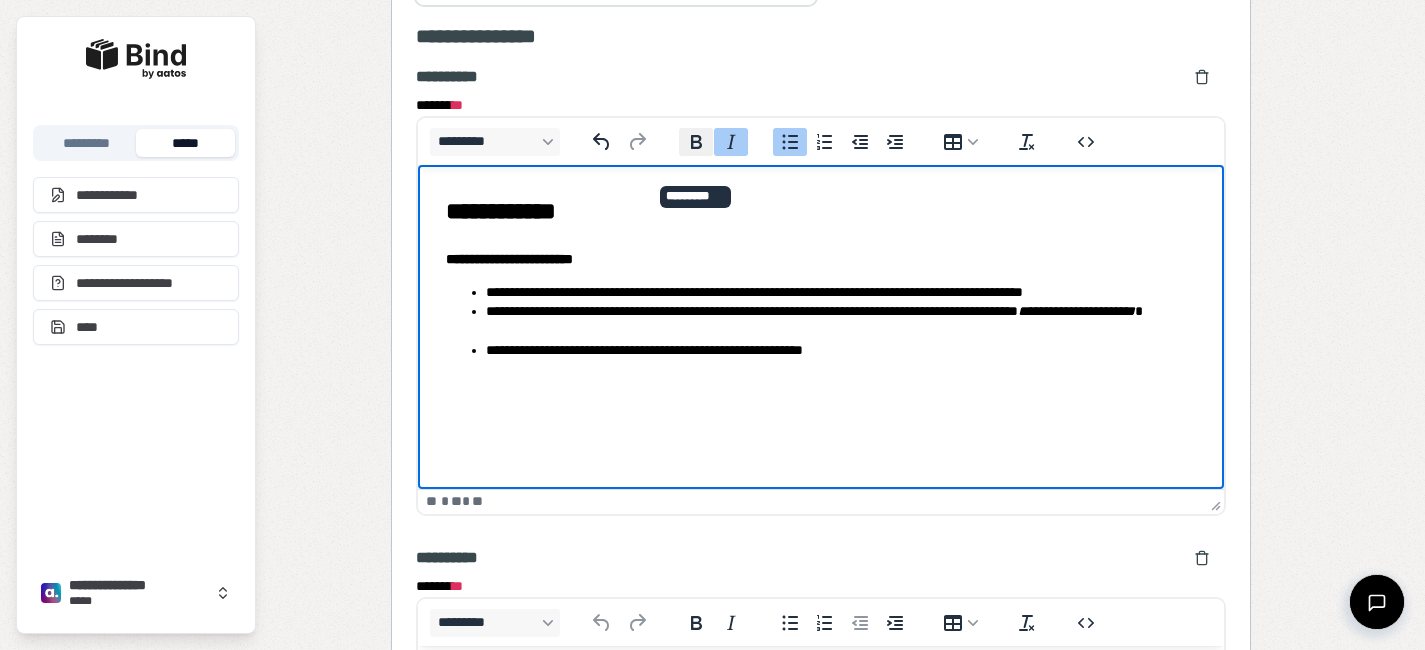 click 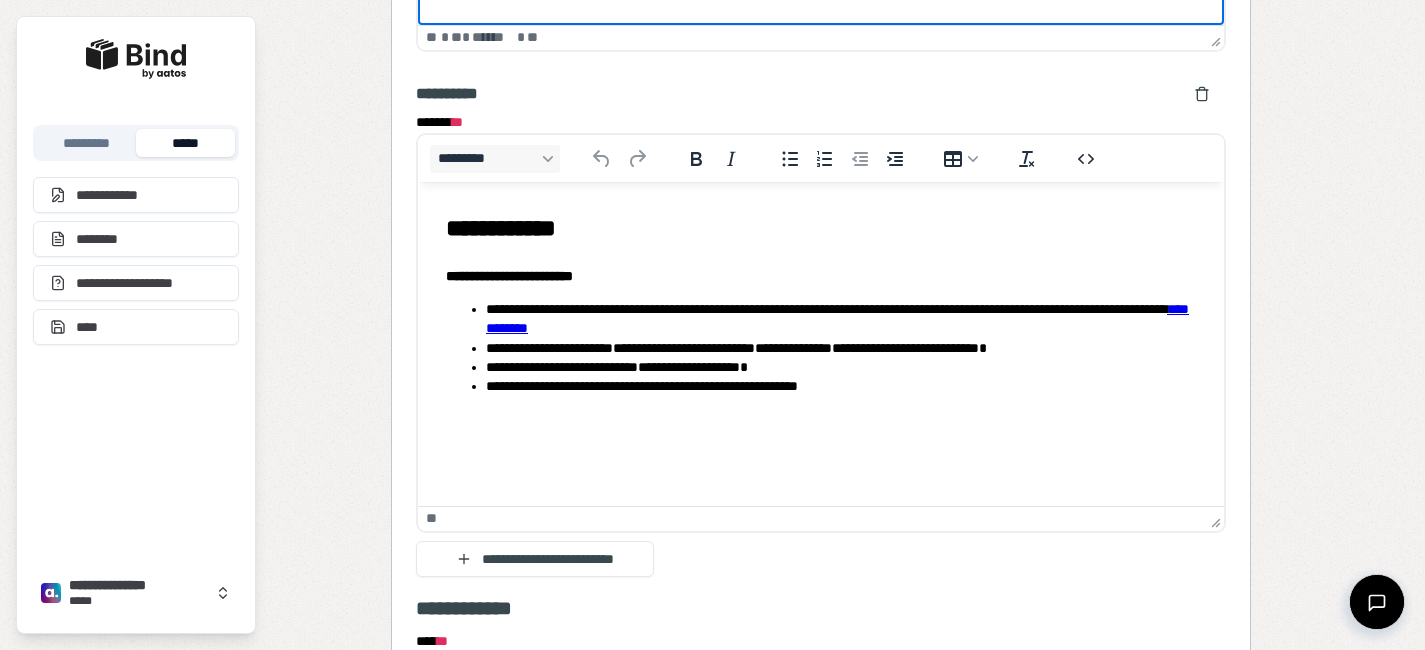 scroll, scrollTop: 4013, scrollLeft: 0, axis: vertical 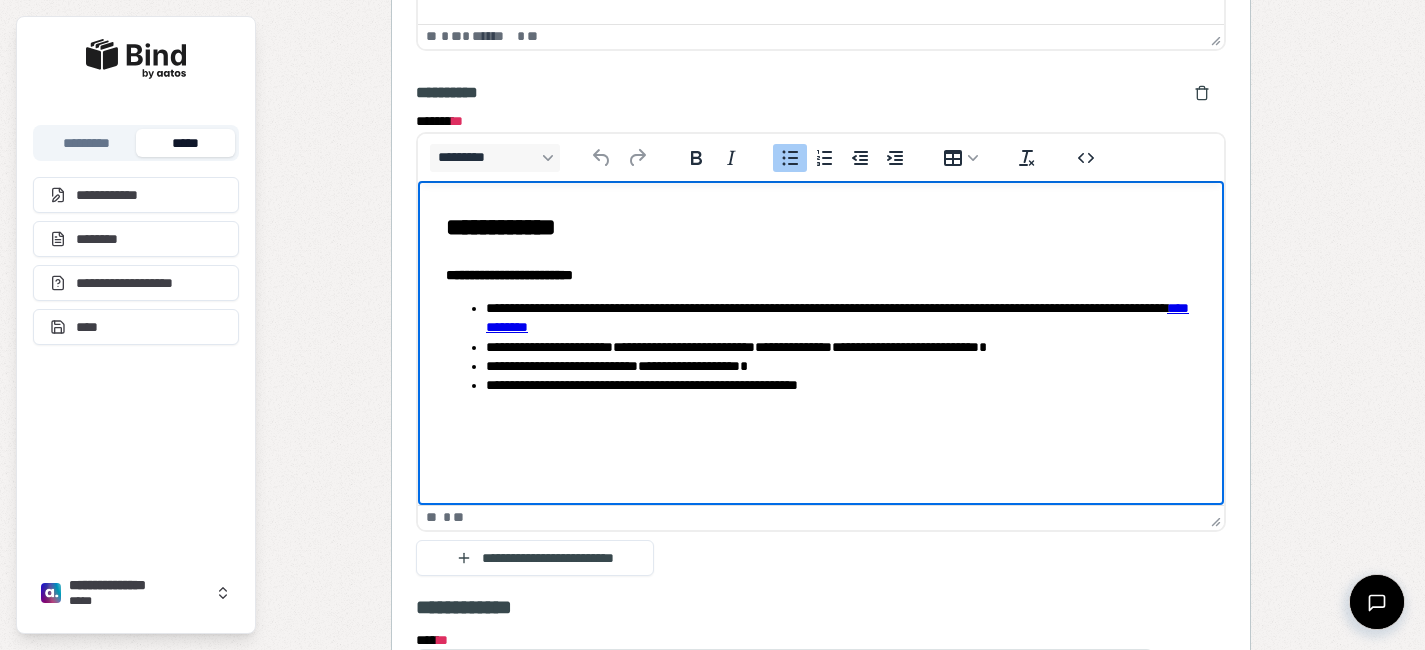 click on "**********" at bounding box center [840, 318] 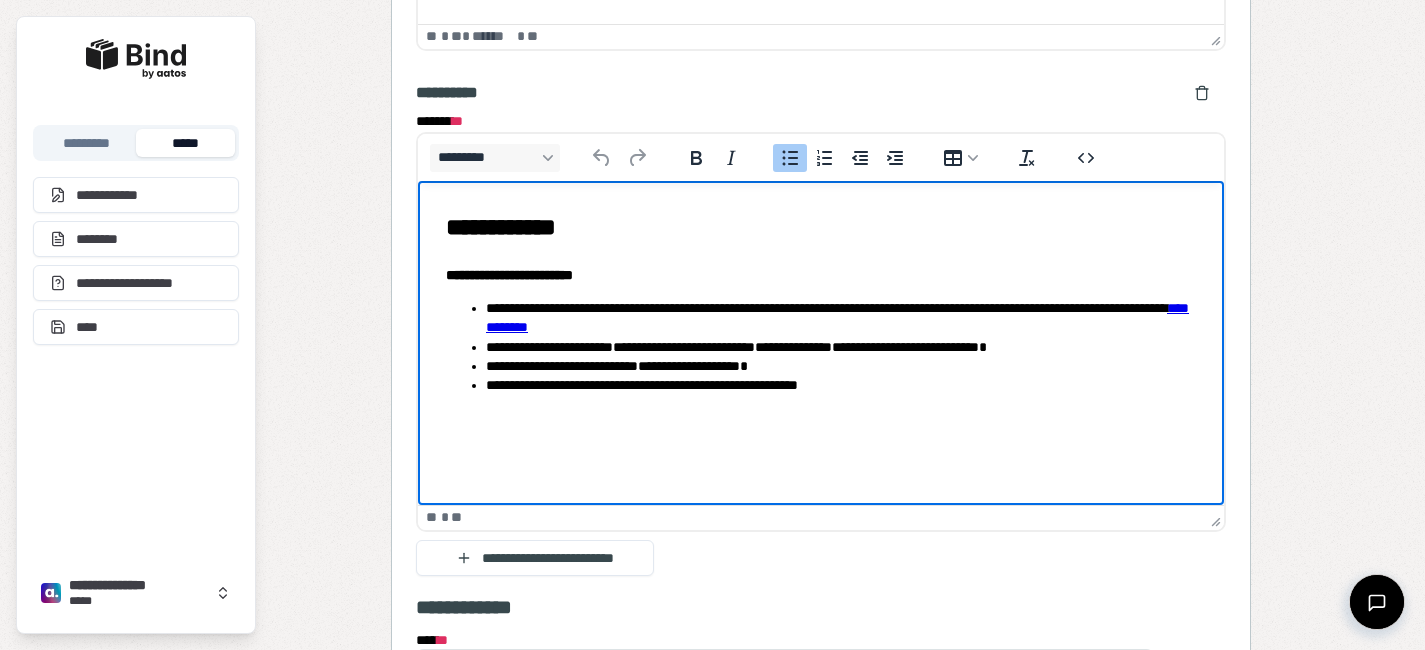 type 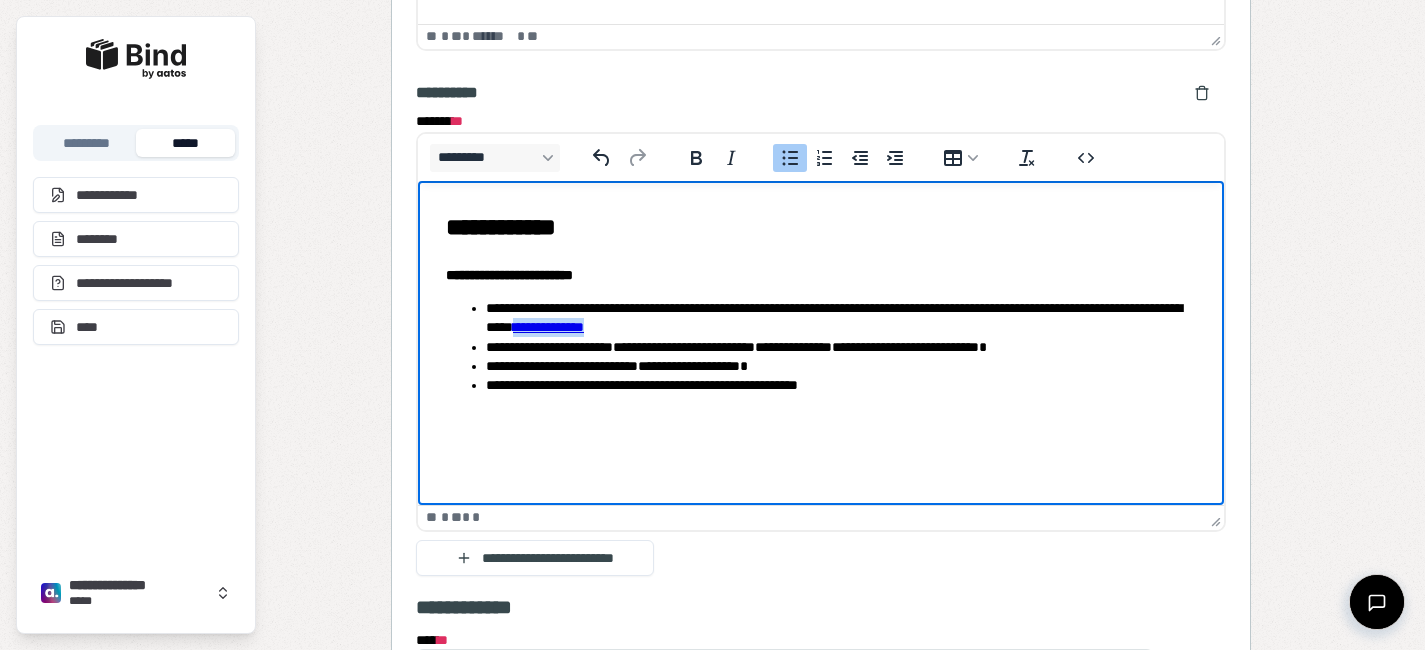 drag, startPoint x: 840, startPoint y: 328, endPoint x: 721, endPoint y: 323, distance: 119.104996 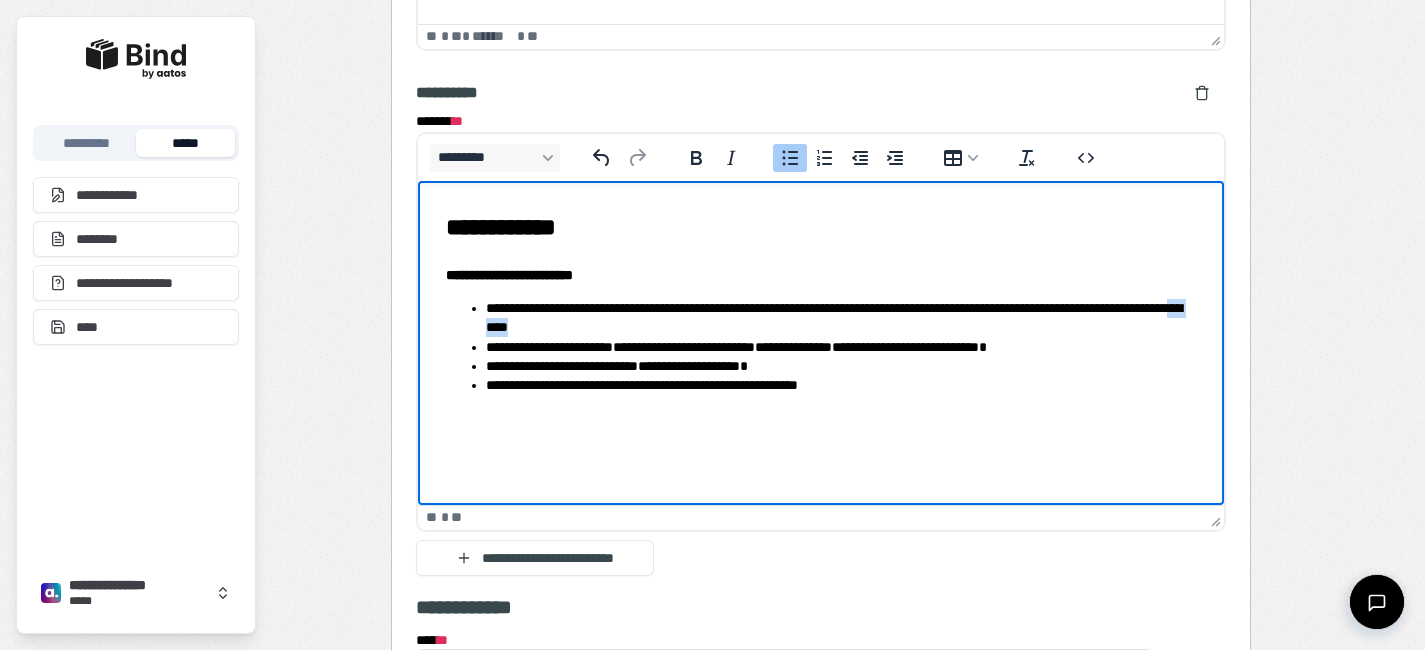 drag, startPoint x: 735, startPoint y: 323, endPoint x: 650, endPoint y: 323, distance: 85 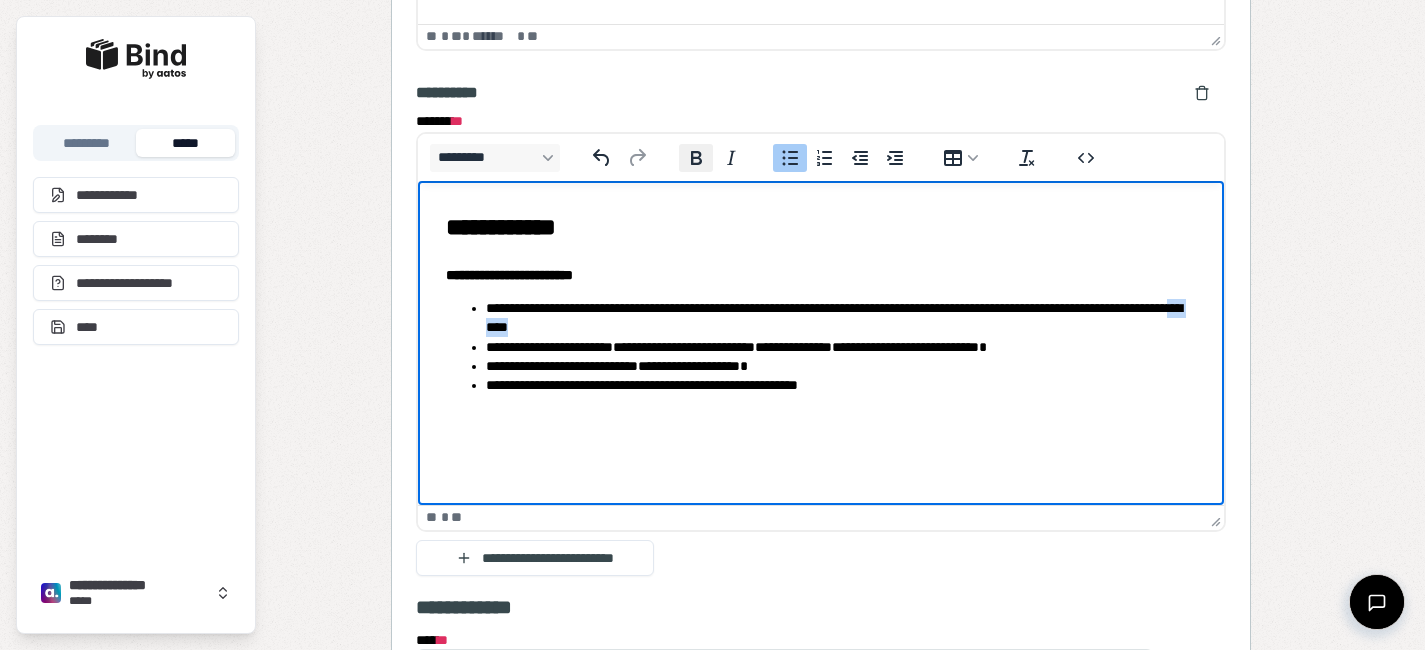click 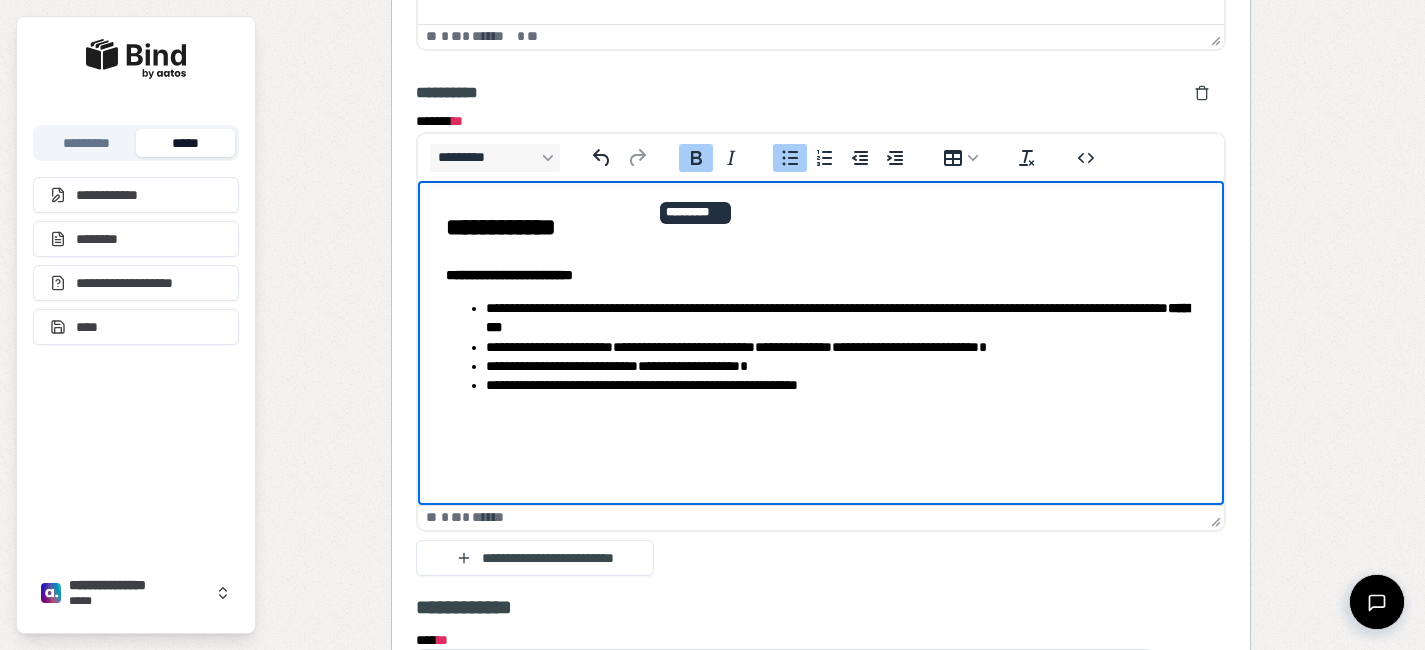 click on "**********" at bounding box center (840, 347) 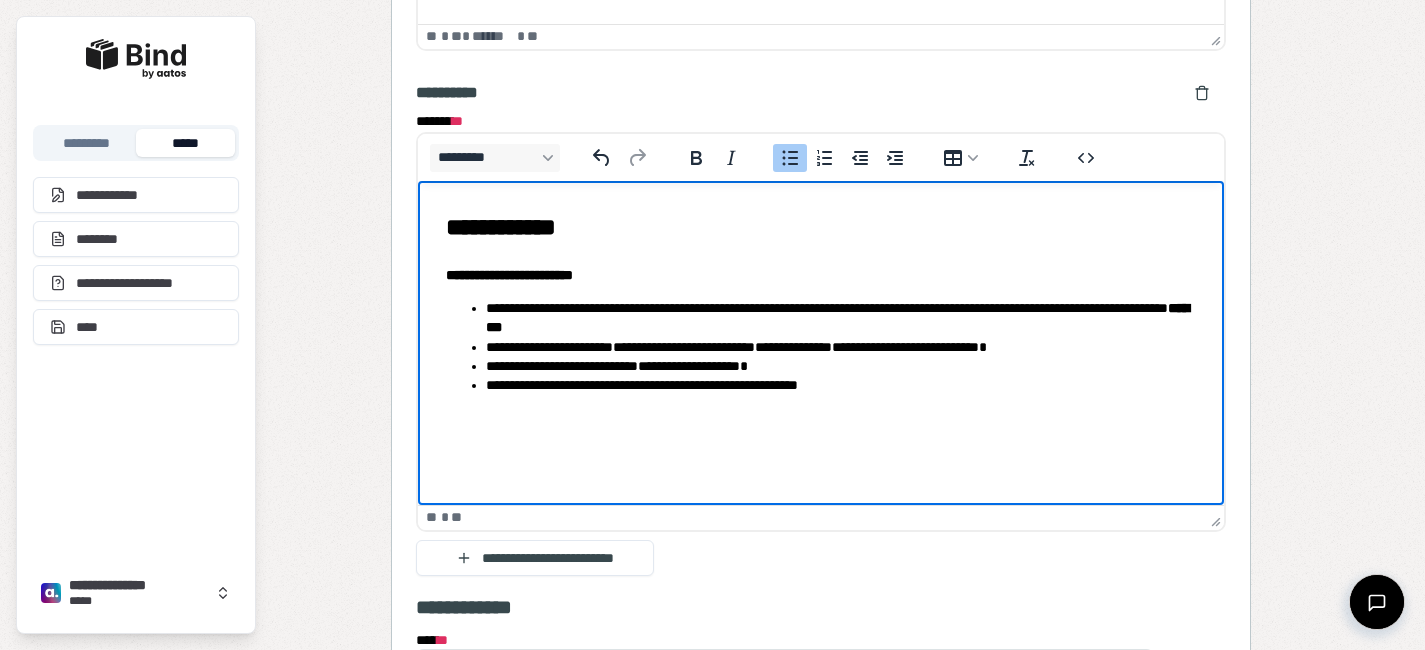 click on "**********" at bounding box center (840, 347) 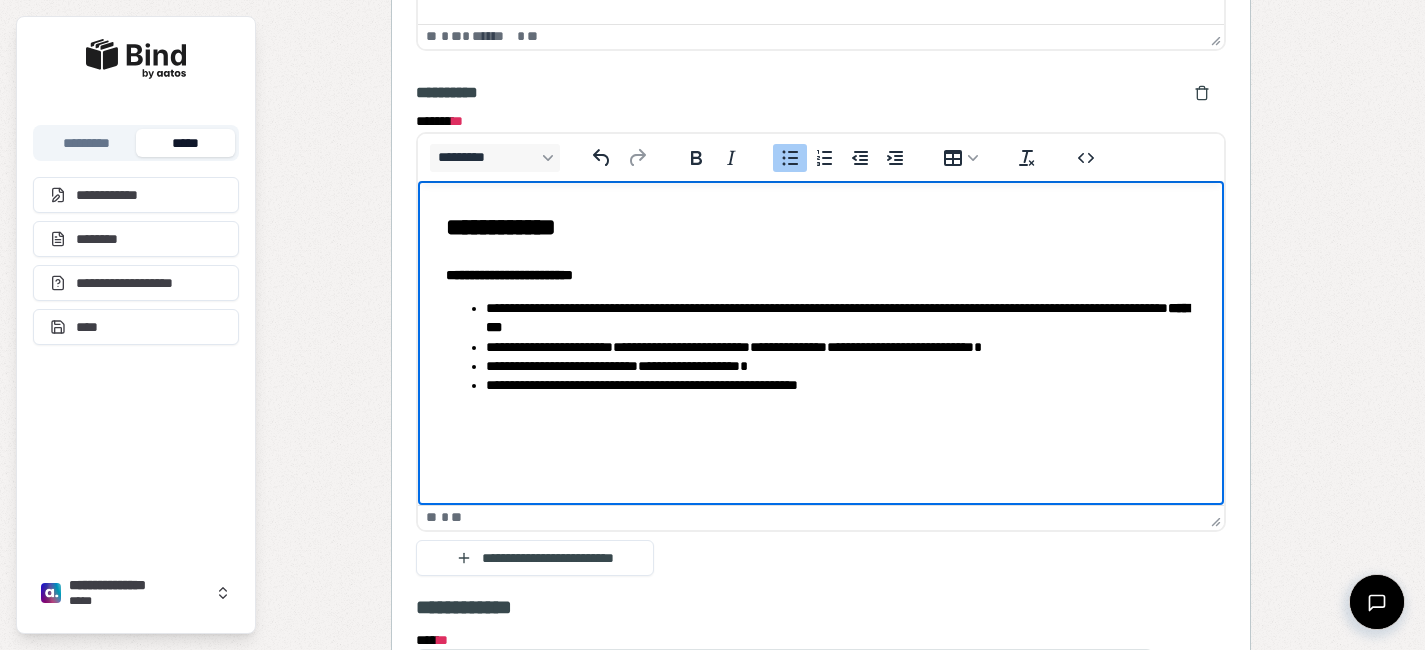 click on "**********" at bounding box center [840, 347] 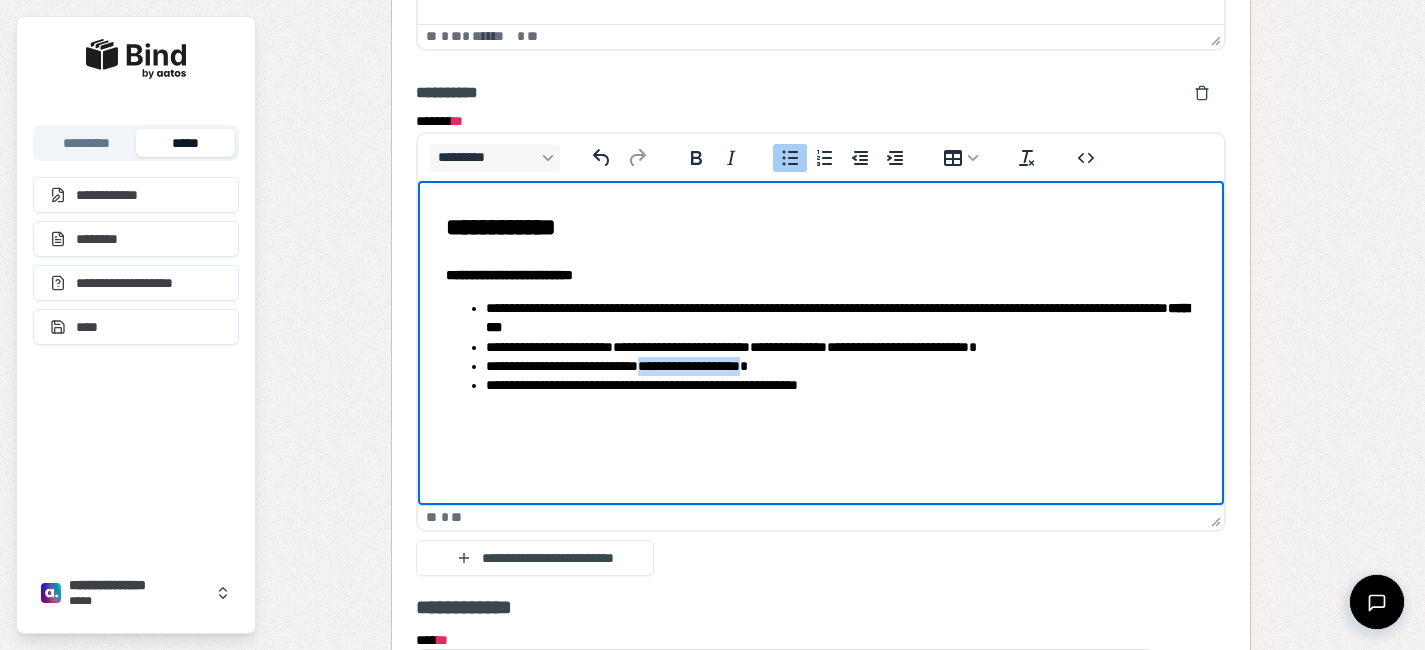 drag, startPoint x: 789, startPoint y: 367, endPoint x: 655, endPoint y: 367, distance: 134 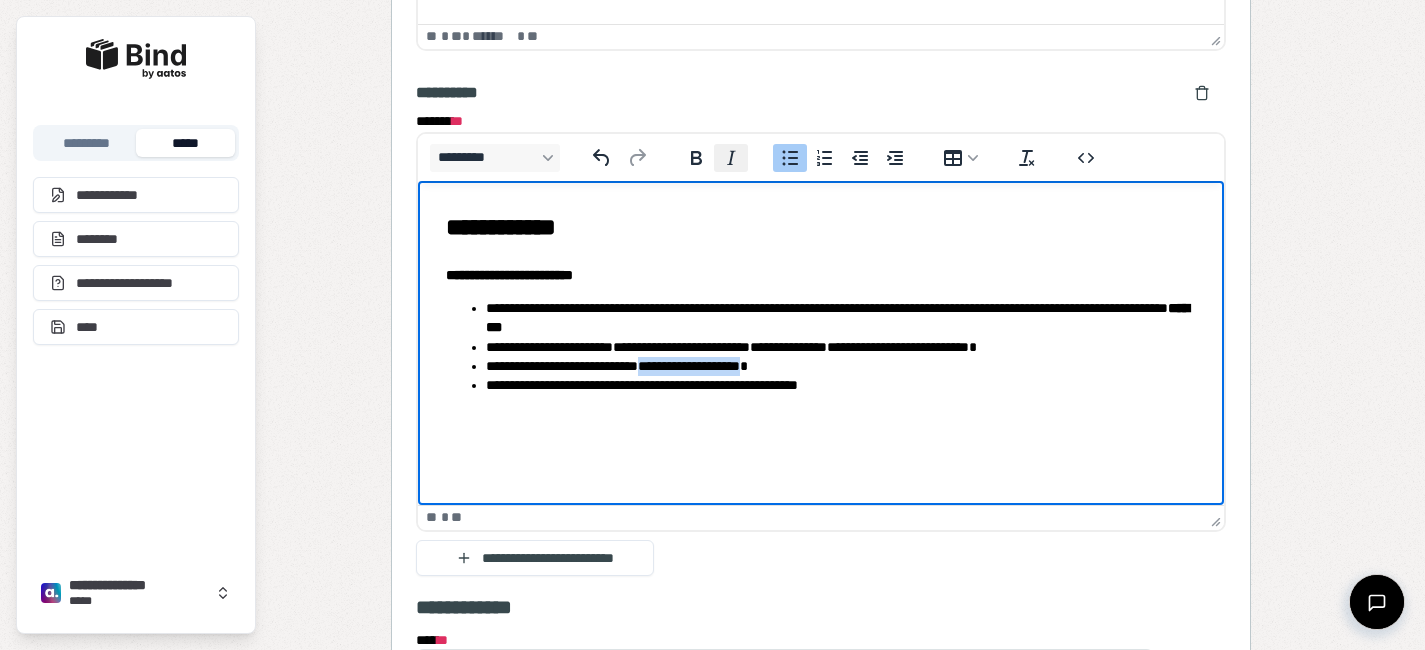 click 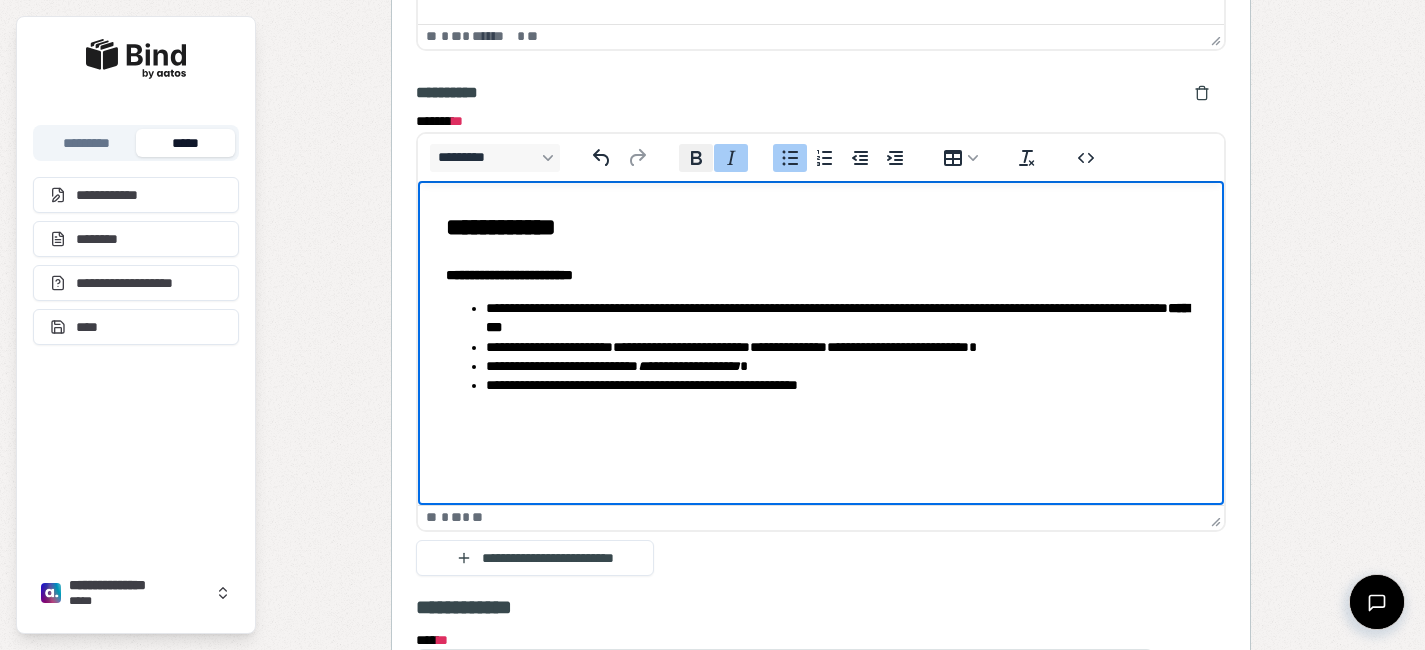 click 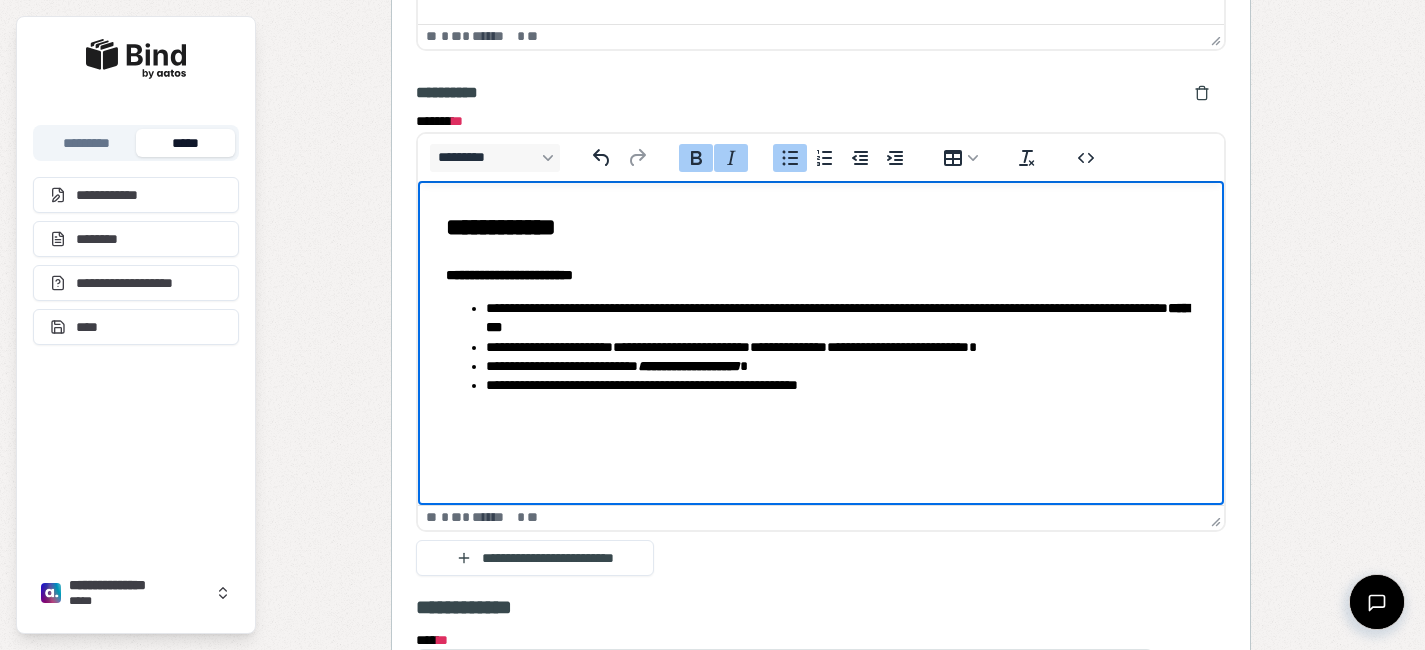 click on "**********" at bounding box center (840, 366) 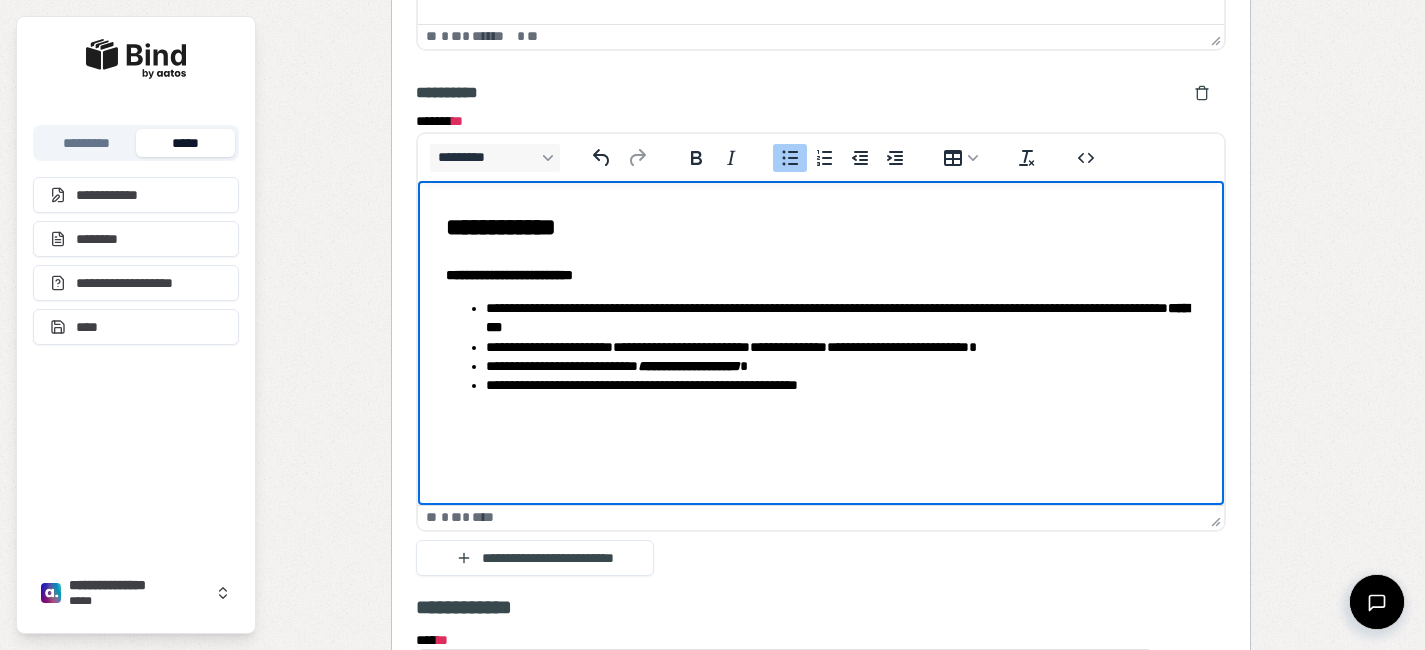 click on "**********" at bounding box center (688, 366) 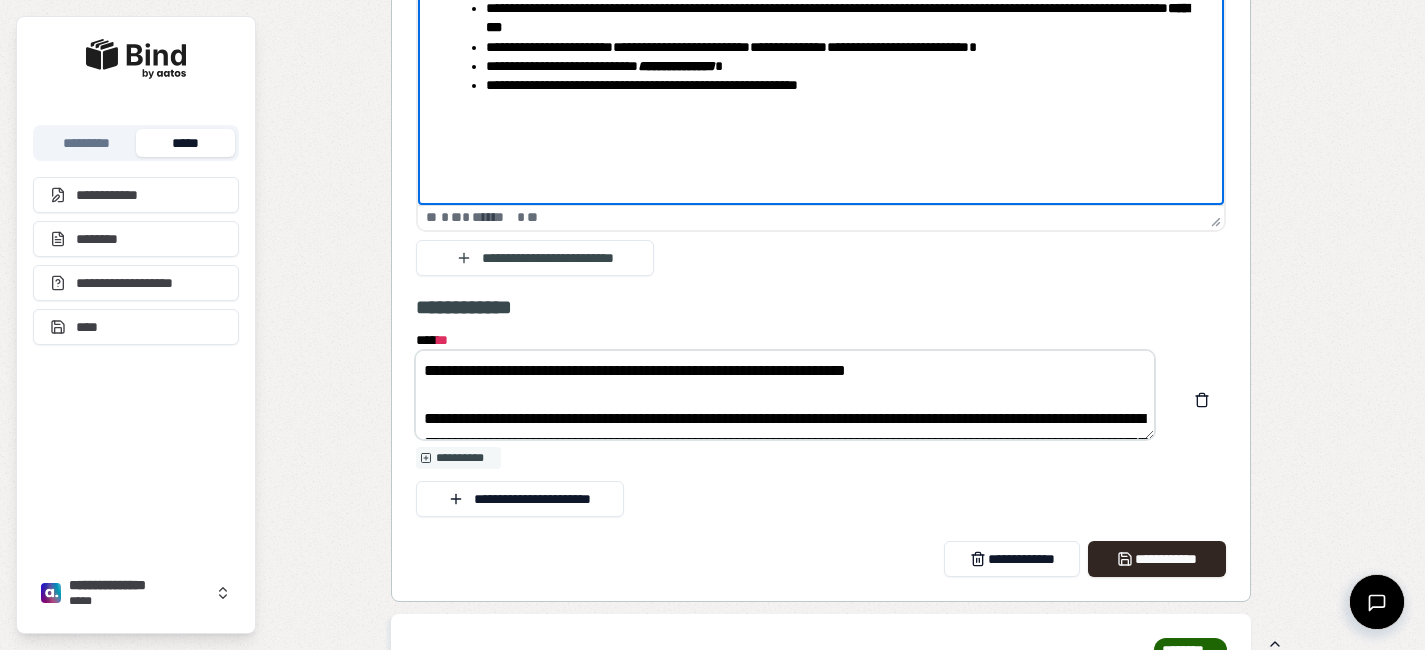 scroll, scrollTop: 4314, scrollLeft: 0, axis: vertical 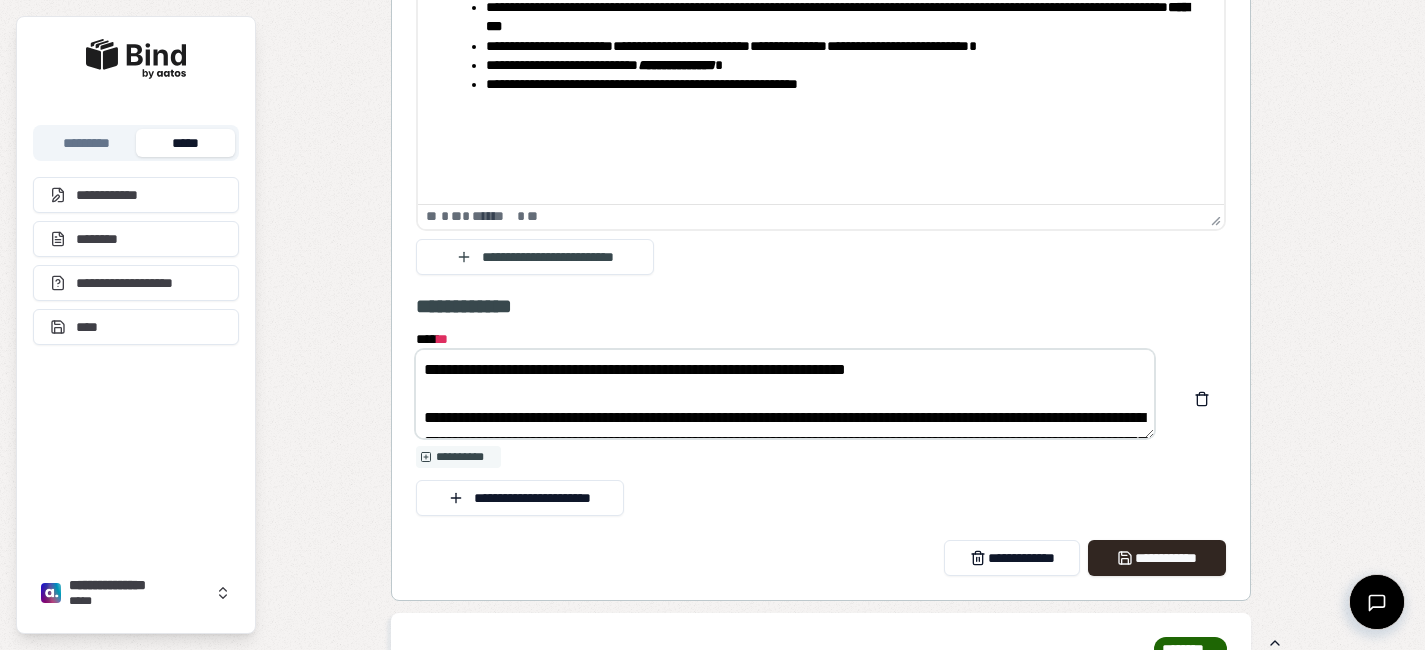 click on "**********" at bounding box center (785, 394) 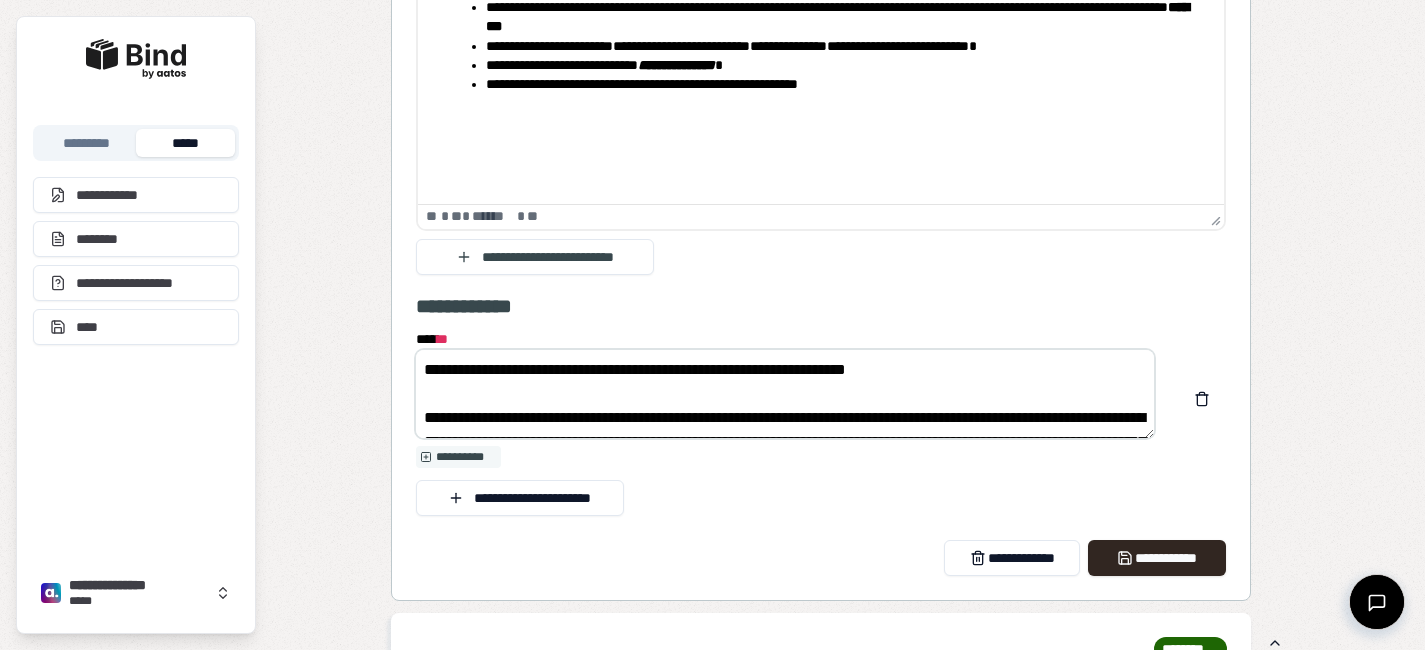 click on "**********" at bounding box center [785, 394] 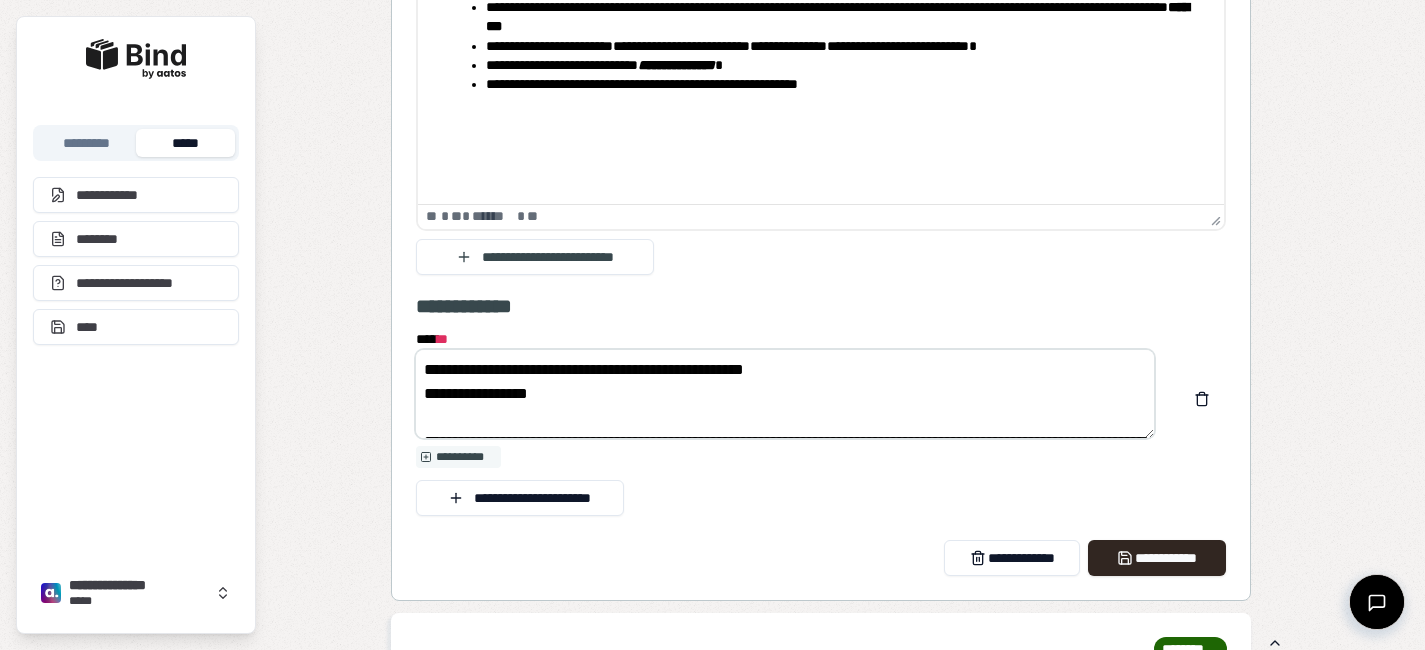 click on "**********" at bounding box center (785, 394) 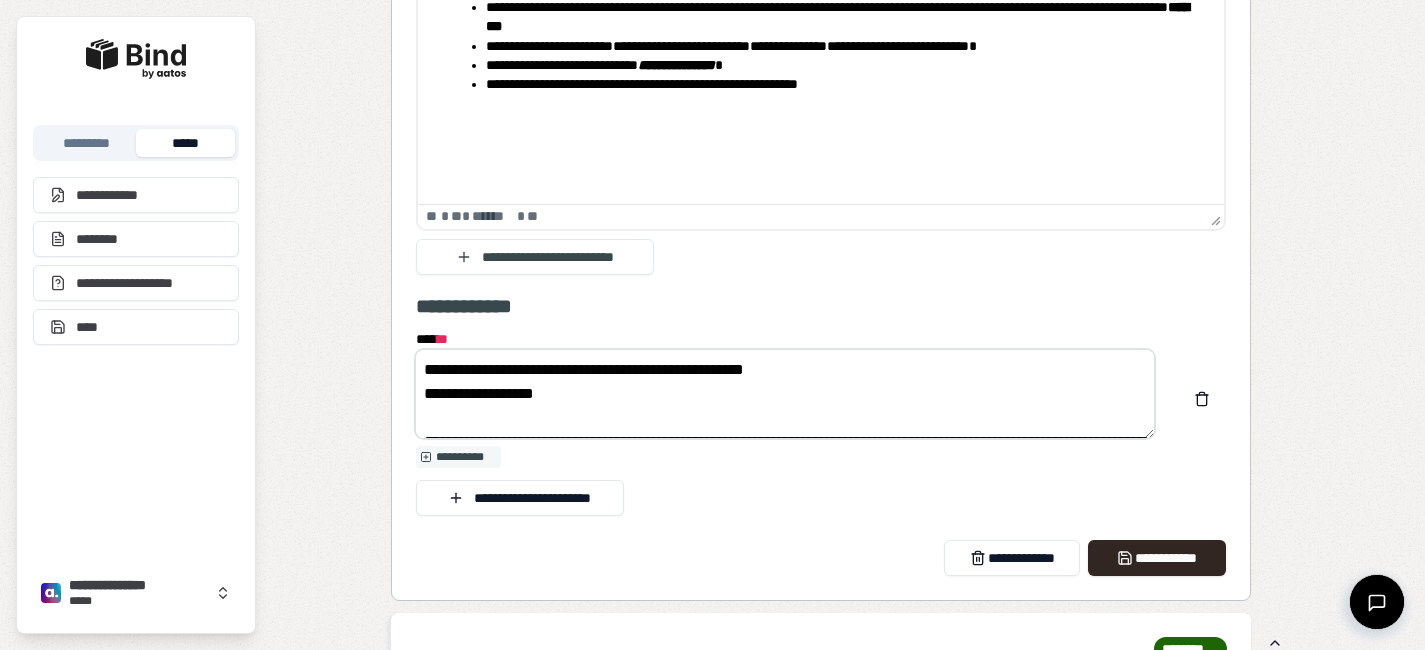 click on "**********" at bounding box center [785, 394] 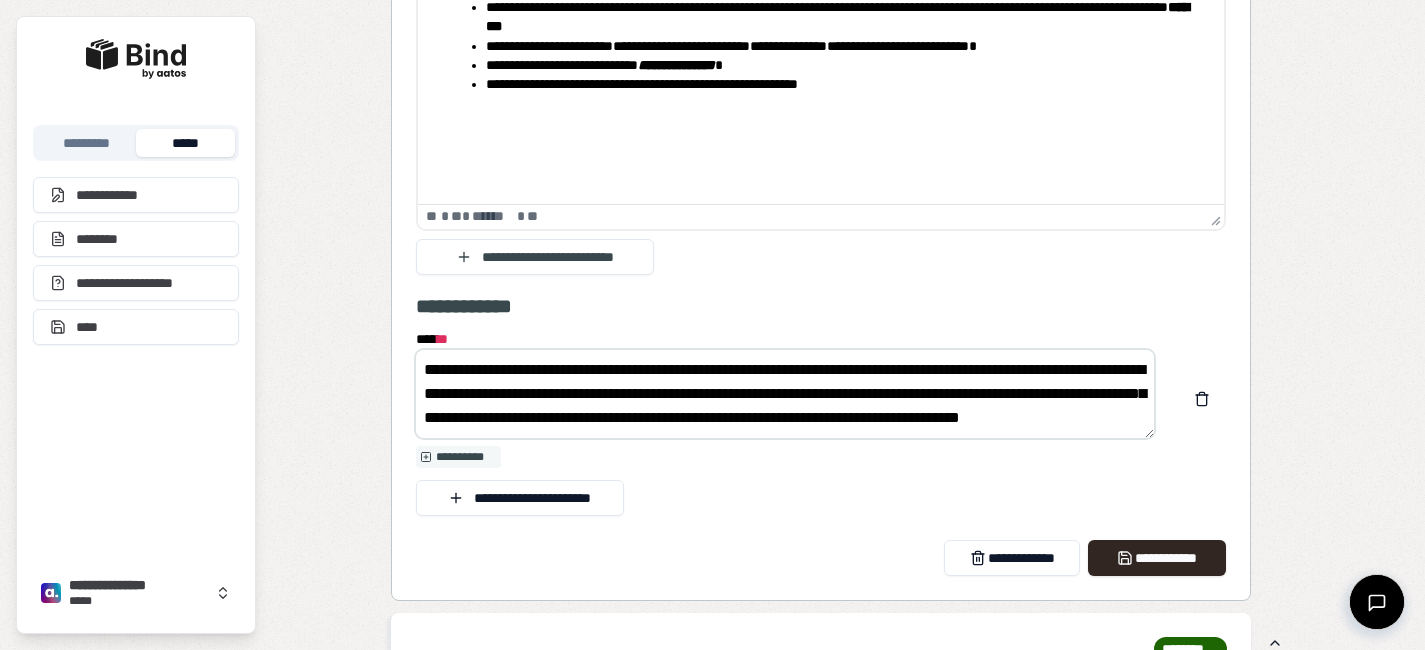 scroll, scrollTop: 0, scrollLeft: 0, axis: both 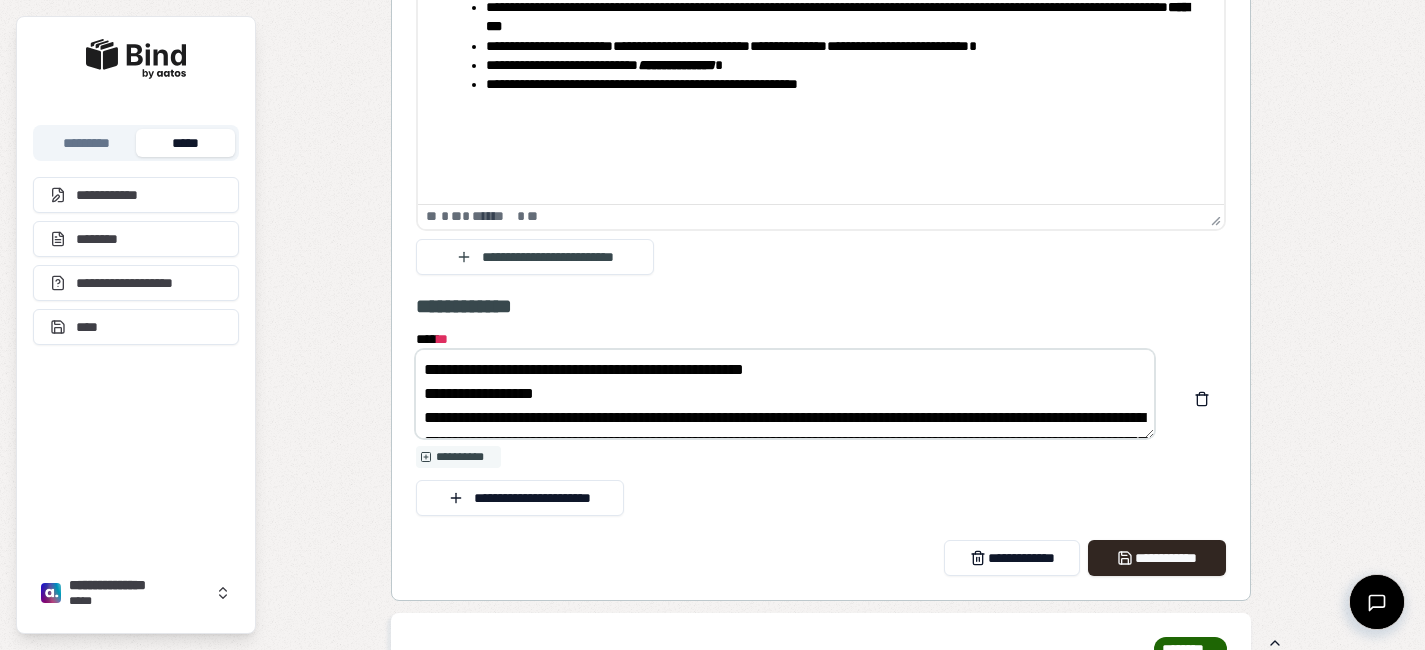click on "**********" at bounding box center [785, 394] 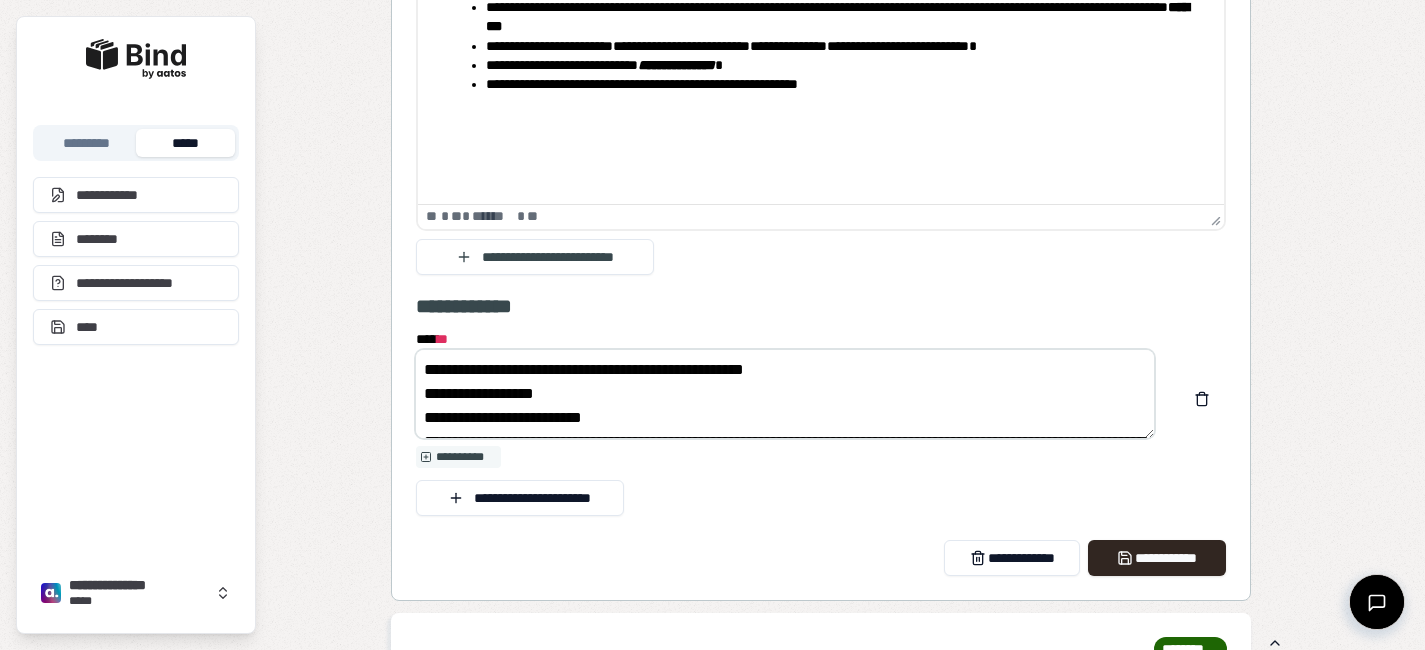 scroll, scrollTop: 13, scrollLeft: 0, axis: vertical 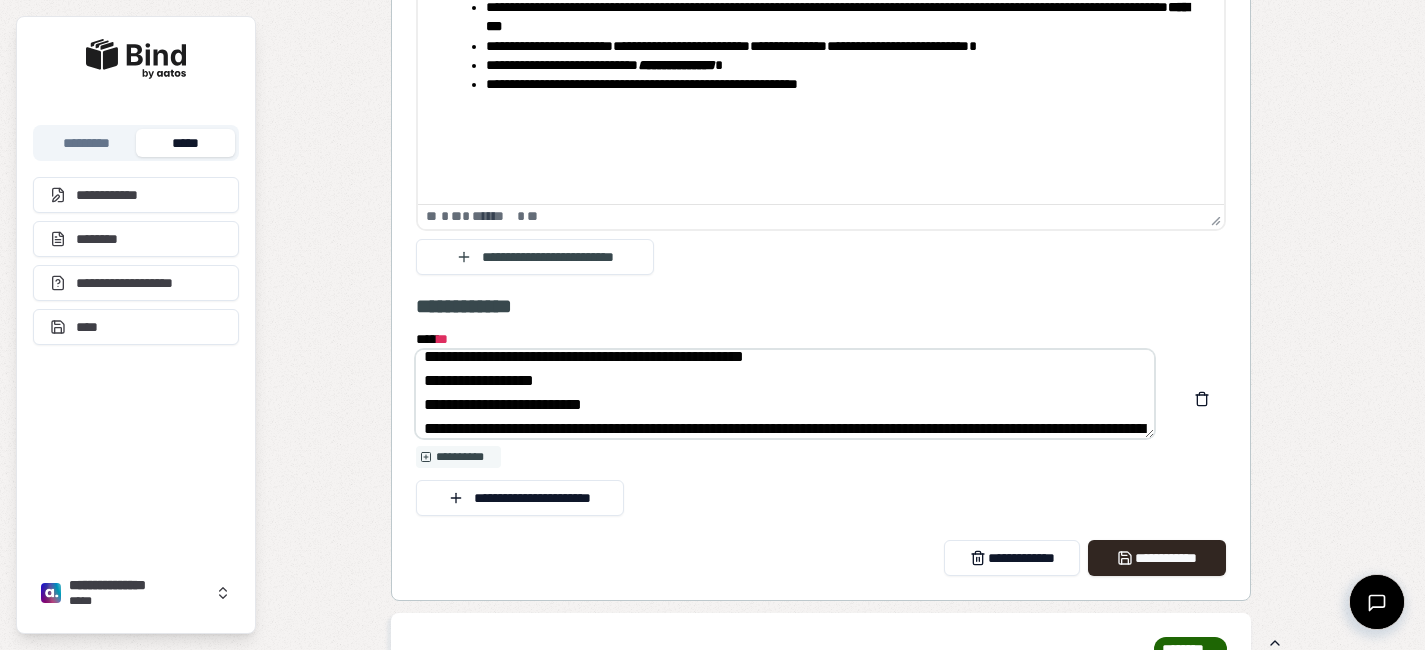 drag, startPoint x: 612, startPoint y: 427, endPoint x: 373, endPoint y: 426, distance: 239.00209 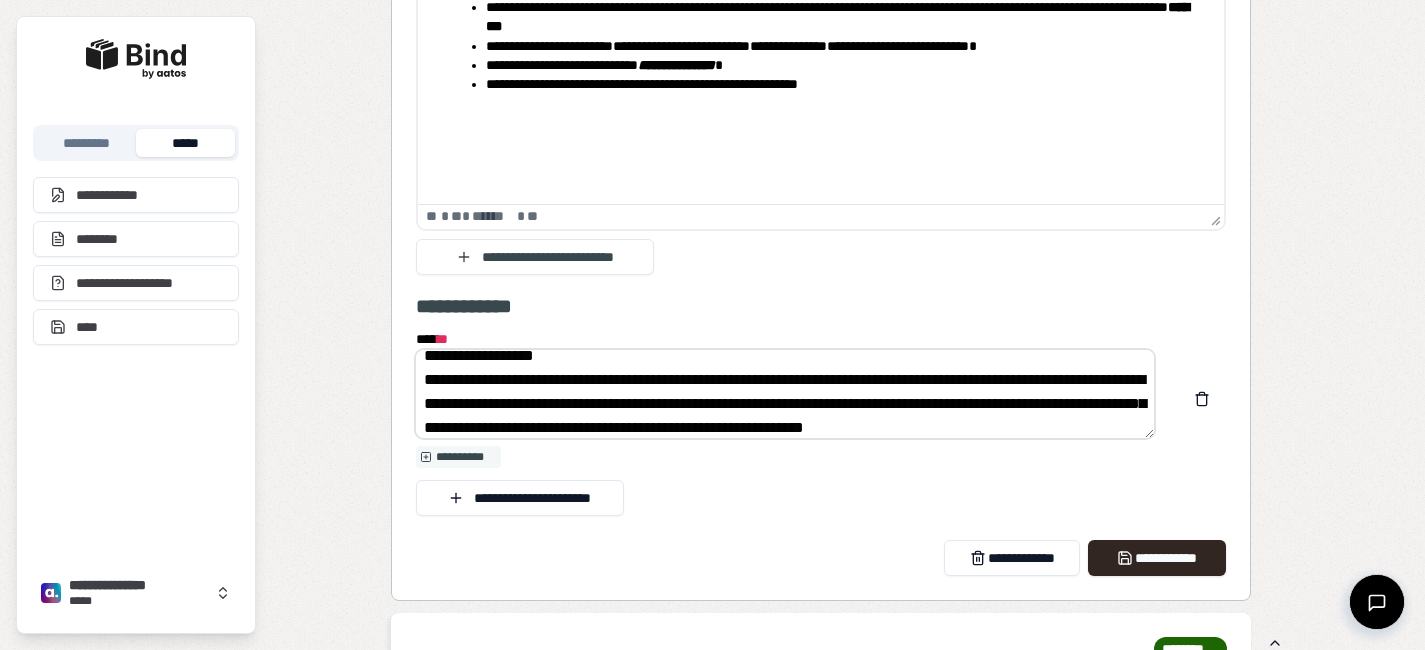 scroll, scrollTop: 40, scrollLeft: 0, axis: vertical 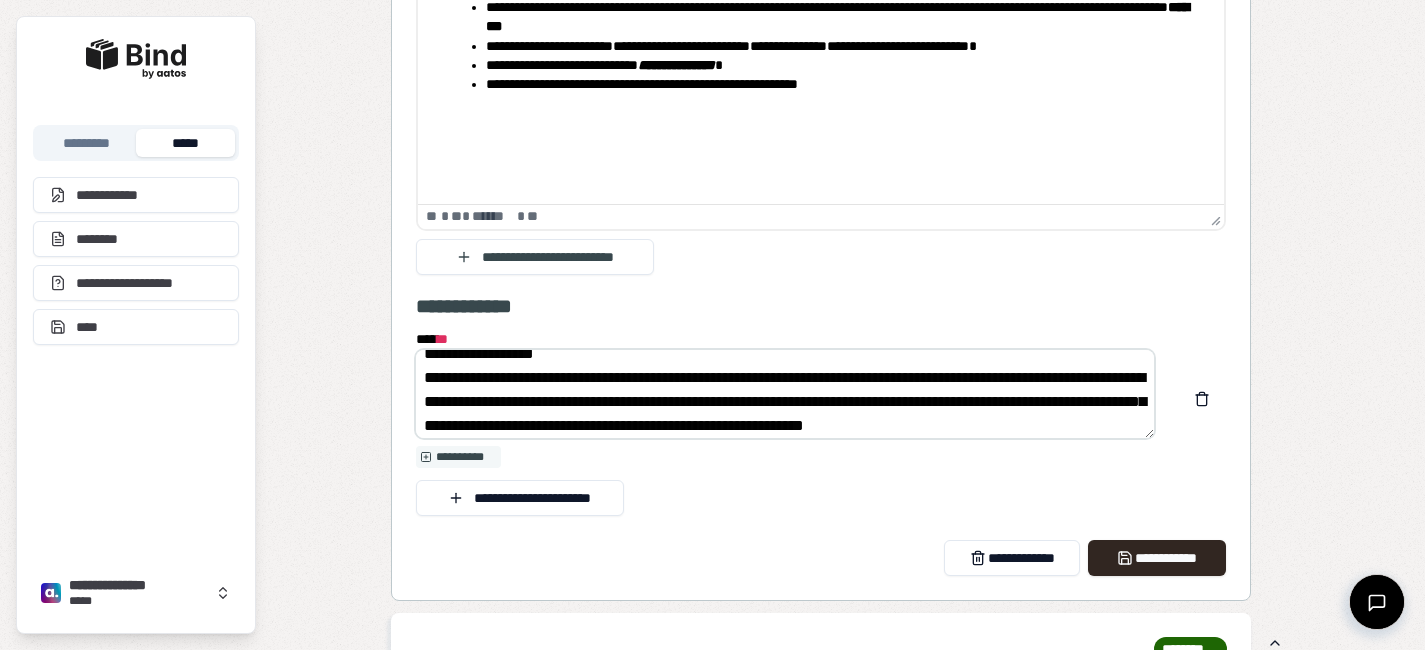 click on "**********" at bounding box center [785, 394] 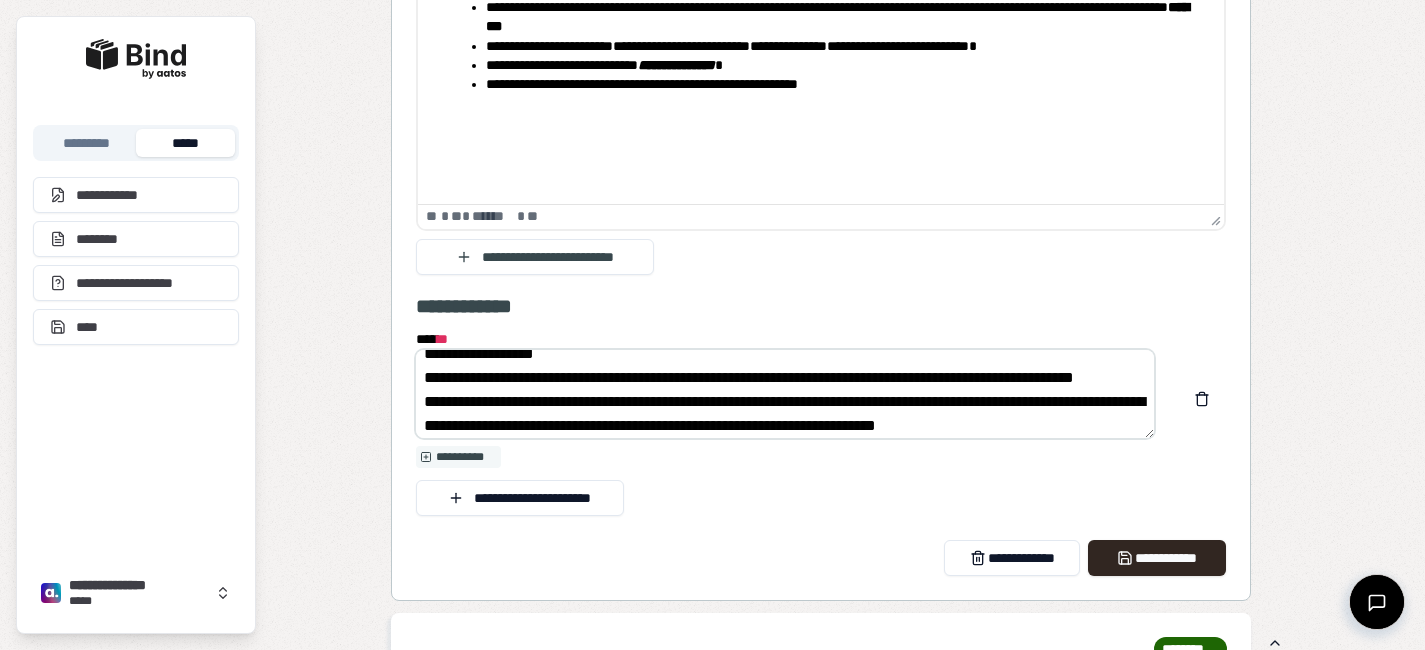 scroll, scrollTop: 72, scrollLeft: 0, axis: vertical 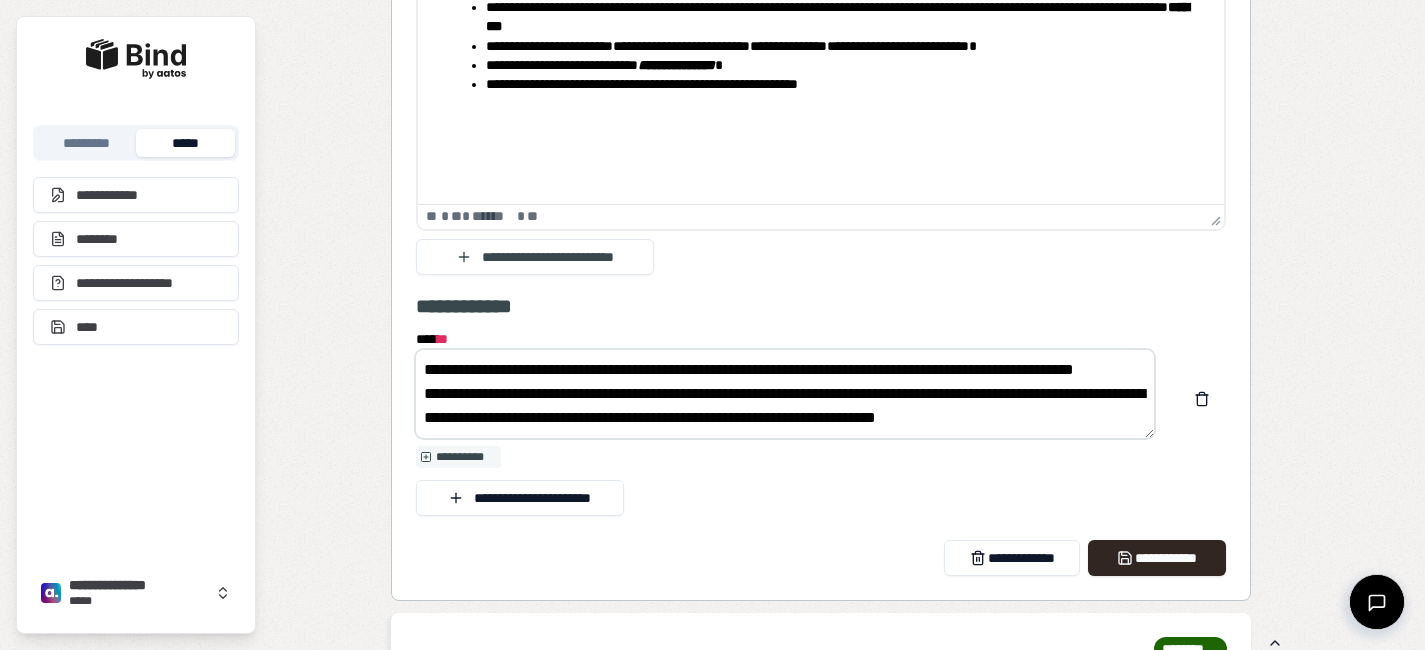 drag, startPoint x: 705, startPoint y: 415, endPoint x: 679, endPoint y: 415, distance: 26 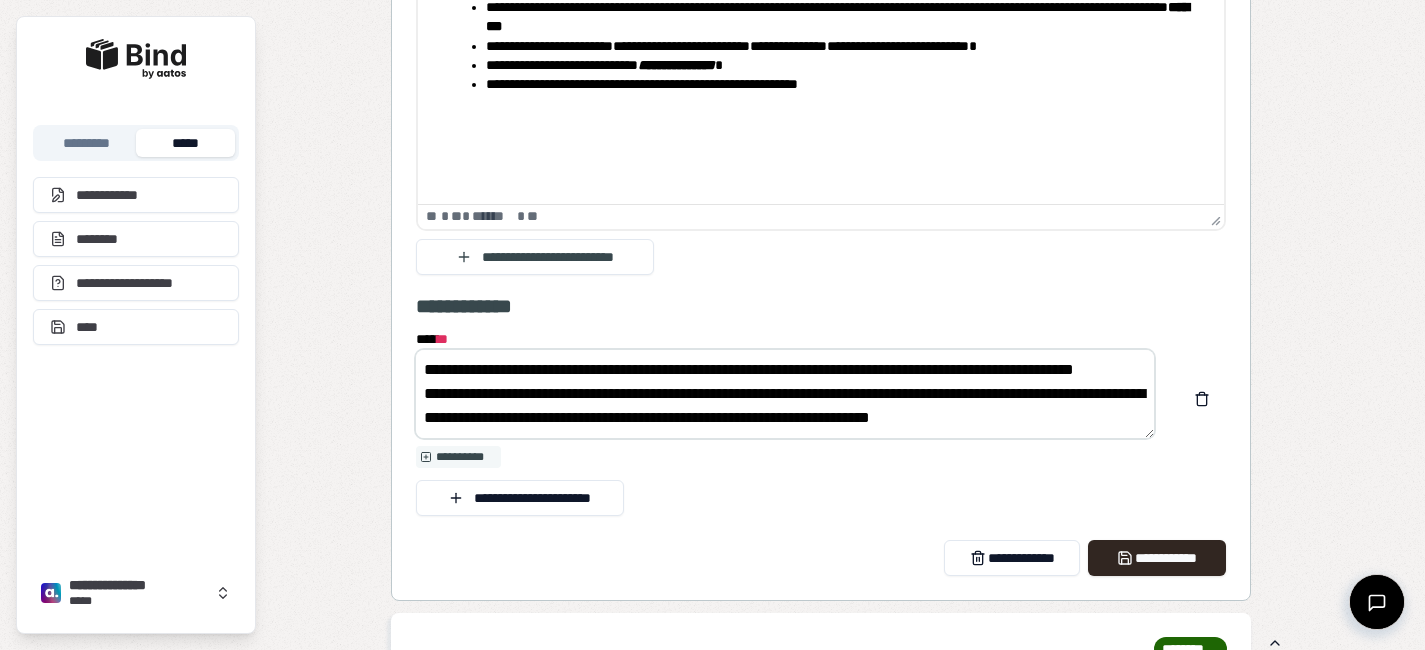 click on "**********" at bounding box center [785, 394] 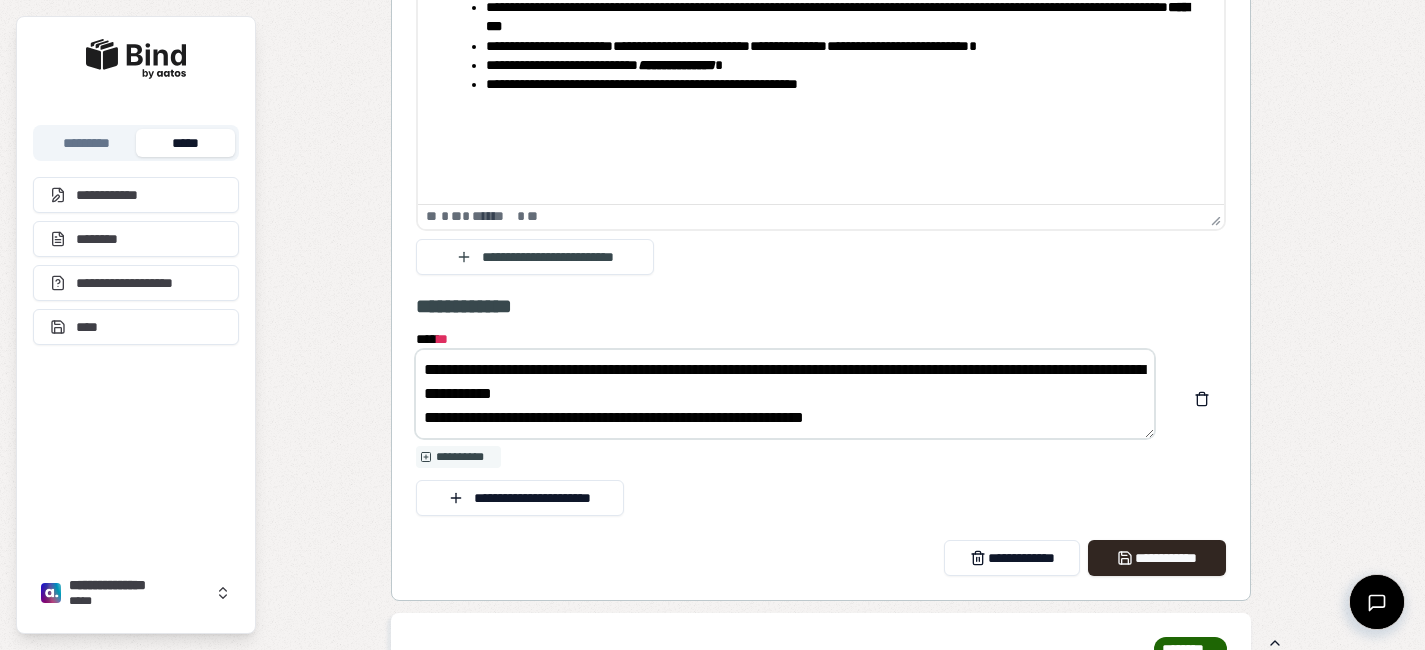 scroll, scrollTop: 96, scrollLeft: 0, axis: vertical 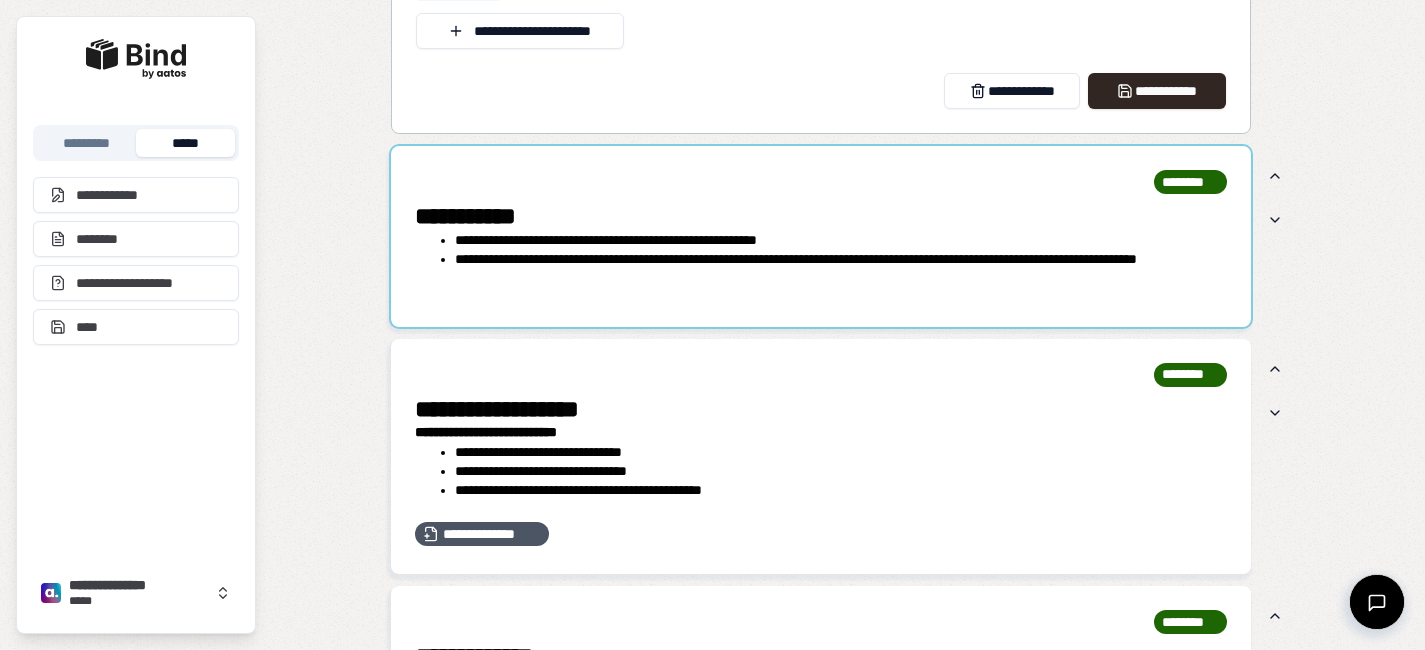 type on "**********" 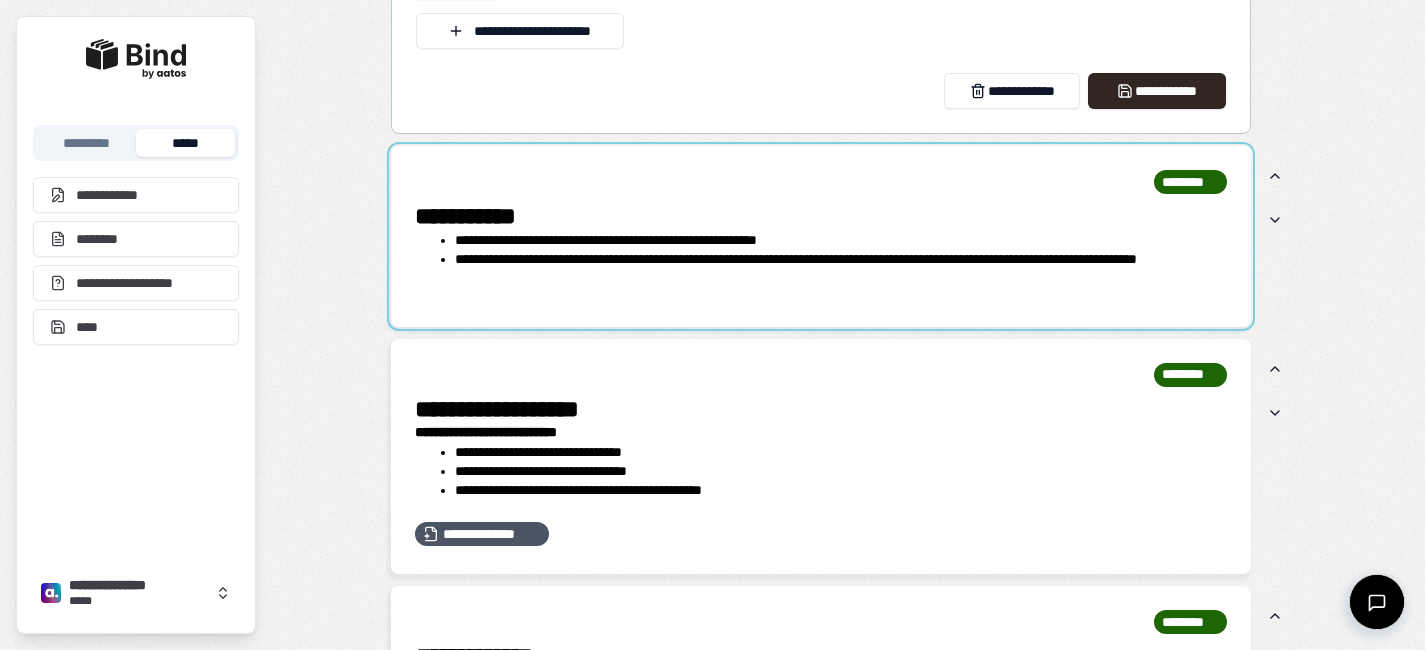 click at bounding box center [821, 236] 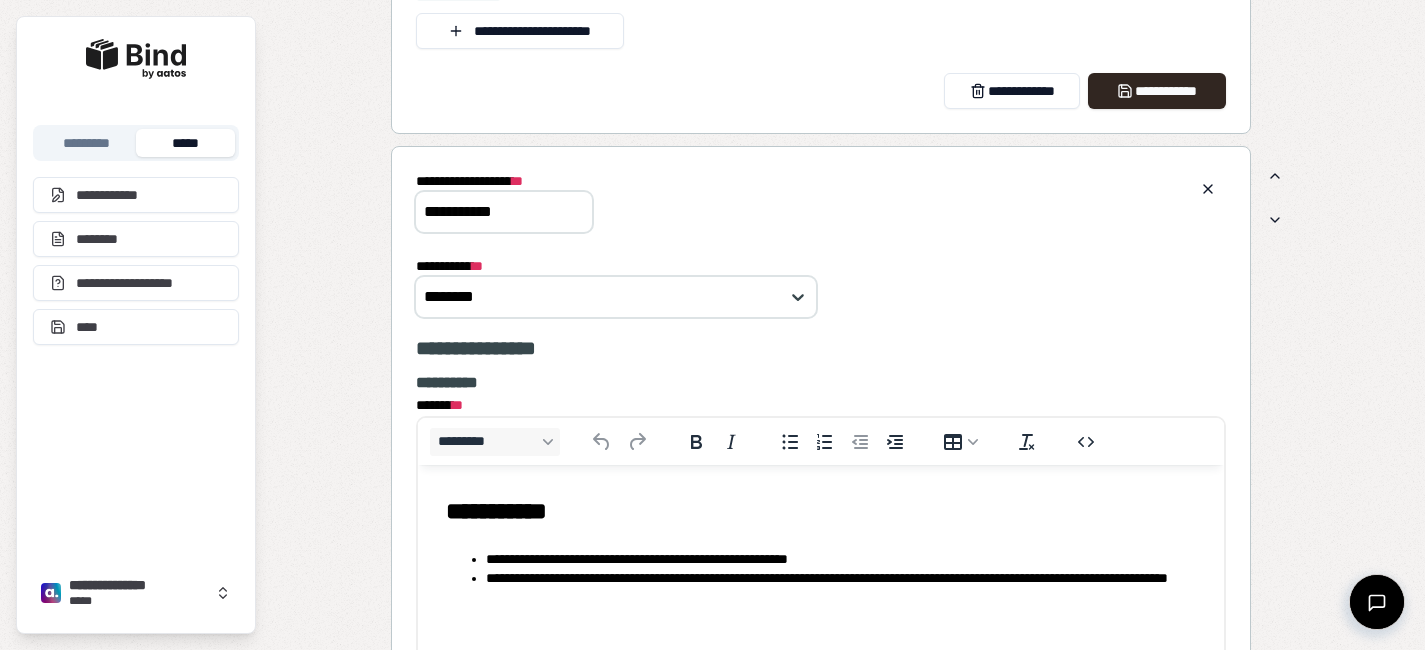 scroll, scrollTop: 0, scrollLeft: 0, axis: both 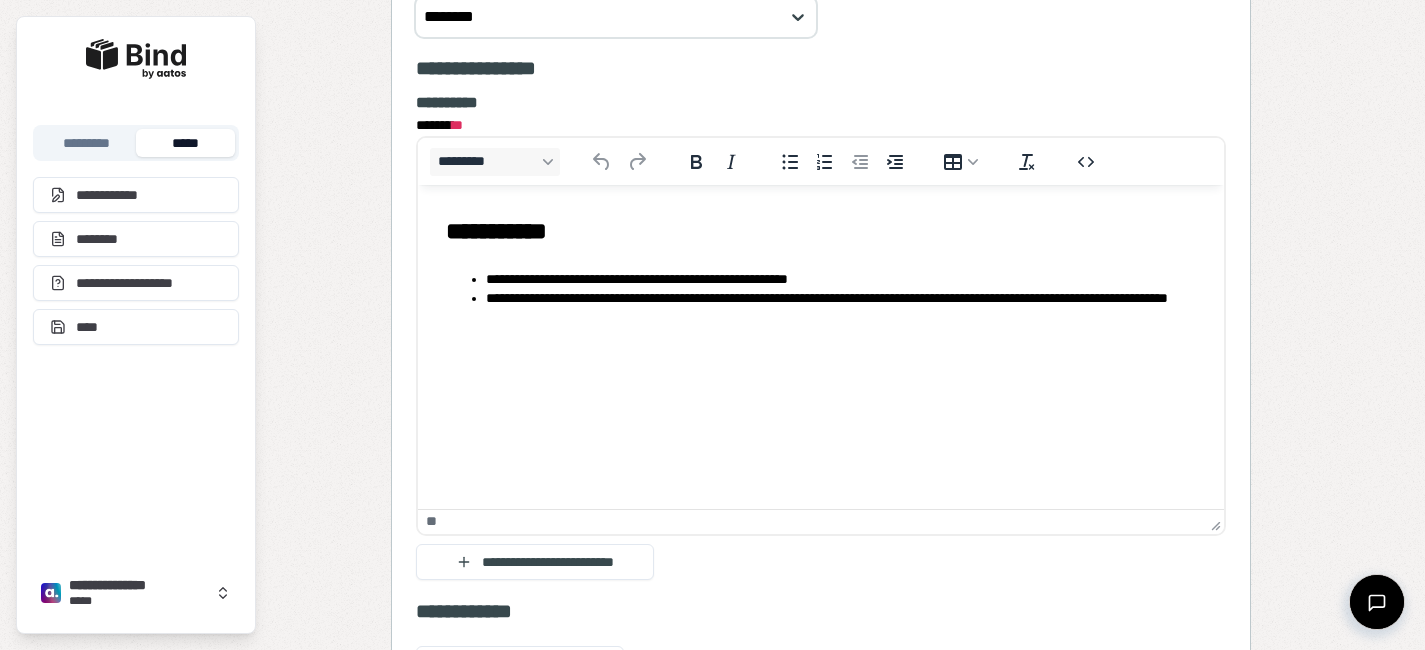 click on "**********" at bounding box center [820, 271] 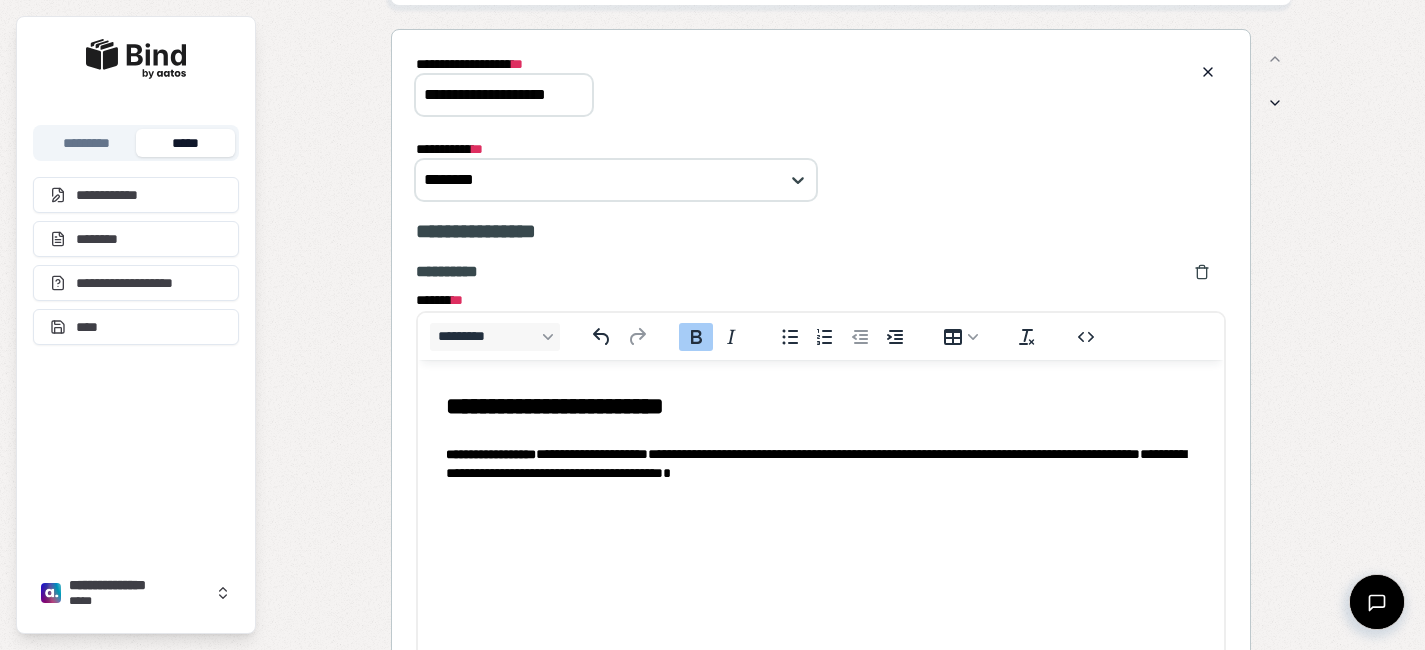 scroll, scrollTop: 0, scrollLeft: 0, axis: both 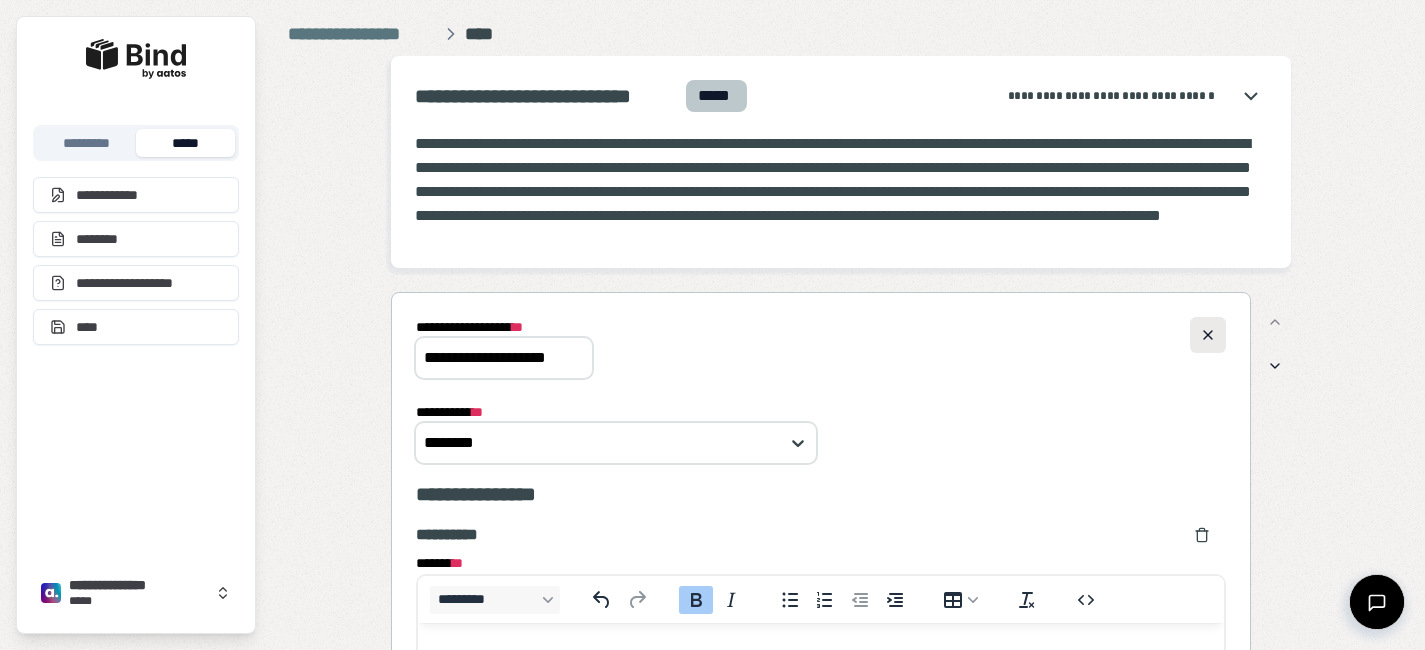 click at bounding box center (1208, 335) 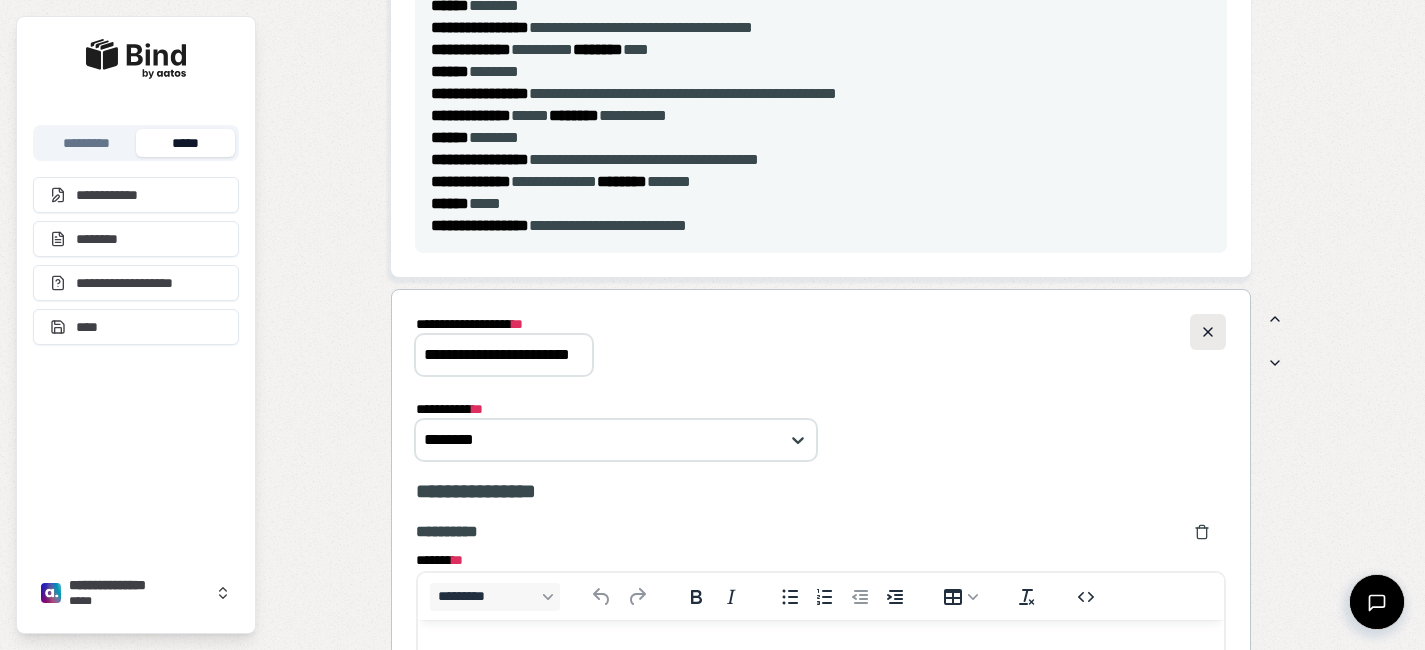 click at bounding box center [1208, 332] 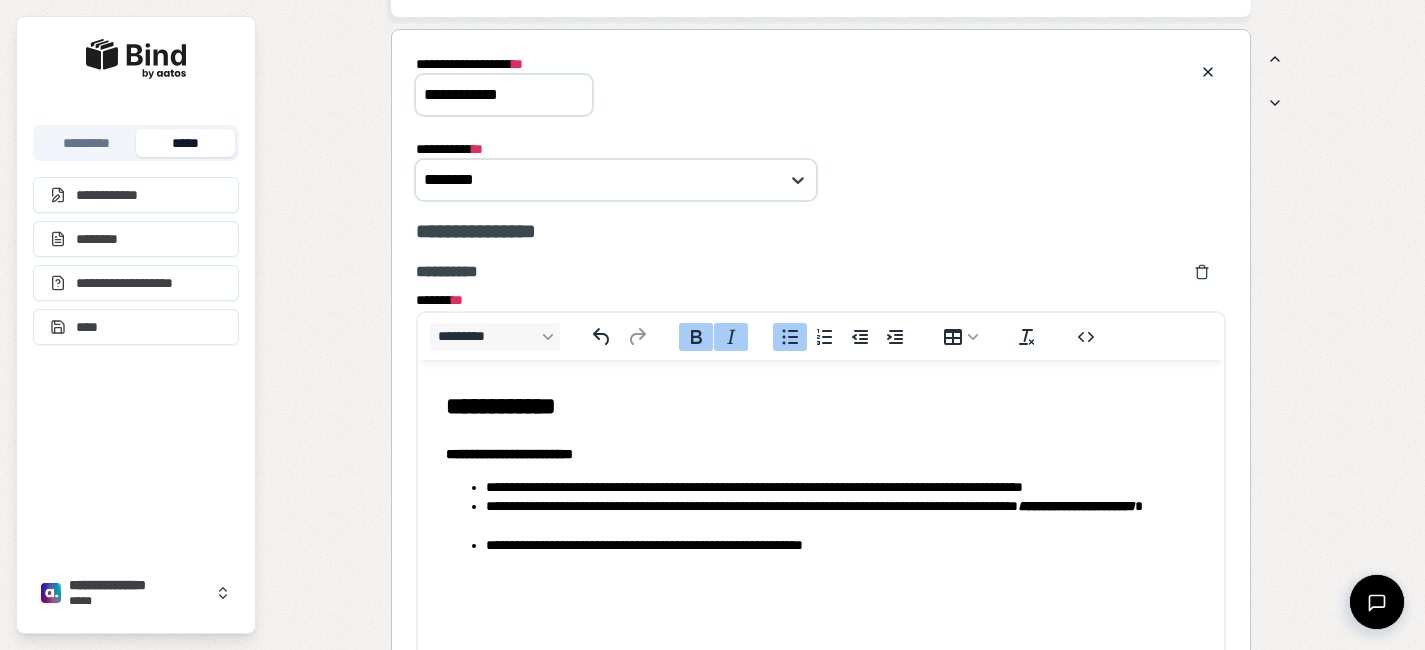 scroll, scrollTop: 1063, scrollLeft: 0, axis: vertical 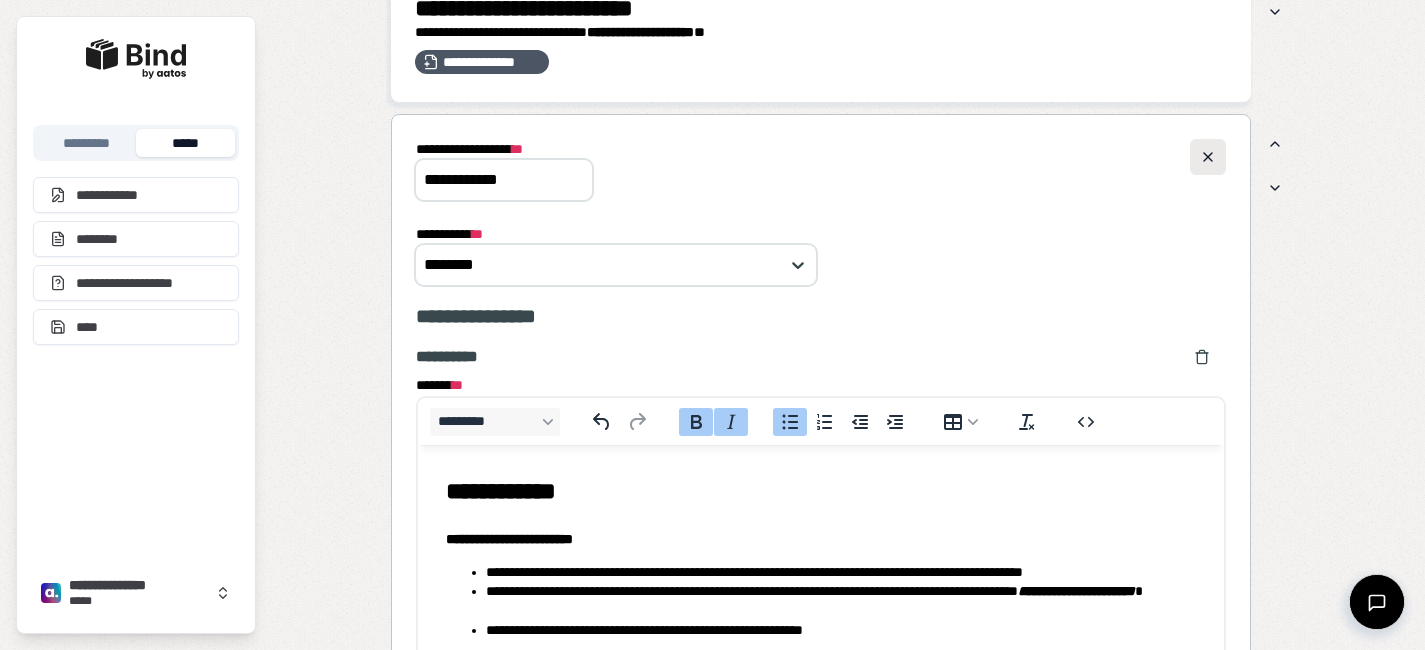click at bounding box center [1208, 157] 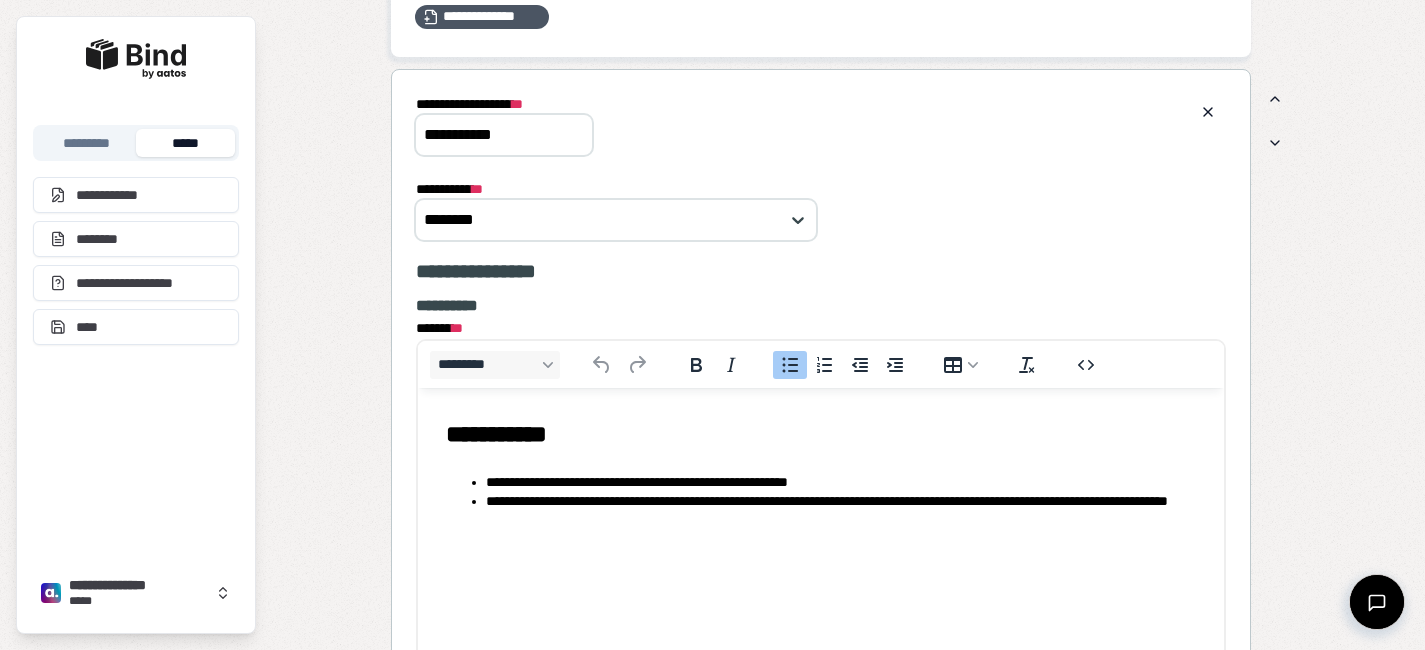 scroll, scrollTop: 1392, scrollLeft: 0, axis: vertical 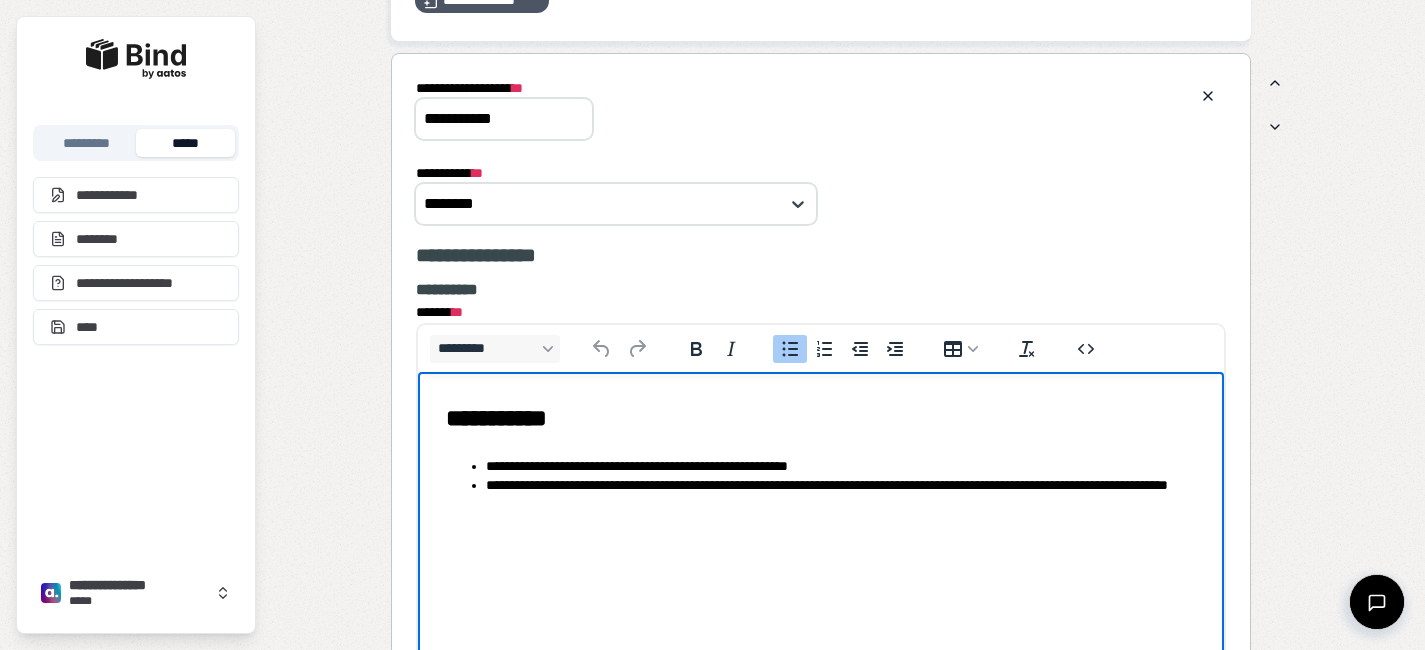 click on "**********" at bounding box center (840, 465) 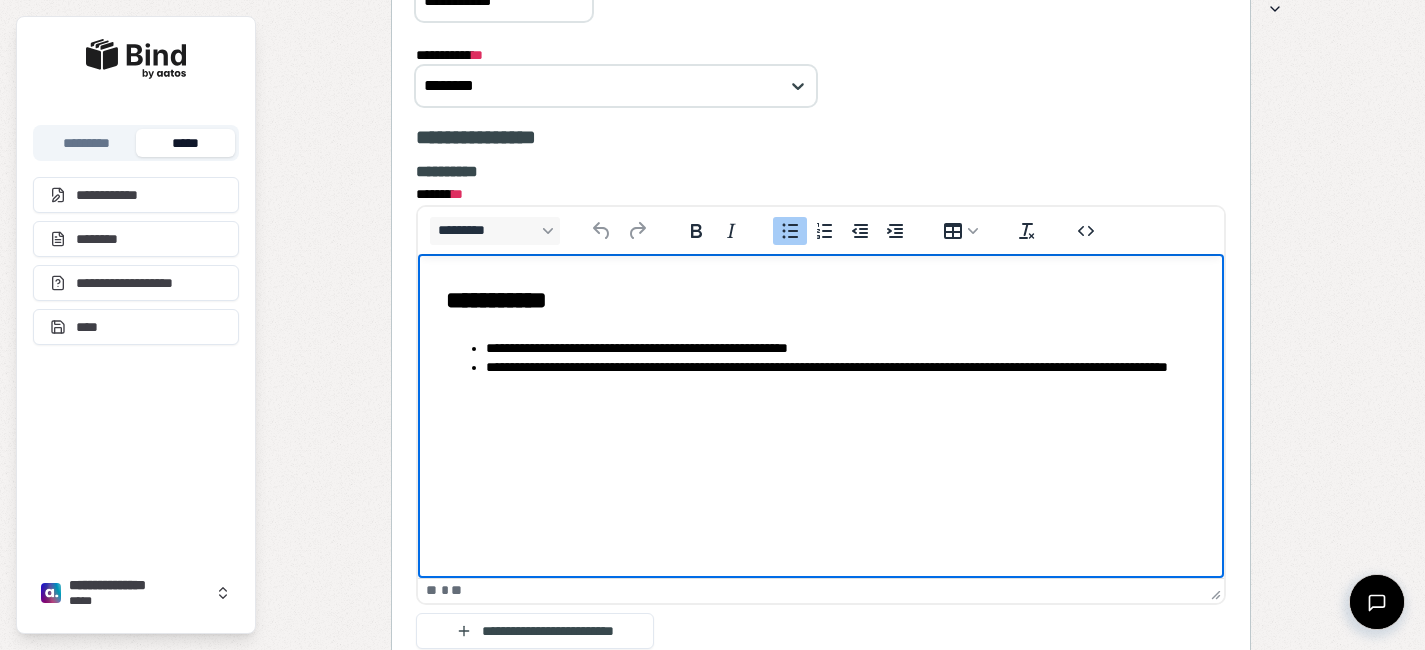 scroll, scrollTop: 1511, scrollLeft: 0, axis: vertical 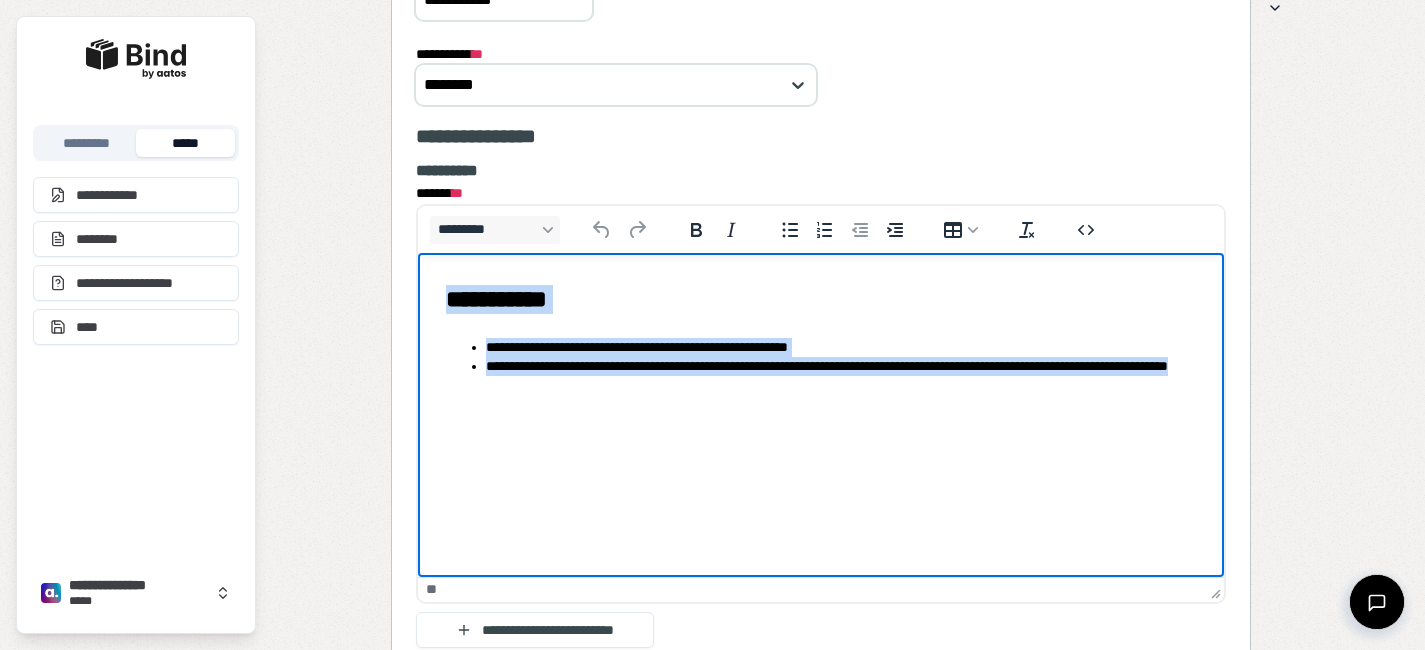 drag, startPoint x: 696, startPoint y: 403, endPoint x: 360, endPoint y: 231, distance: 377.46524 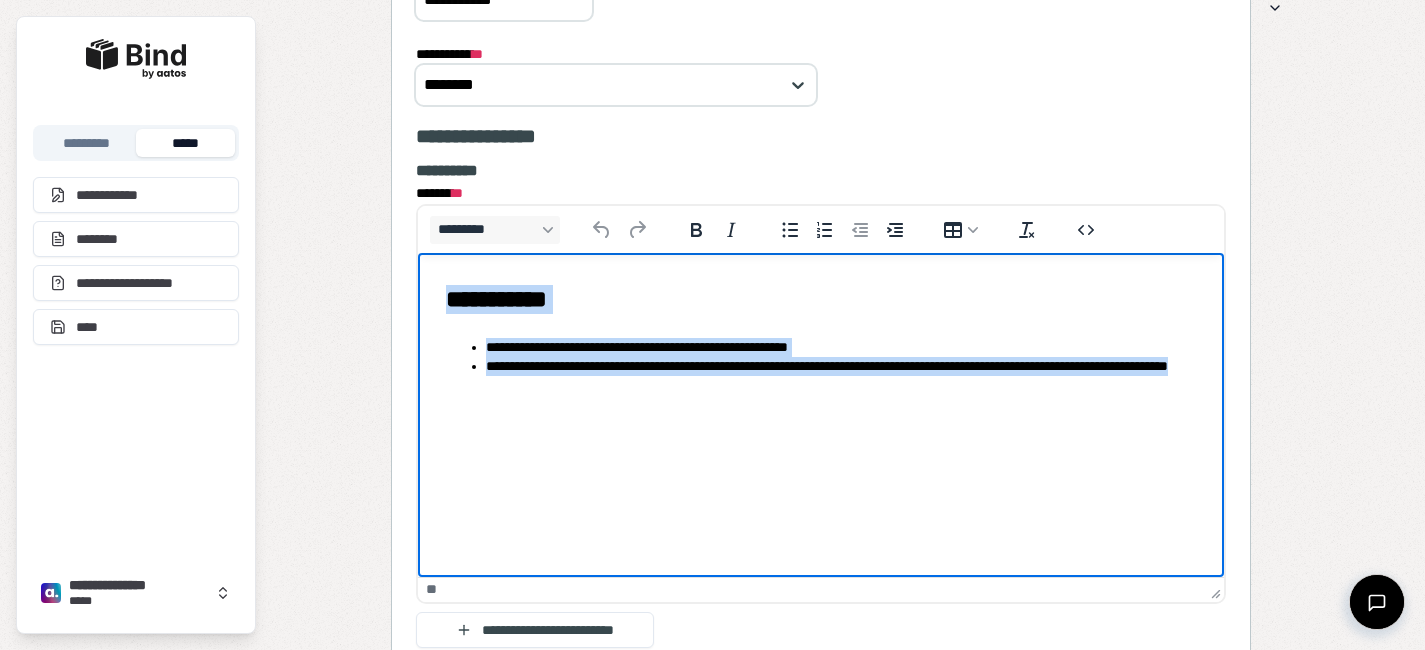 copy on "**********" 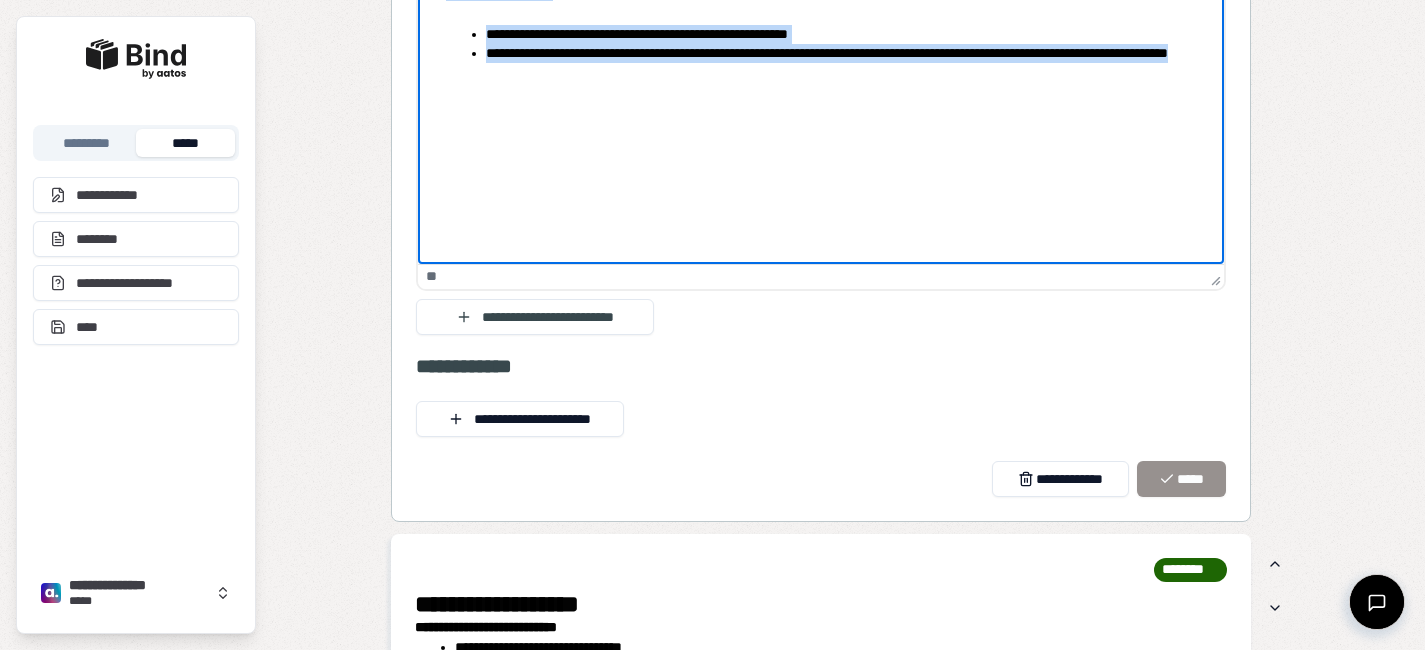 scroll, scrollTop: 1850, scrollLeft: 0, axis: vertical 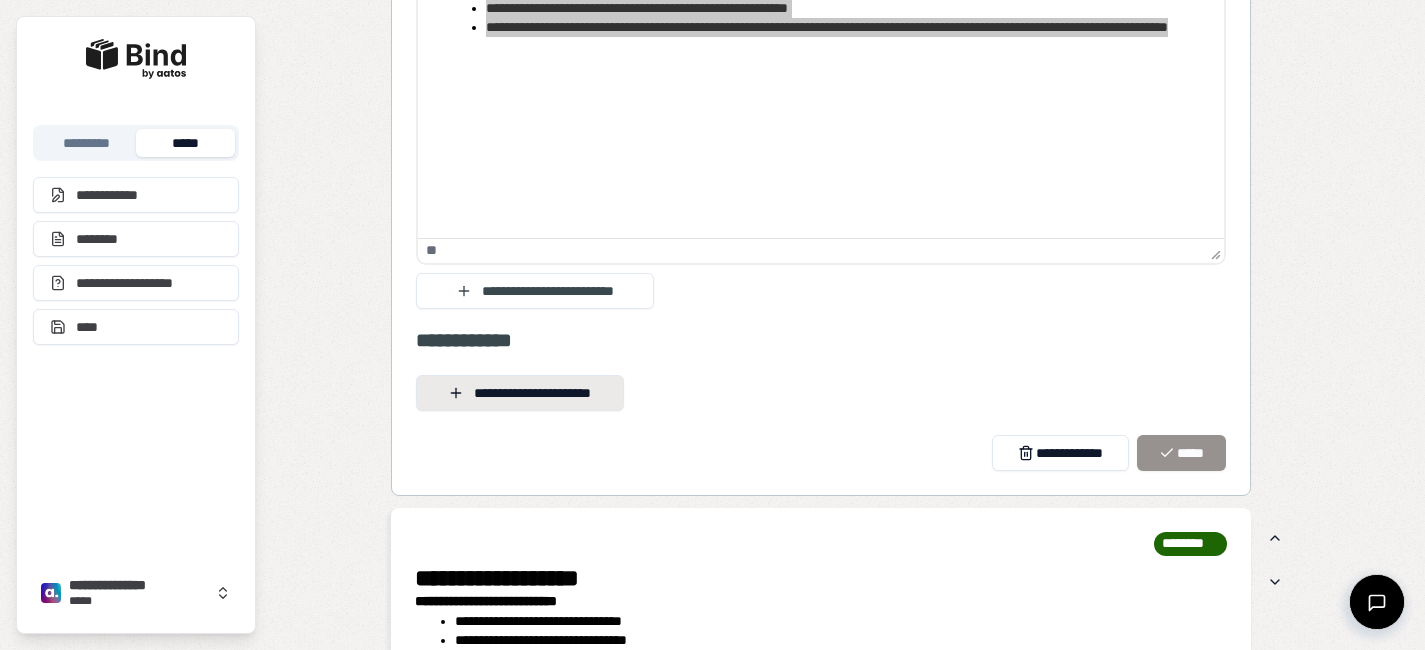 click on "**********" at bounding box center [520, 393] 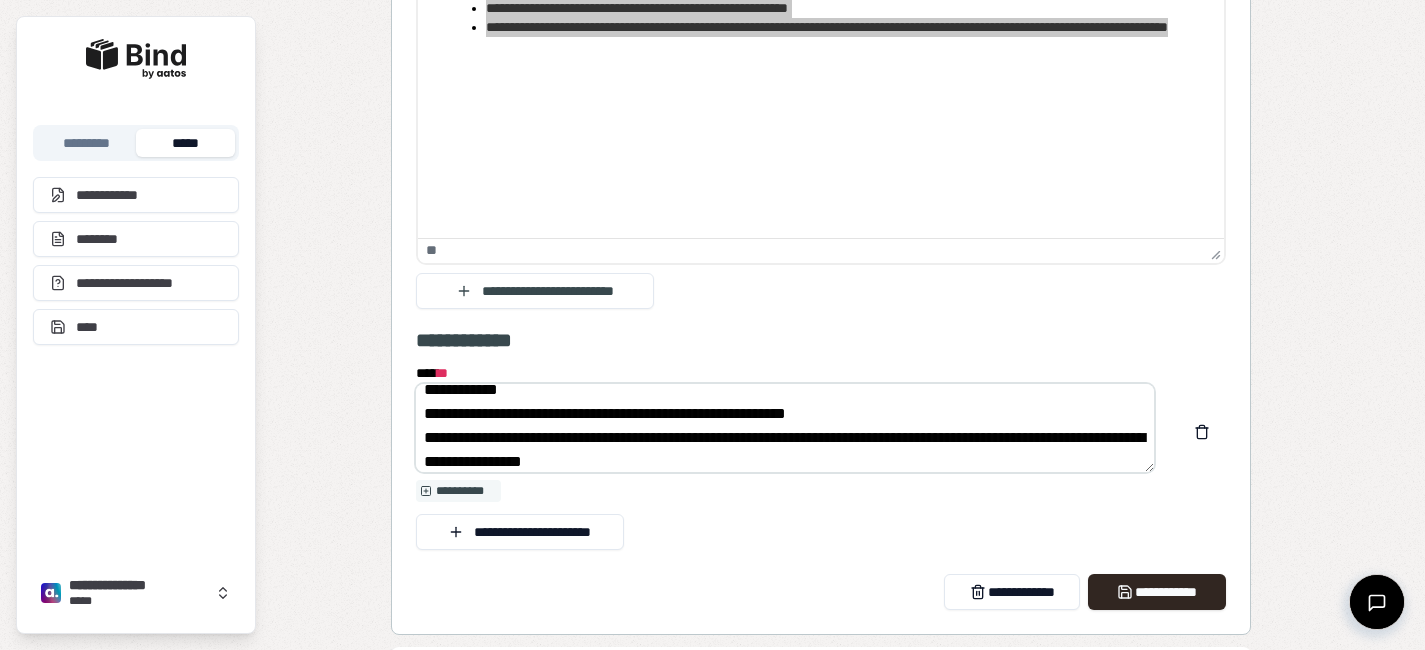 scroll, scrollTop: 0, scrollLeft: 0, axis: both 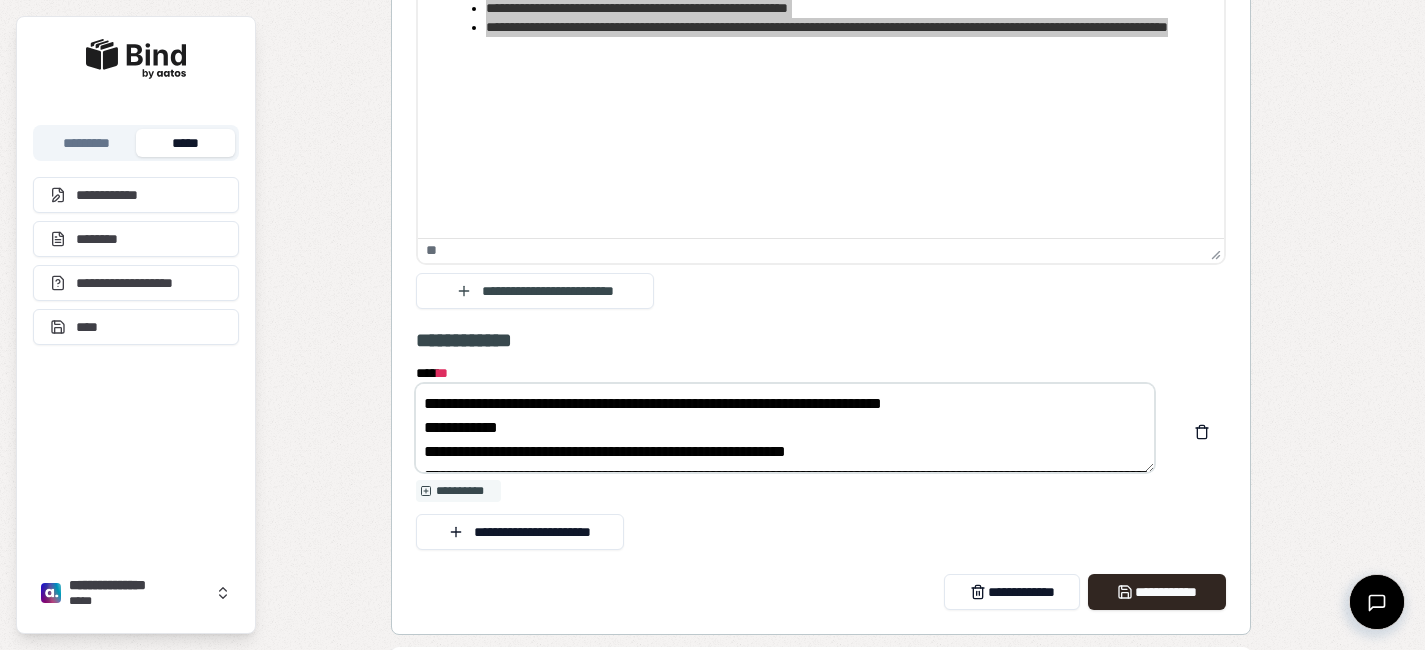 click on "**********" at bounding box center (785, 428) 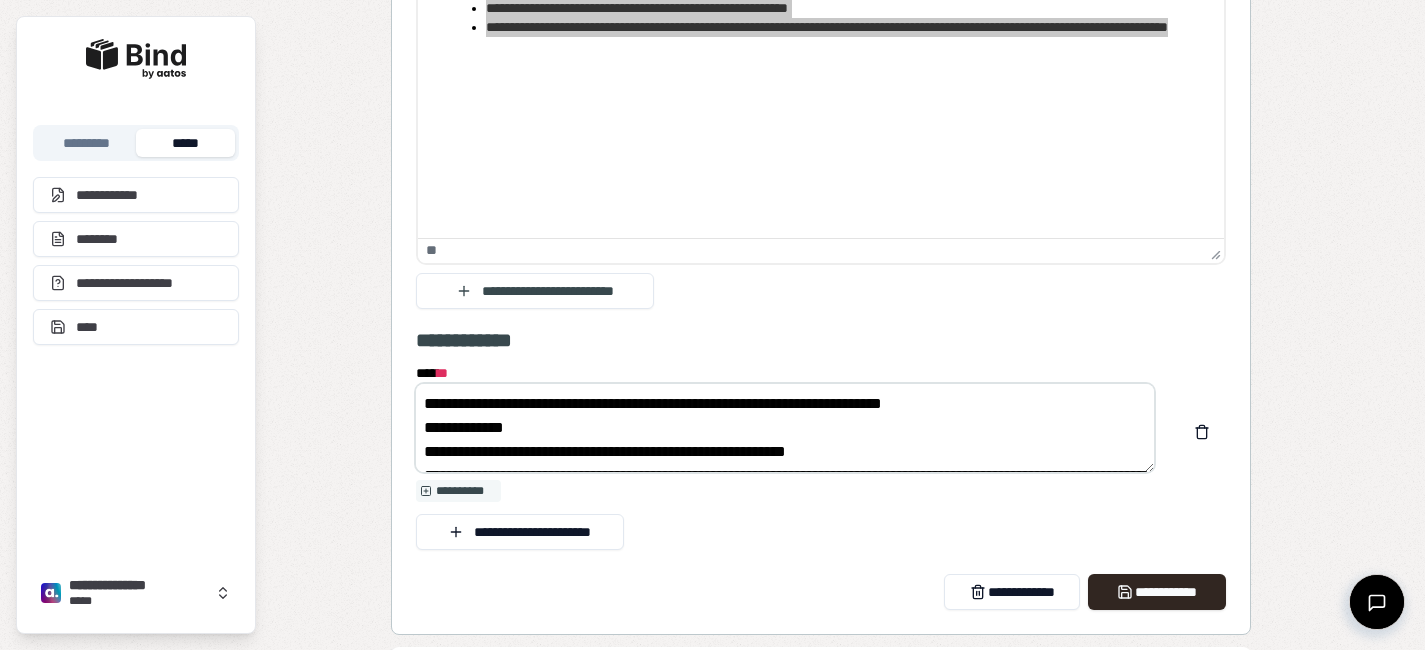 scroll, scrollTop: 48, scrollLeft: 0, axis: vertical 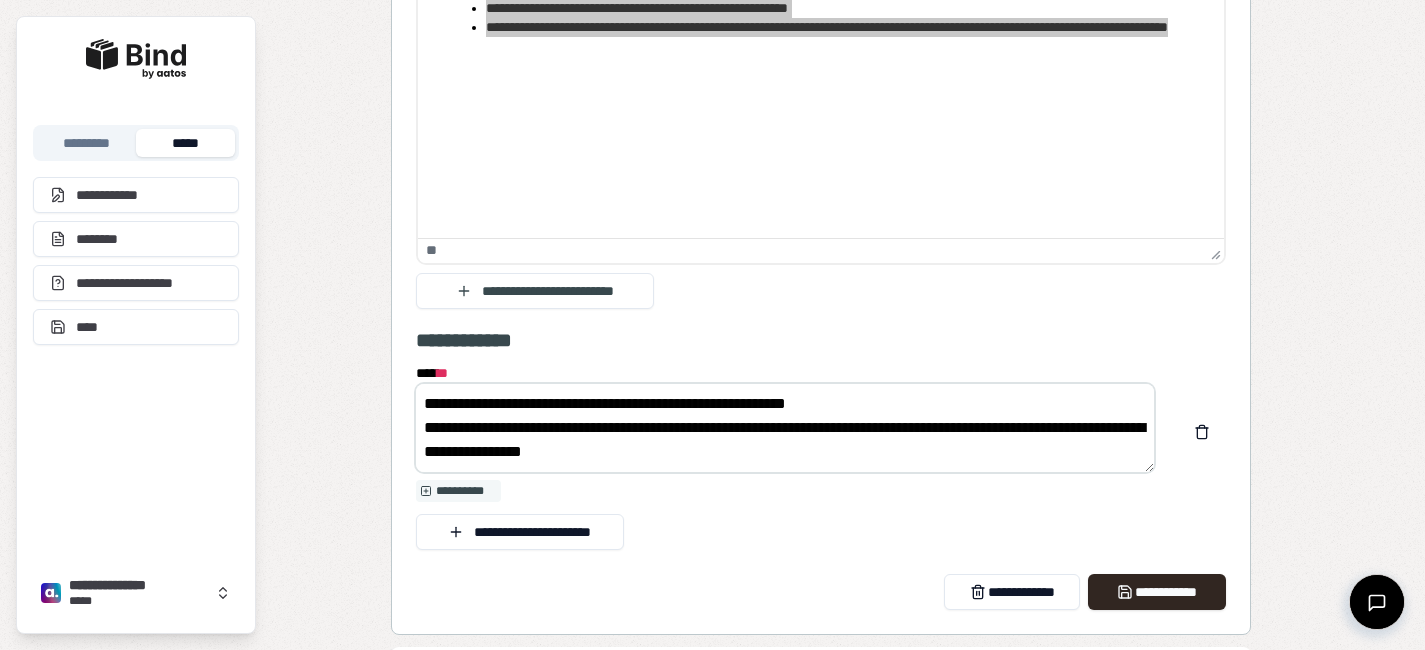 click on "**********" at bounding box center (785, 428) 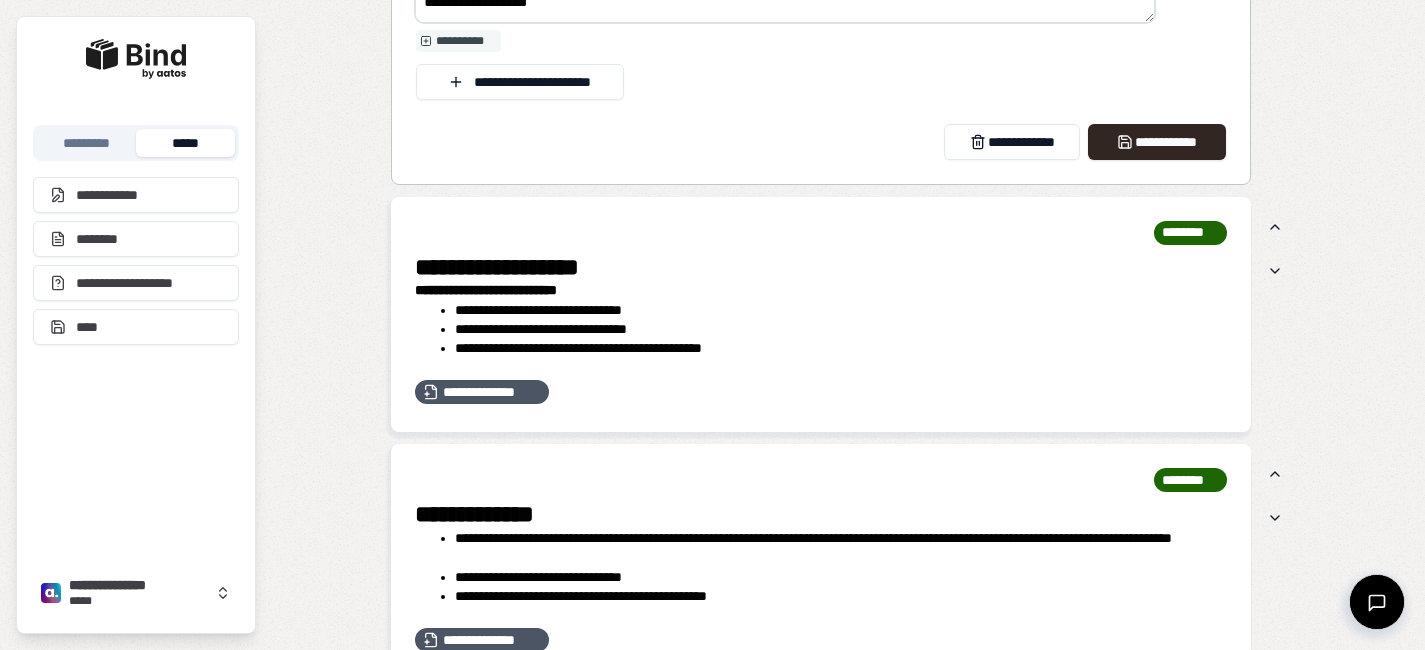 scroll, scrollTop: 2344, scrollLeft: 0, axis: vertical 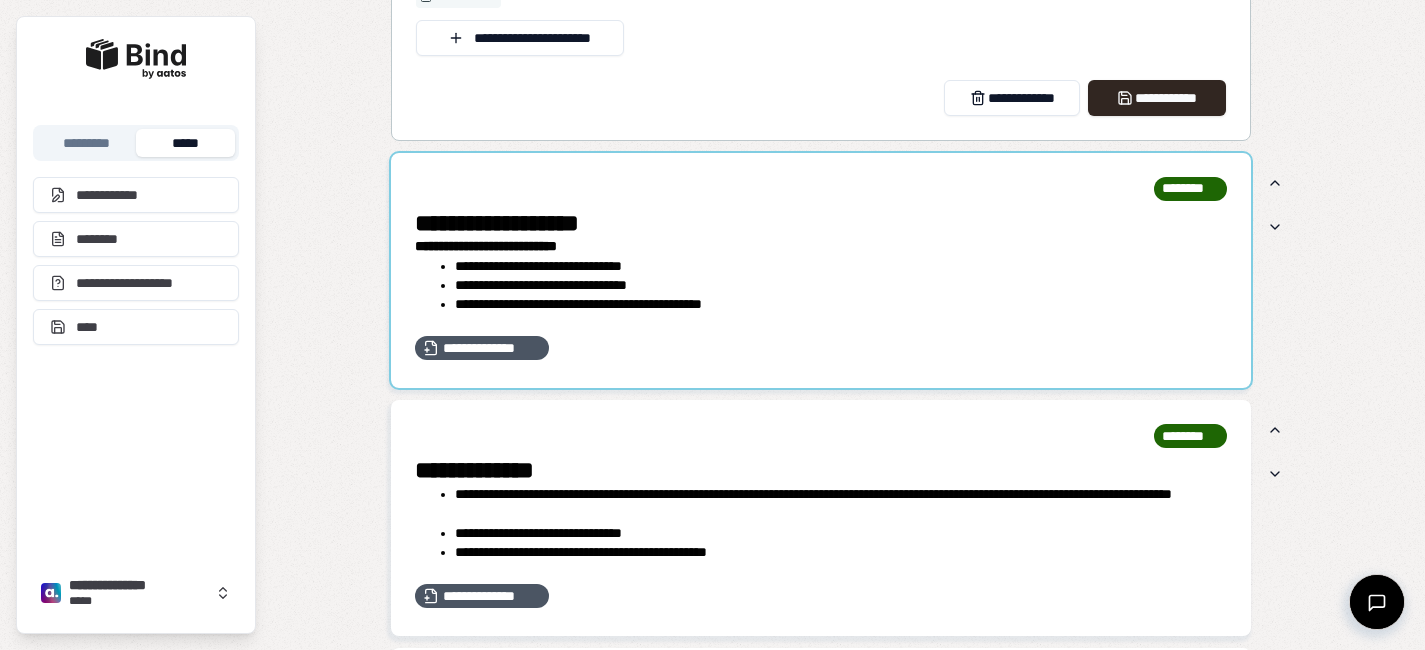type on "**********" 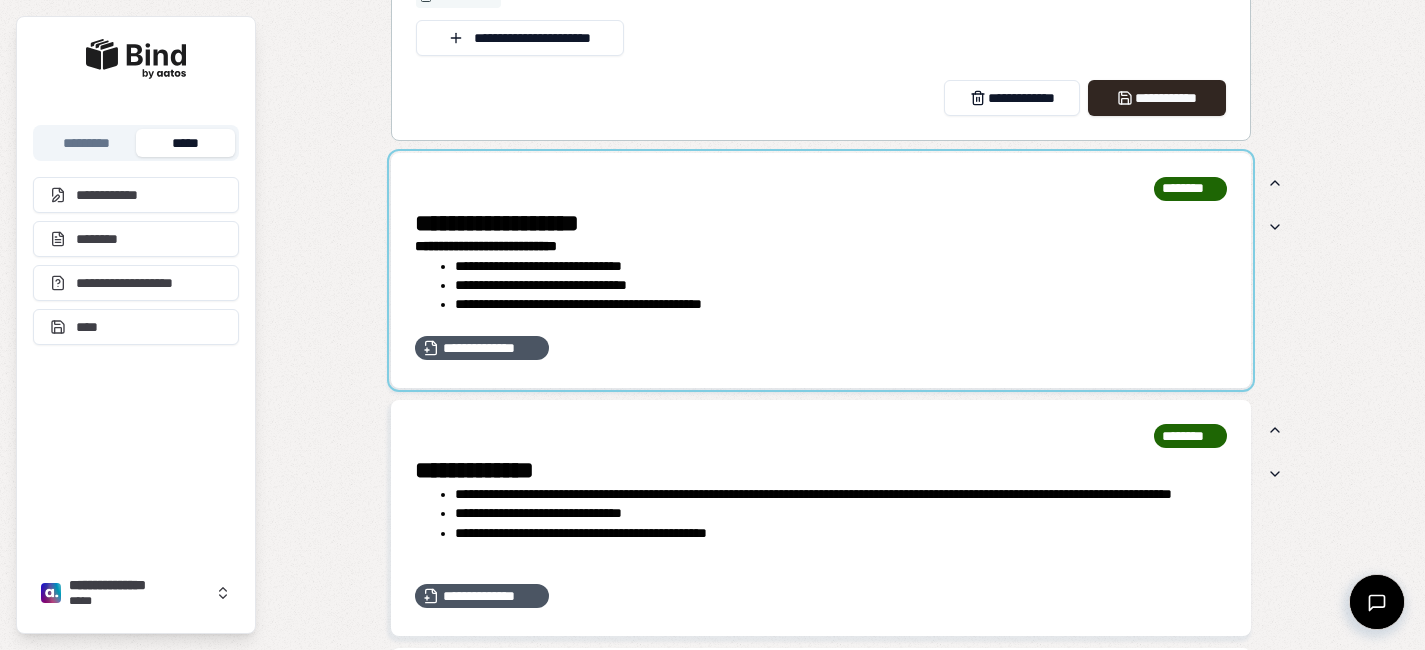 click at bounding box center (821, 271) 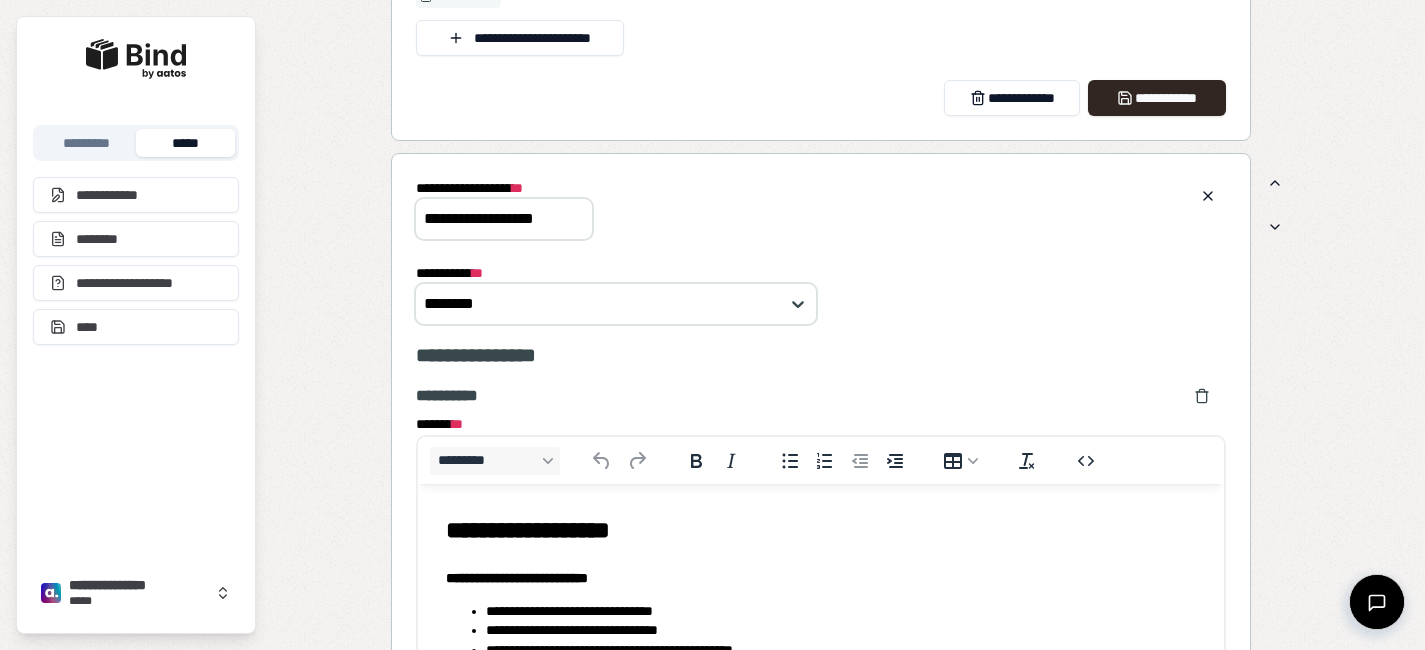 scroll, scrollTop: 0, scrollLeft: 0, axis: both 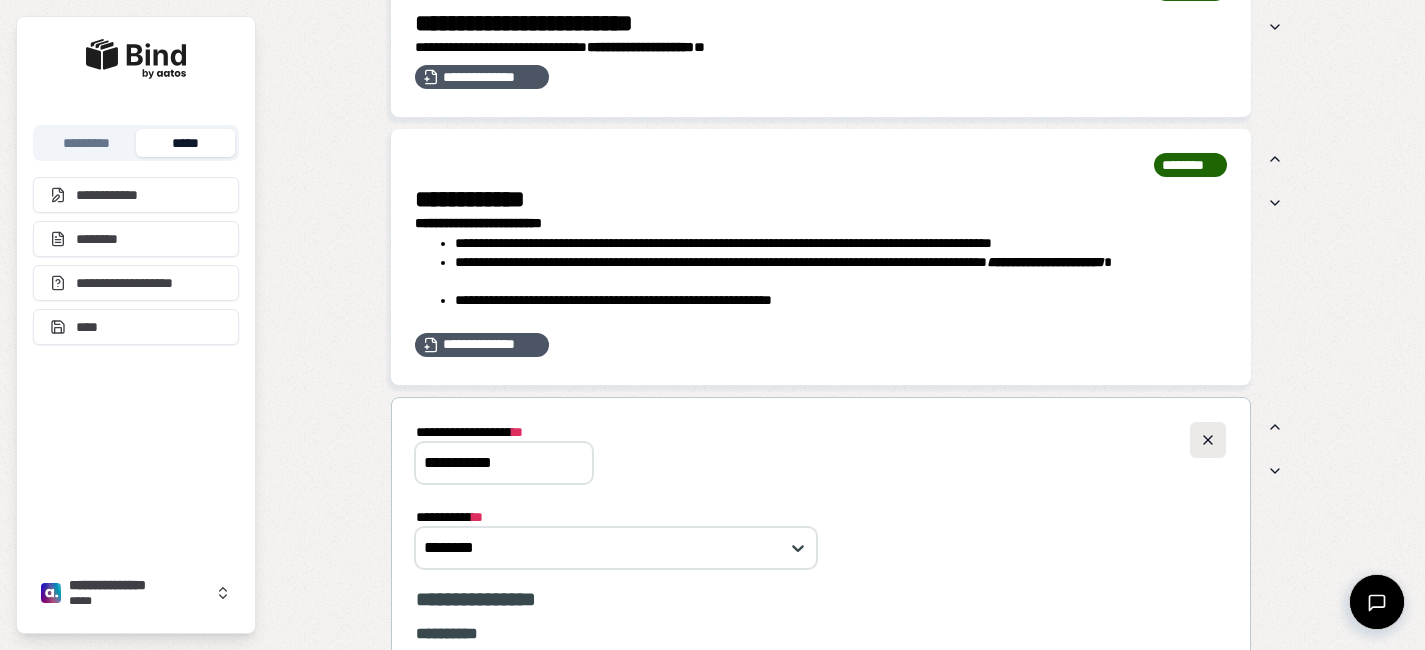 click at bounding box center [1208, 440] 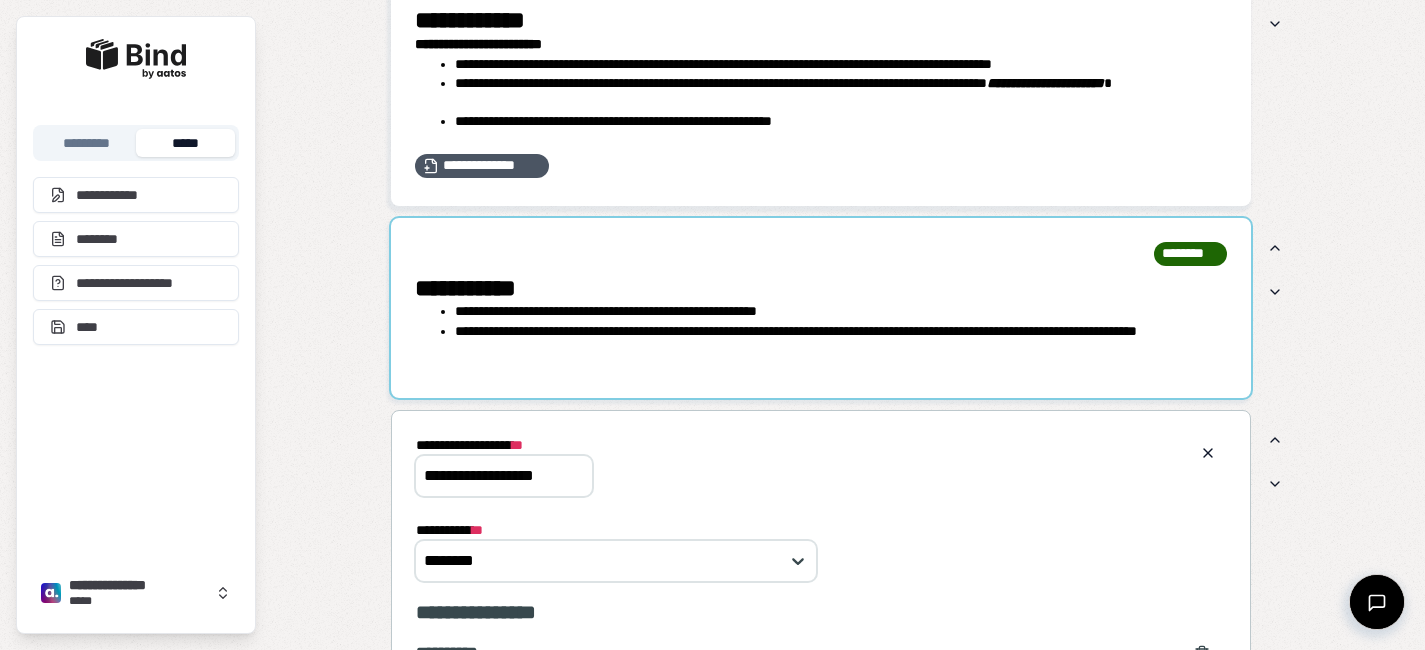 scroll, scrollTop: 1288, scrollLeft: 0, axis: vertical 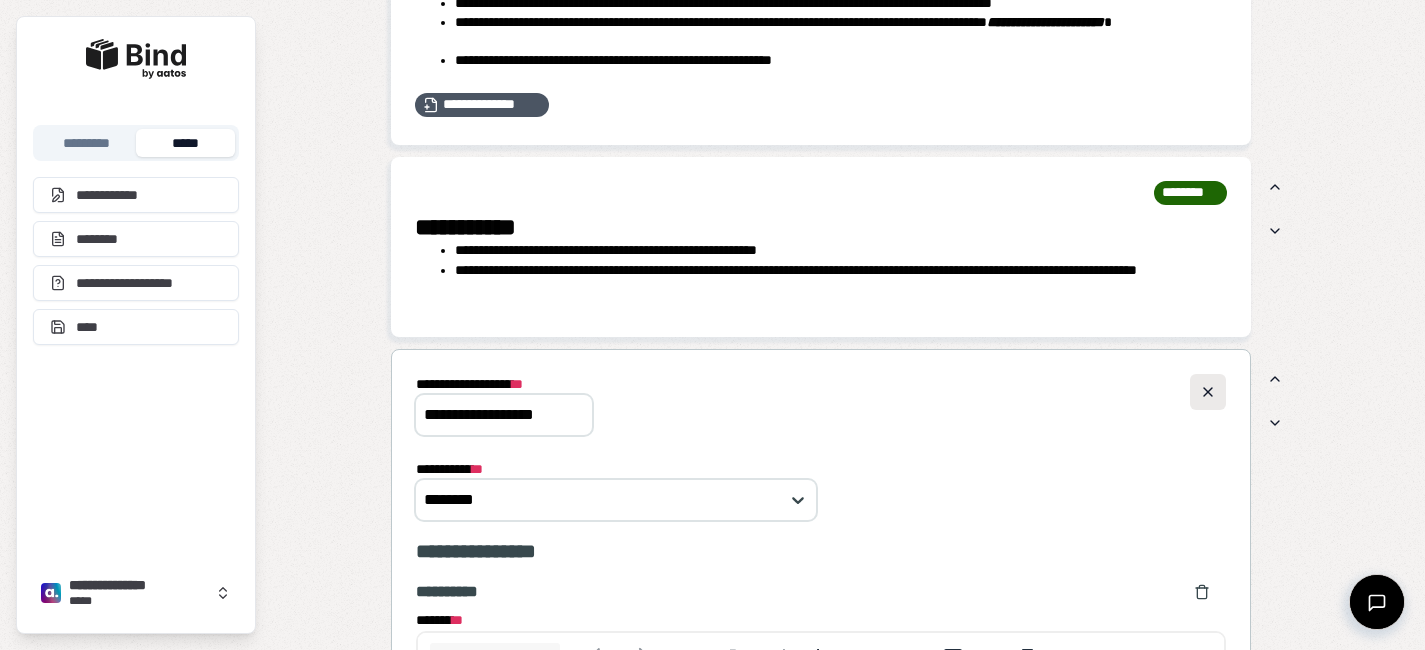 click at bounding box center [1208, 392] 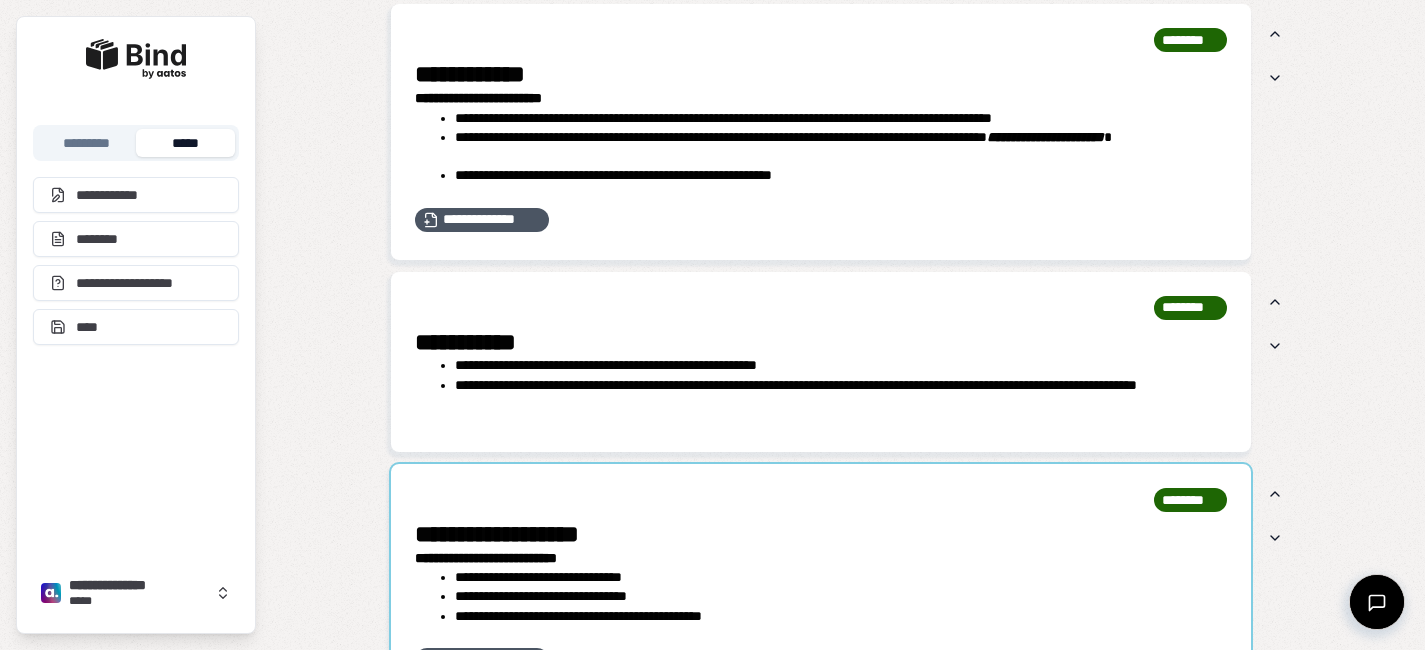 scroll, scrollTop: 1145, scrollLeft: 0, axis: vertical 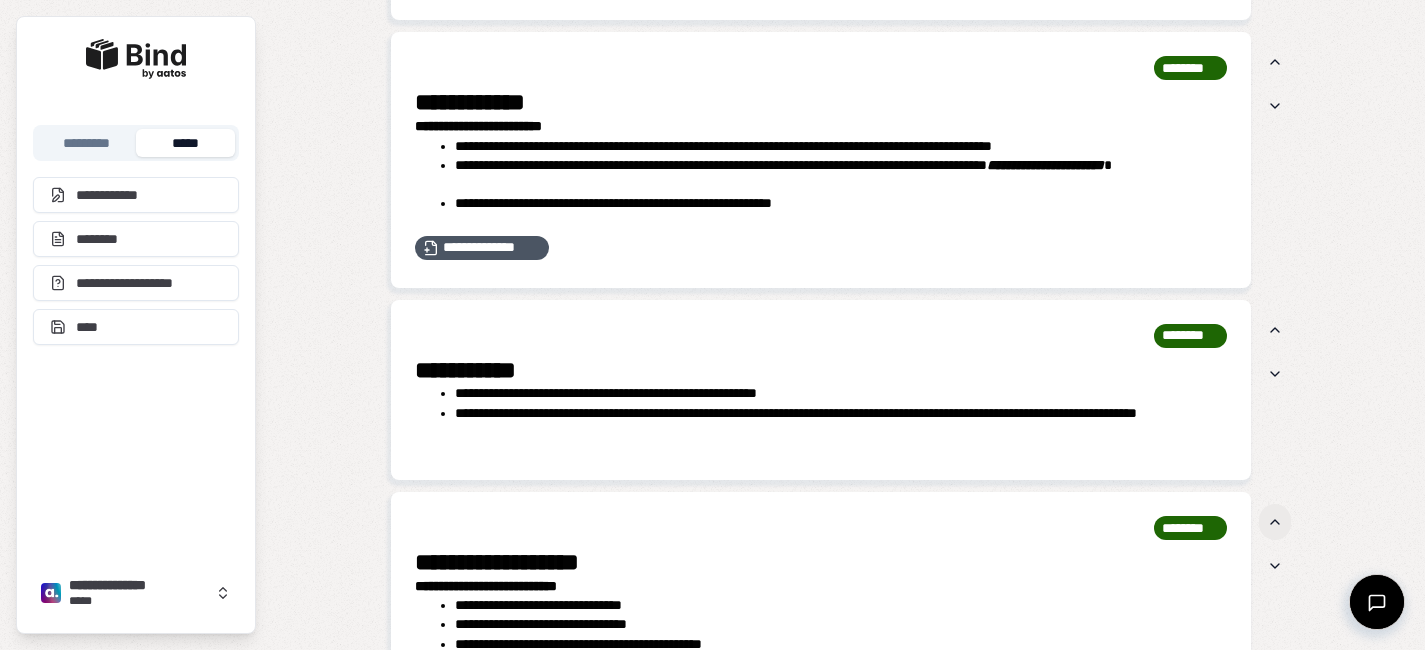 click at bounding box center [1275, 522] 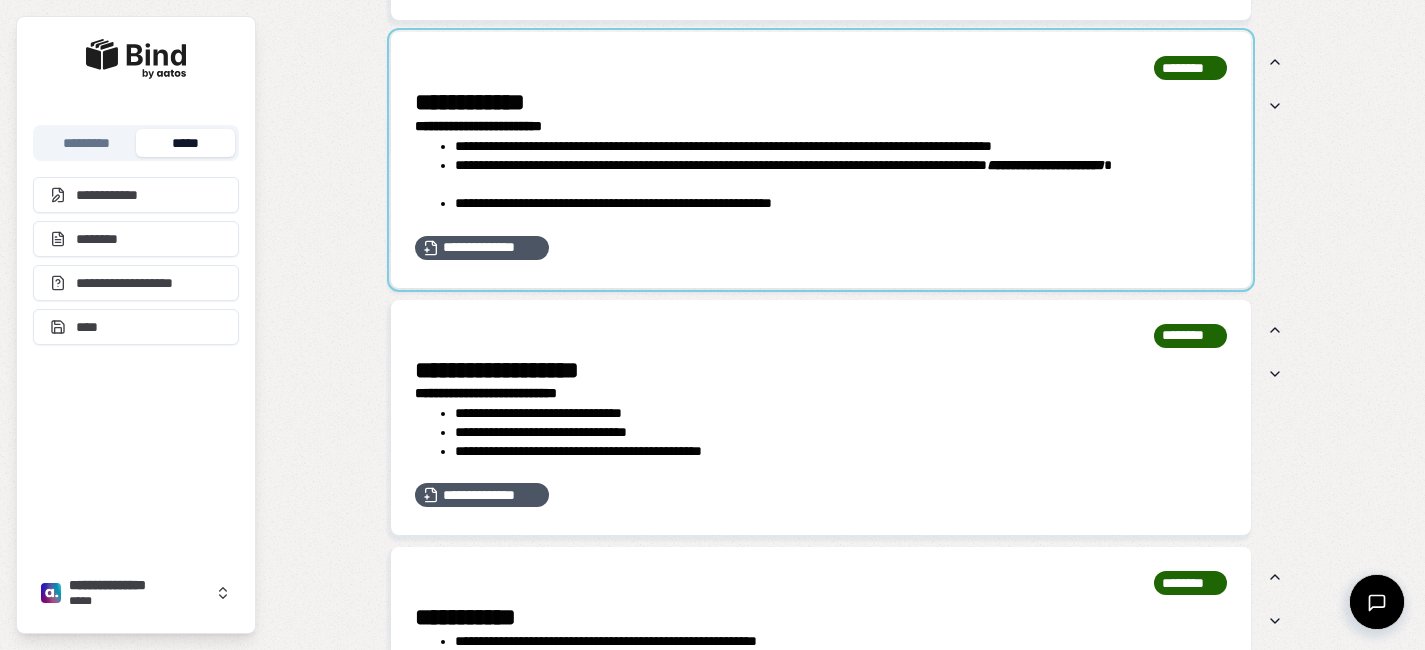 click at bounding box center (821, 159) 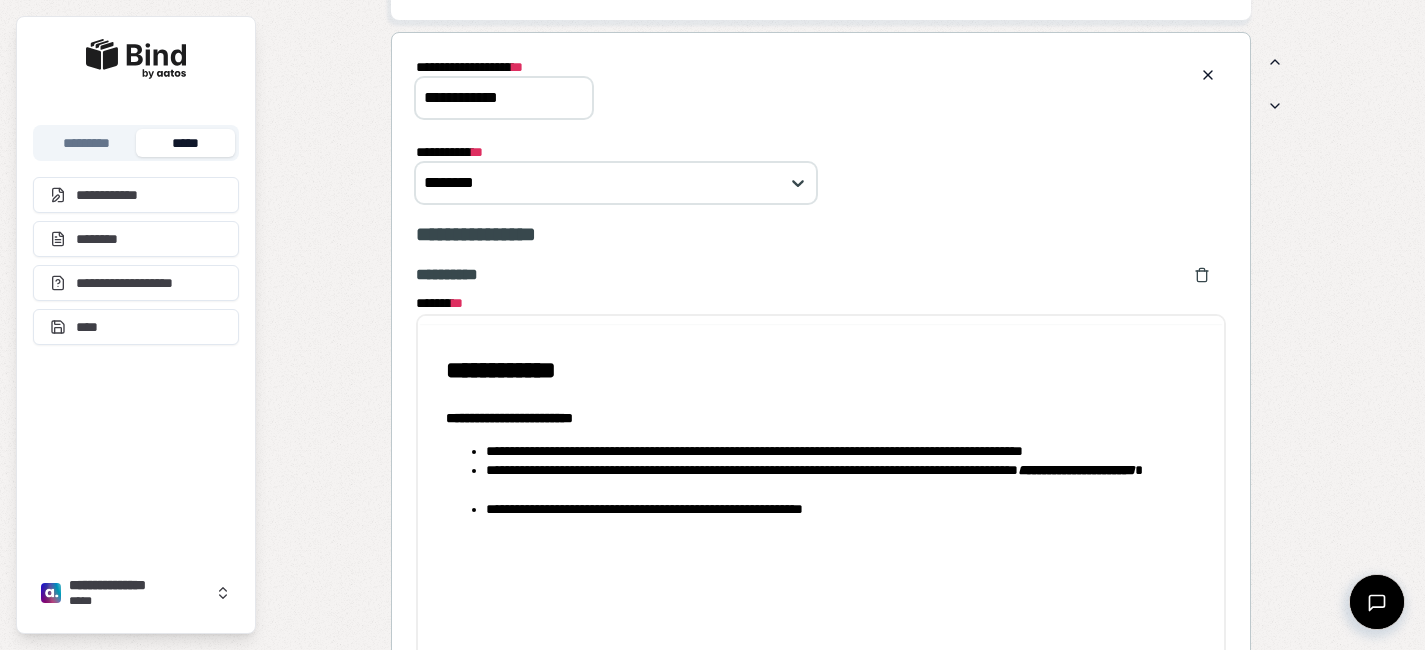 scroll, scrollTop: 0, scrollLeft: 0, axis: both 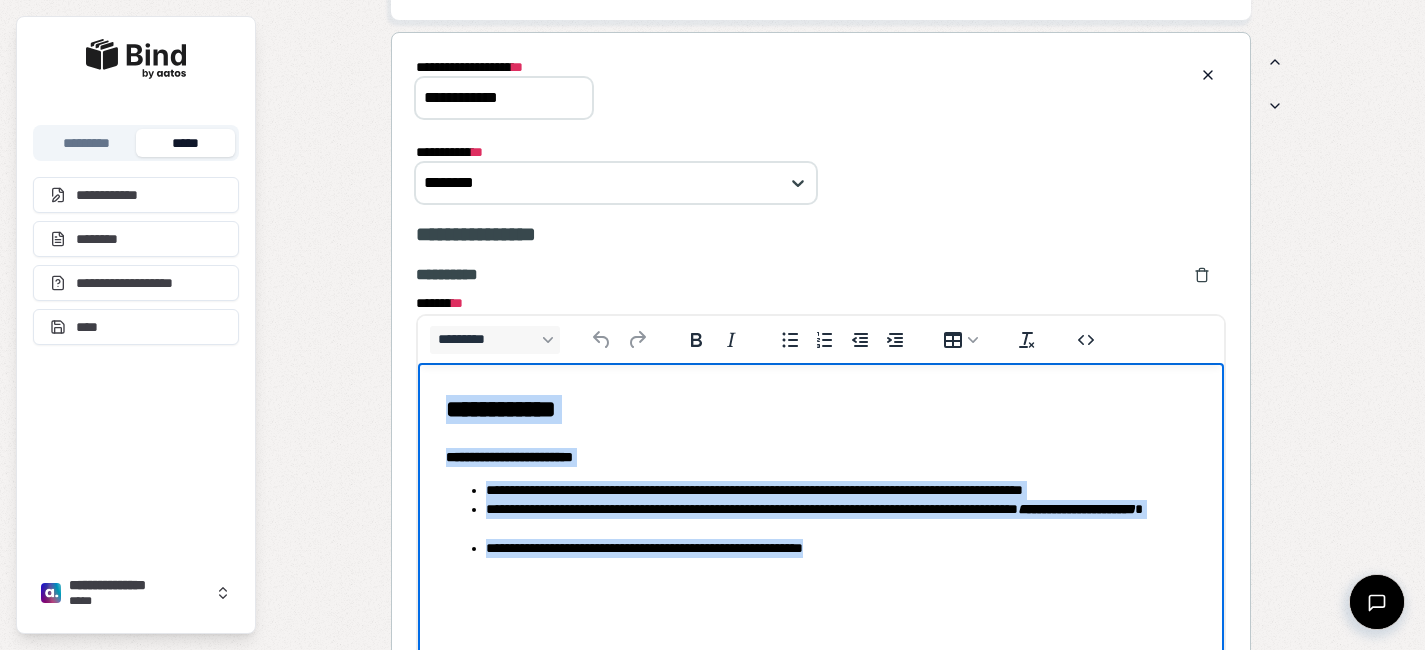 drag, startPoint x: 908, startPoint y: 572, endPoint x: 419, endPoint y: 337, distance: 542.5366 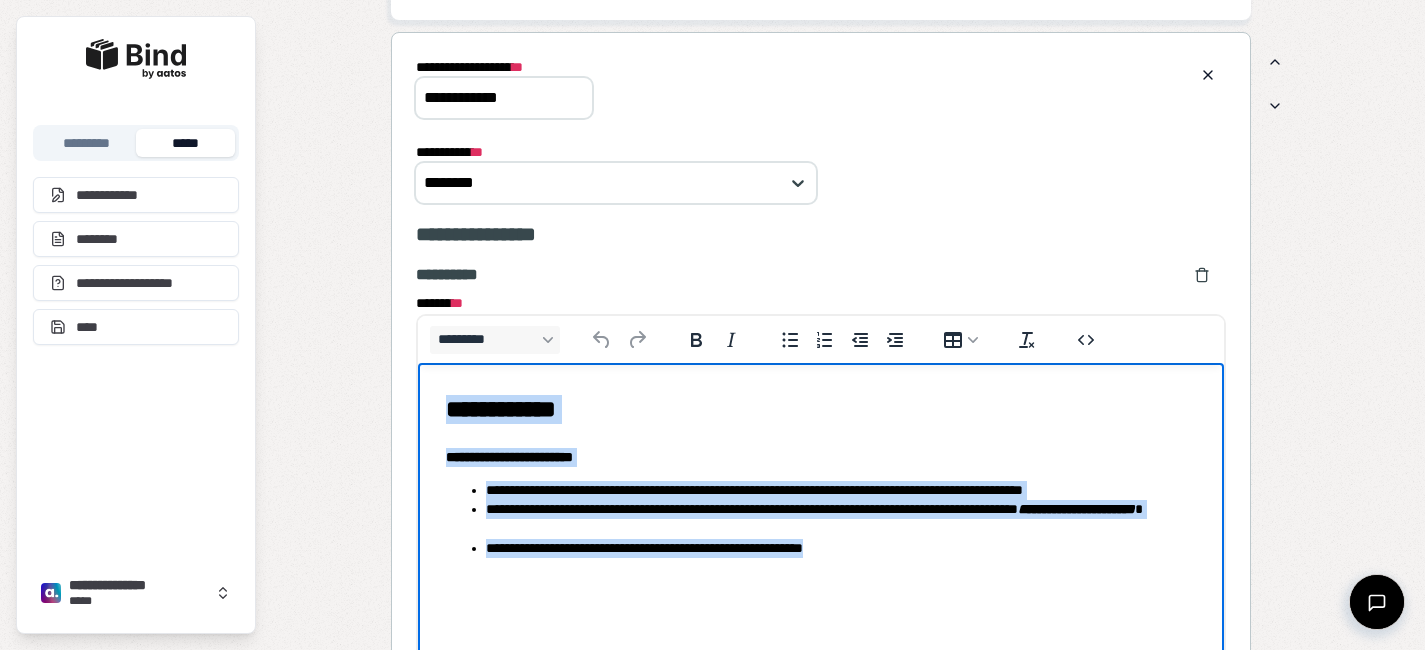 copy on "**********" 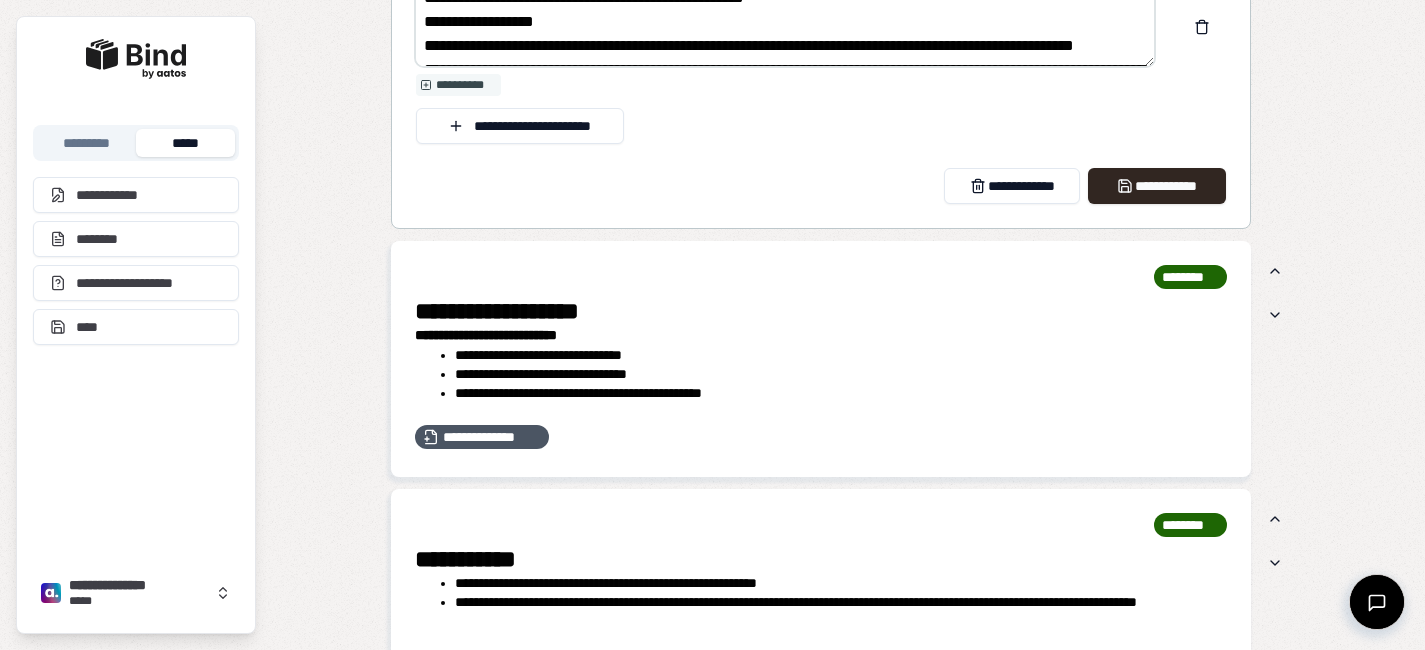scroll, scrollTop: 2498, scrollLeft: 0, axis: vertical 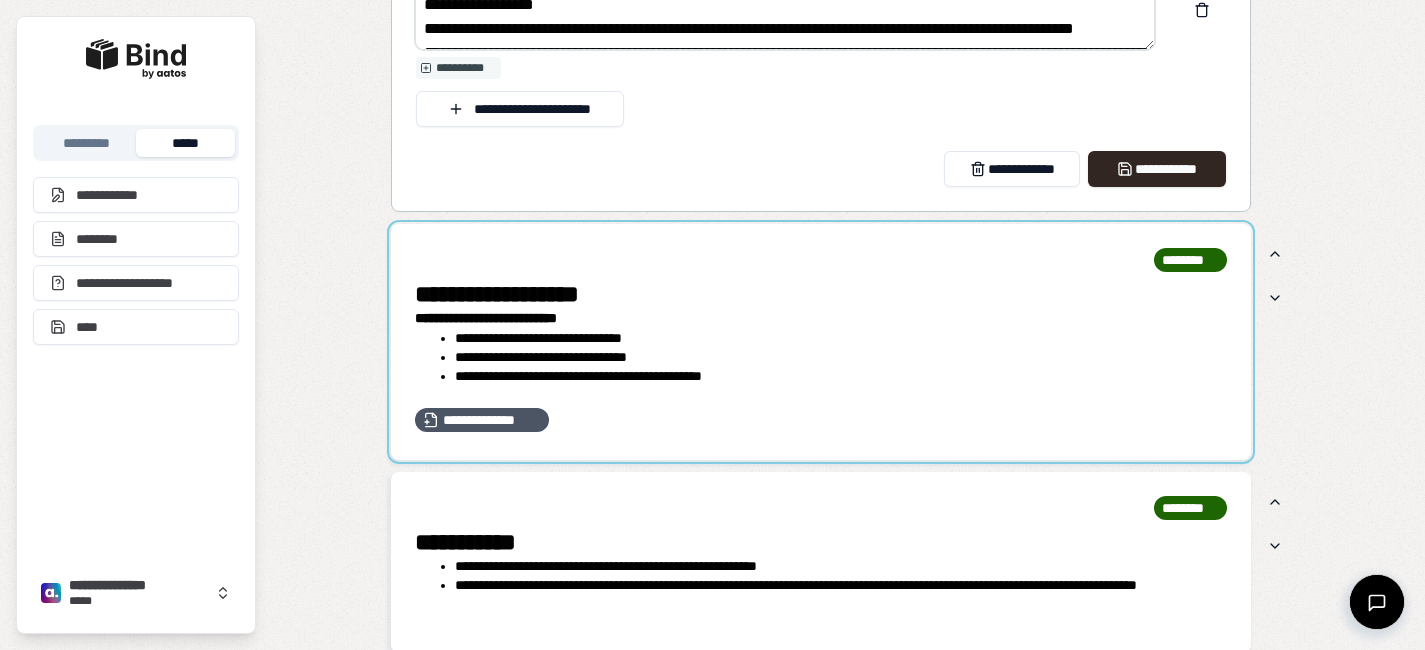 click at bounding box center [821, 342] 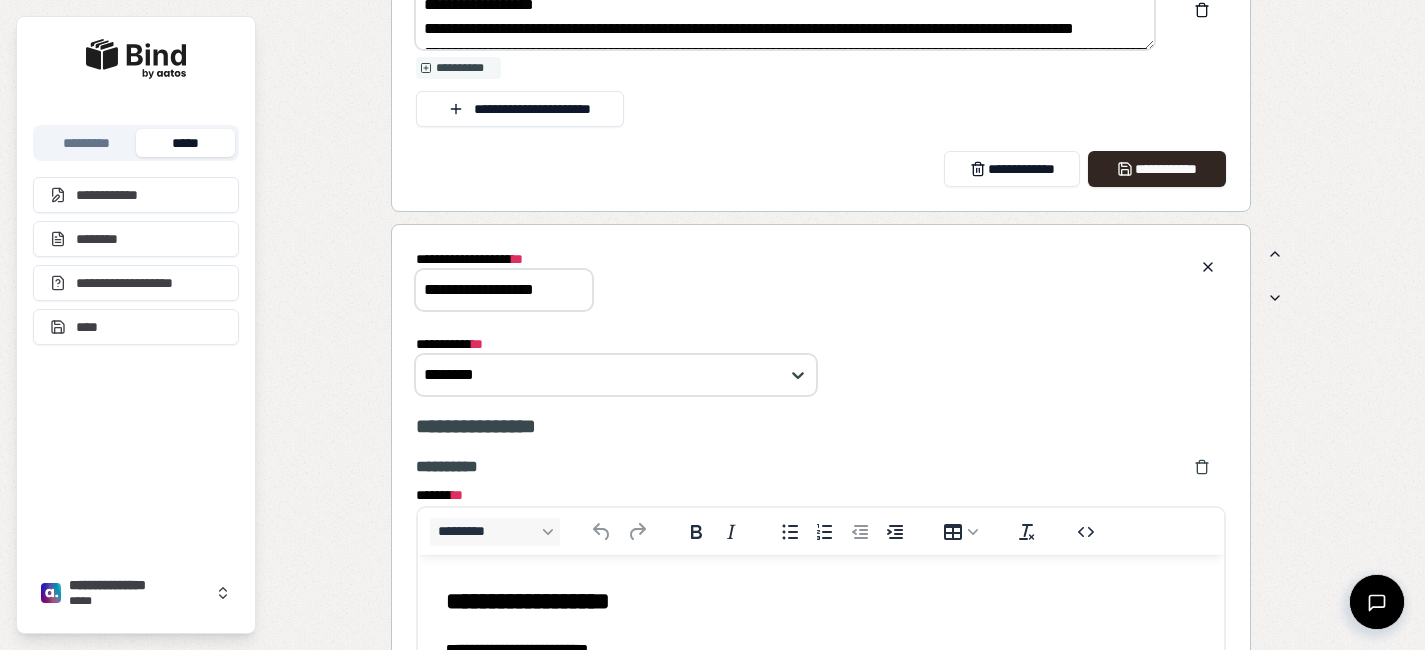 scroll, scrollTop: 0, scrollLeft: 0, axis: both 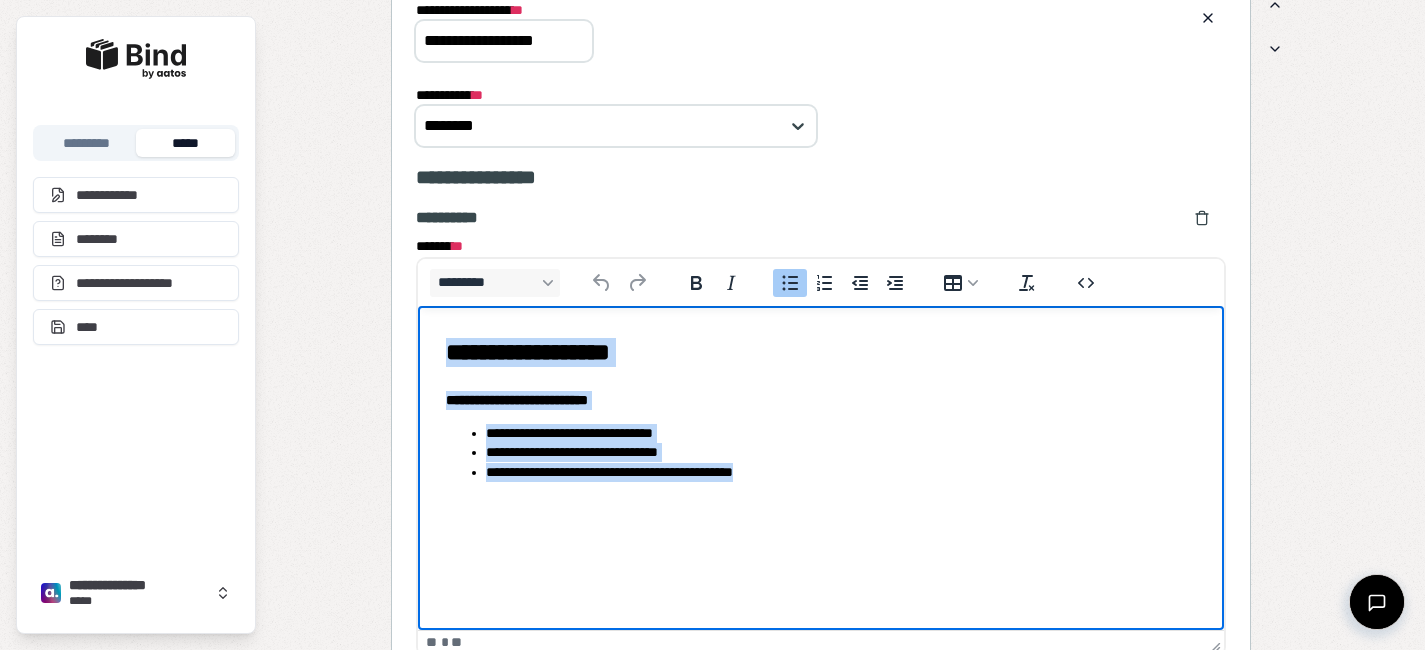drag, startPoint x: 828, startPoint y: 477, endPoint x: 397, endPoint y: 292, distance: 469.02664 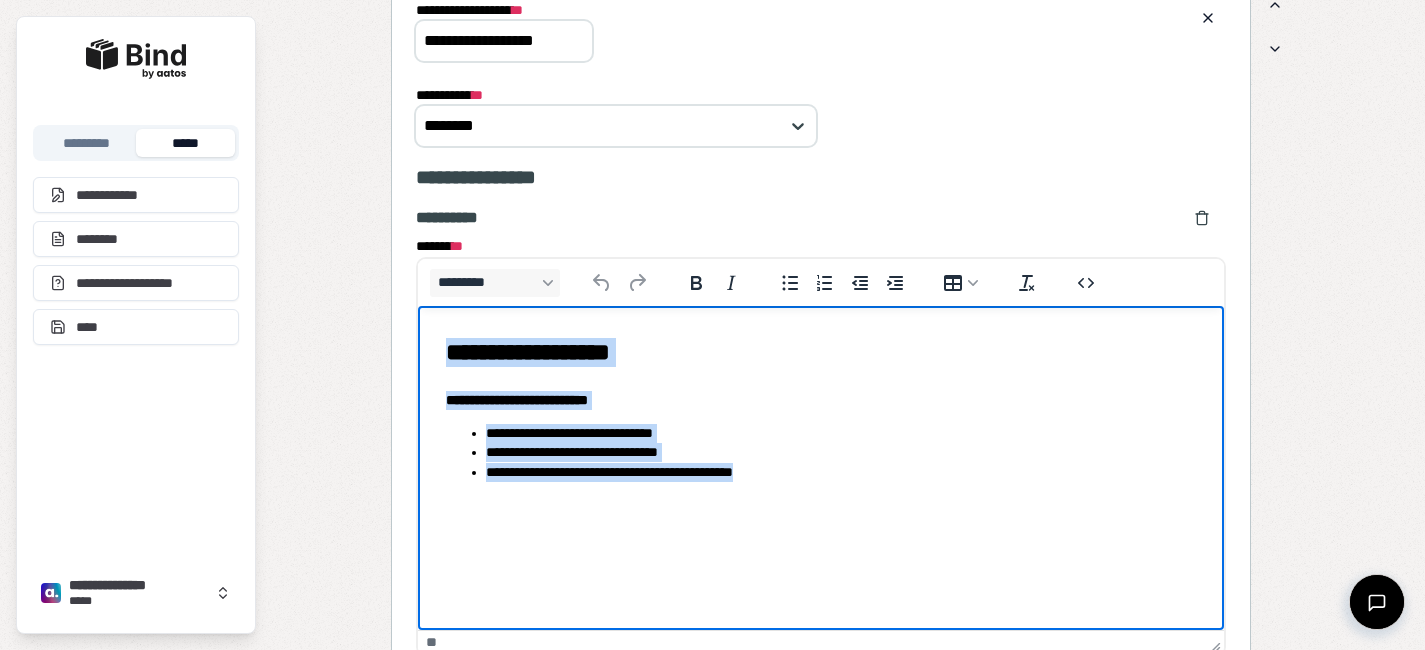 copy on "**********" 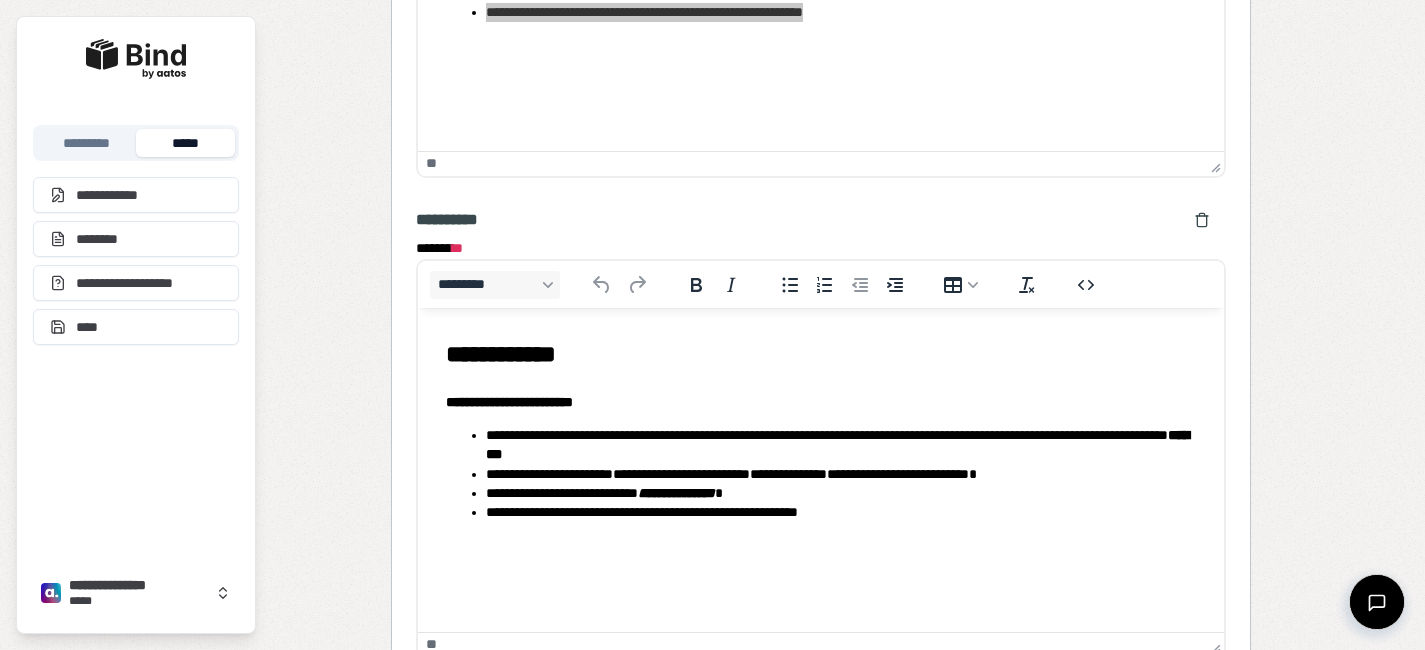 scroll, scrollTop: 1772, scrollLeft: 0, axis: vertical 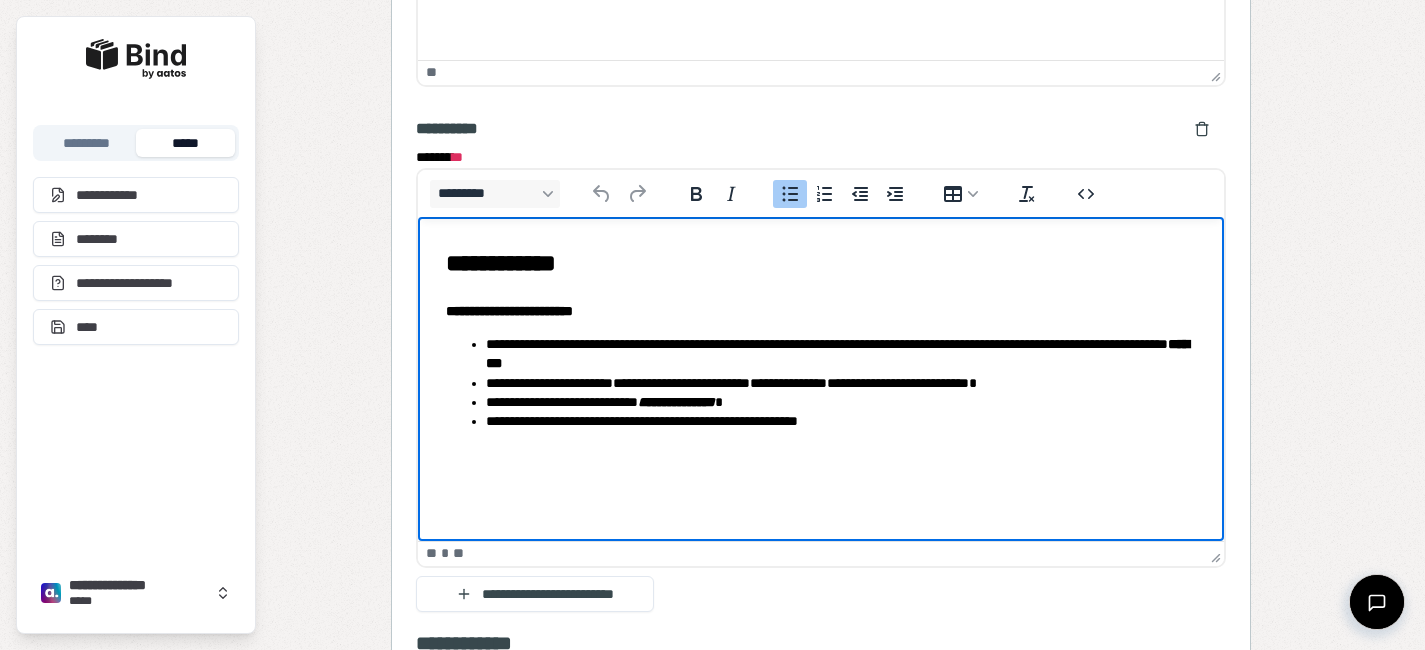 click on "**********" at bounding box center [840, 421] 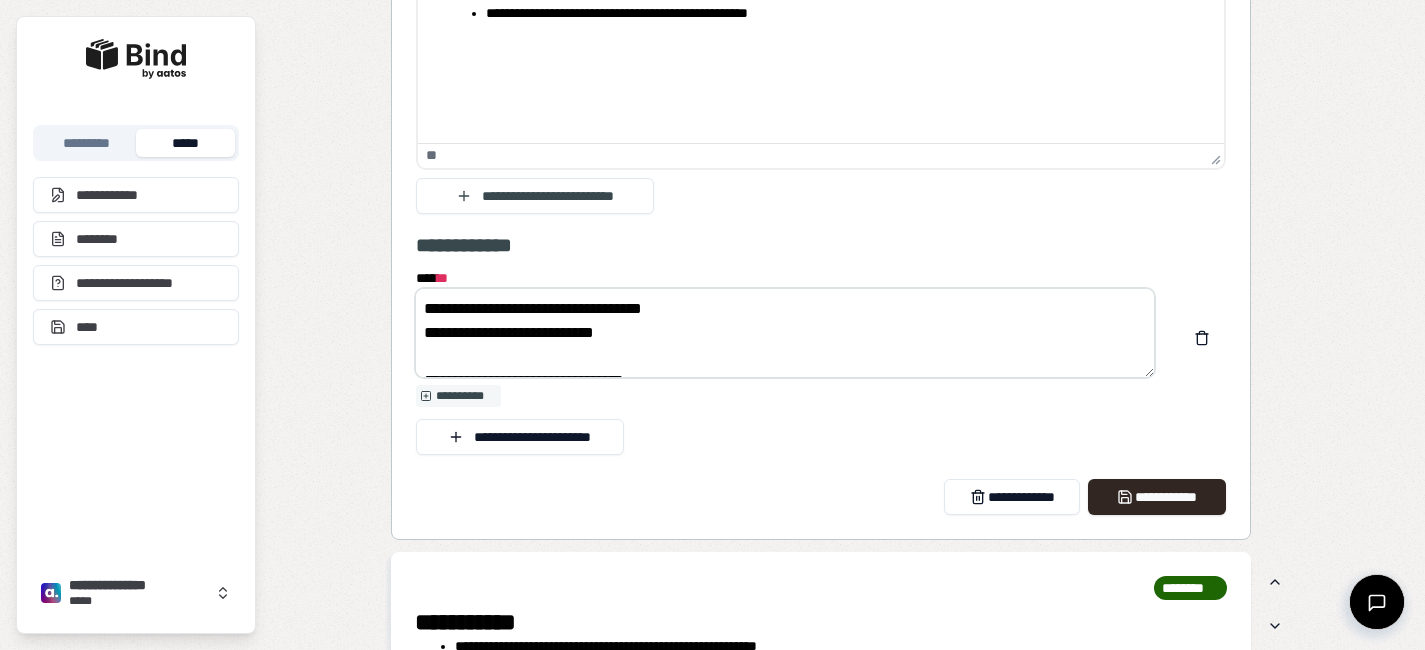scroll, scrollTop: 3717, scrollLeft: 0, axis: vertical 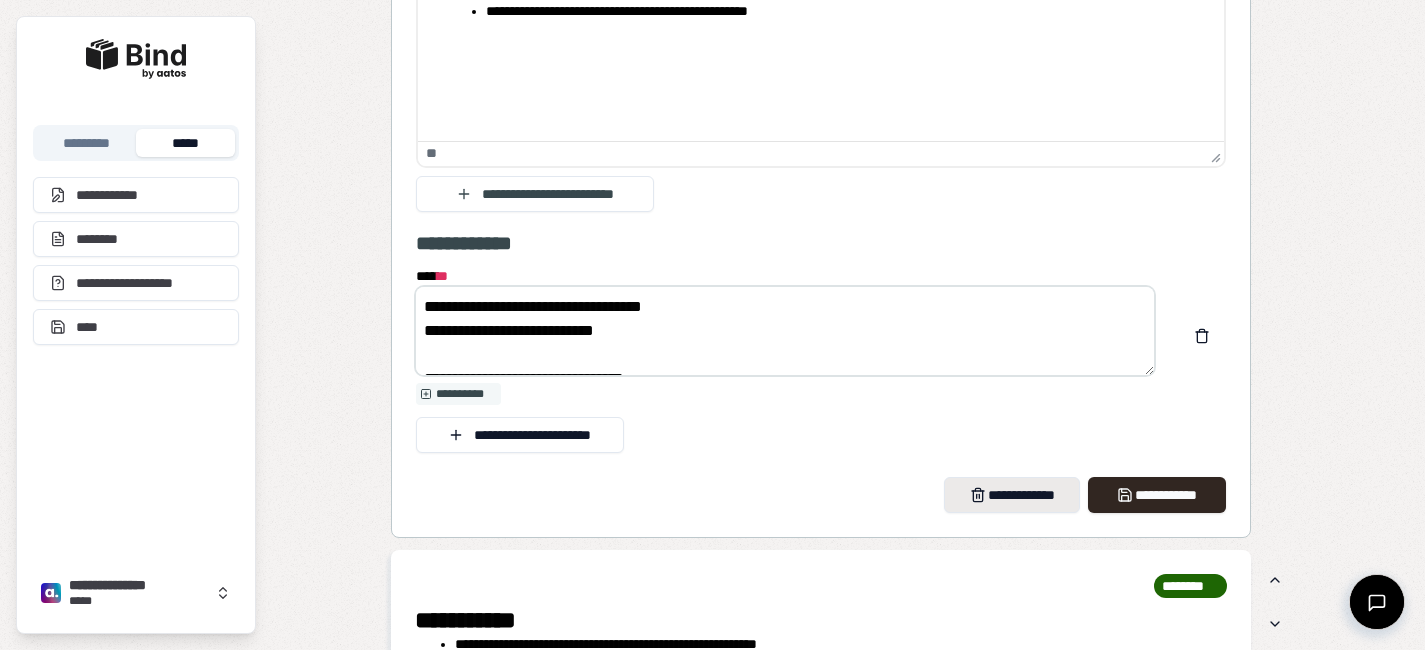 click on "**********" at bounding box center (1012, 495) 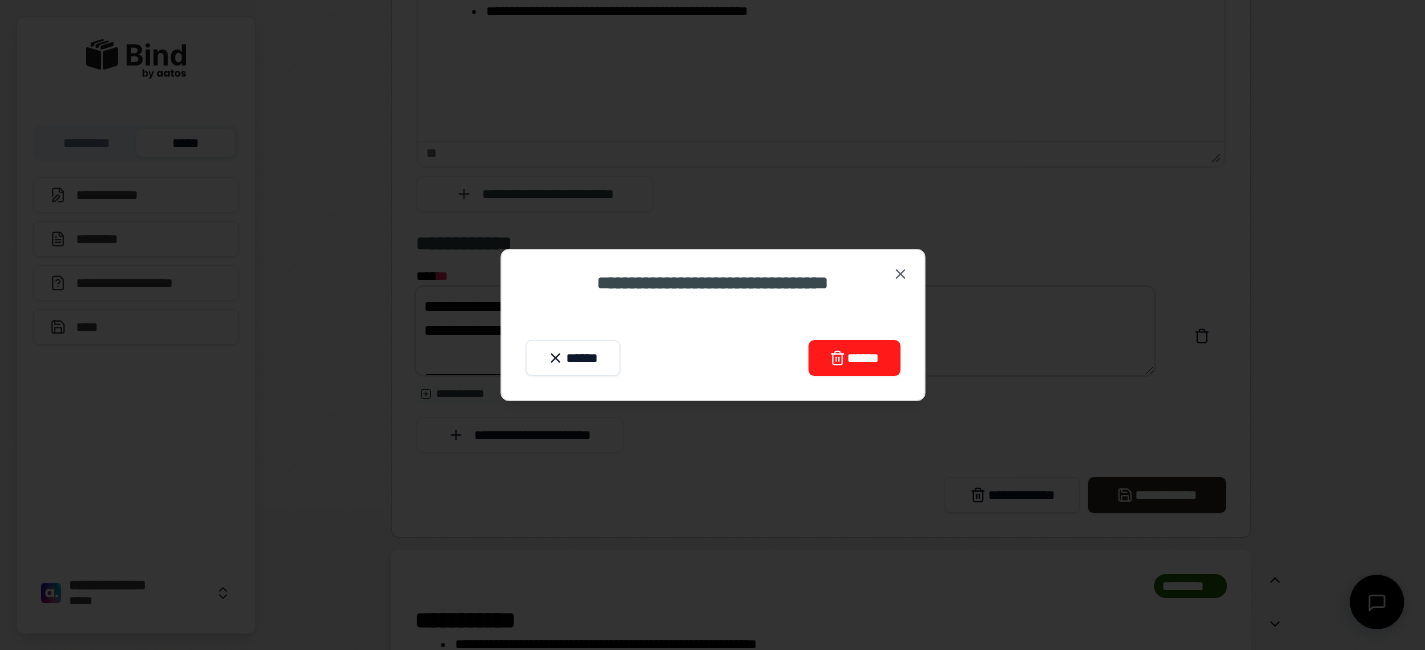 click on "******" at bounding box center [854, 358] 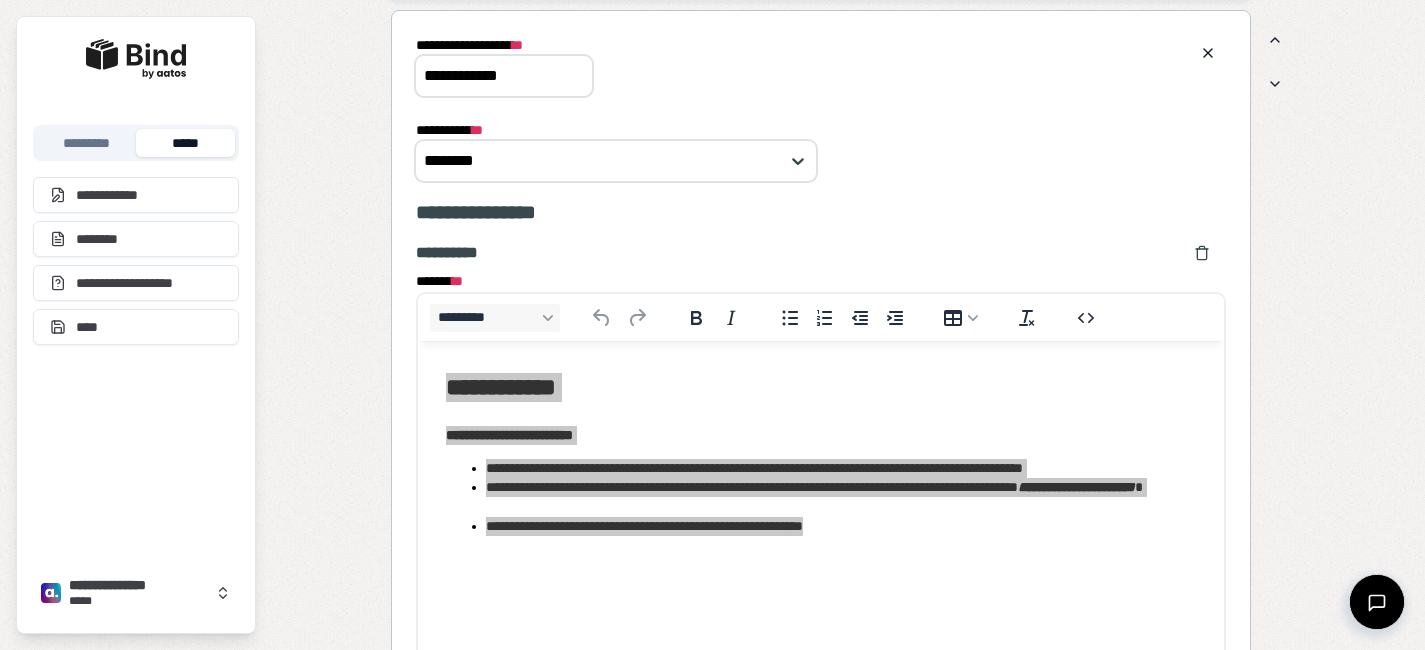 scroll, scrollTop: 1122, scrollLeft: 0, axis: vertical 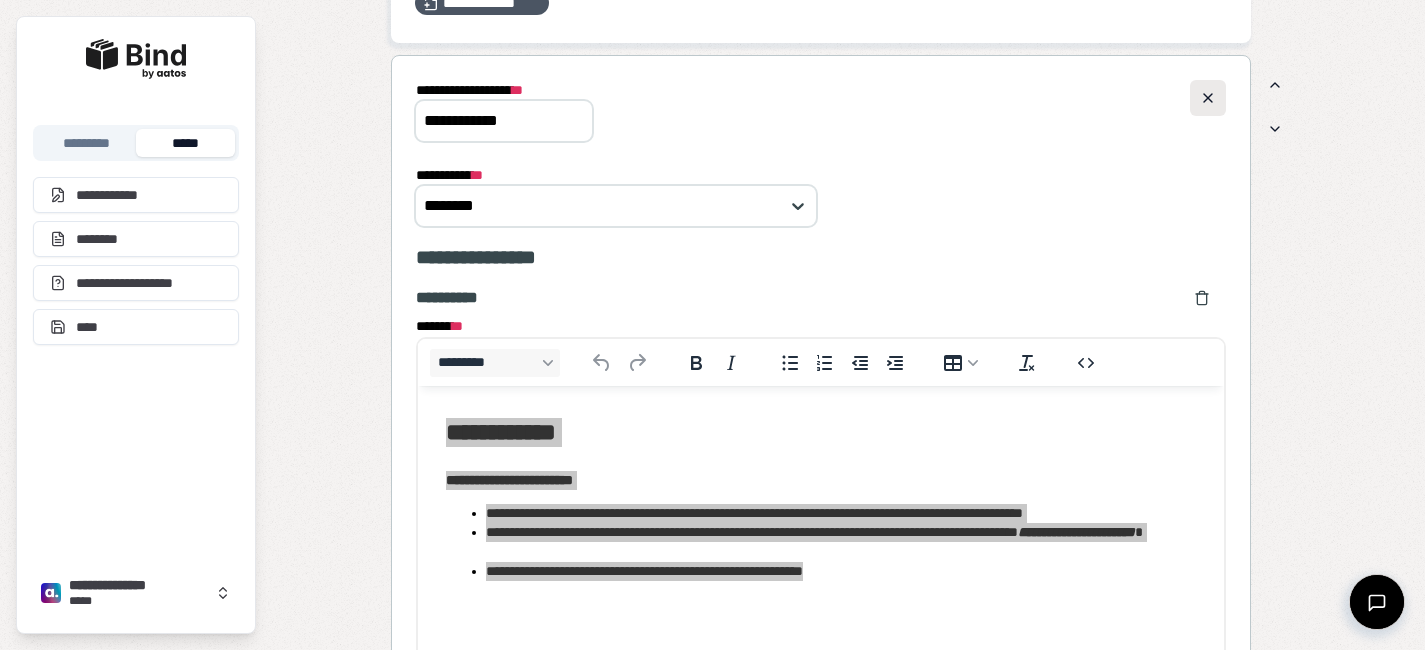 click at bounding box center (1208, 98) 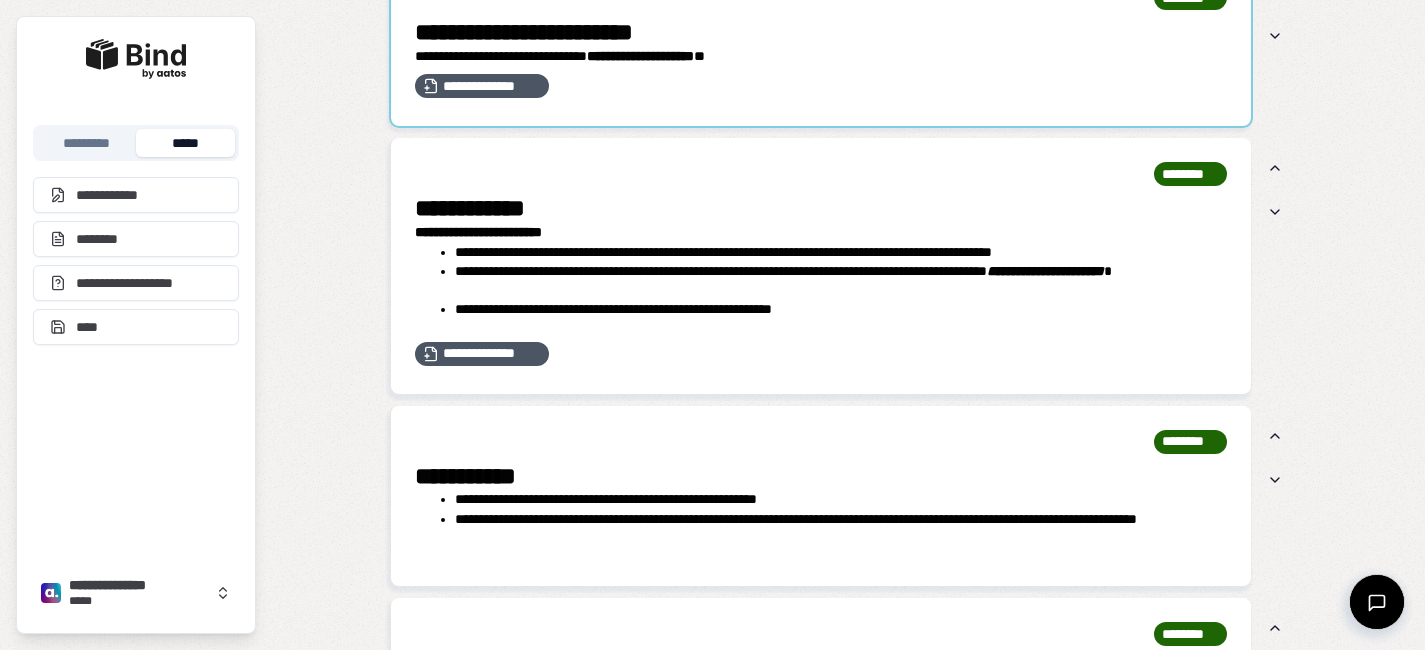scroll, scrollTop: 1042, scrollLeft: 0, axis: vertical 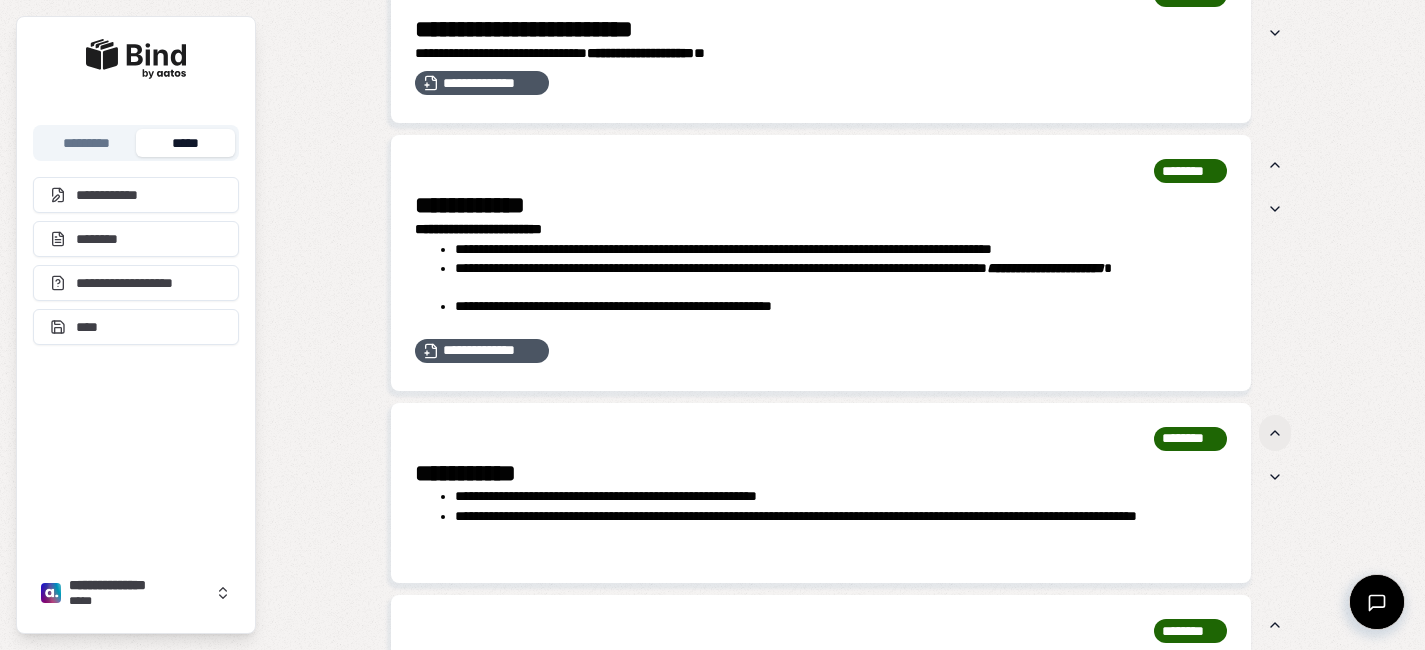 click at bounding box center (1275, 433) 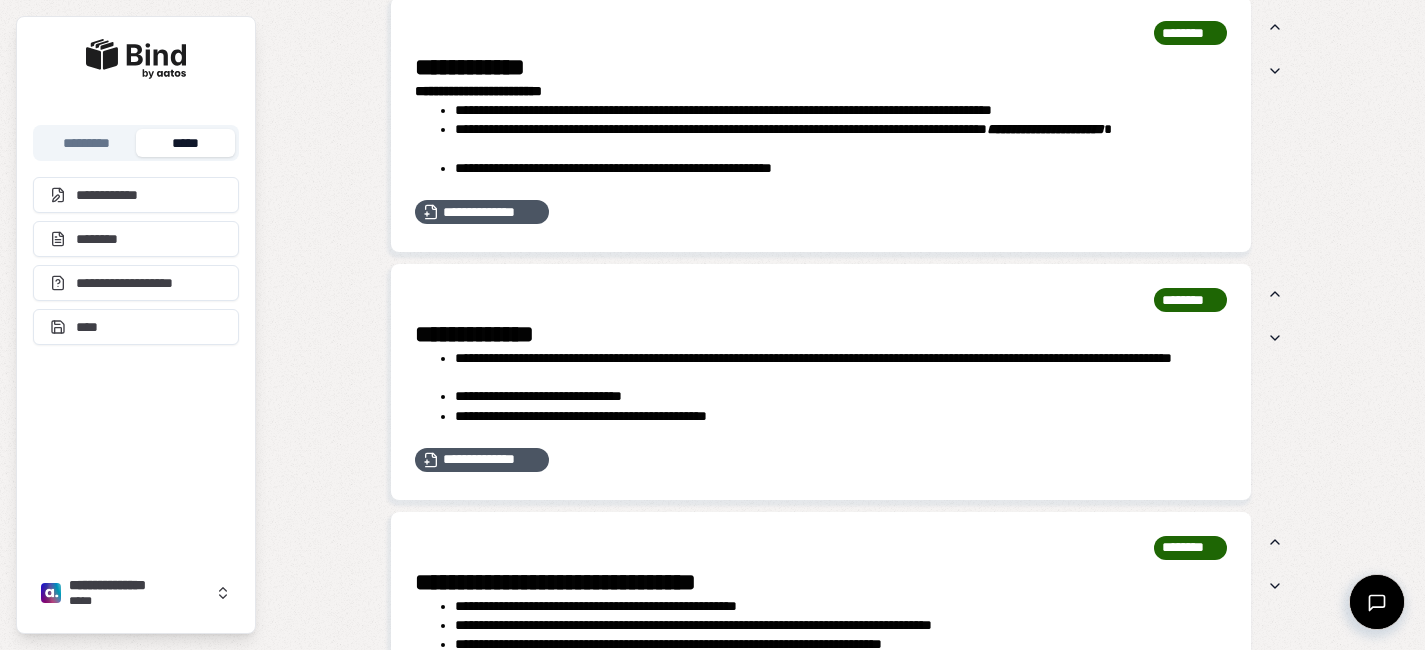 scroll, scrollTop: 1377, scrollLeft: 0, axis: vertical 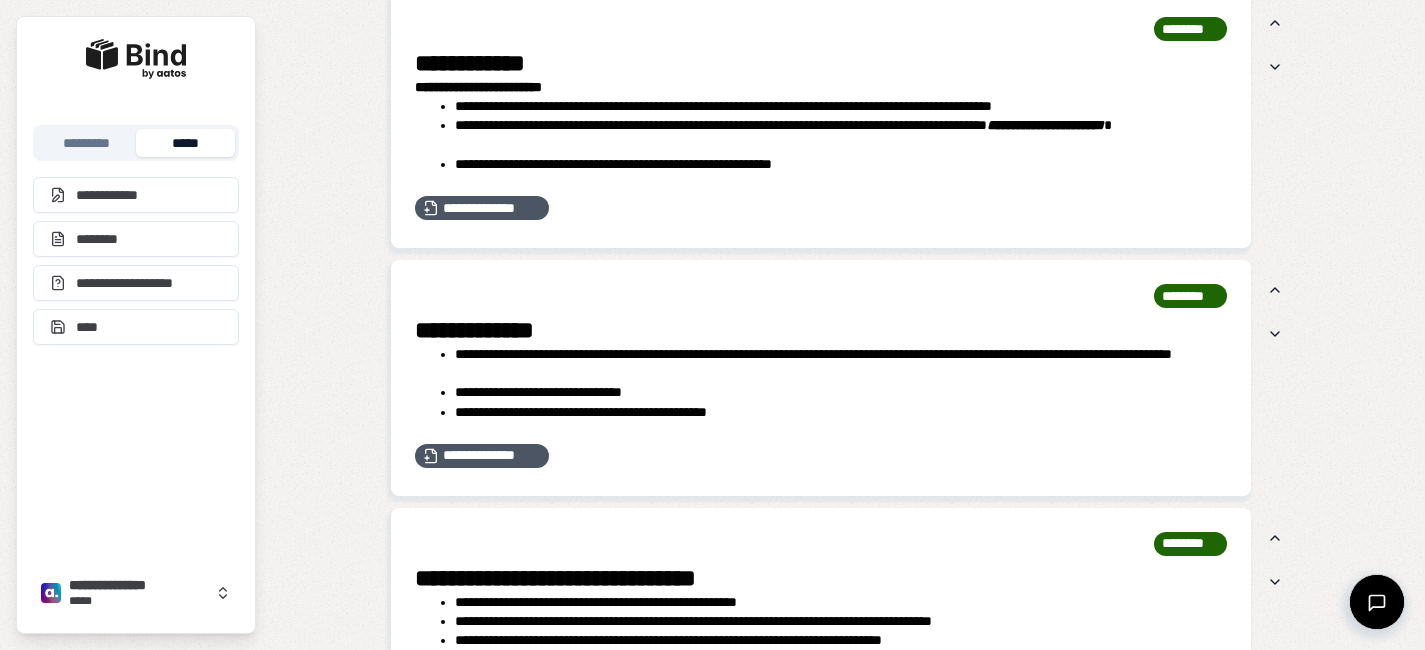 click at bounding box center [821, 378] 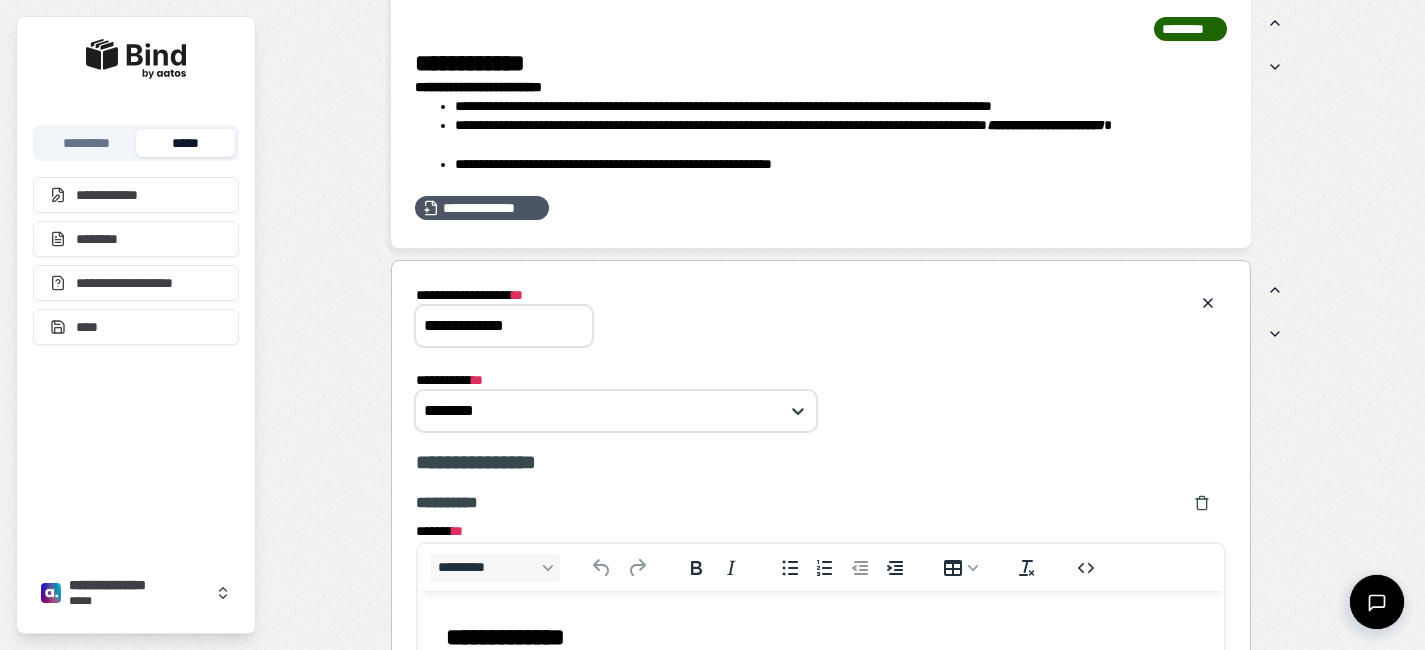 scroll, scrollTop: 0, scrollLeft: 0, axis: both 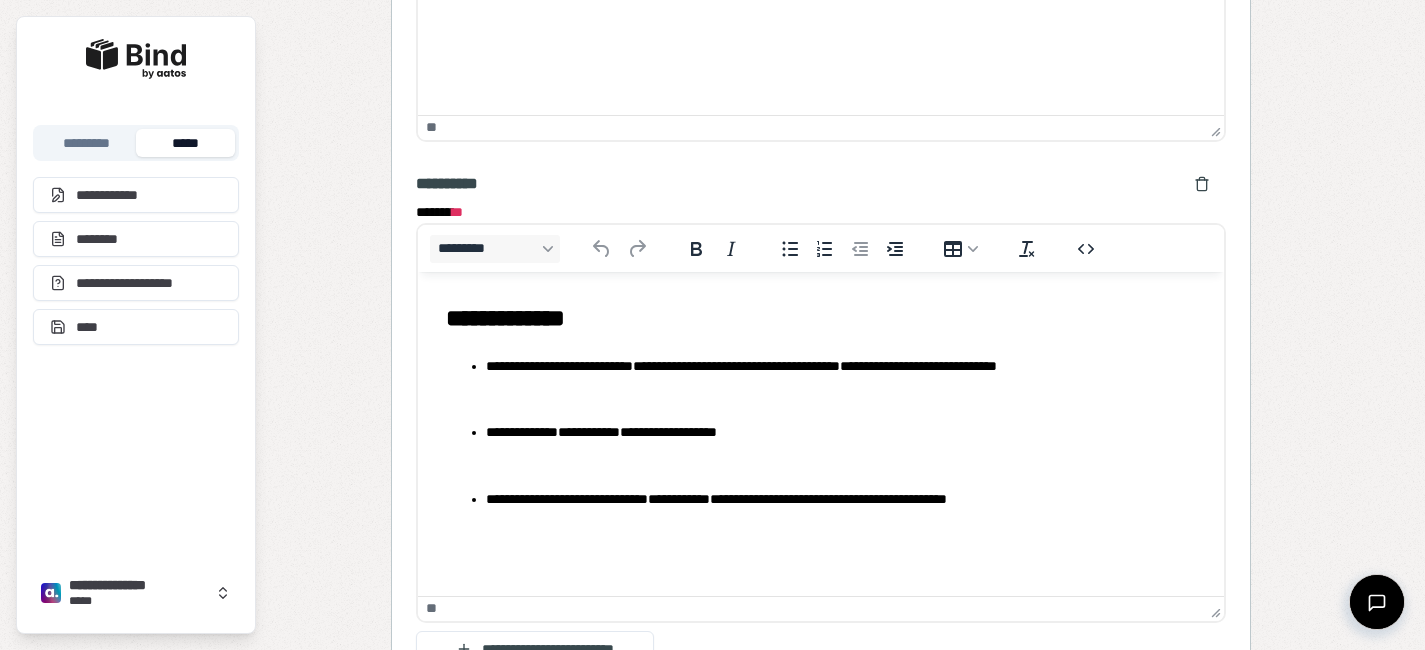 click at bounding box center (840, 399) 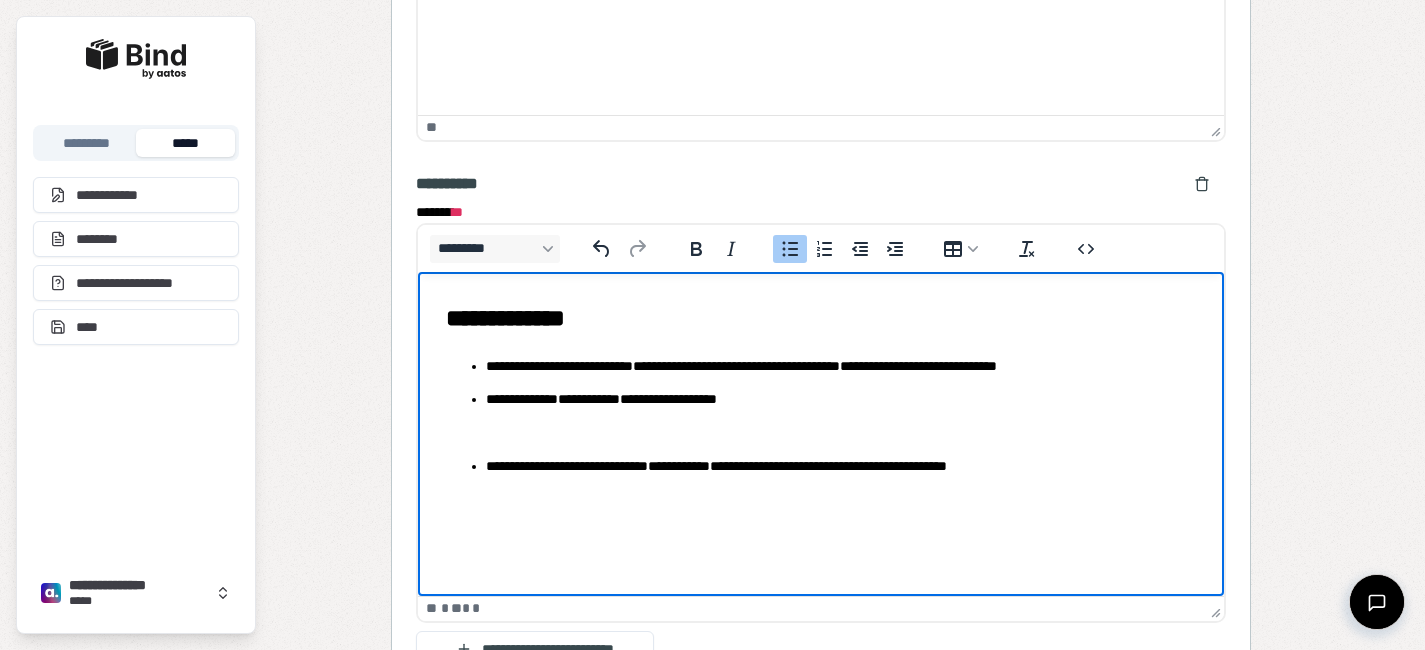 click at bounding box center [840, 432] 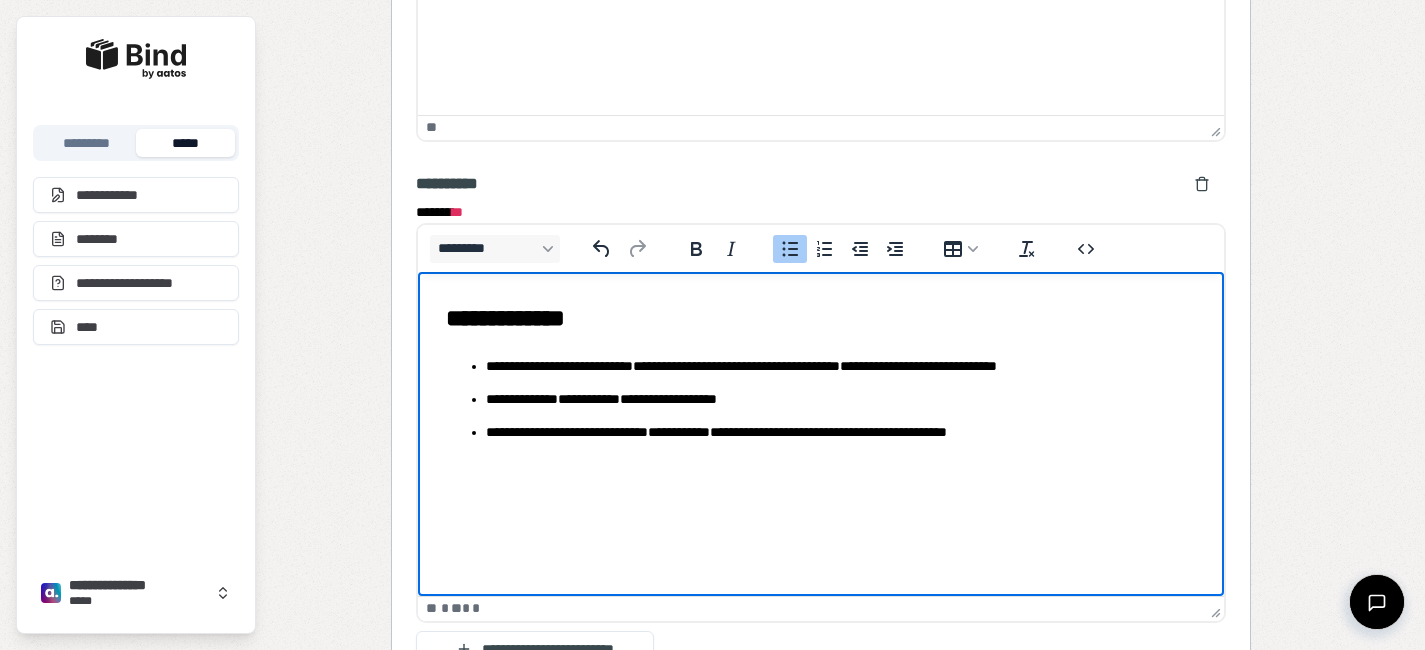 scroll, scrollTop: 2469, scrollLeft: 0, axis: vertical 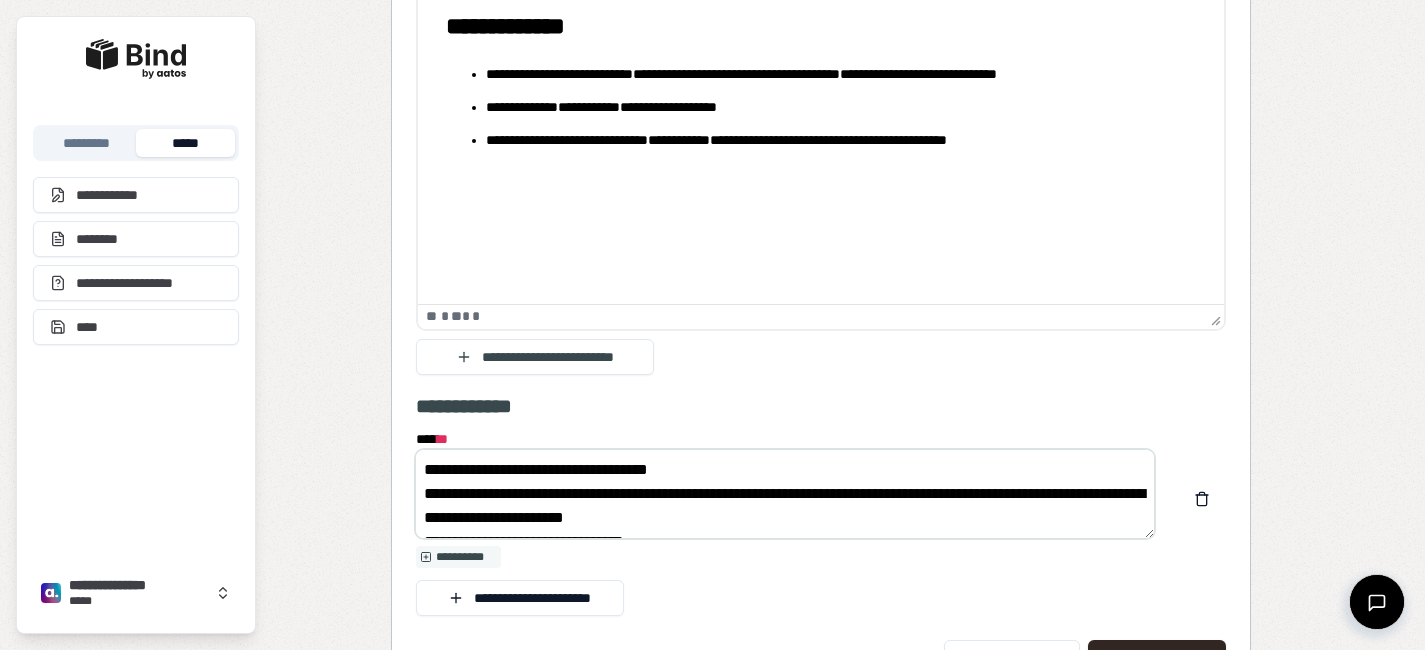 click on "**********" at bounding box center [785, 494] 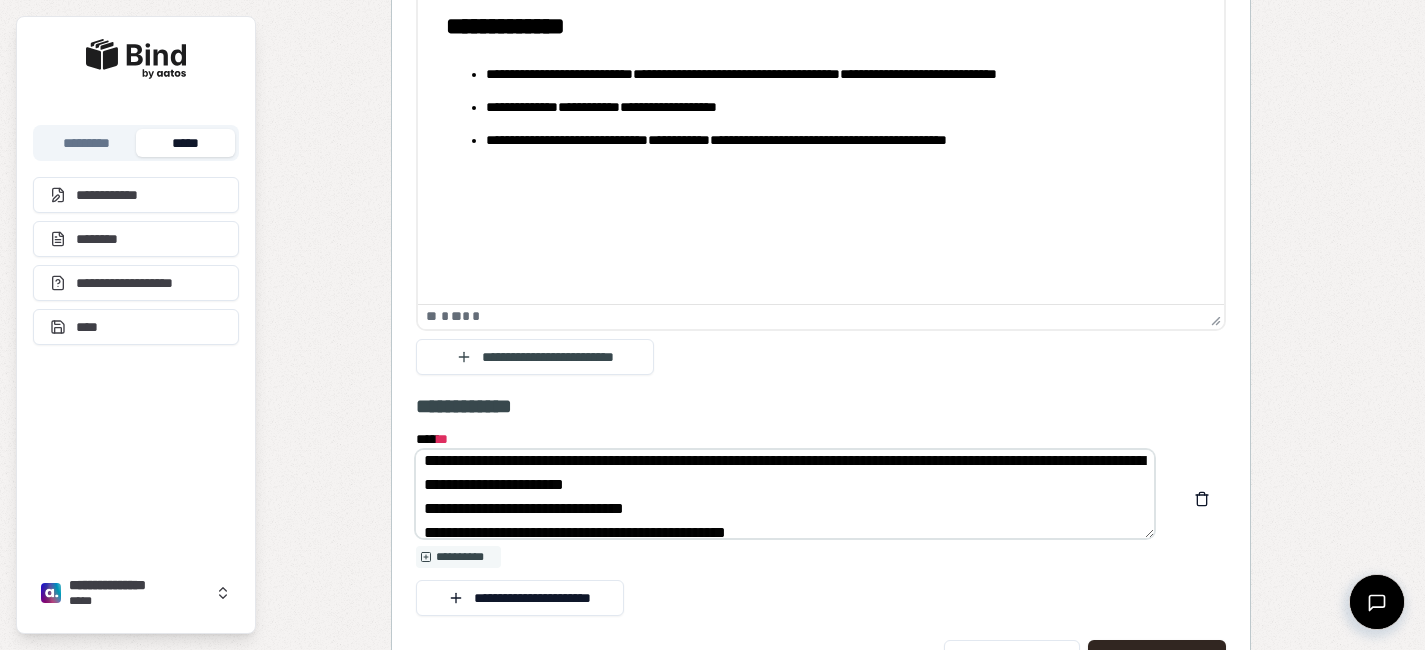 scroll, scrollTop: 48, scrollLeft: 0, axis: vertical 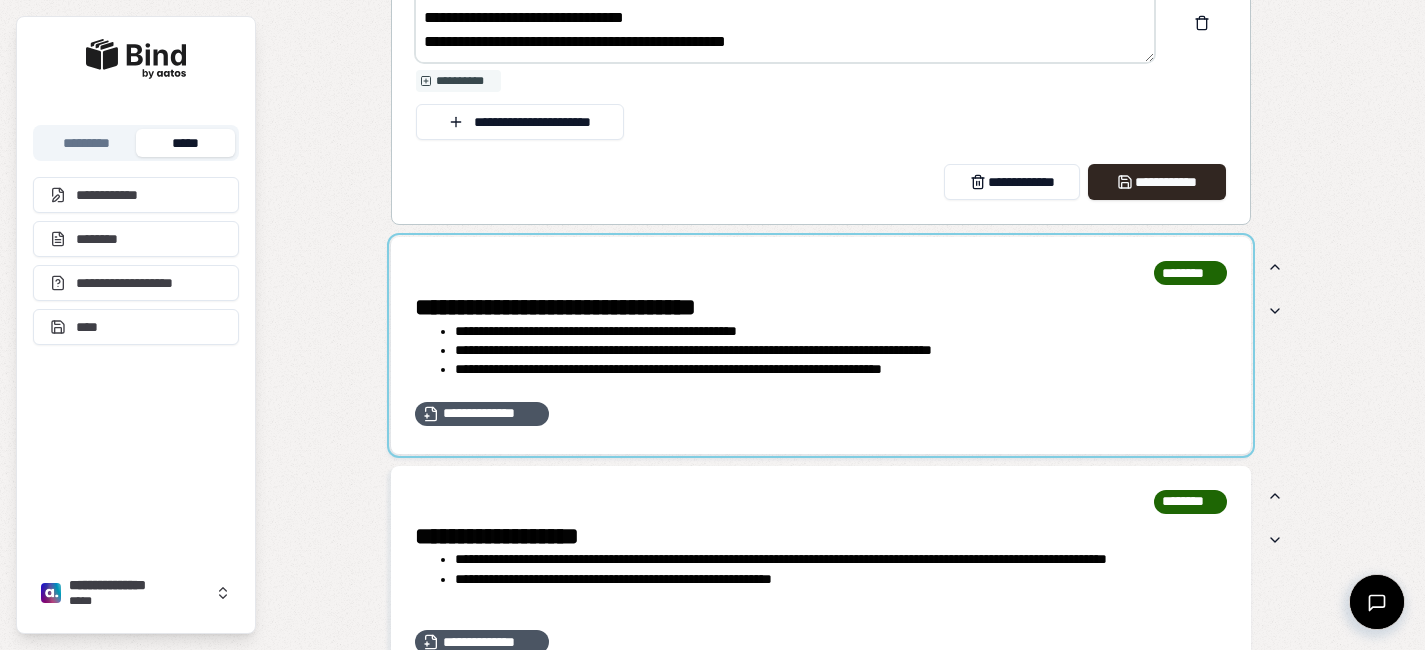 click at bounding box center [821, 345] 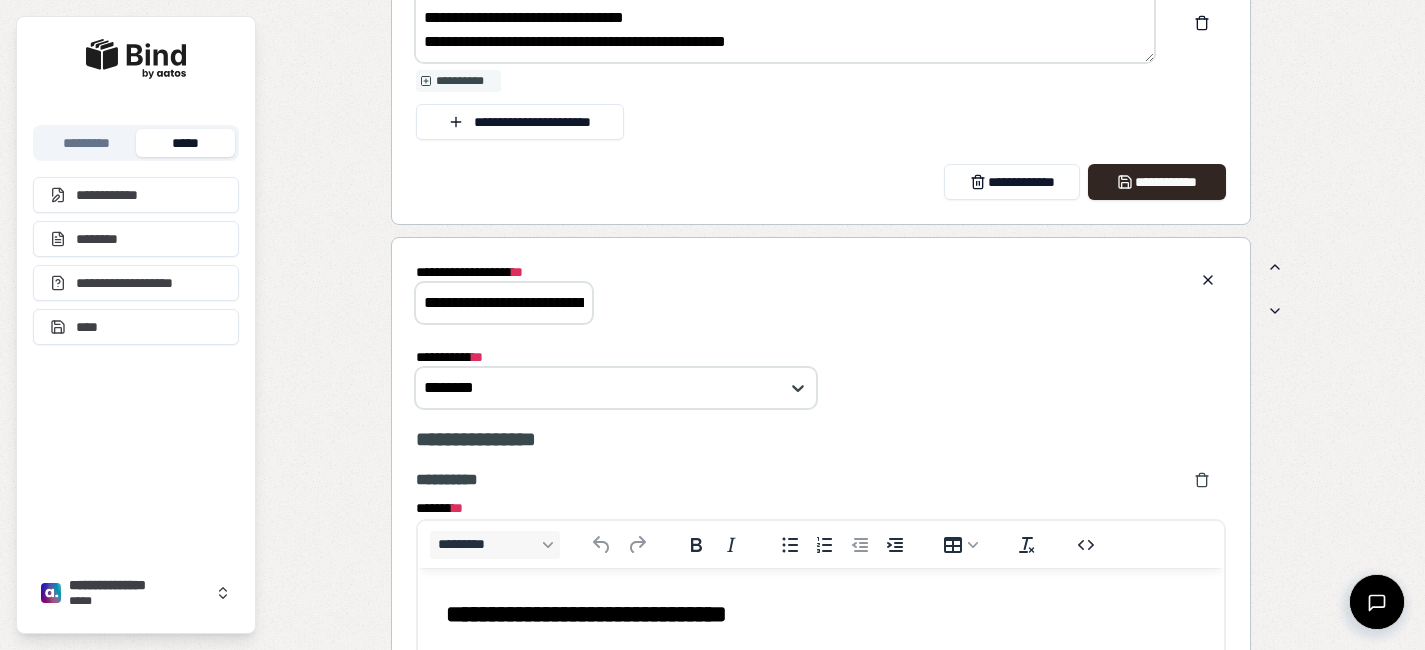 scroll, scrollTop: 3445, scrollLeft: 0, axis: vertical 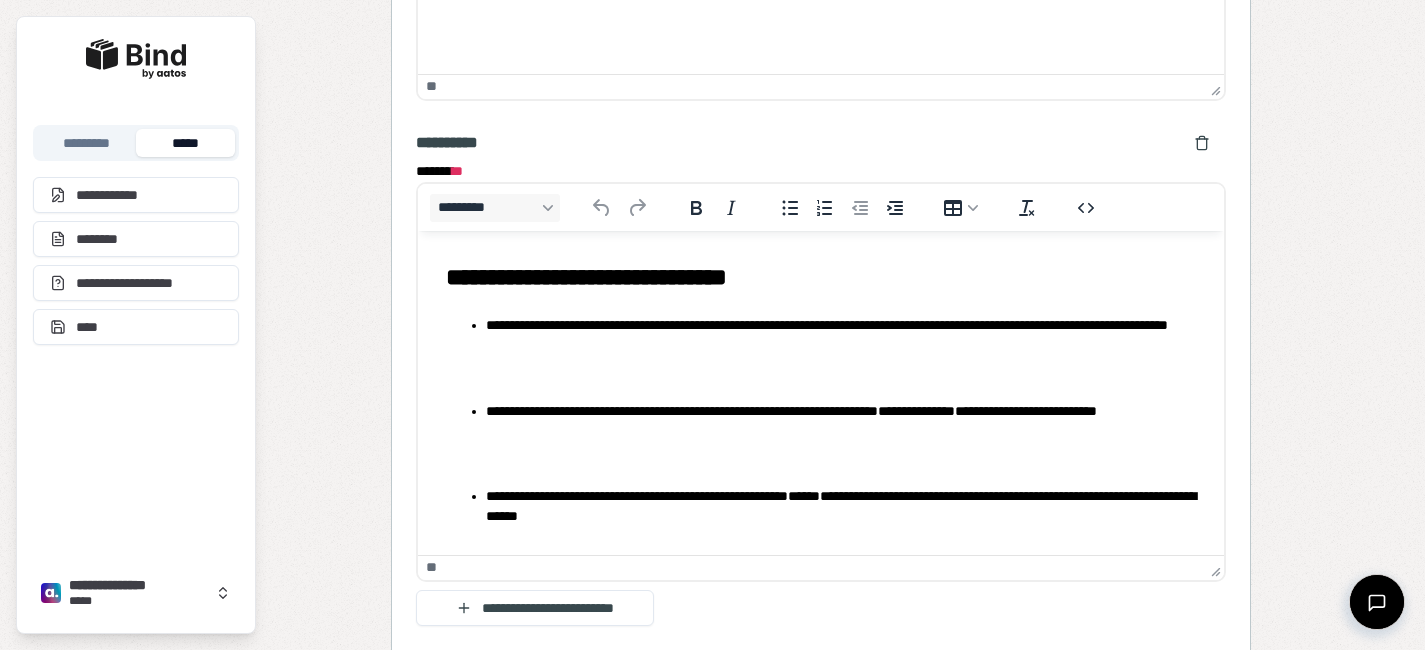 click at bounding box center (840, 377) 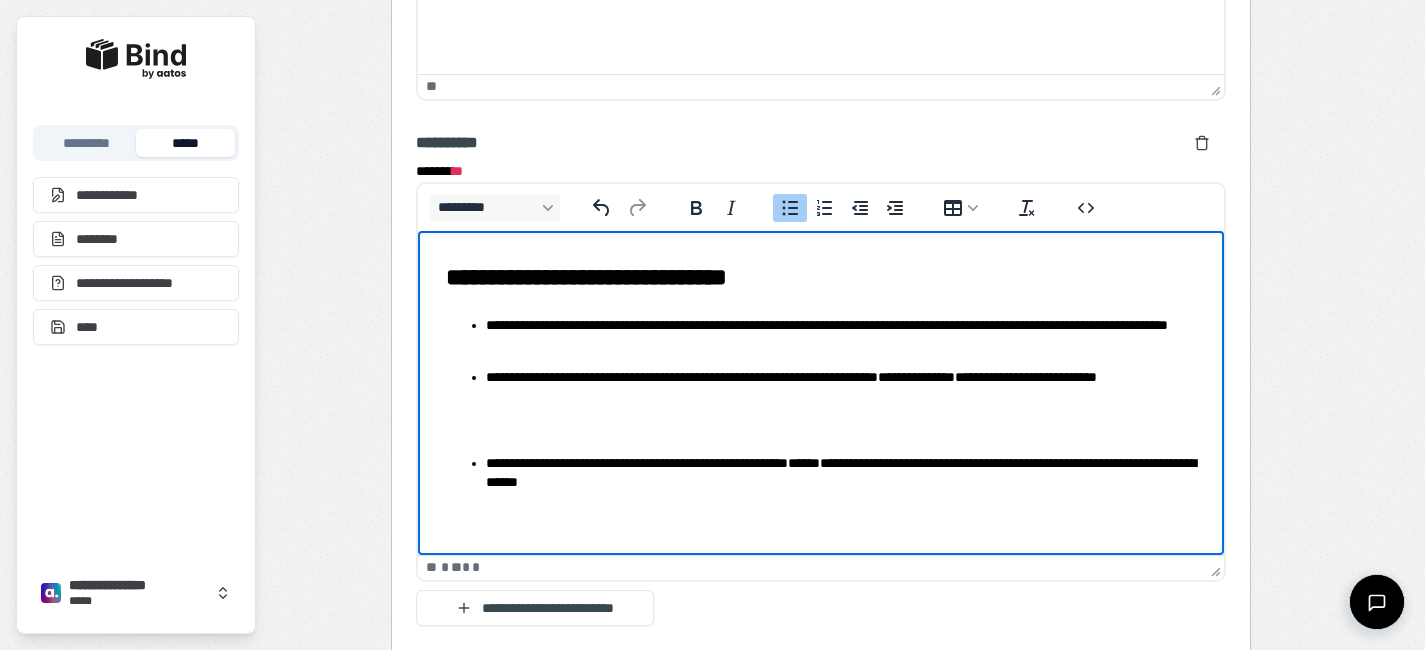 click at bounding box center (840, 430) 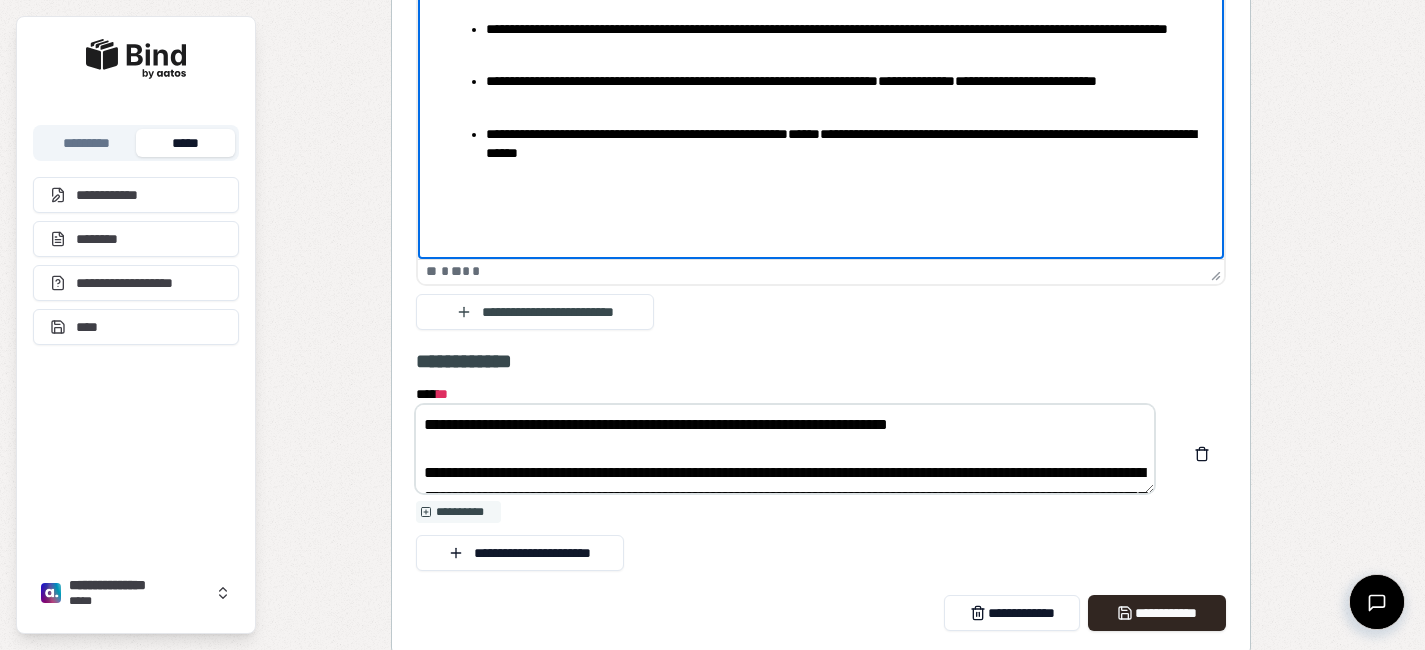 scroll, scrollTop: 4060, scrollLeft: 0, axis: vertical 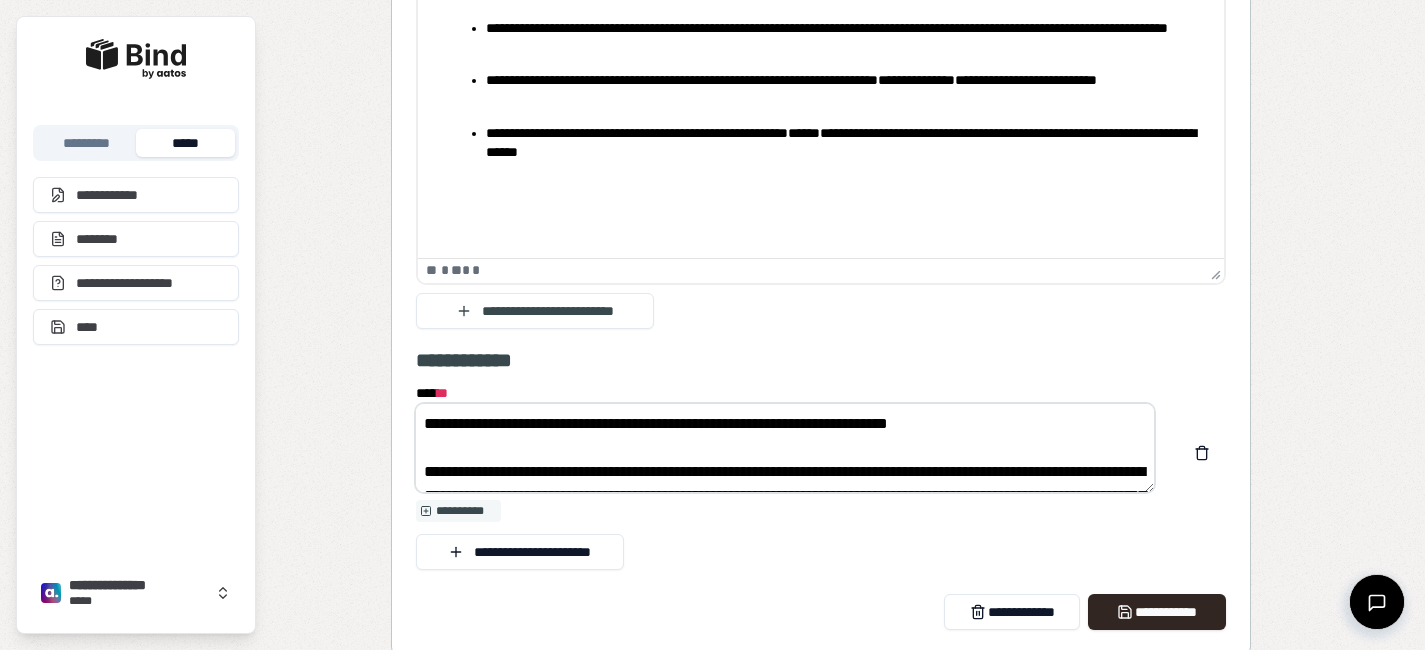 click on "**********" at bounding box center (785, 448) 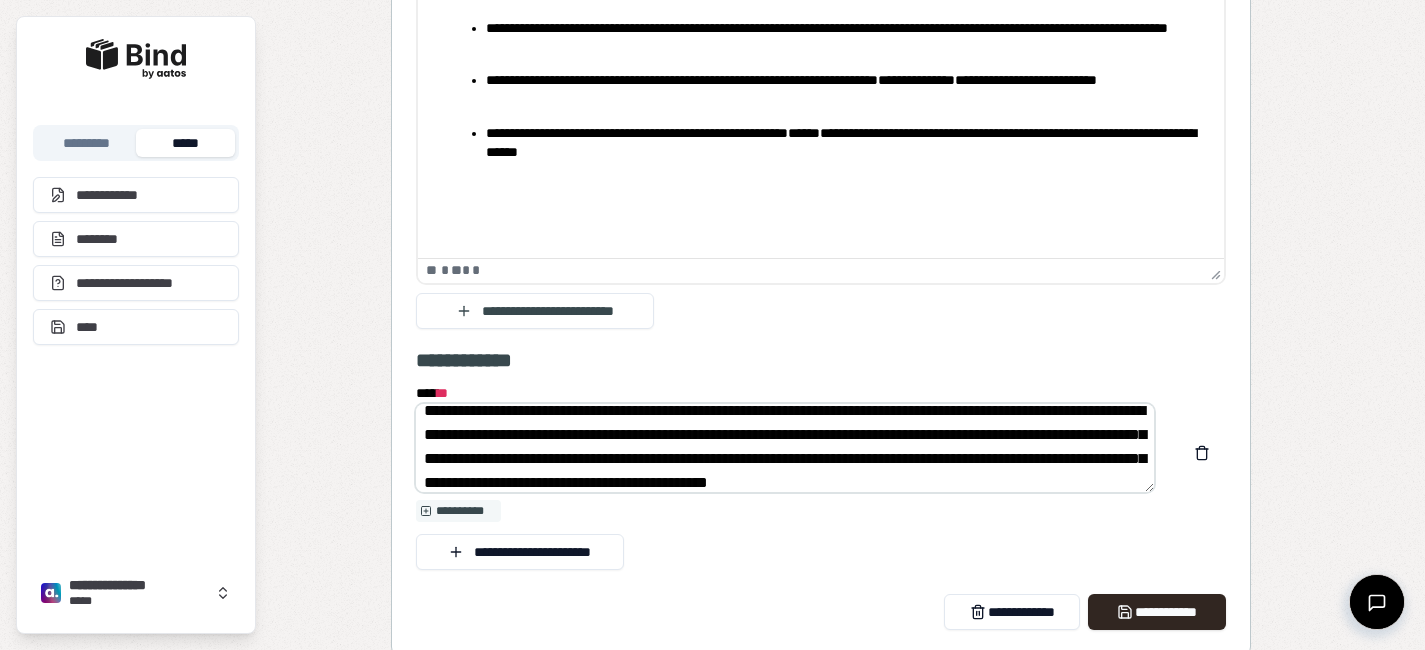 scroll, scrollTop: 72, scrollLeft: 0, axis: vertical 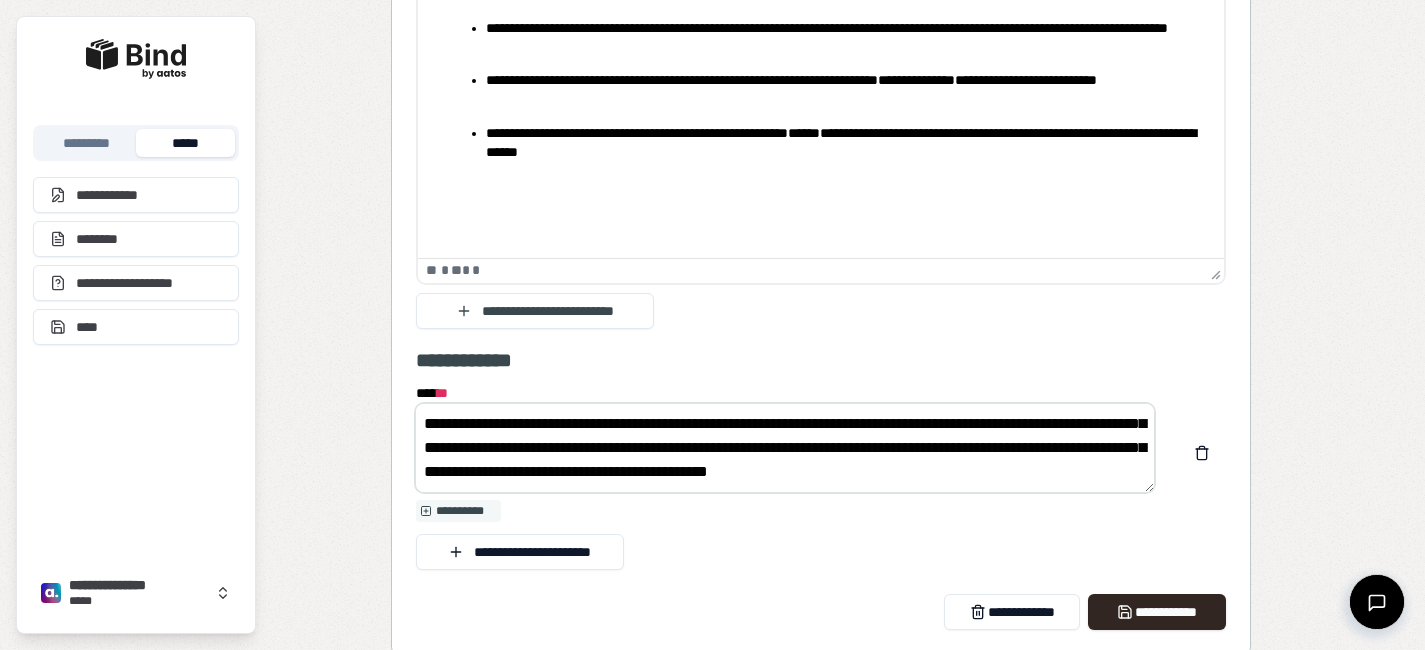 click on "**********" at bounding box center [785, 448] 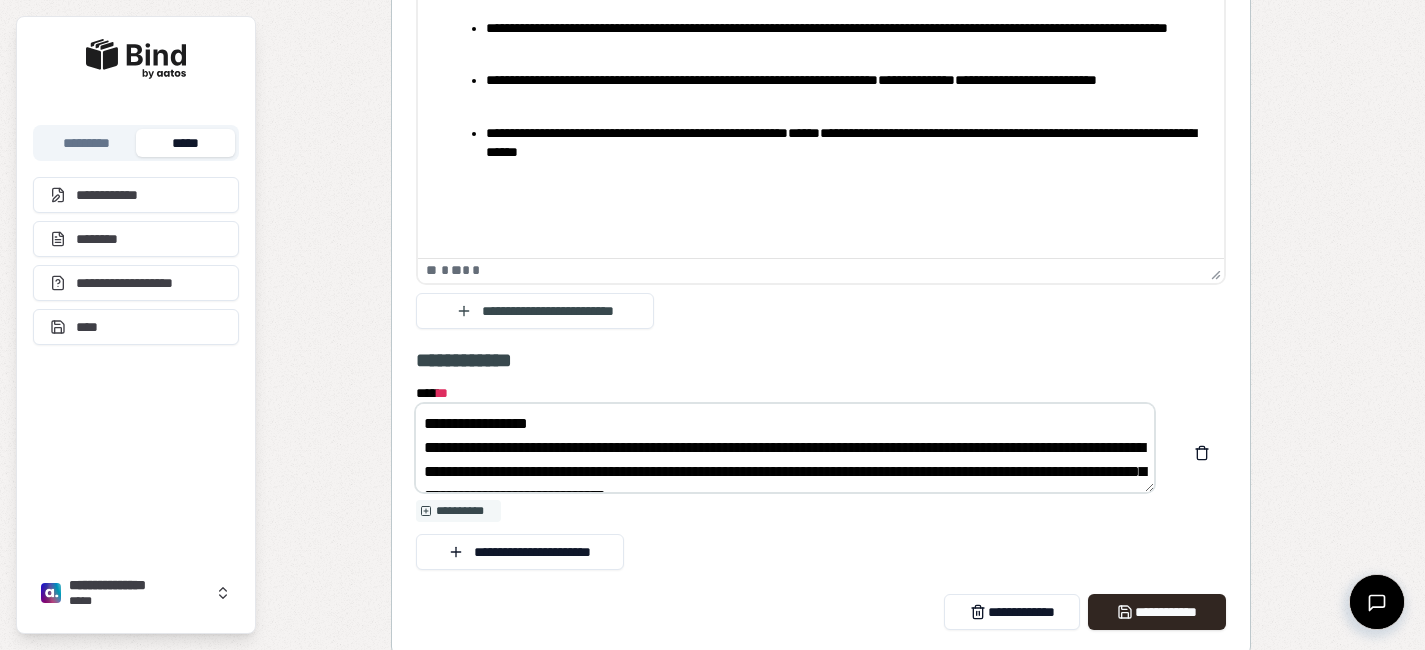 scroll, scrollTop: 96, scrollLeft: 0, axis: vertical 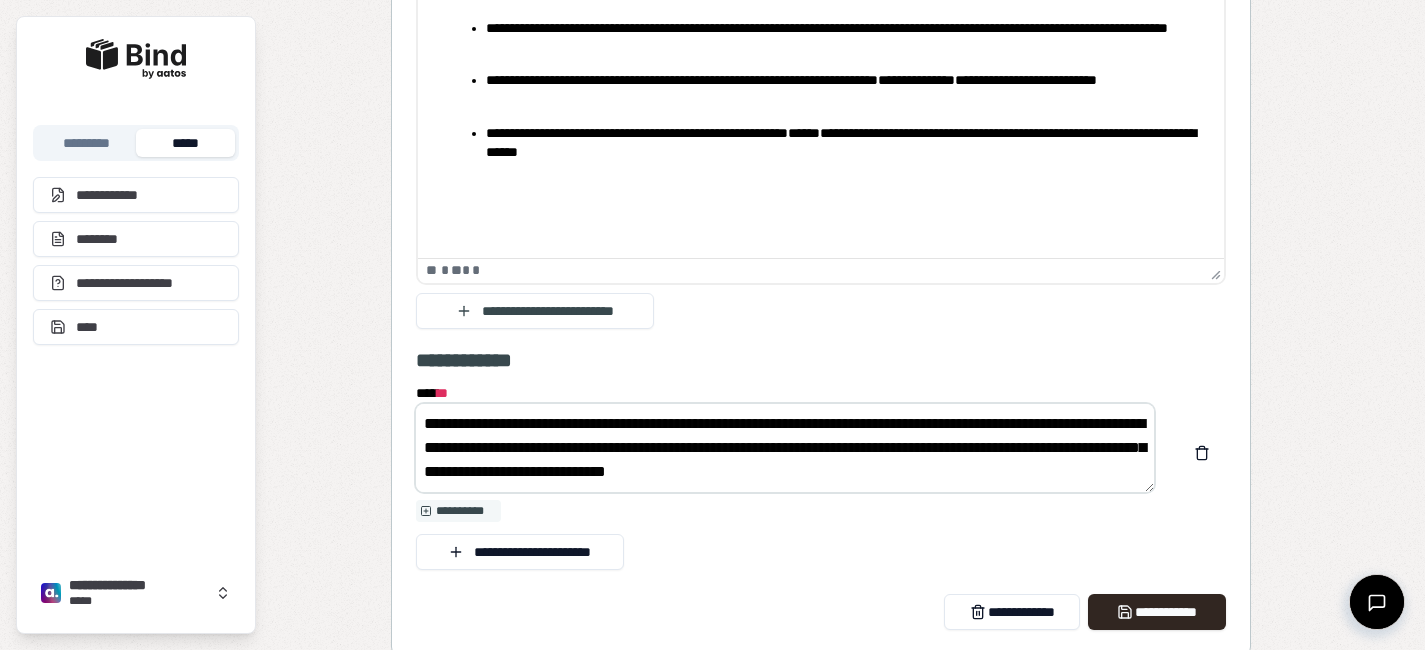 click on "**********" at bounding box center [785, 448] 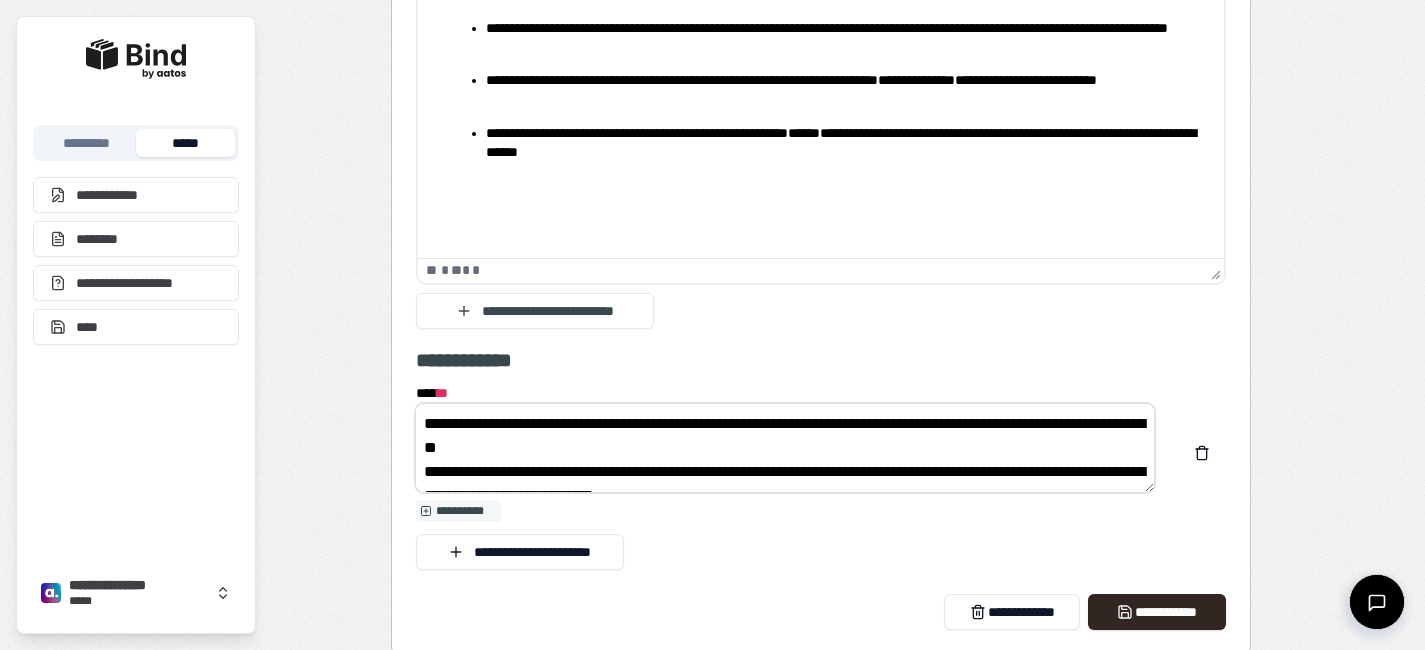 scroll, scrollTop: 120, scrollLeft: 0, axis: vertical 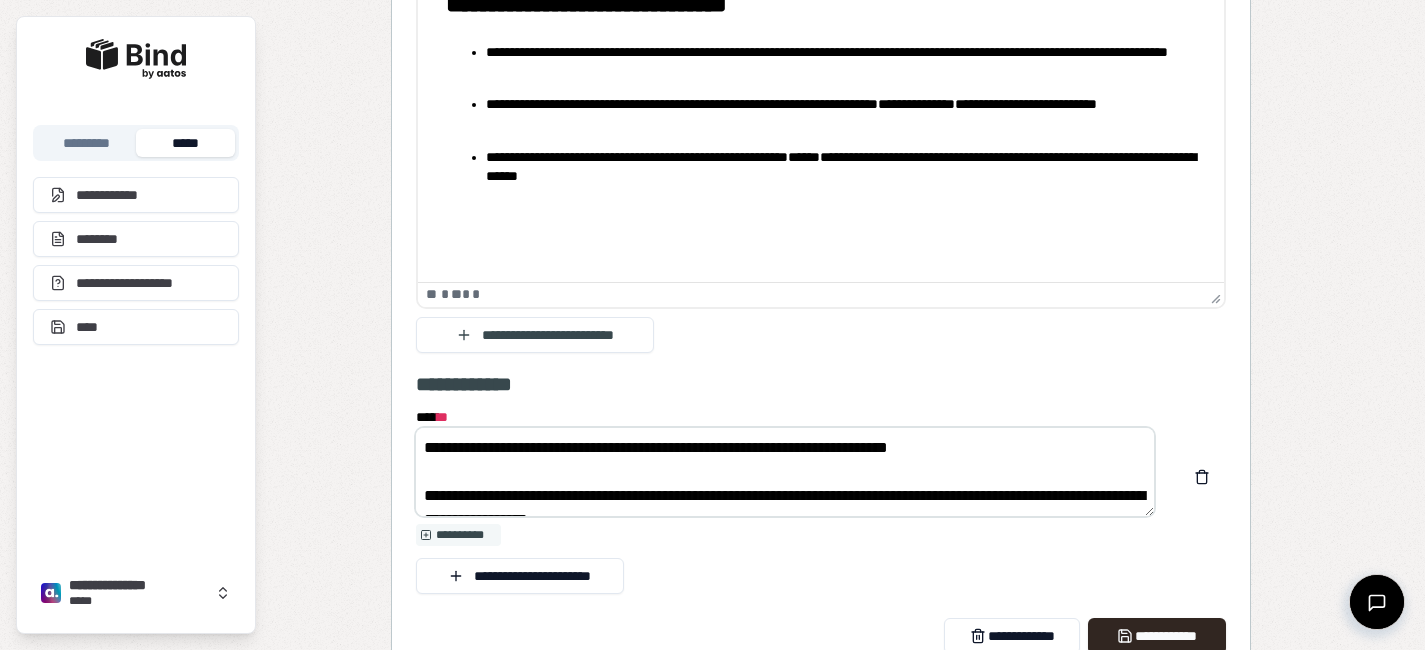 click on "**********" at bounding box center [785, 472] 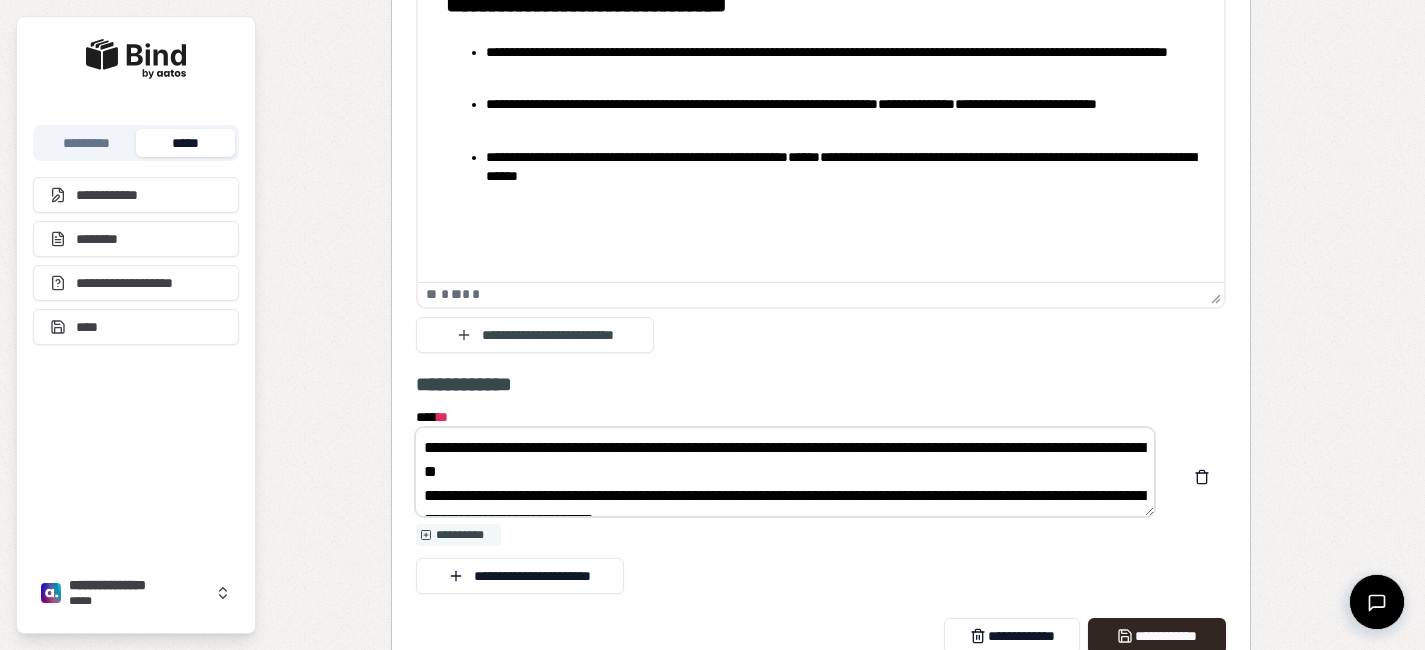 scroll, scrollTop: 120, scrollLeft: 0, axis: vertical 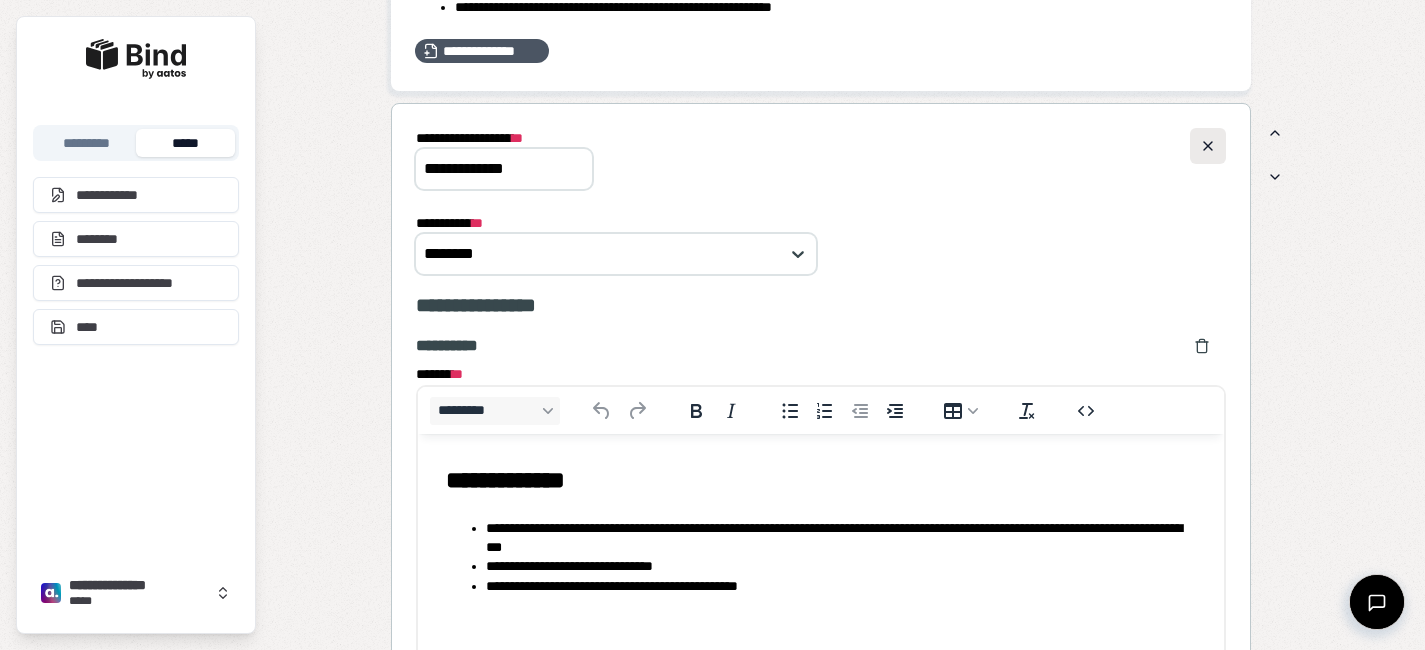 type on "**********" 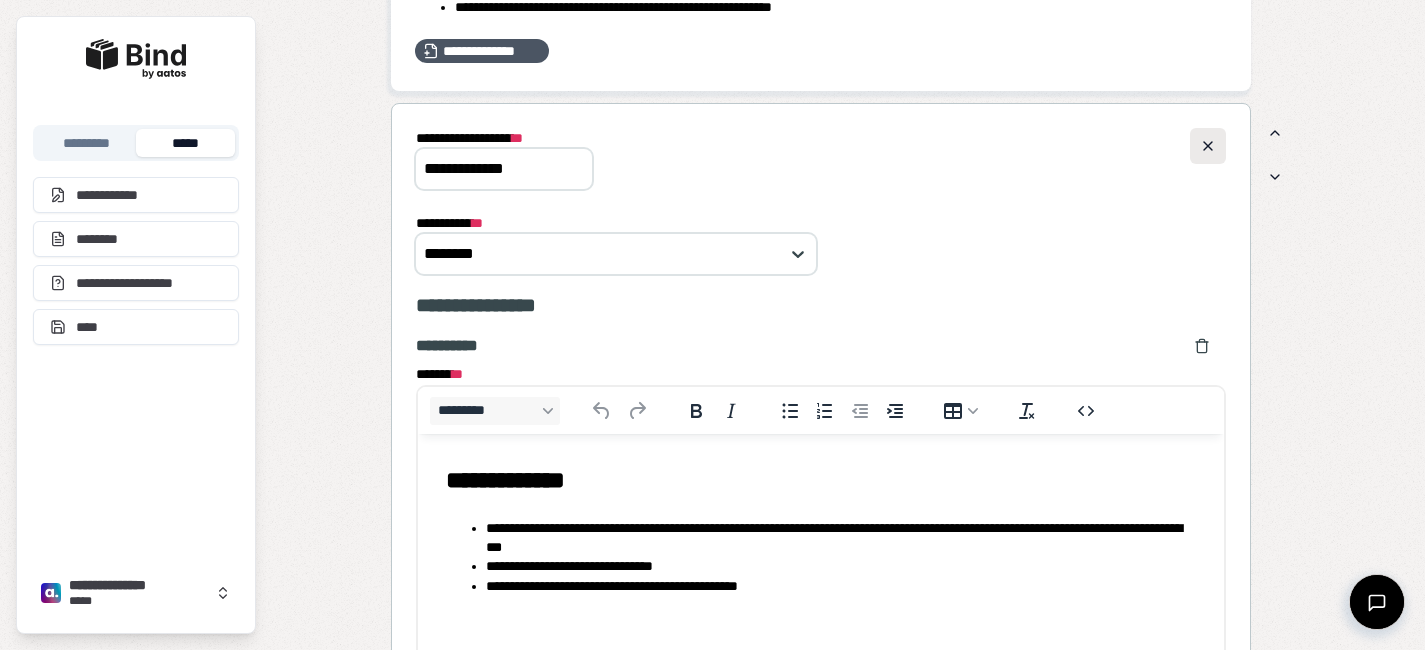 click at bounding box center (1208, 146) 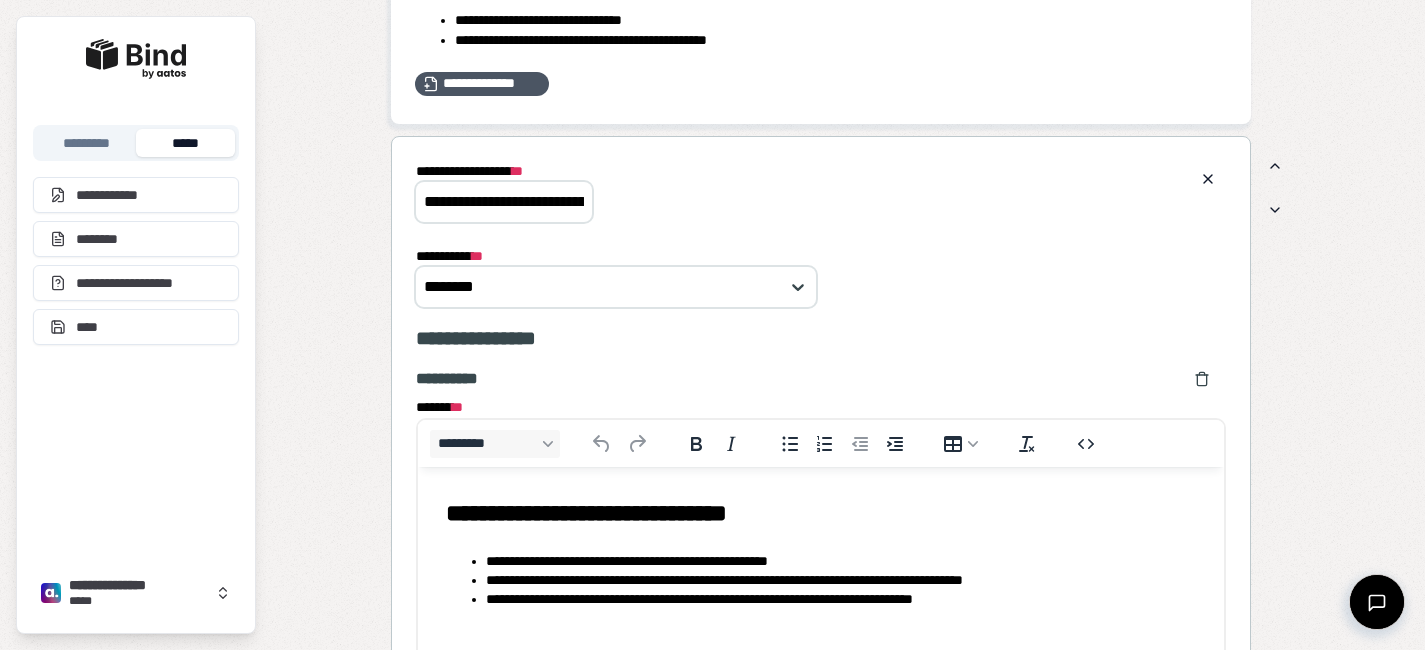 scroll, scrollTop: 1976, scrollLeft: 0, axis: vertical 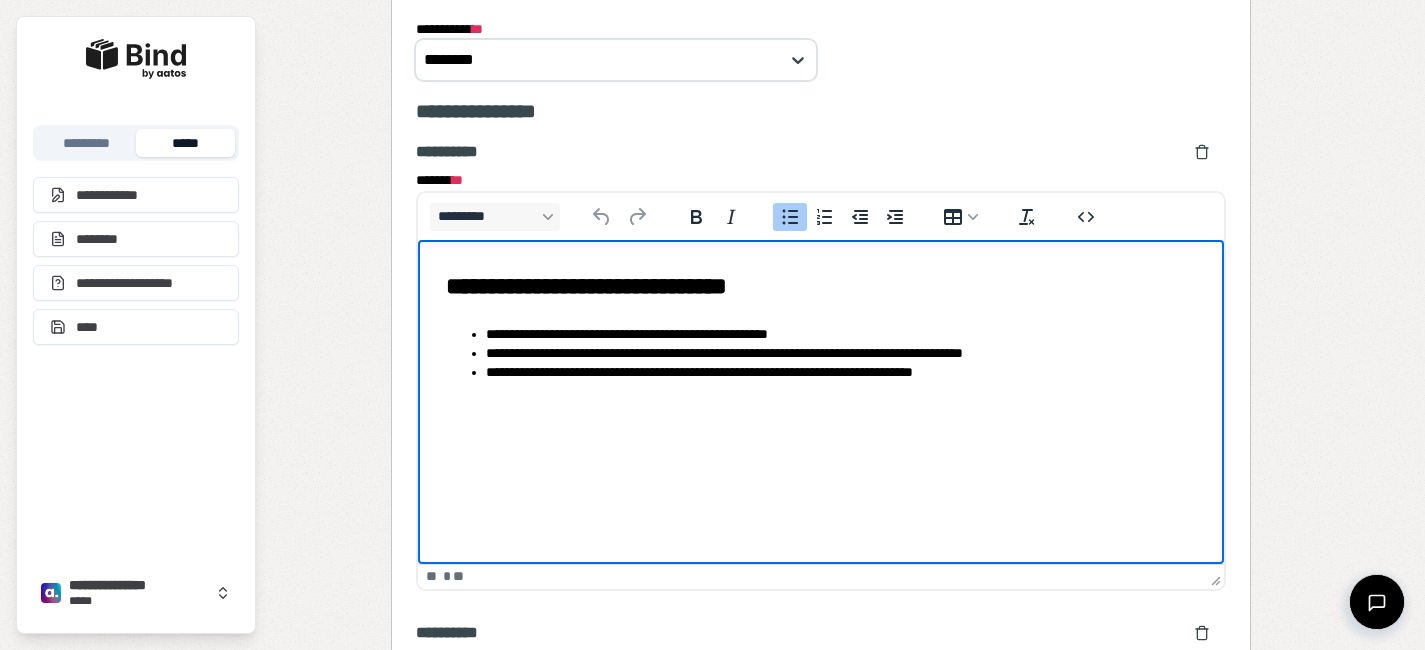 click on "**********" at bounding box center (840, 371) 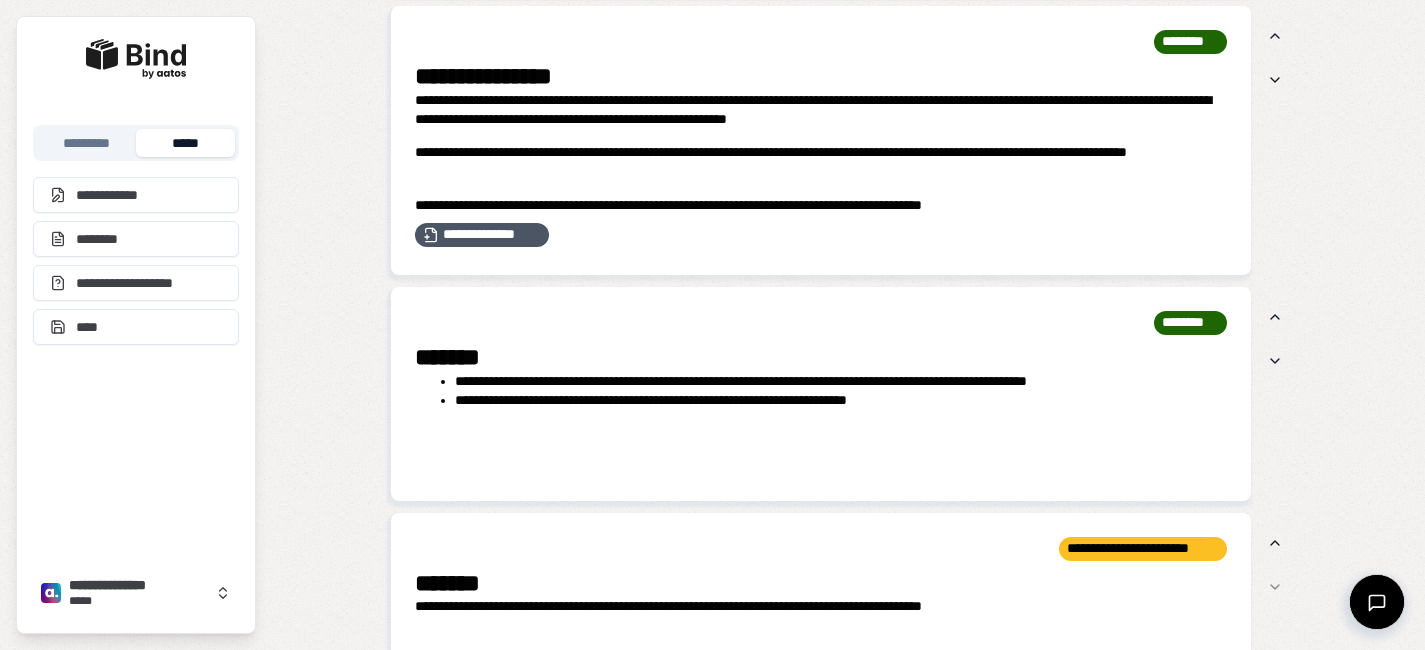 scroll, scrollTop: 4149, scrollLeft: 0, axis: vertical 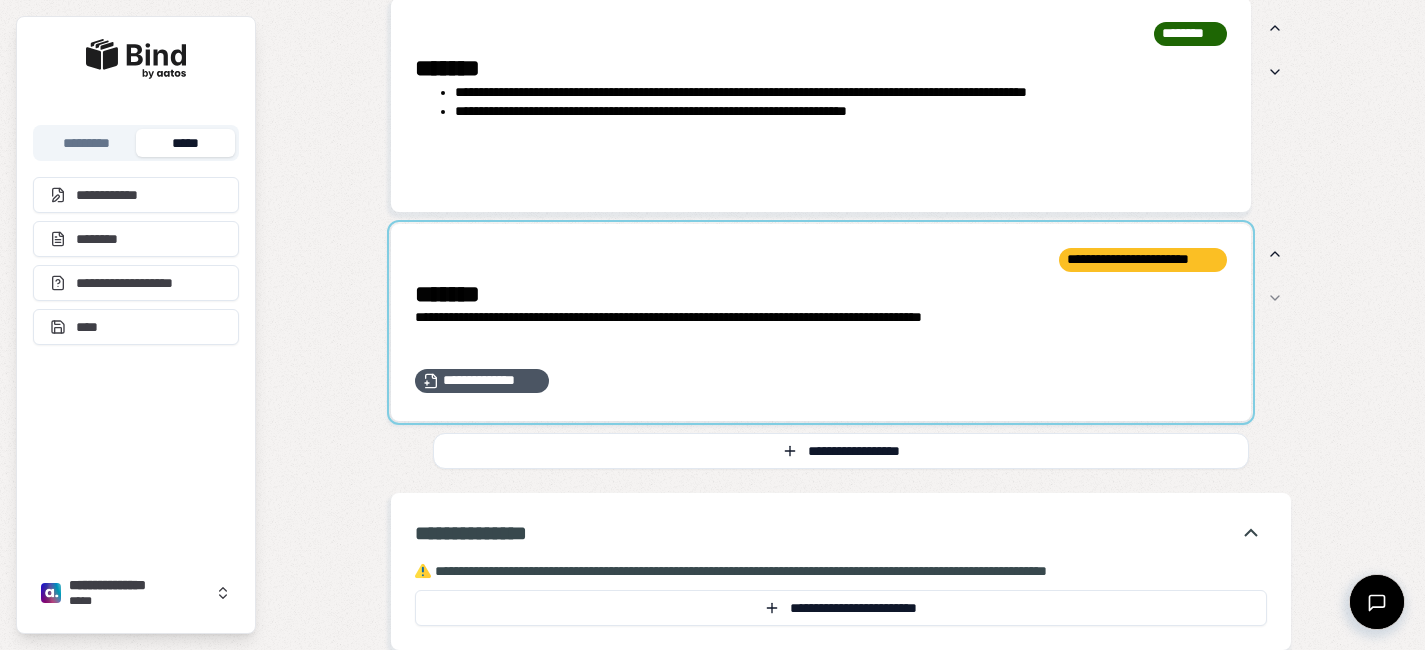 click at bounding box center (821, 322) 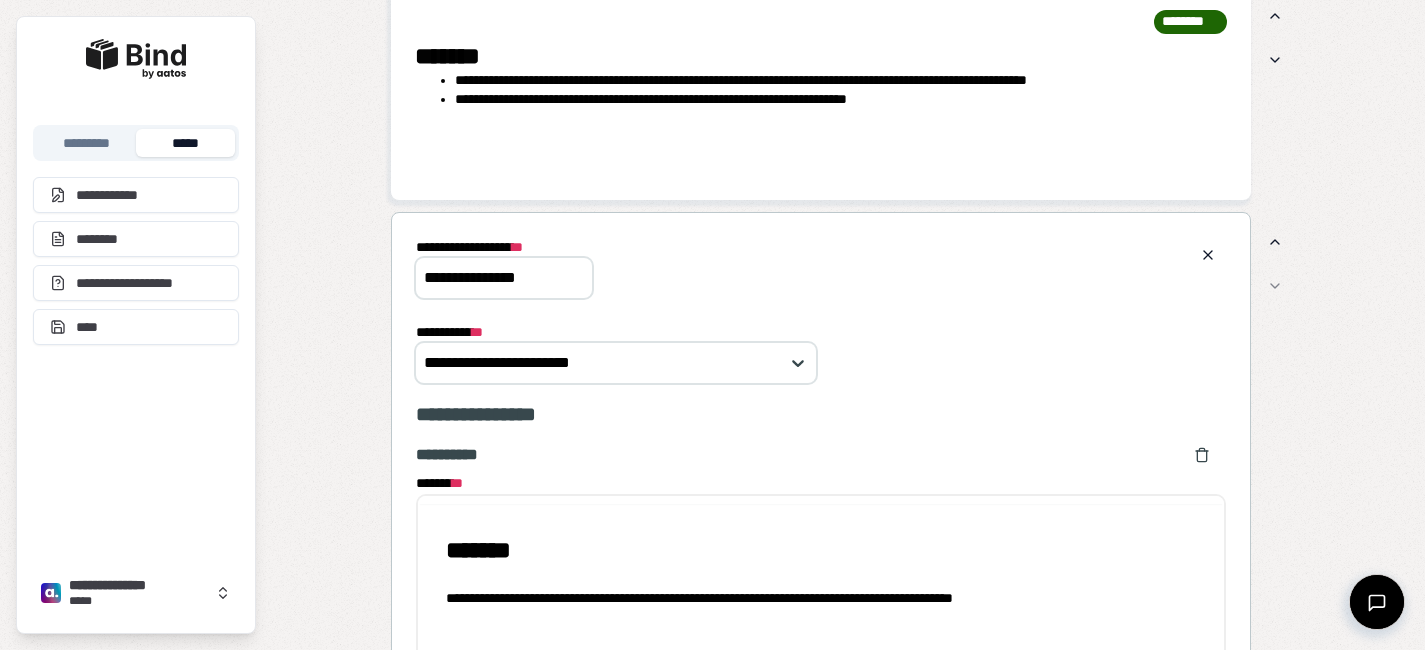 scroll, scrollTop: 0, scrollLeft: 0, axis: both 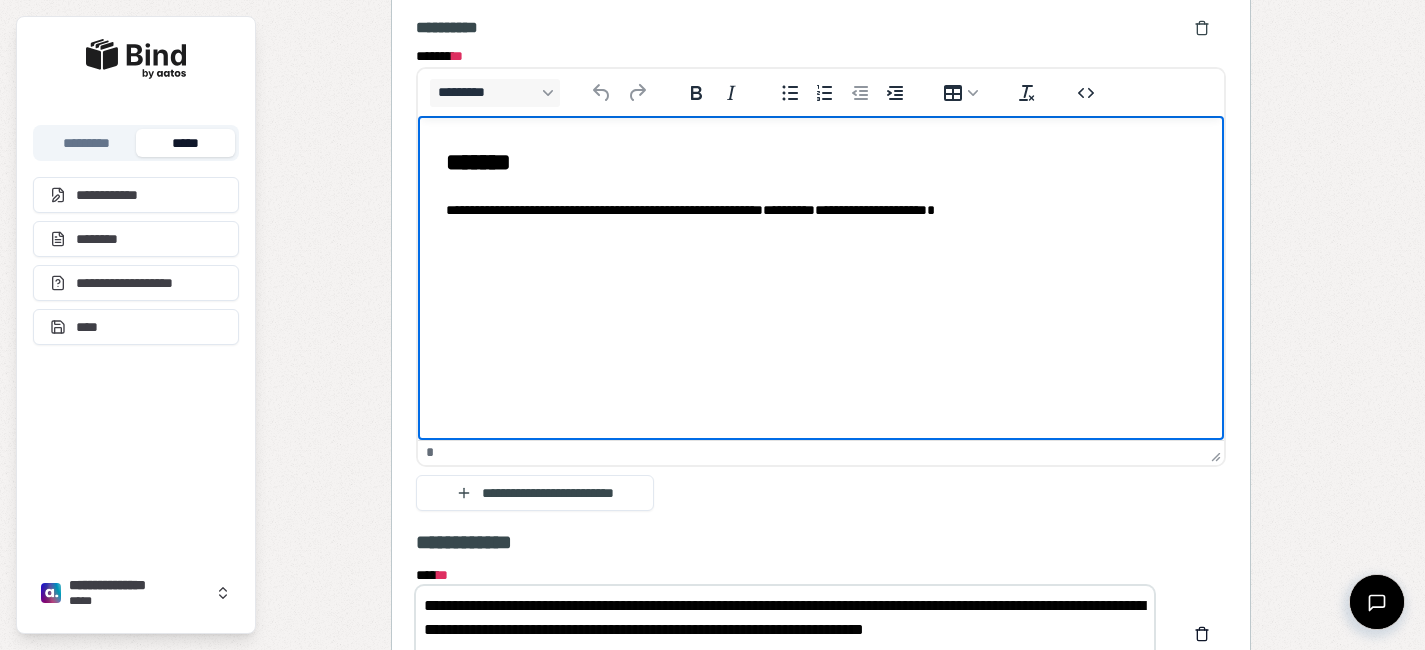 click on "**********" at bounding box center [820, 198] 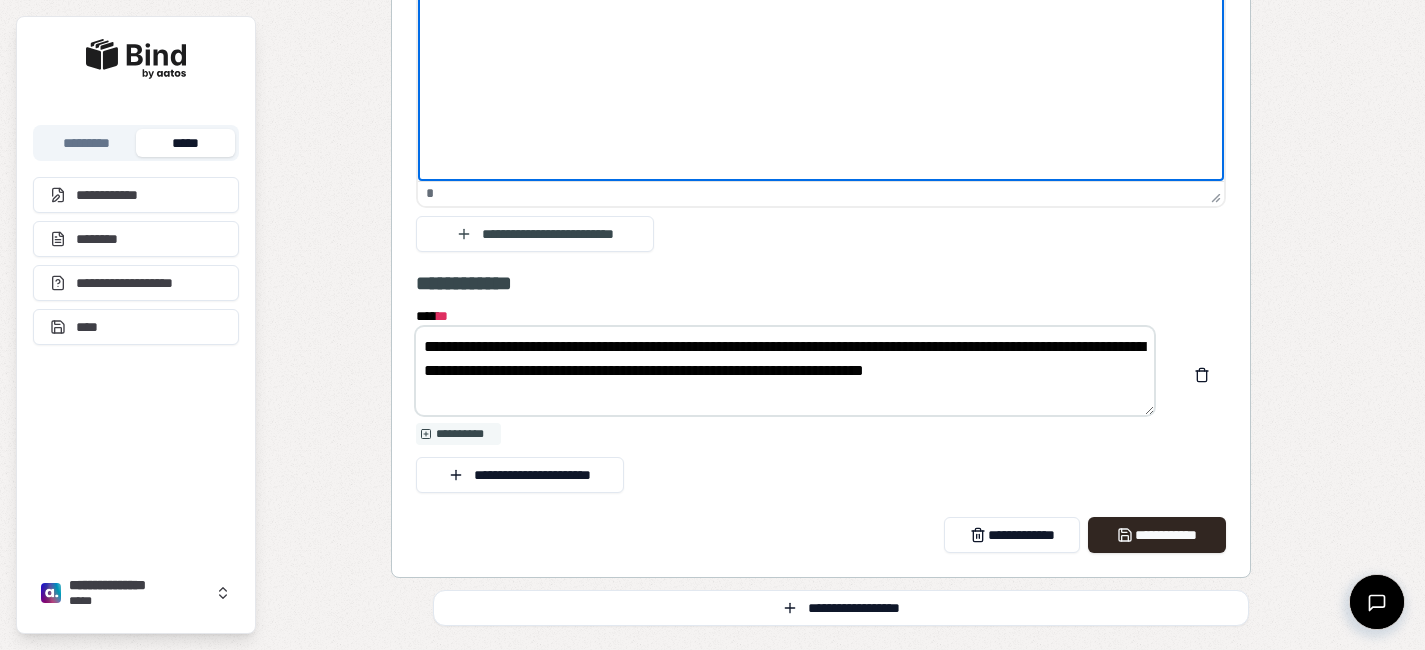 scroll, scrollTop: 5319, scrollLeft: 0, axis: vertical 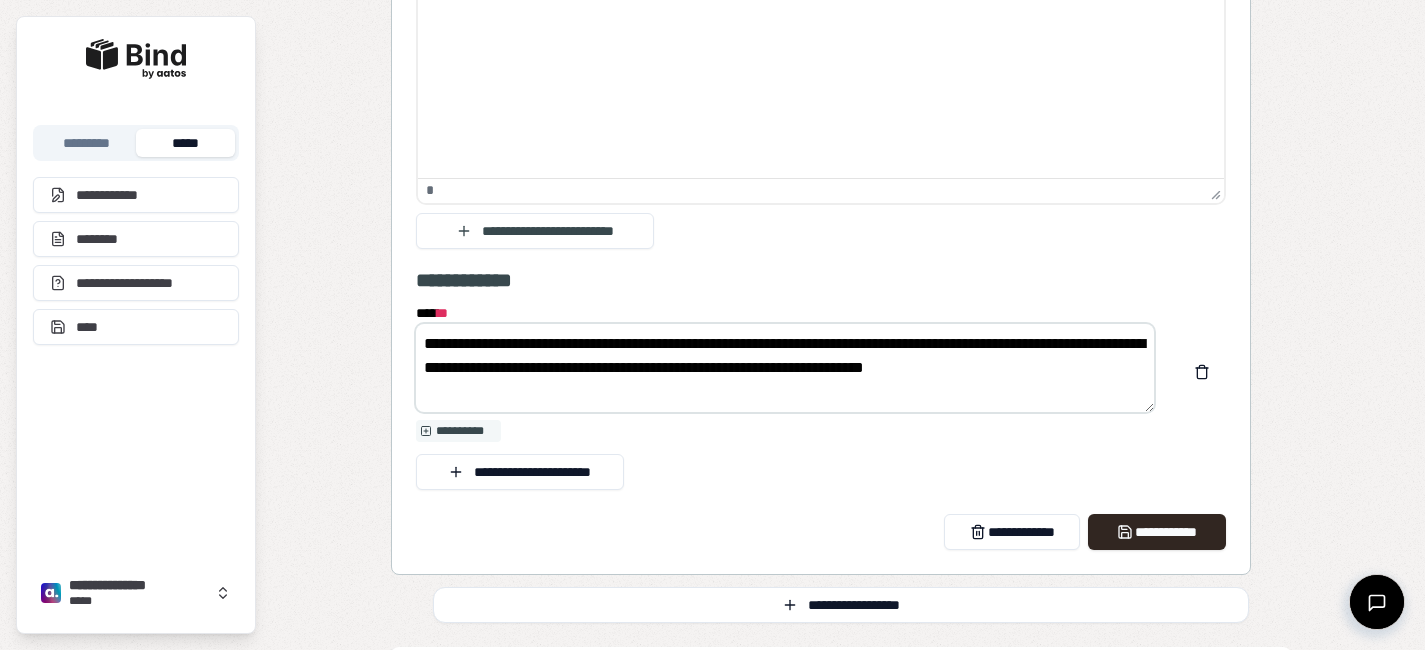 click on "**********" at bounding box center (785, 368) 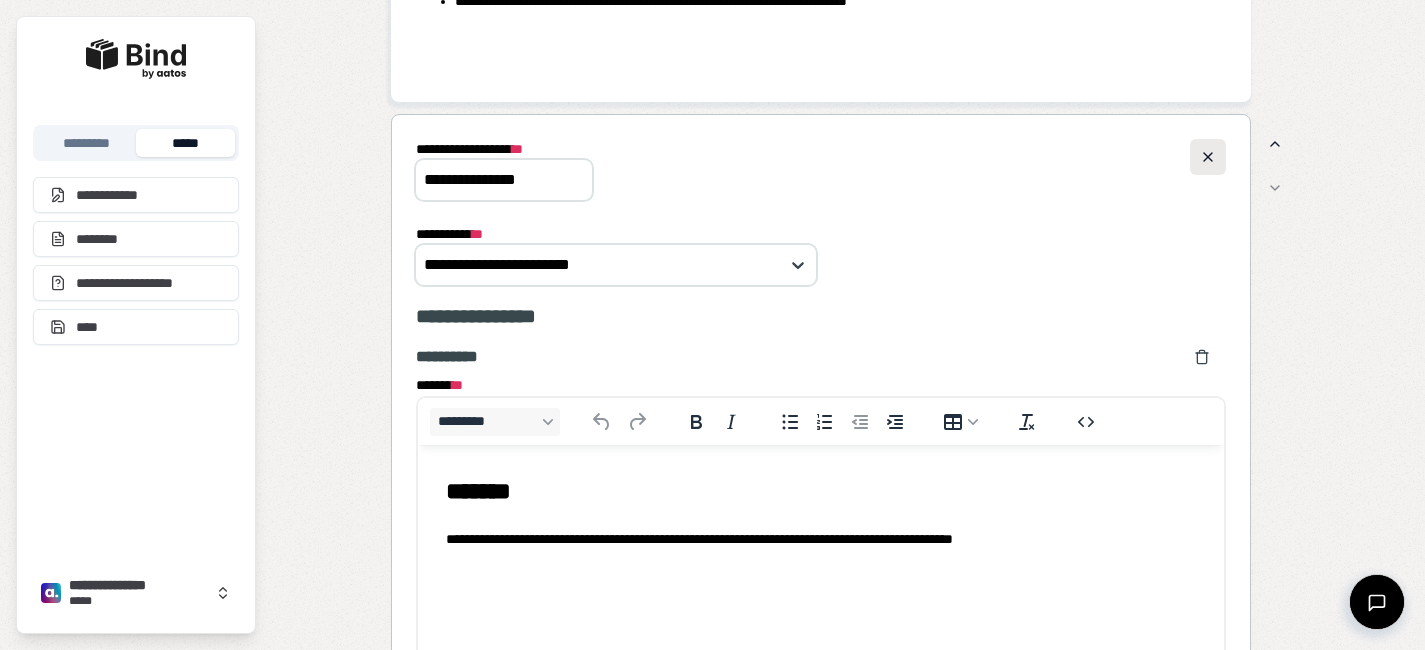 click at bounding box center (1208, 157) 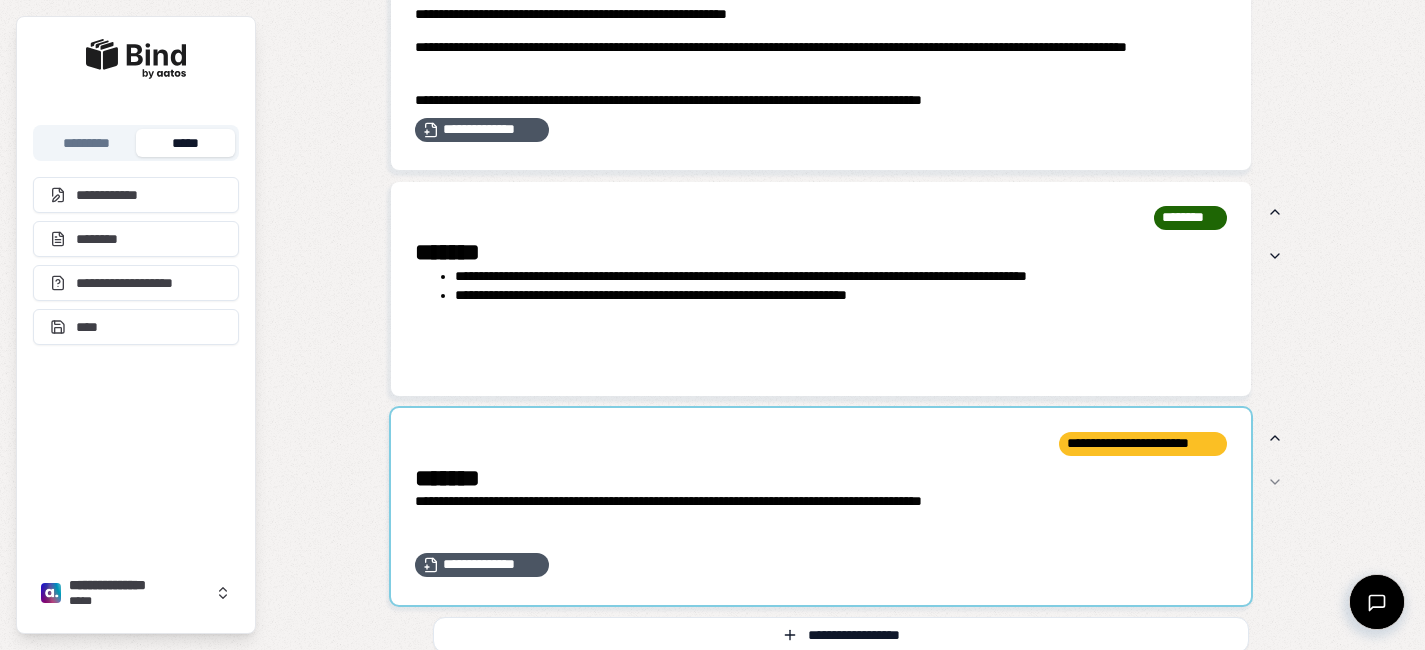 scroll, scrollTop: 3951, scrollLeft: 0, axis: vertical 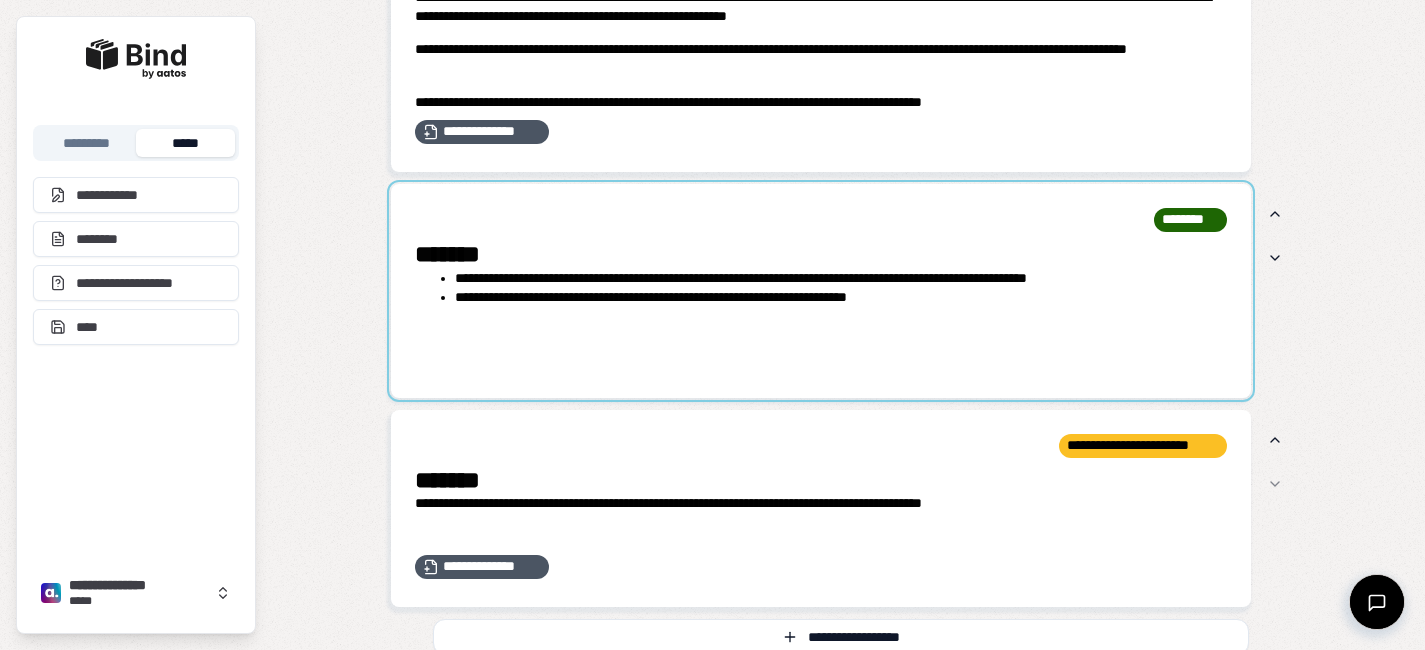 click at bounding box center [821, 291] 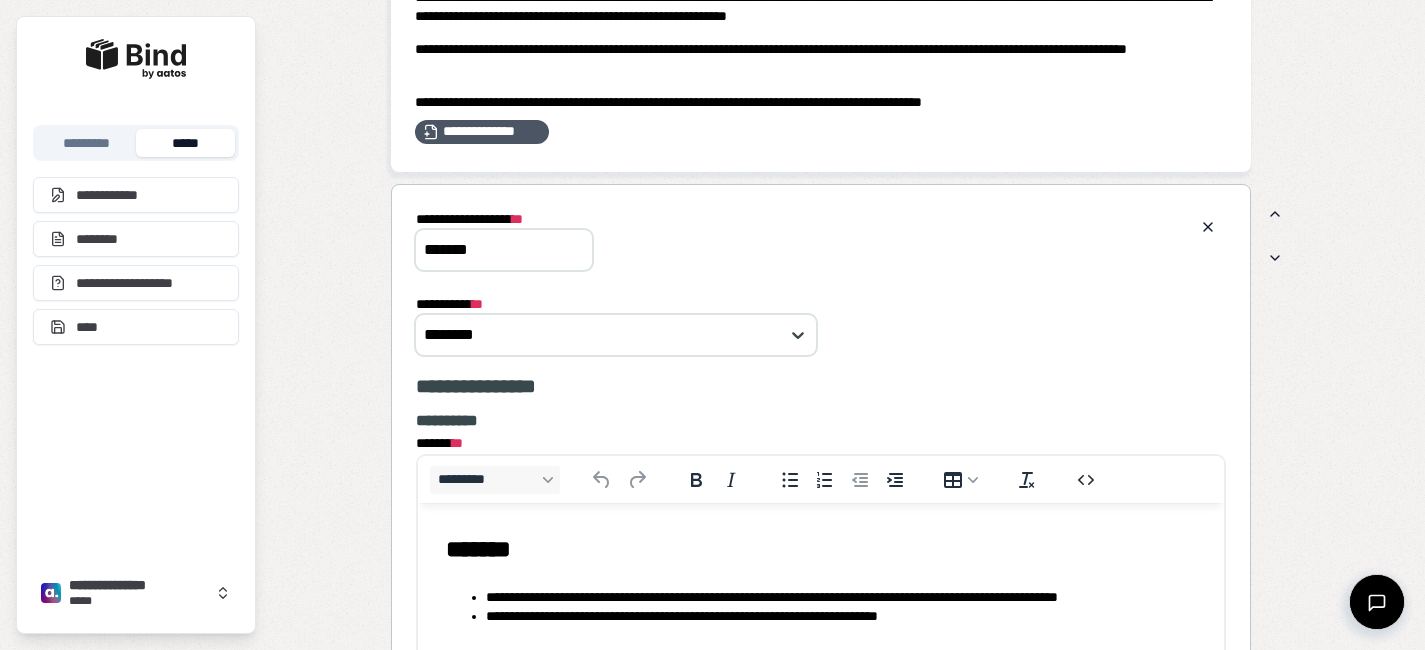scroll, scrollTop: 0, scrollLeft: 0, axis: both 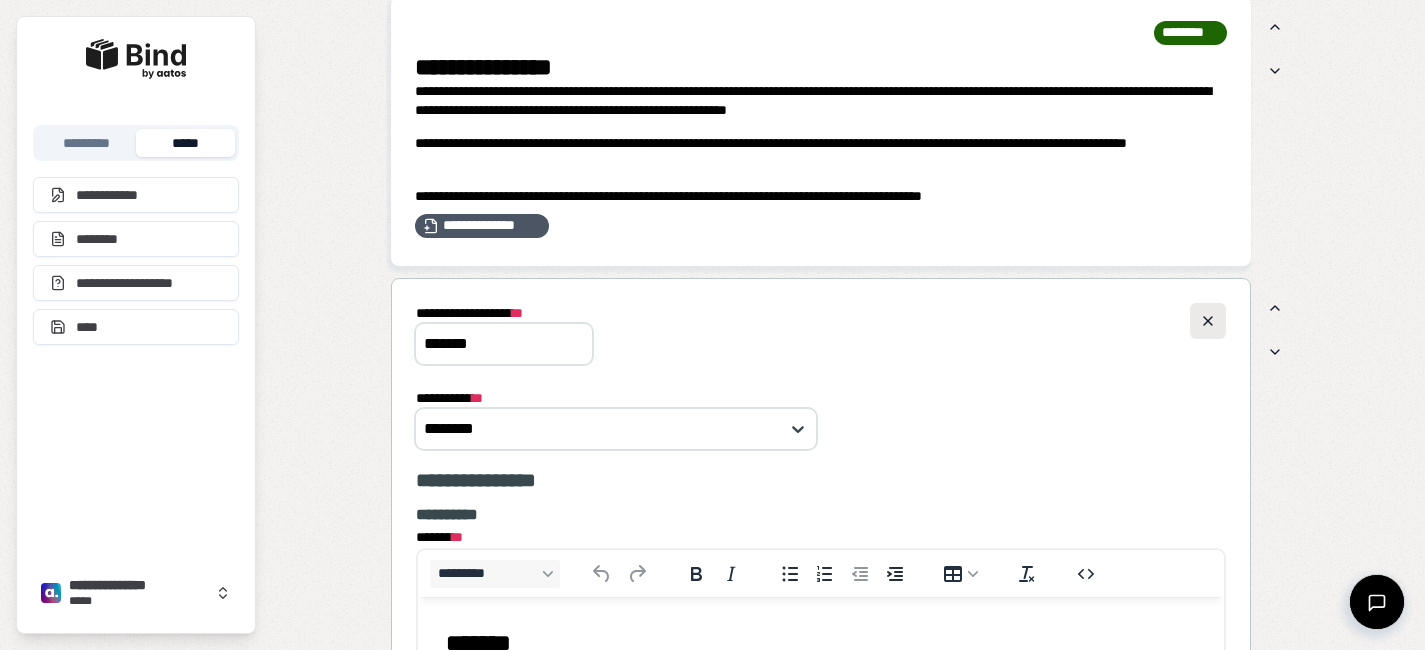 click at bounding box center [1208, 321] 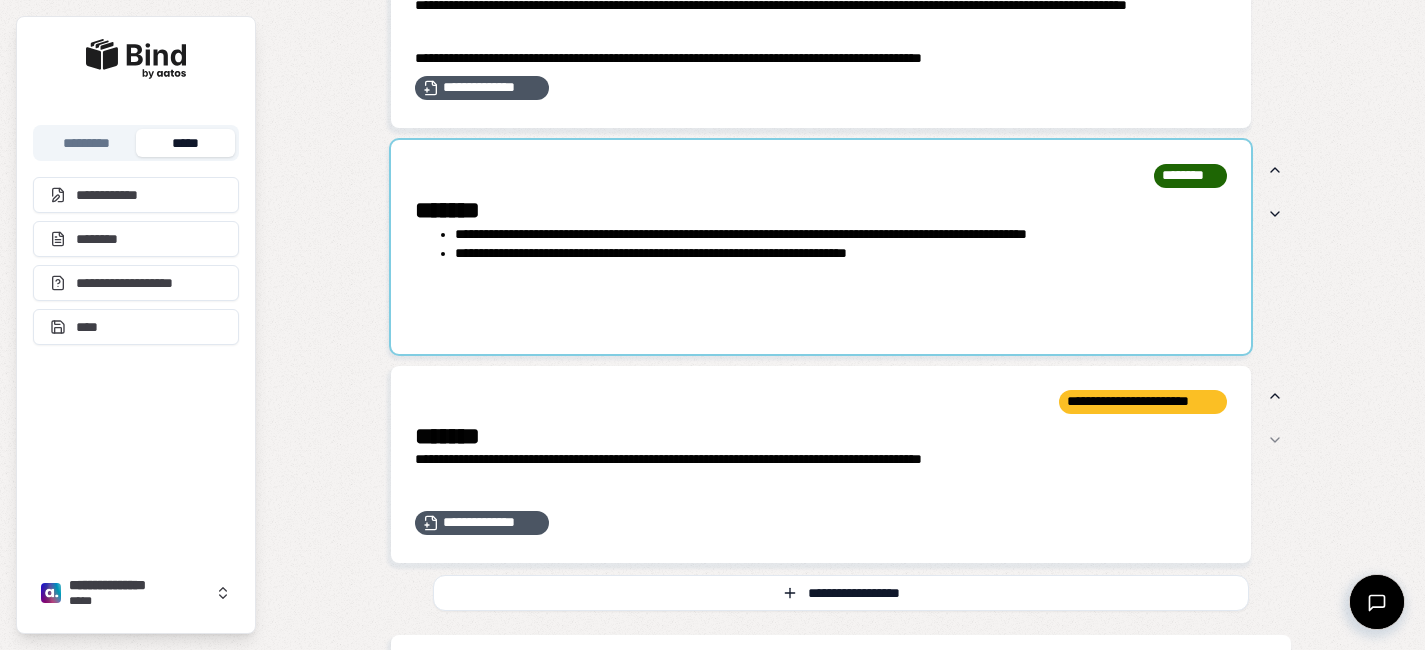 scroll, scrollTop: 3996, scrollLeft: 0, axis: vertical 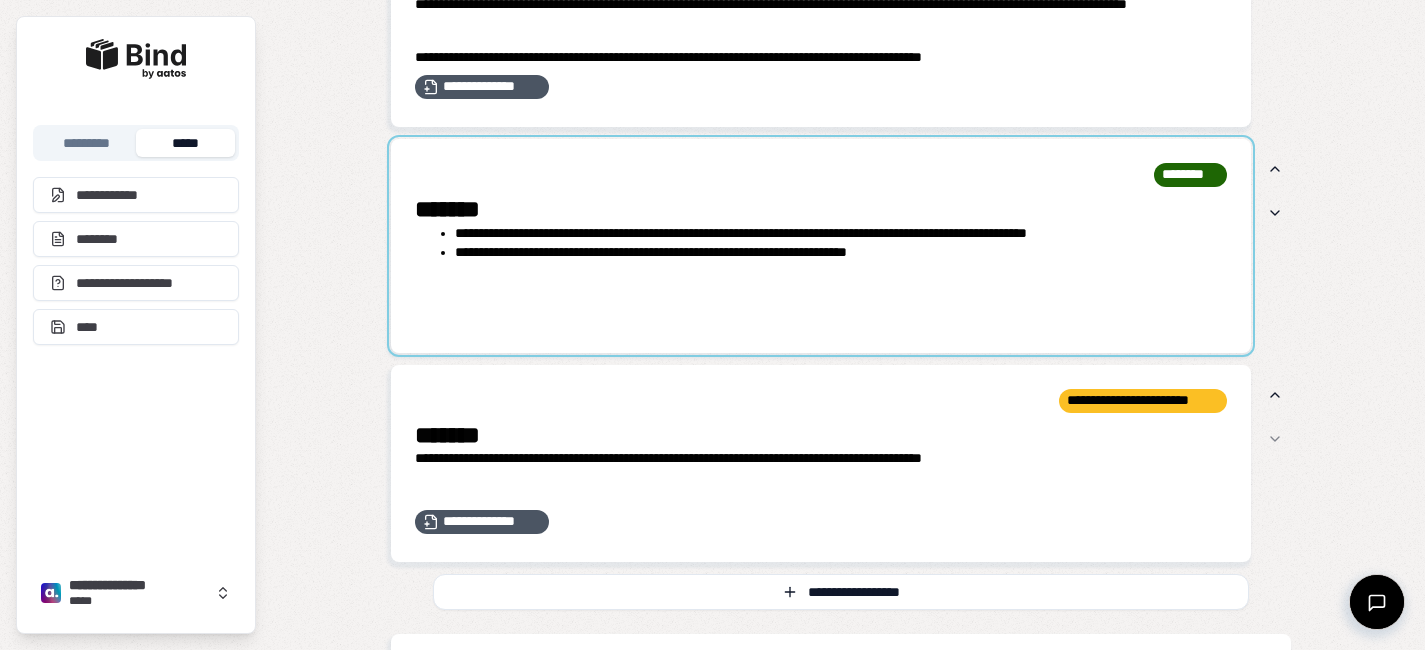 click at bounding box center [821, 246] 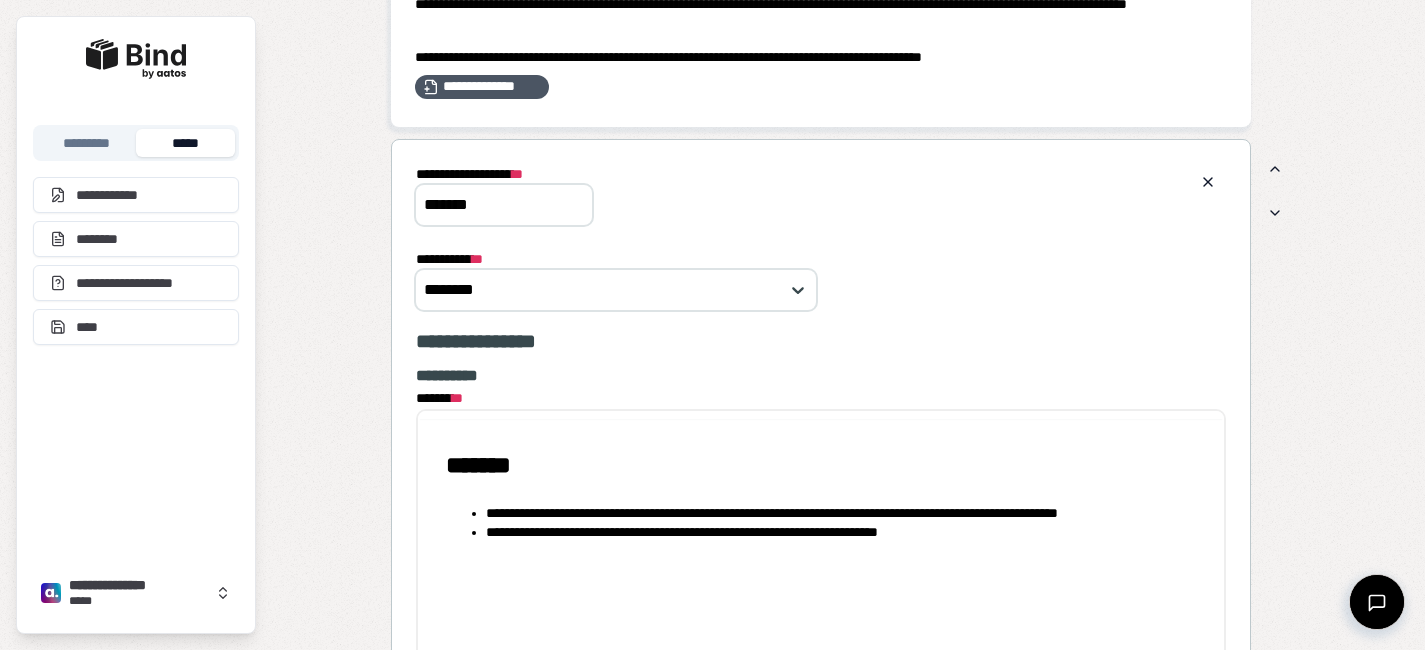 scroll, scrollTop: 0, scrollLeft: 0, axis: both 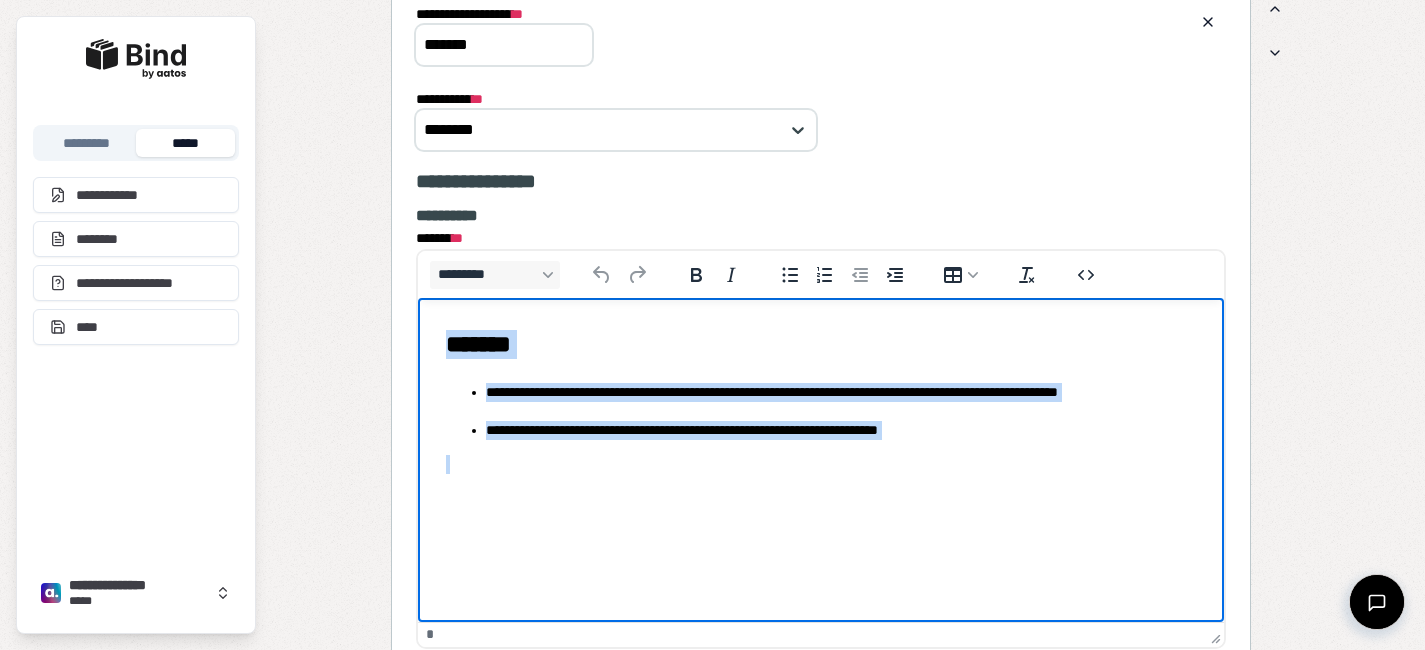 drag, startPoint x: 1039, startPoint y: 447, endPoint x: 459, endPoint y: 247, distance: 613.51447 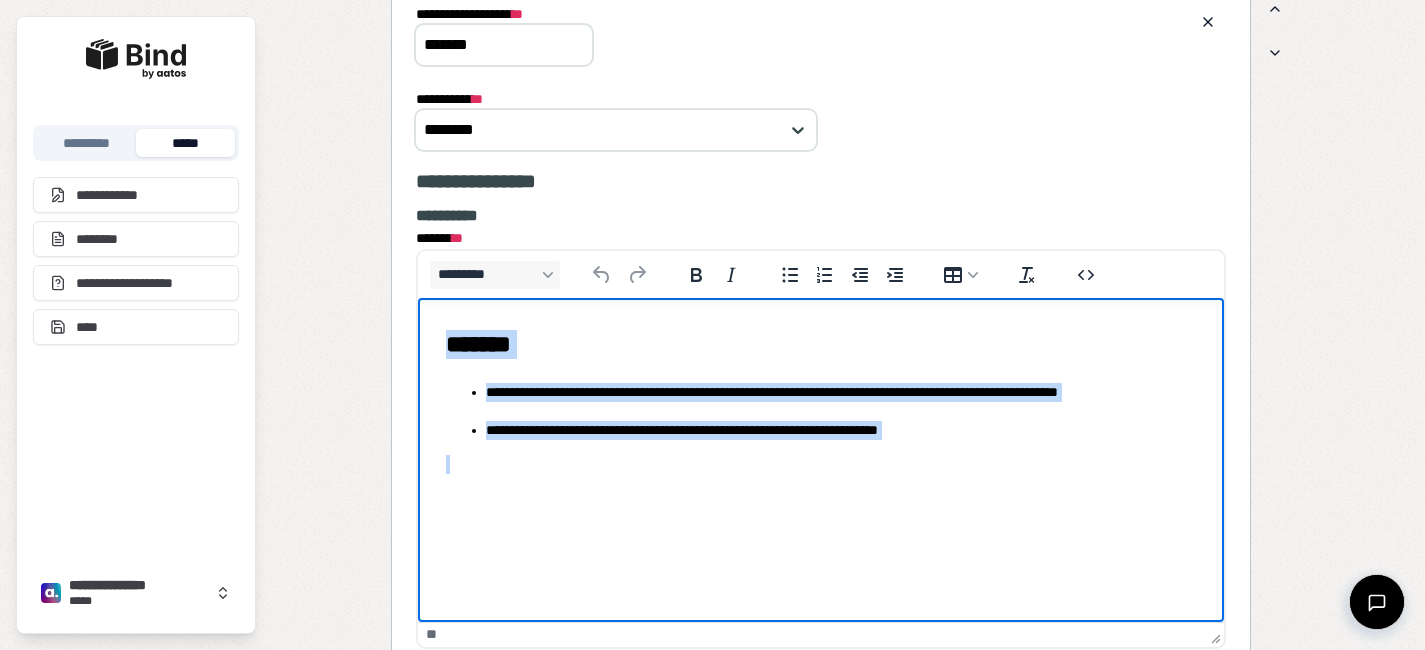 copy on "**********" 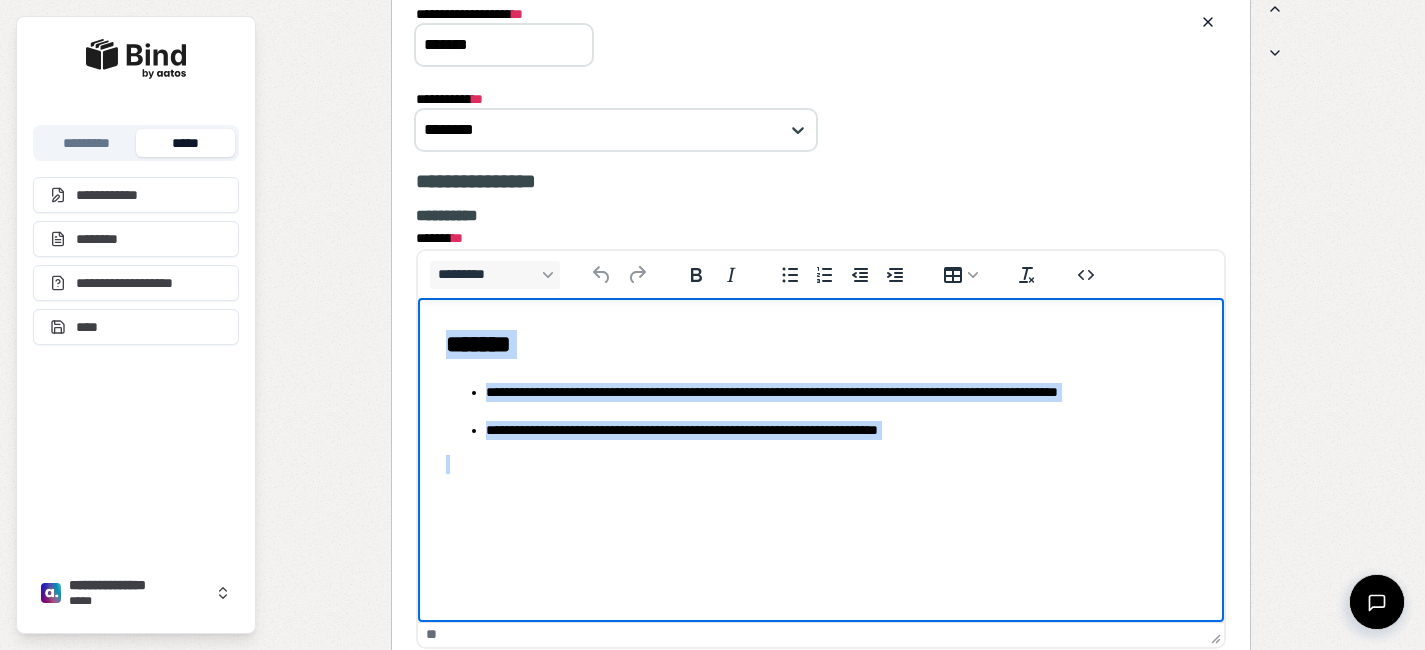 click at bounding box center (820, 463) 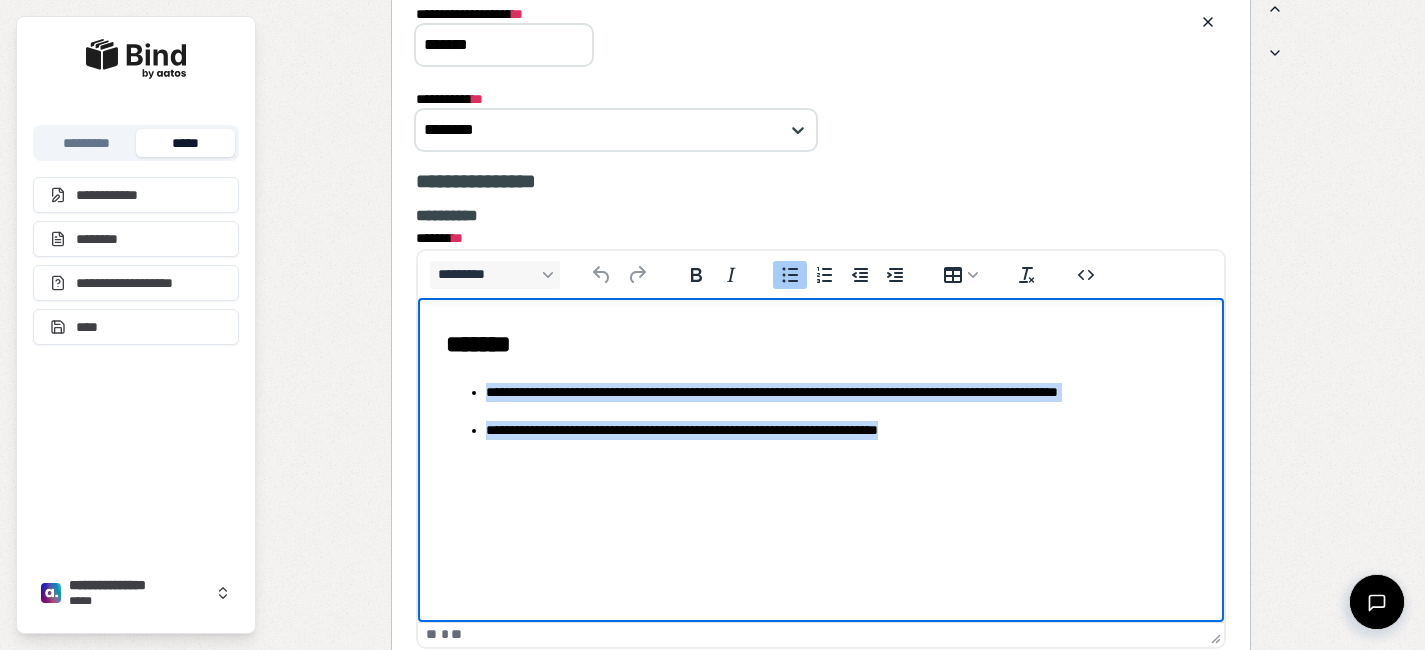 drag, startPoint x: 1019, startPoint y: 425, endPoint x: 472, endPoint y: 394, distance: 547.87775 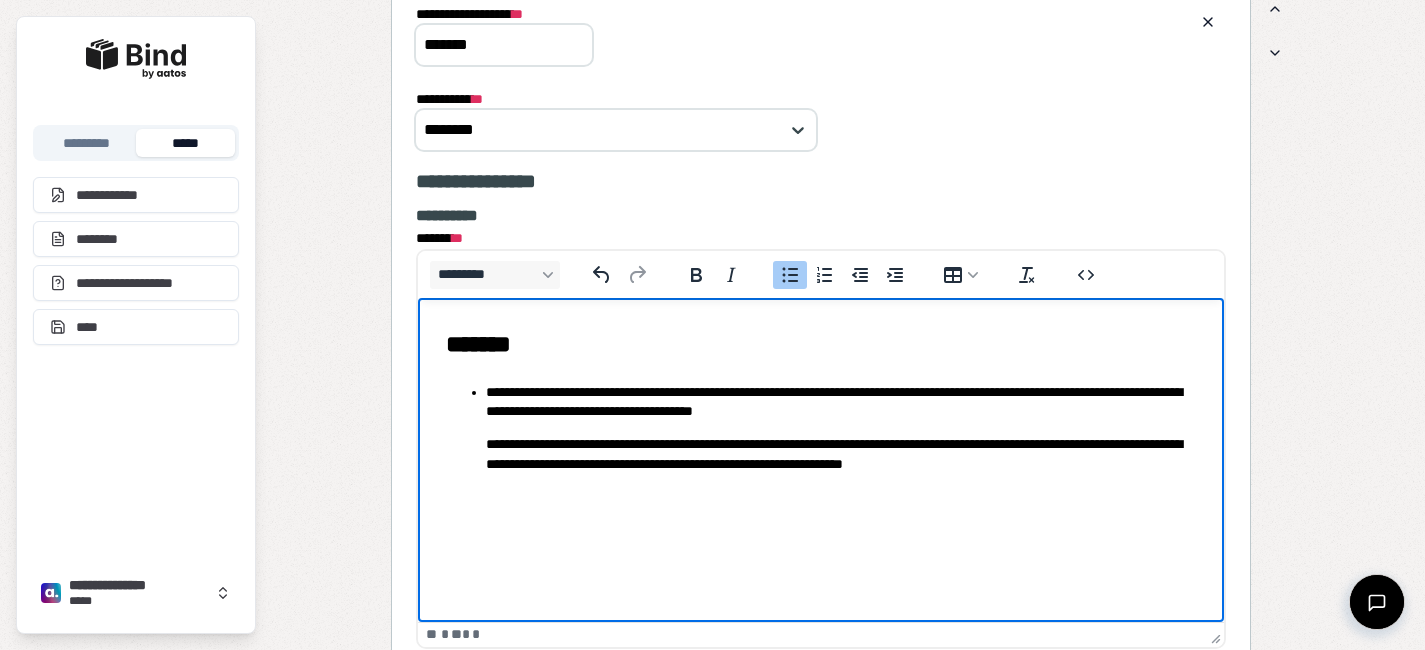 click on "**********" at bounding box center [820, 427] 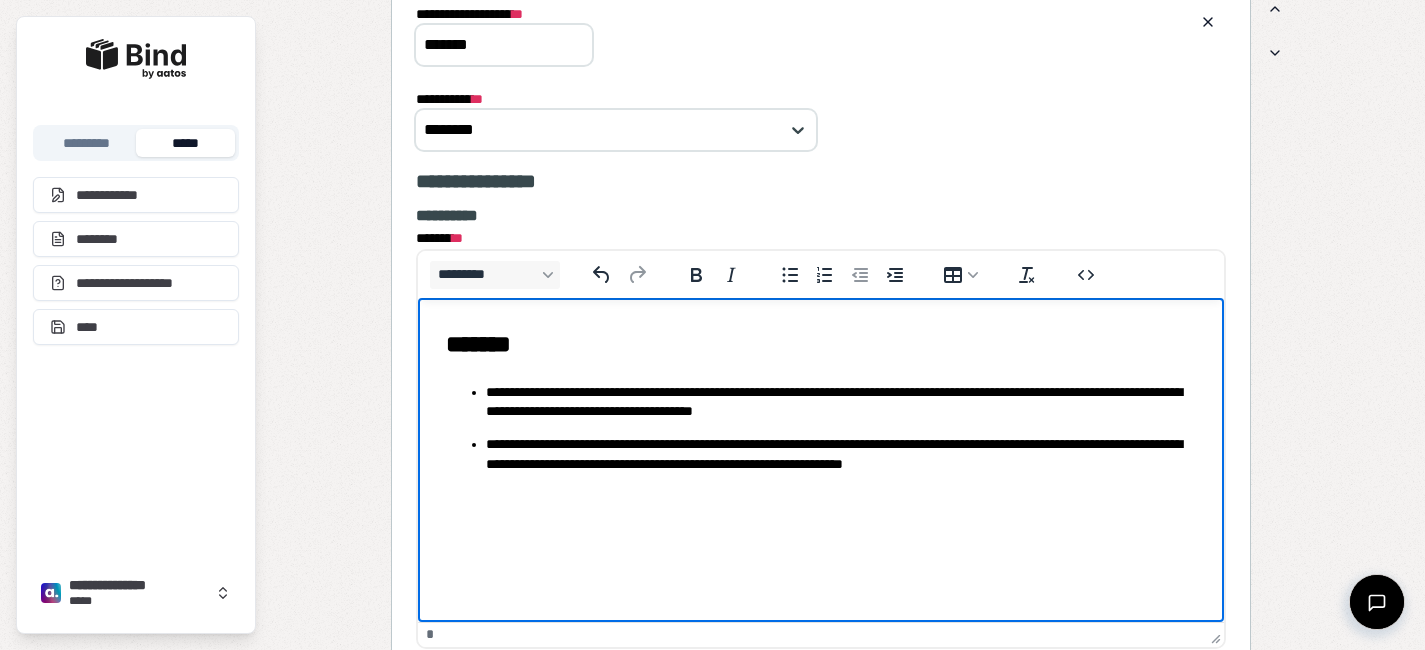 click on "**********" at bounding box center (820, 433) 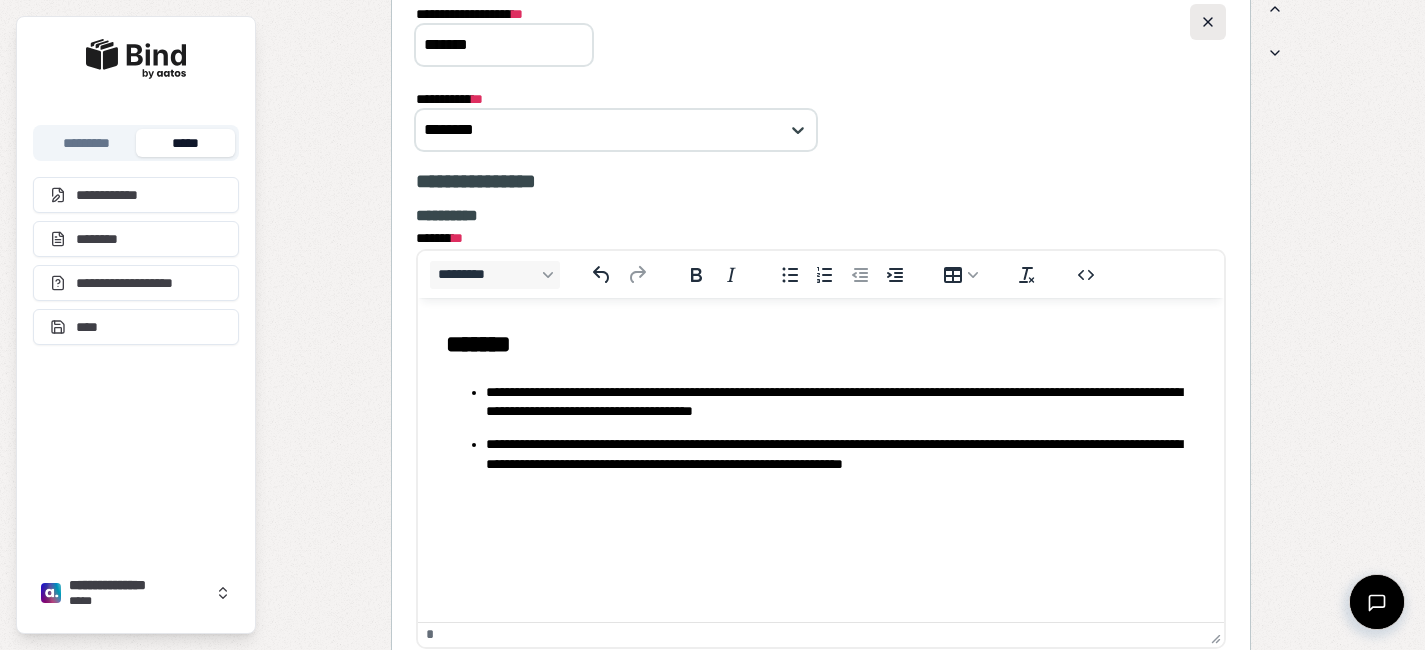 click at bounding box center [1208, 22] 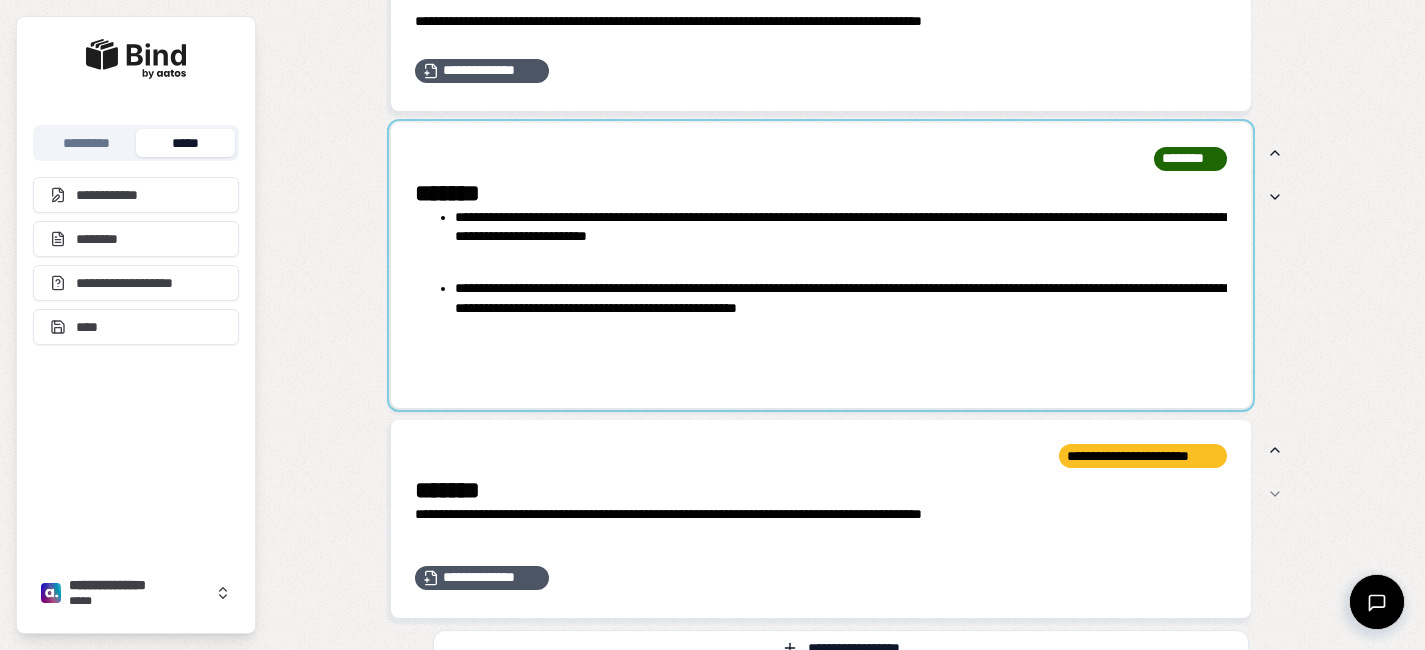 click at bounding box center (821, 266) 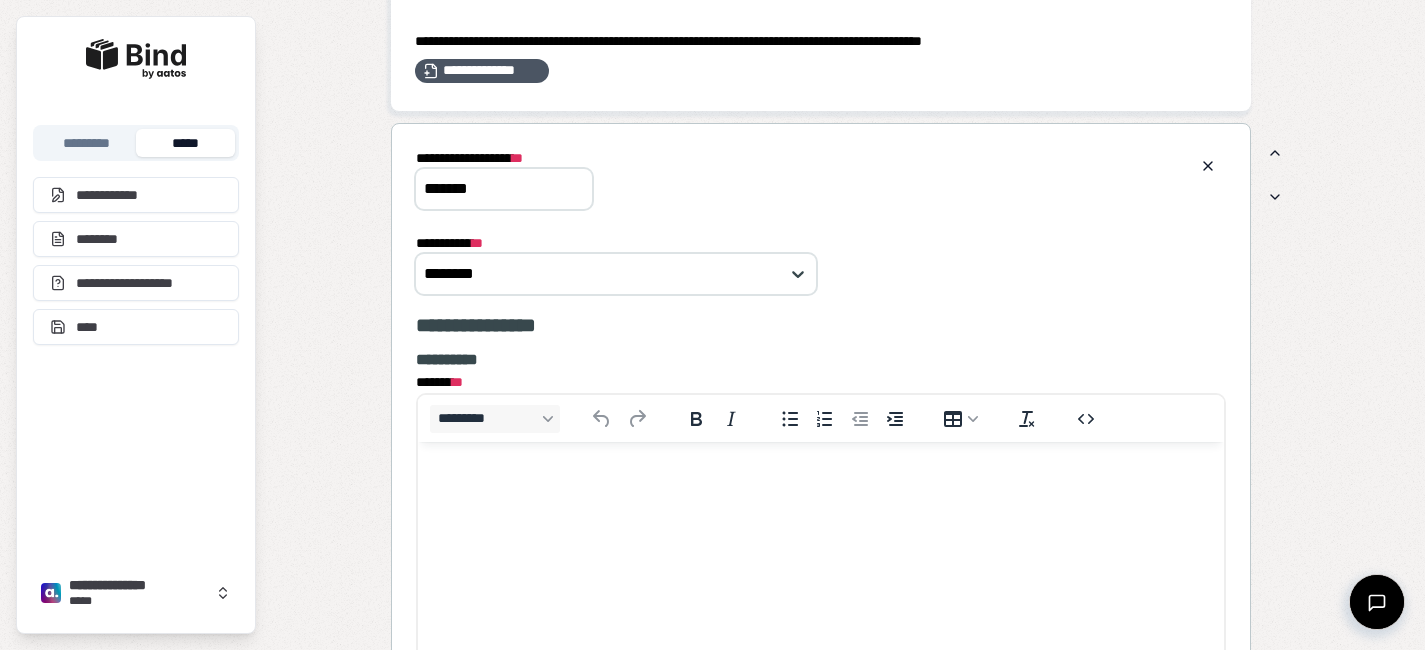scroll, scrollTop: 4162, scrollLeft: 0, axis: vertical 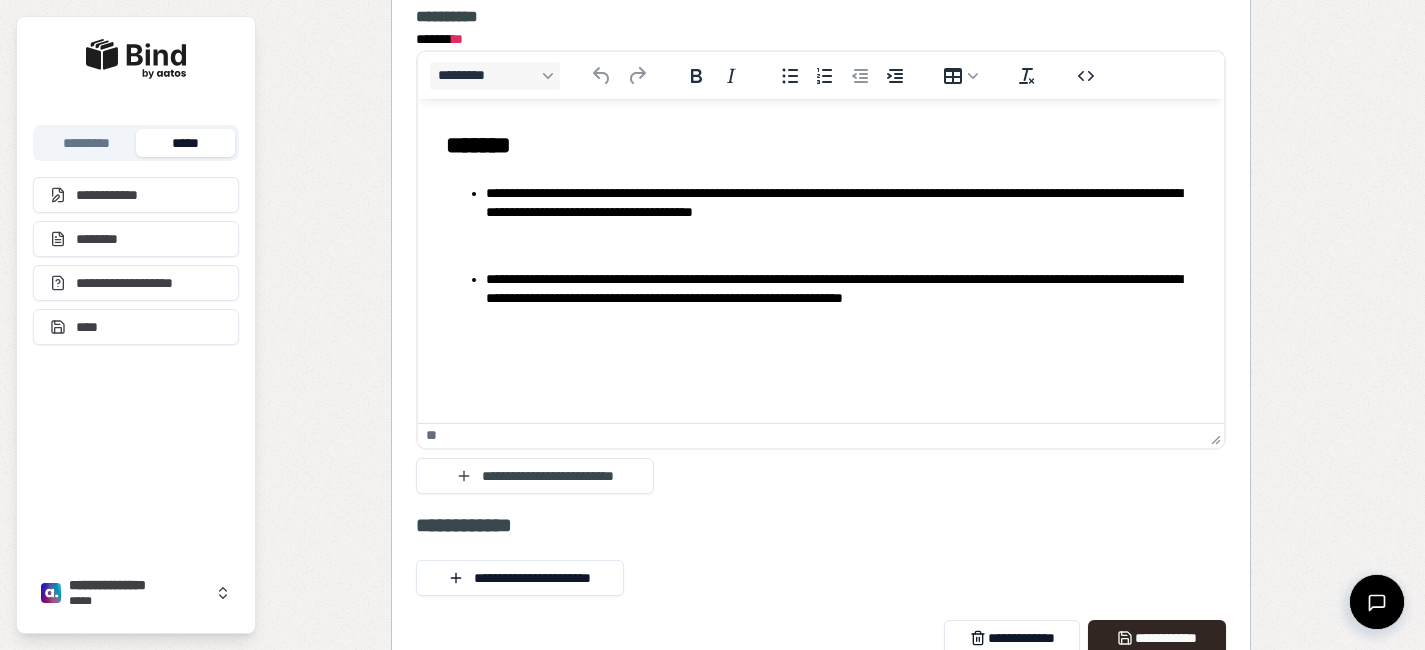 click on "**********" at bounding box center (840, 202) 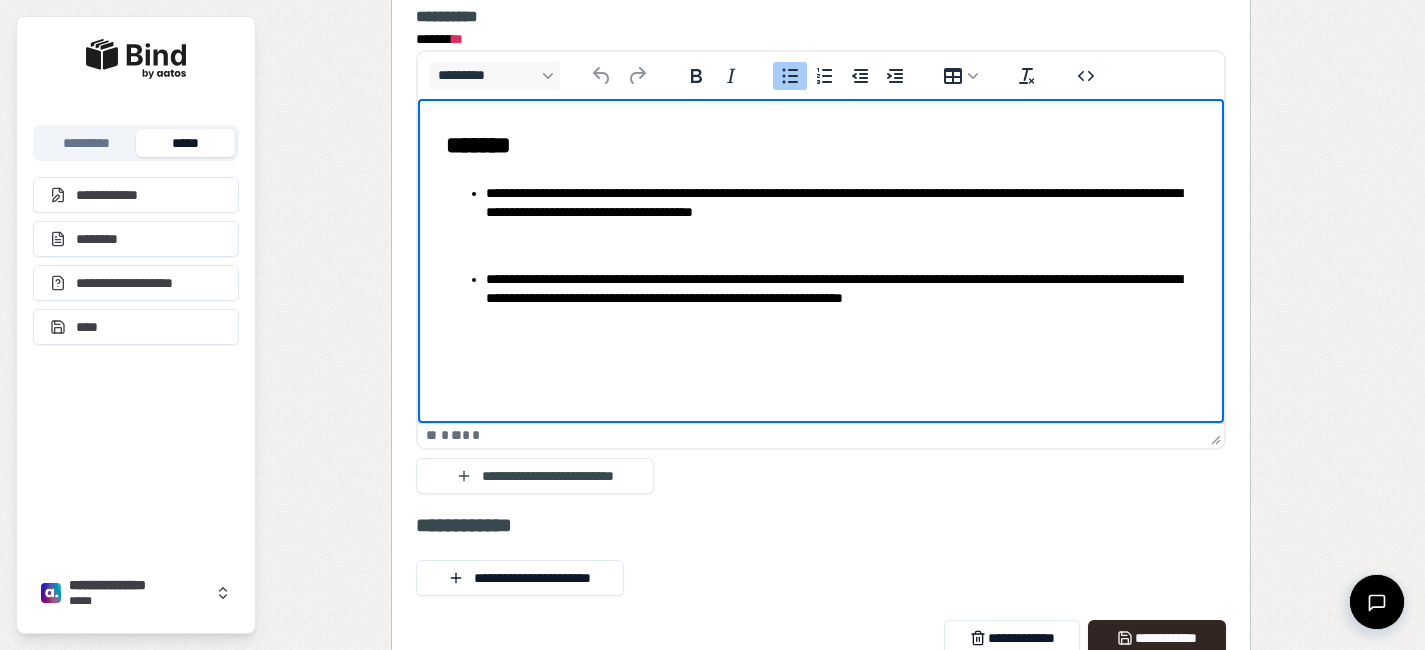 click at bounding box center (840, 244) 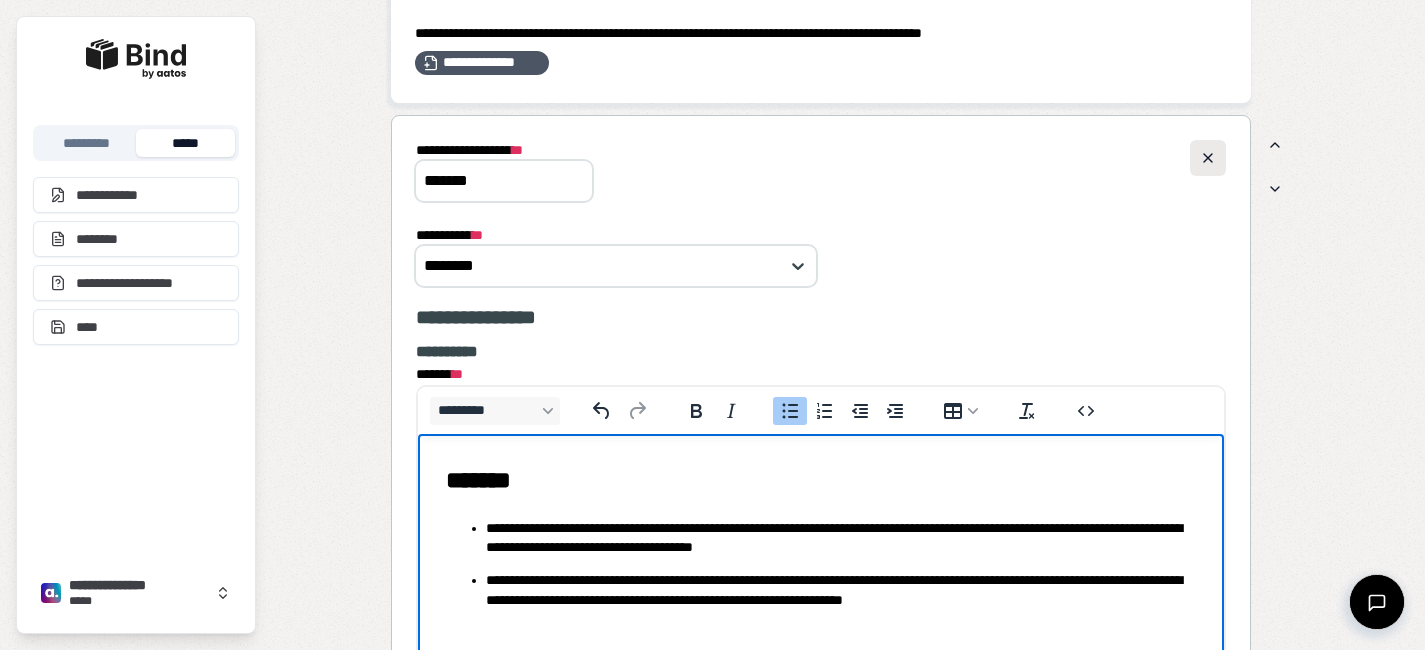 click at bounding box center [1208, 158] 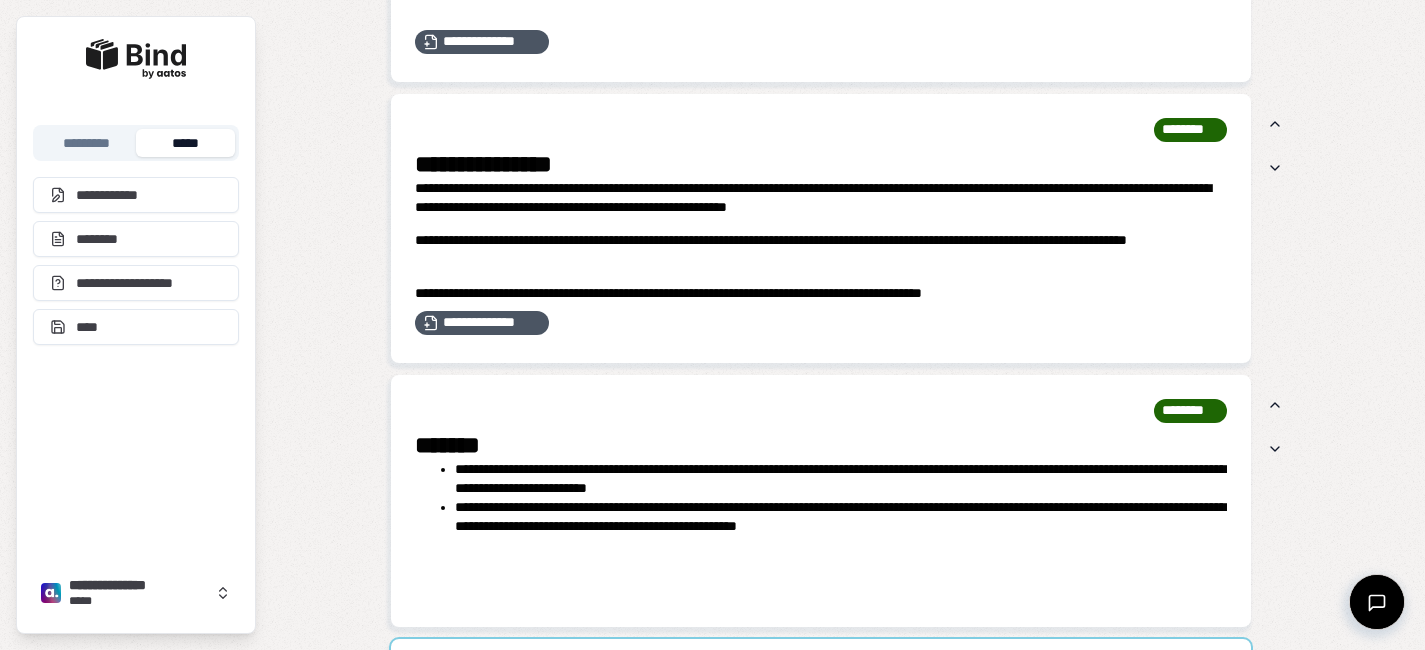 scroll, scrollTop: 3759, scrollLeft: 0, axis: vertical 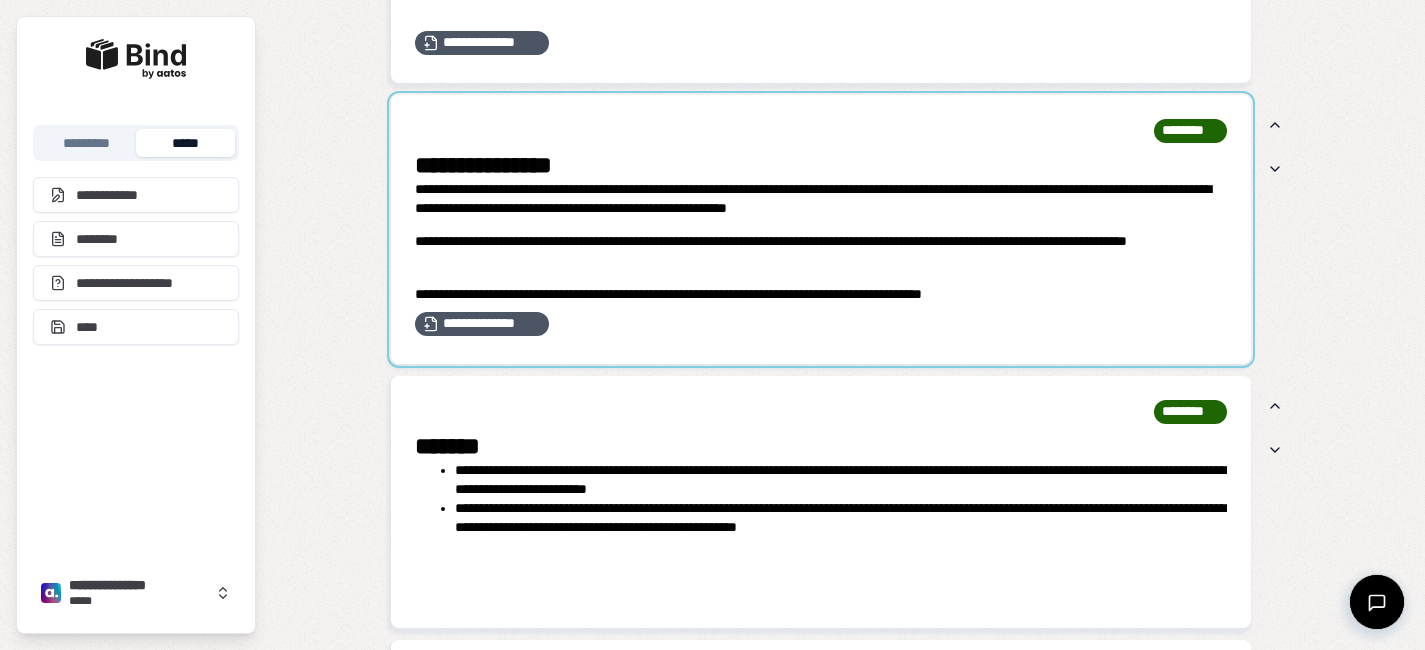 click at bounding box center (821, 229) 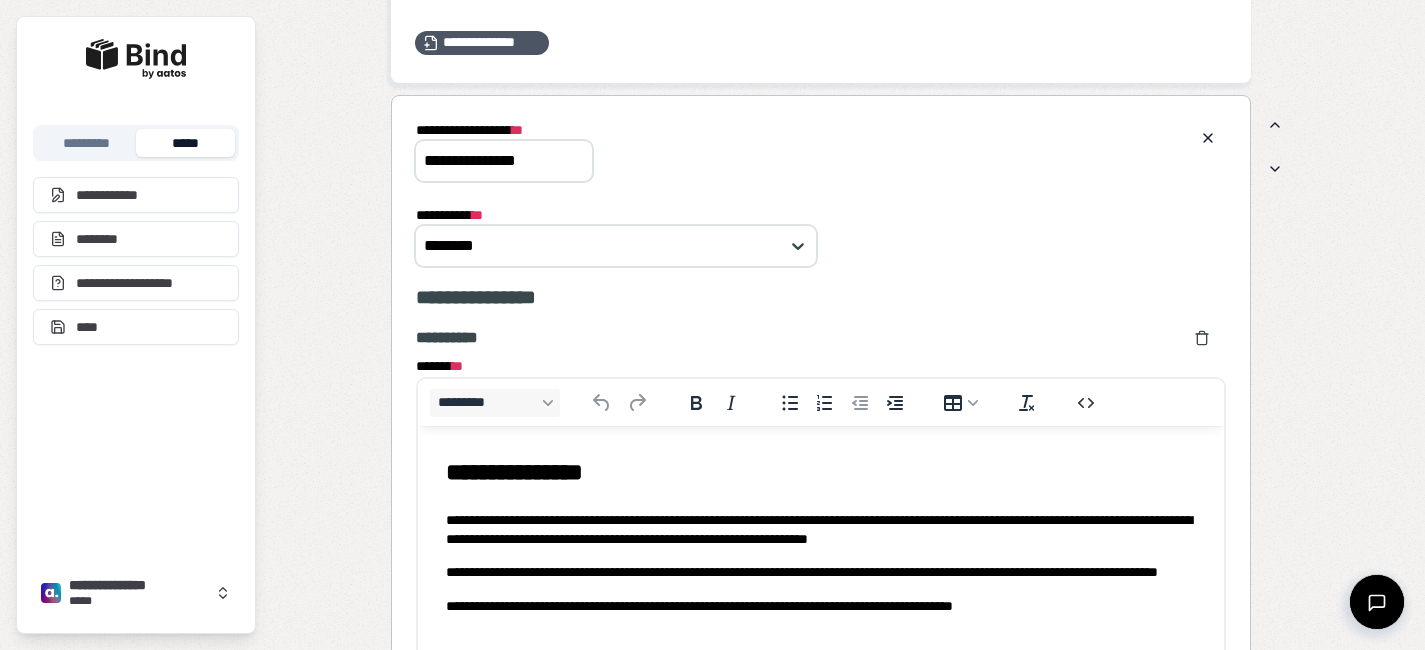 scroll, scrollTop: 0, scrollLeft: 0, axis: both 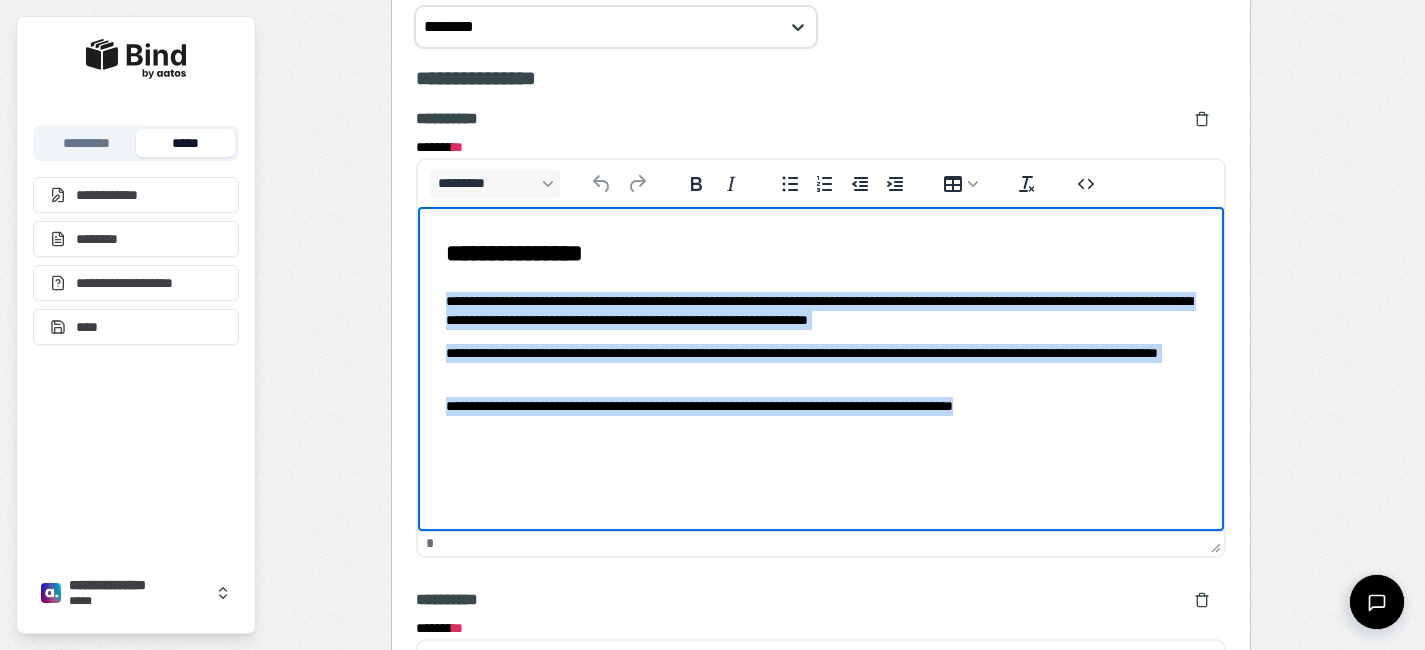drag, startPoint x: 1090, startPoint y: 419, endPoint x: 432, endPoint y: 295, distance: 669.582 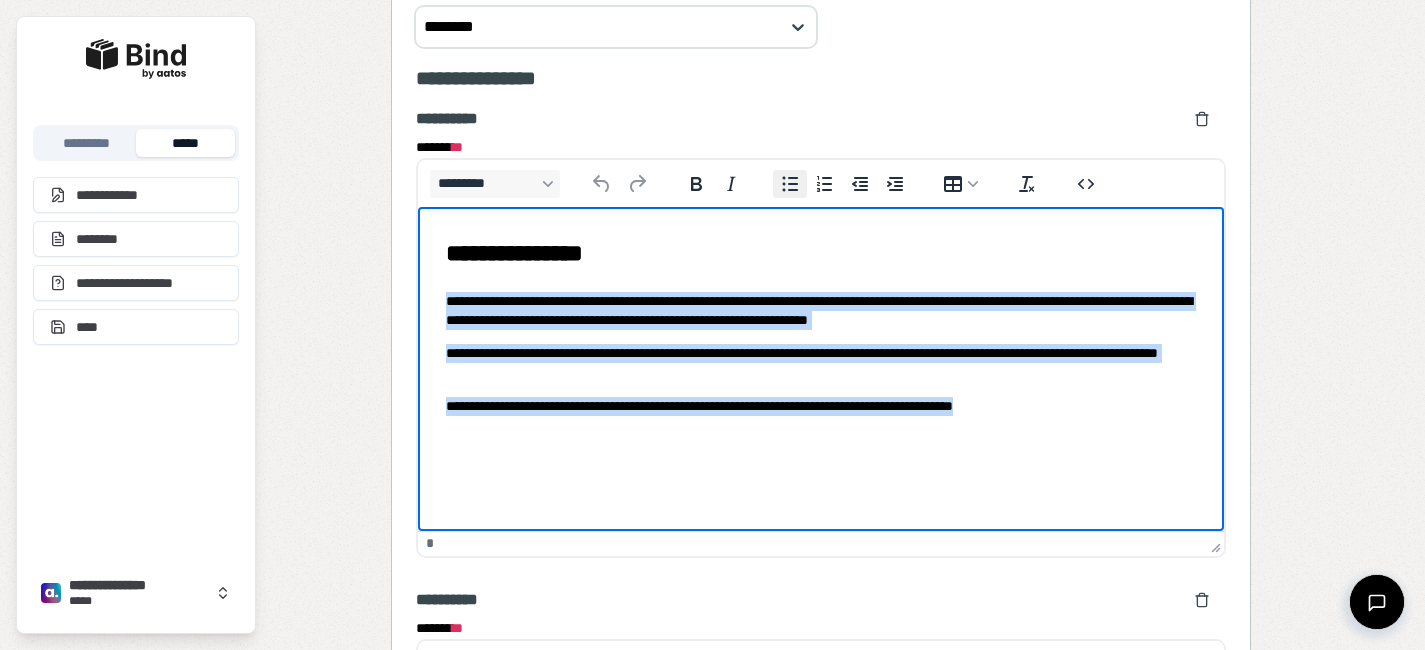 click 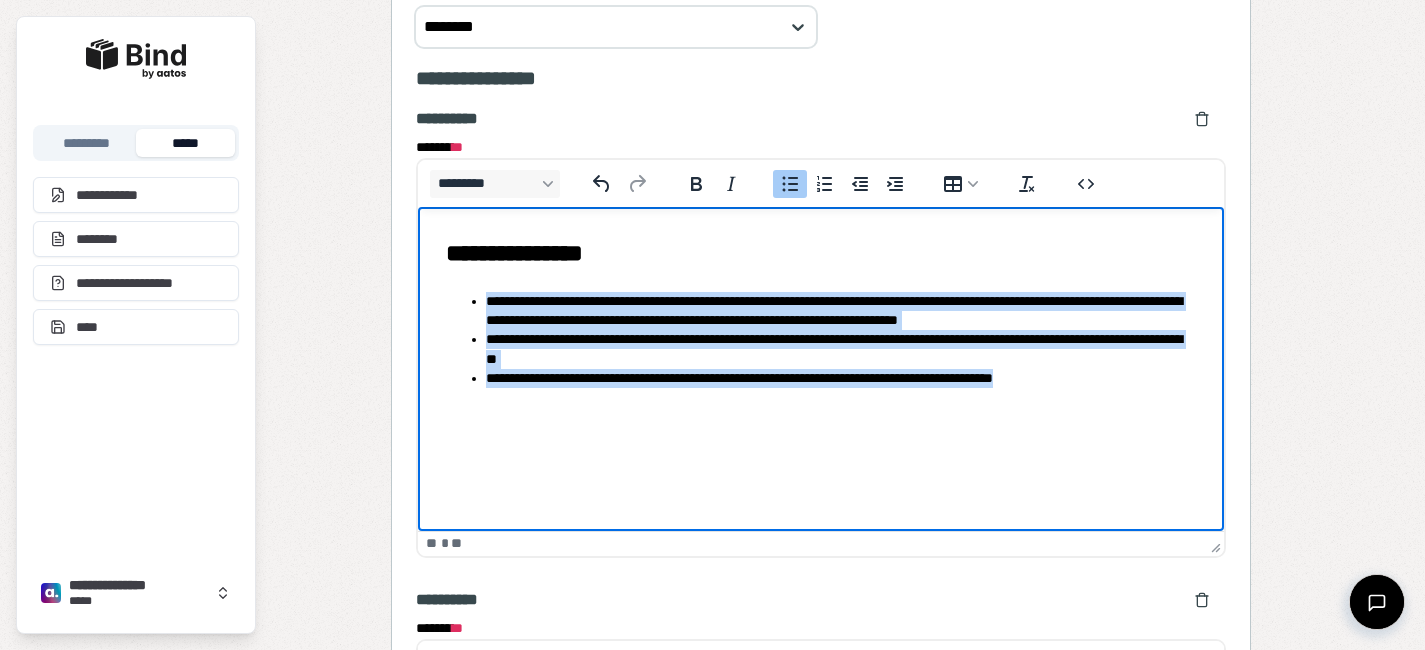 click on "**********" at bounding box center [840, 310] 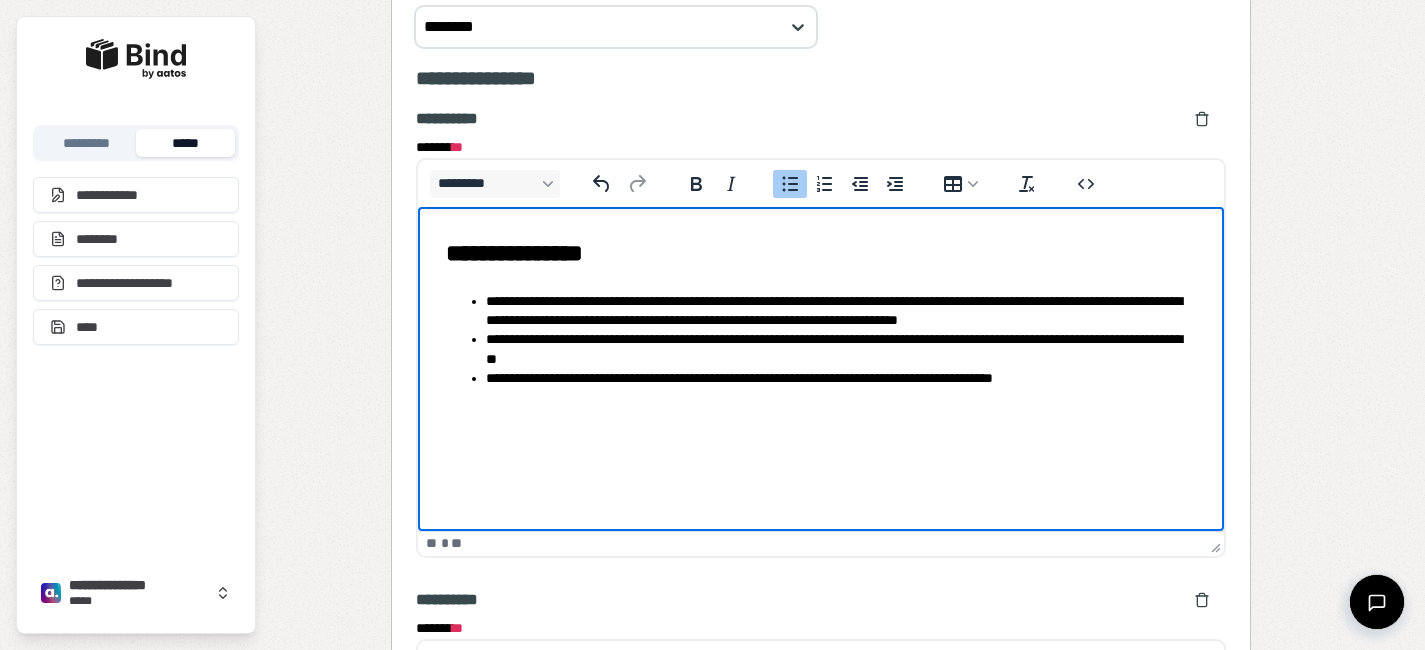 click on "**********" at bounding box center [840, 348] 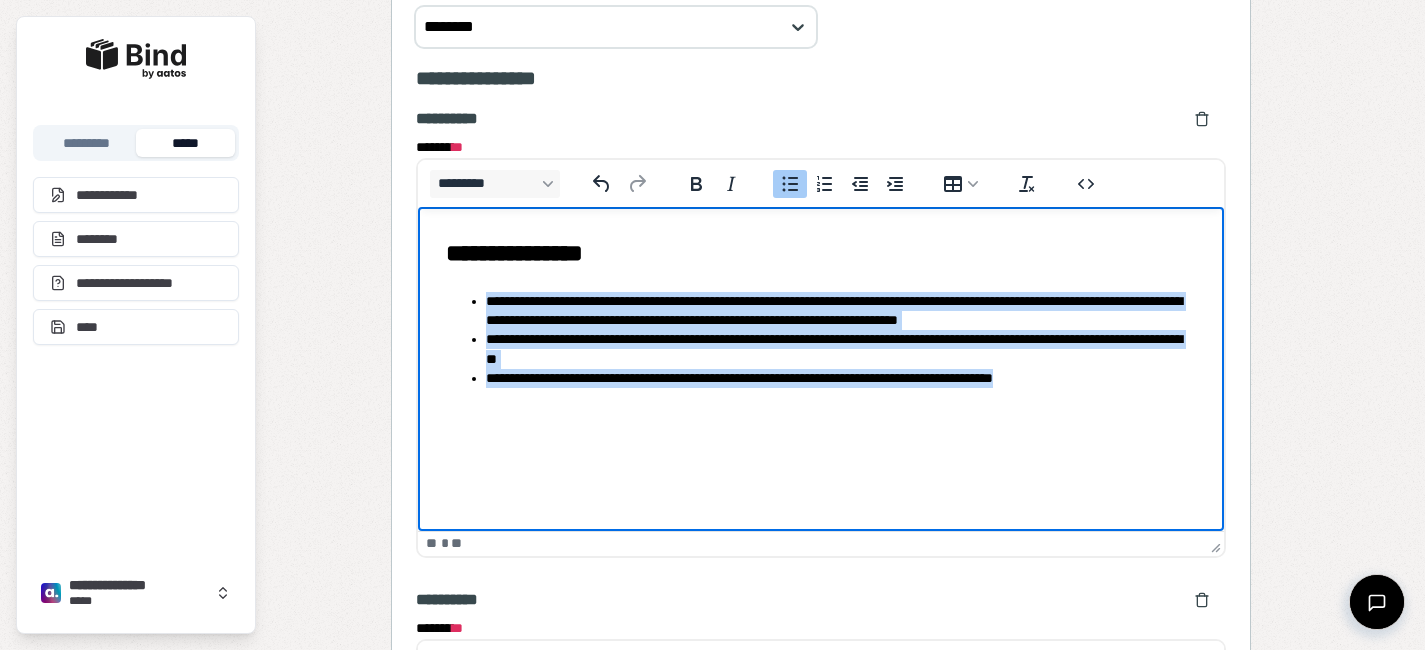 drag, startPoint x: 1123, startPoint y: 390, endPoint x: 438, endPoint y: 286, distance: 692.8499 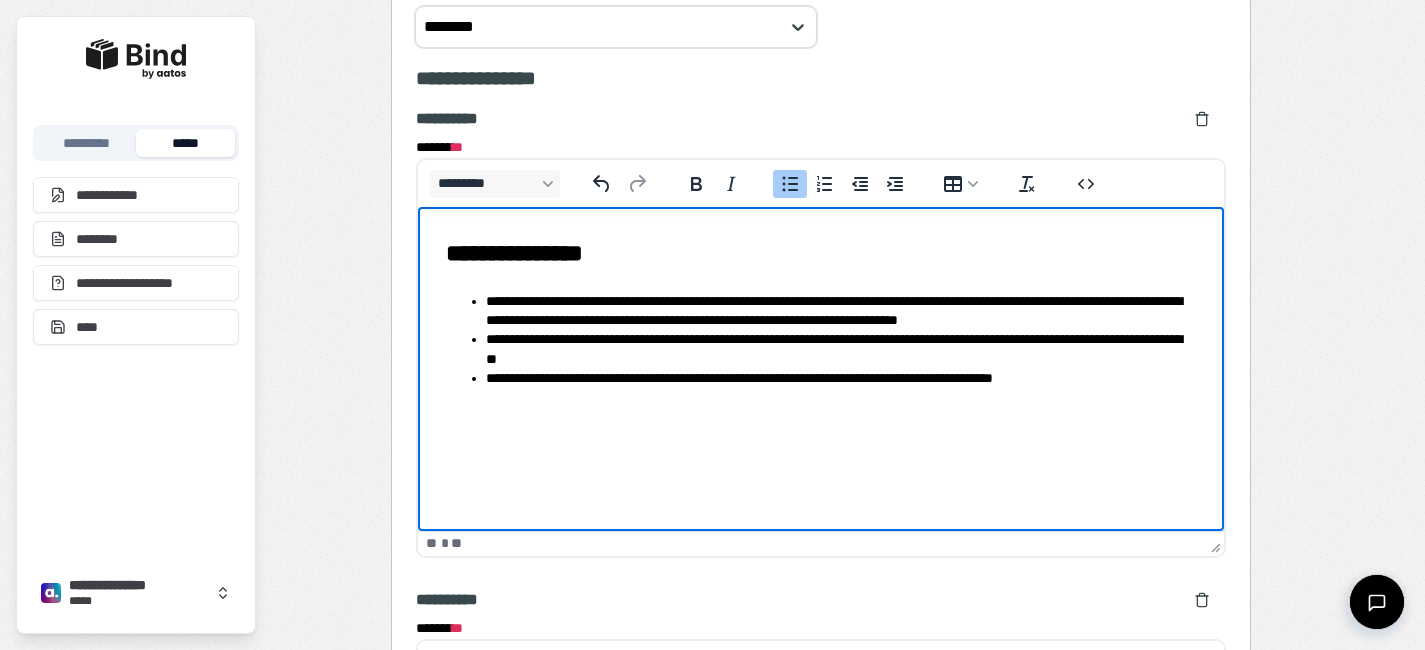 click on "**********" at bounding box center (820, 311) 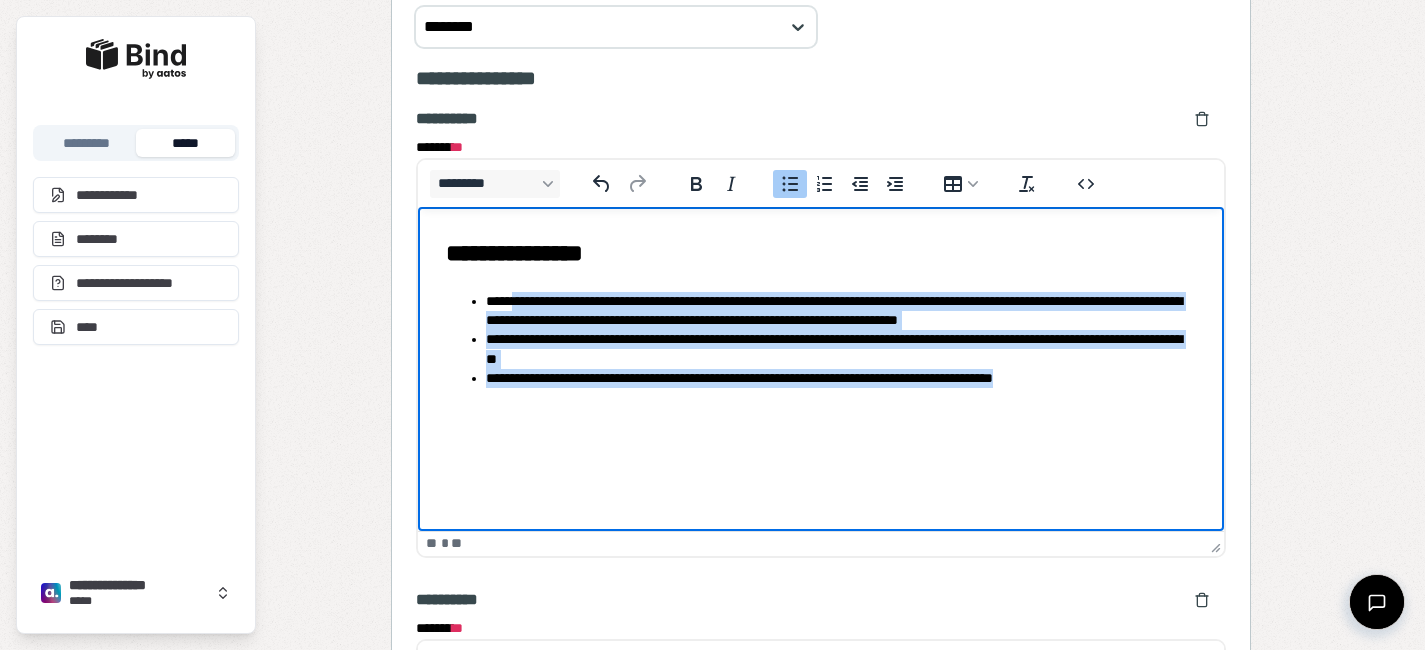 drag, startPoint x: 1124, startPoint y: 393, endPoint x: 518, endPoint y: 298, distance: 613.4012 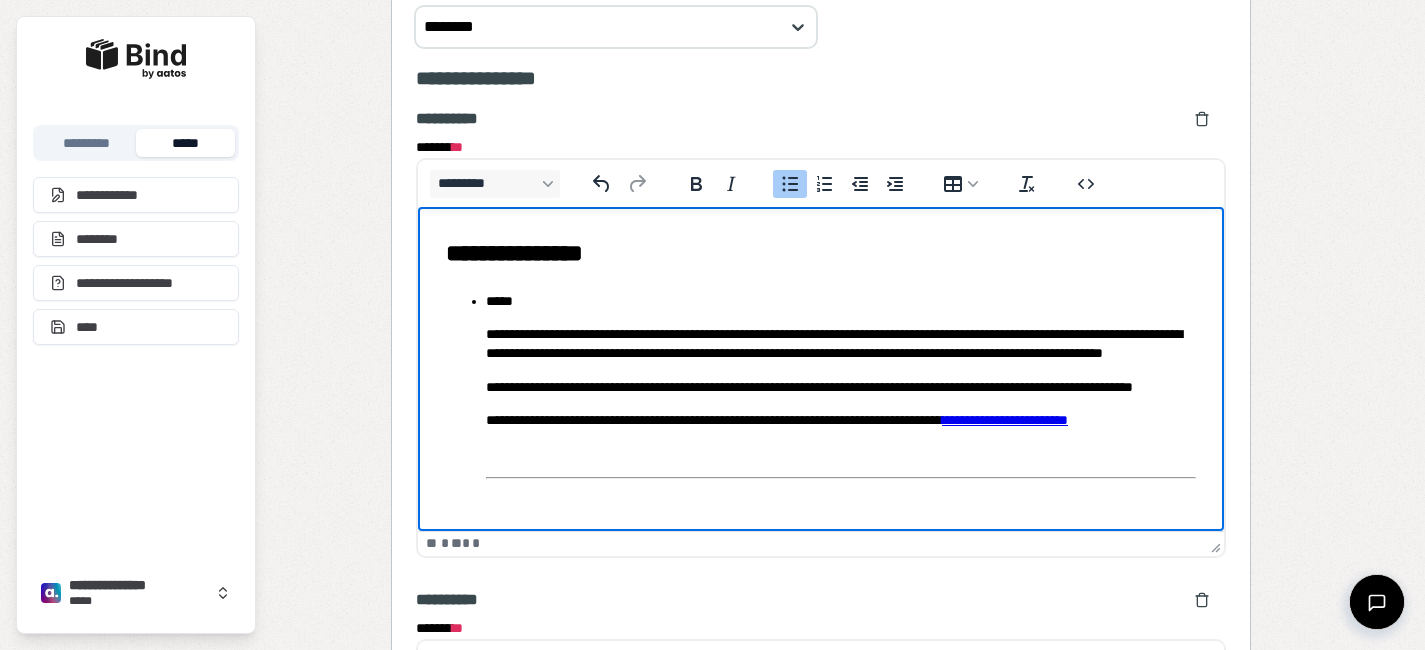 scroll, scrollTop: 18, scrollLeft: 0, axis: vertical 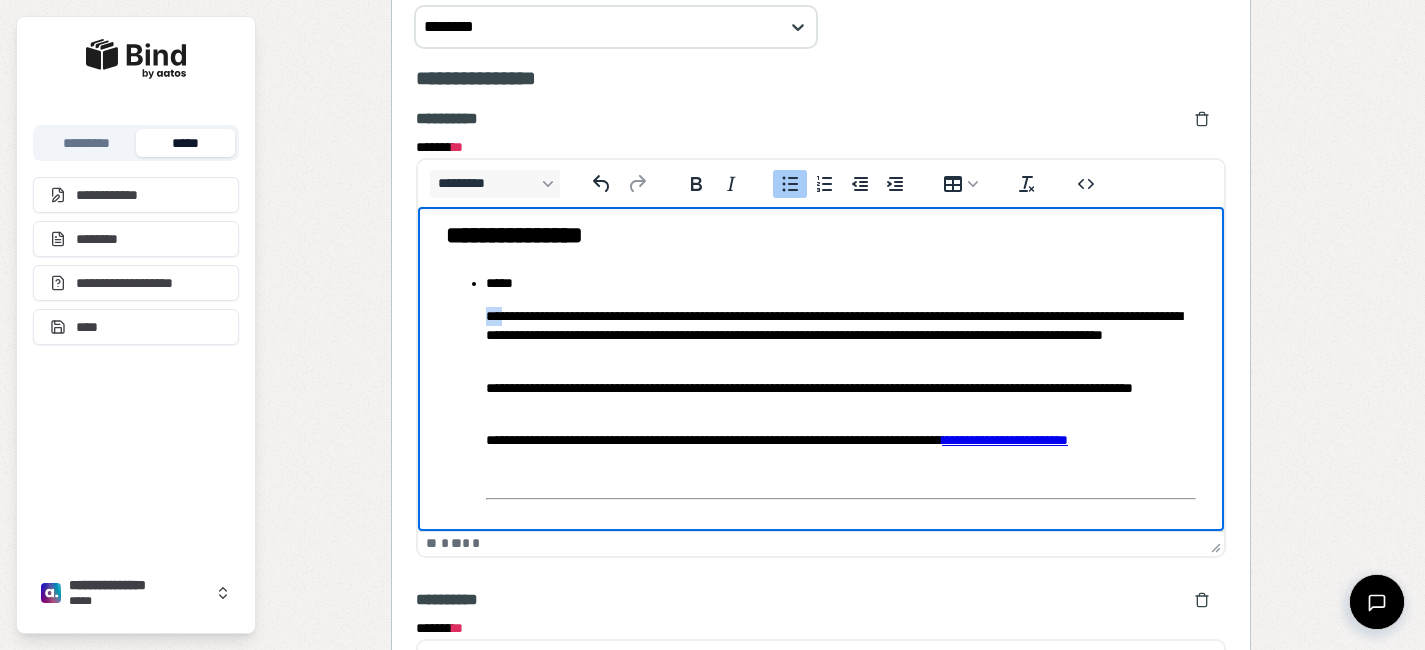 drag, startPoint x: 507, startPoint y: 314, endPoint x: 452, endPoint y: 314, distance: 55 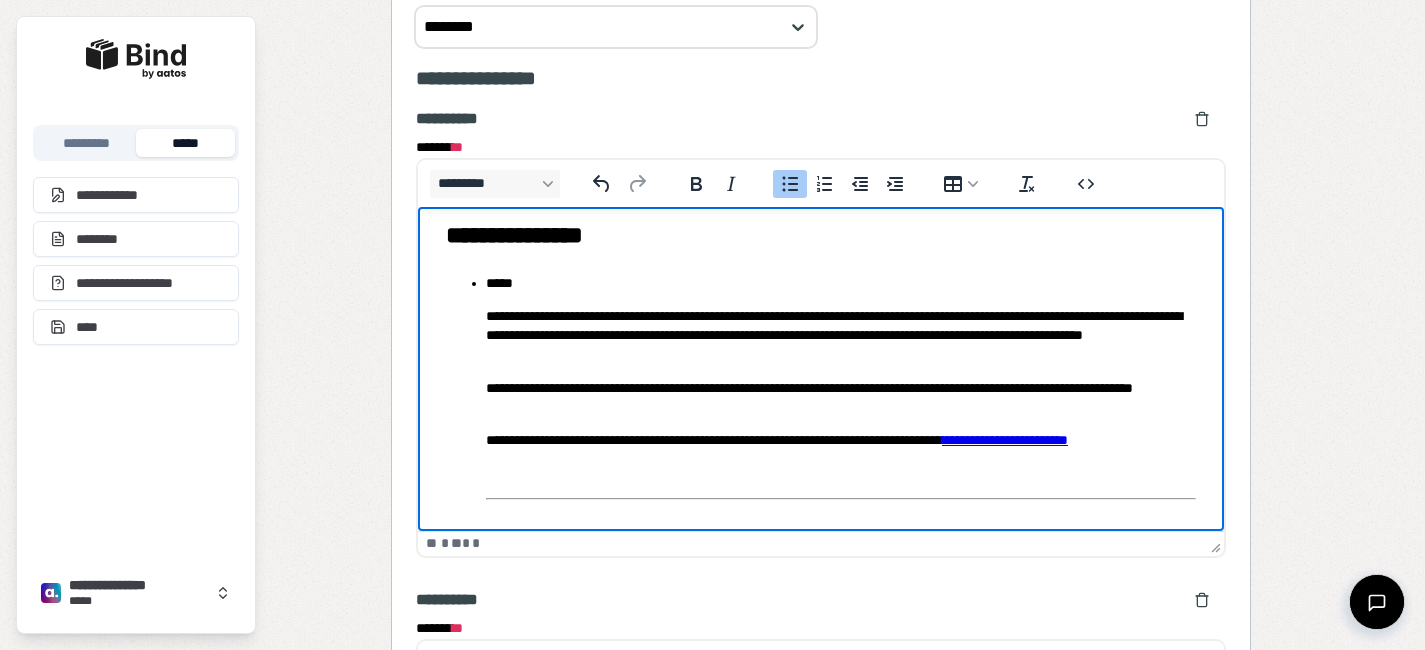 drag, startPoint x: 489, startPoint y: 308, endPoint x: 465, endPoint y: 308, distance: 24 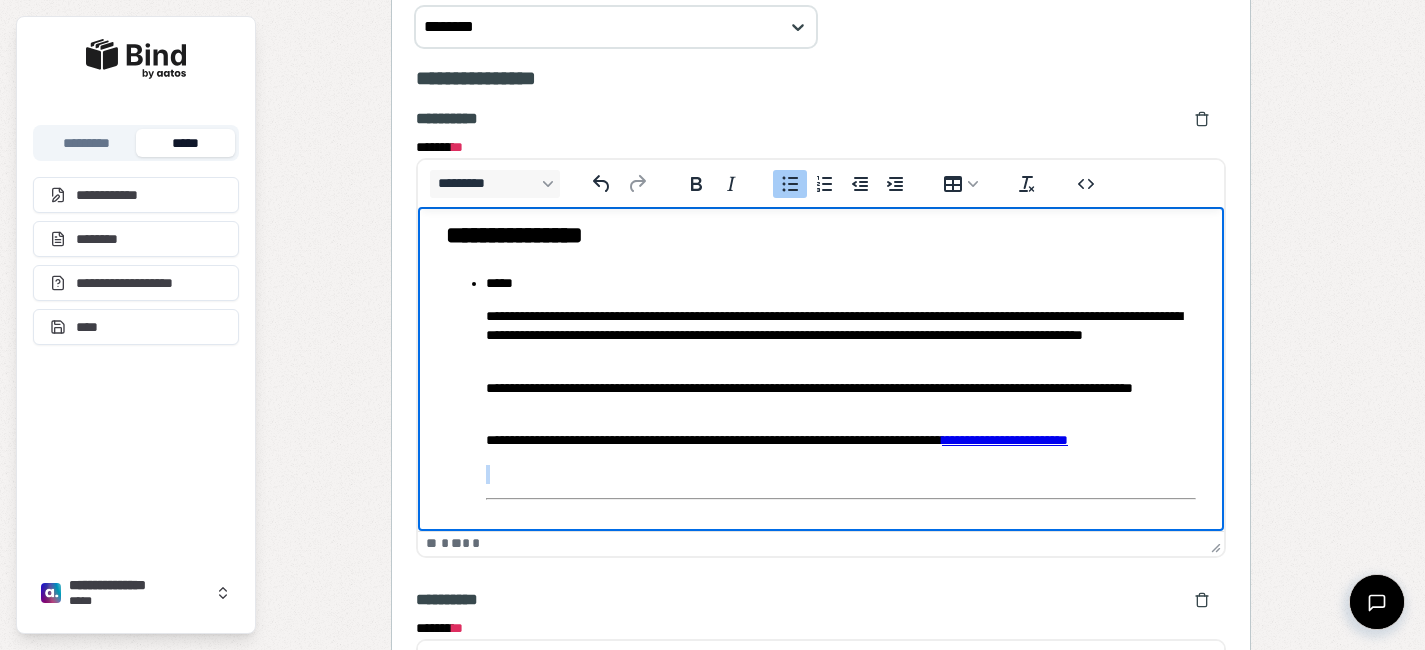 drag, startPoint x: 1198, startPoint y: 496, endPoint x: 520, endPoint y: 471, distance: 678.46075 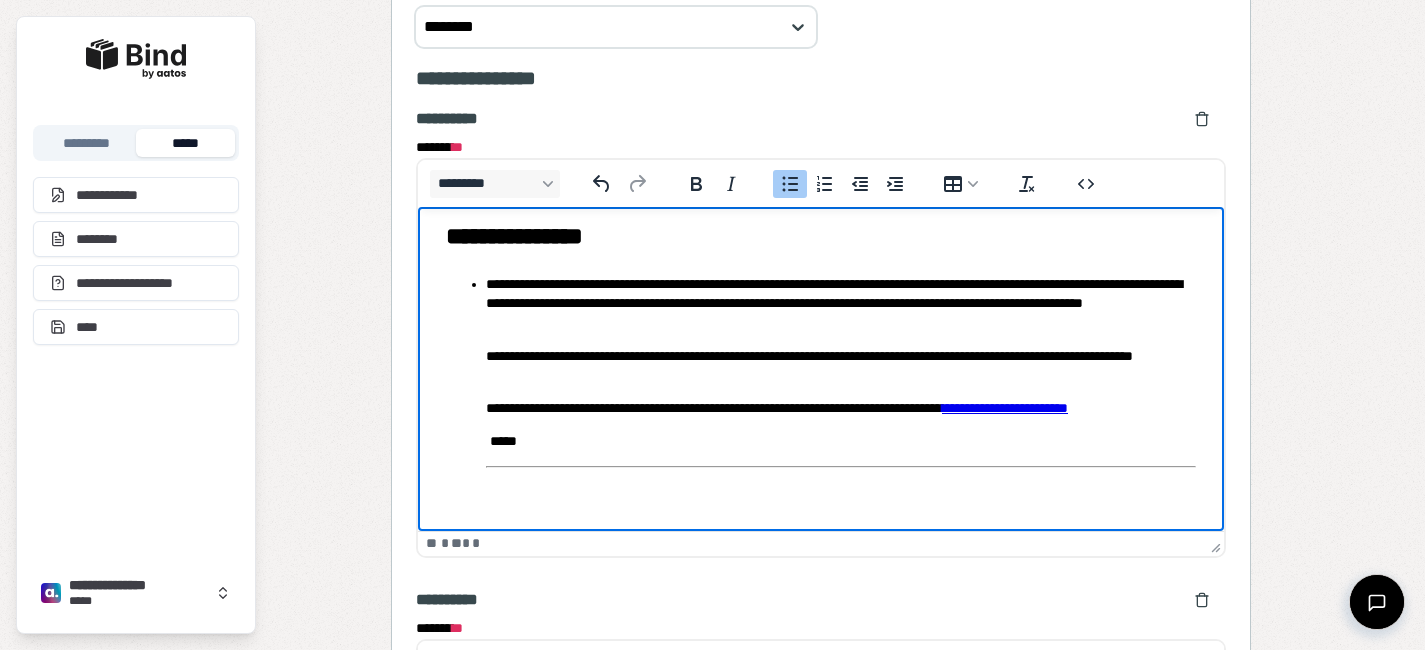 scroll, scrollTop: 17, scrollLeft: 0, axis: vertical 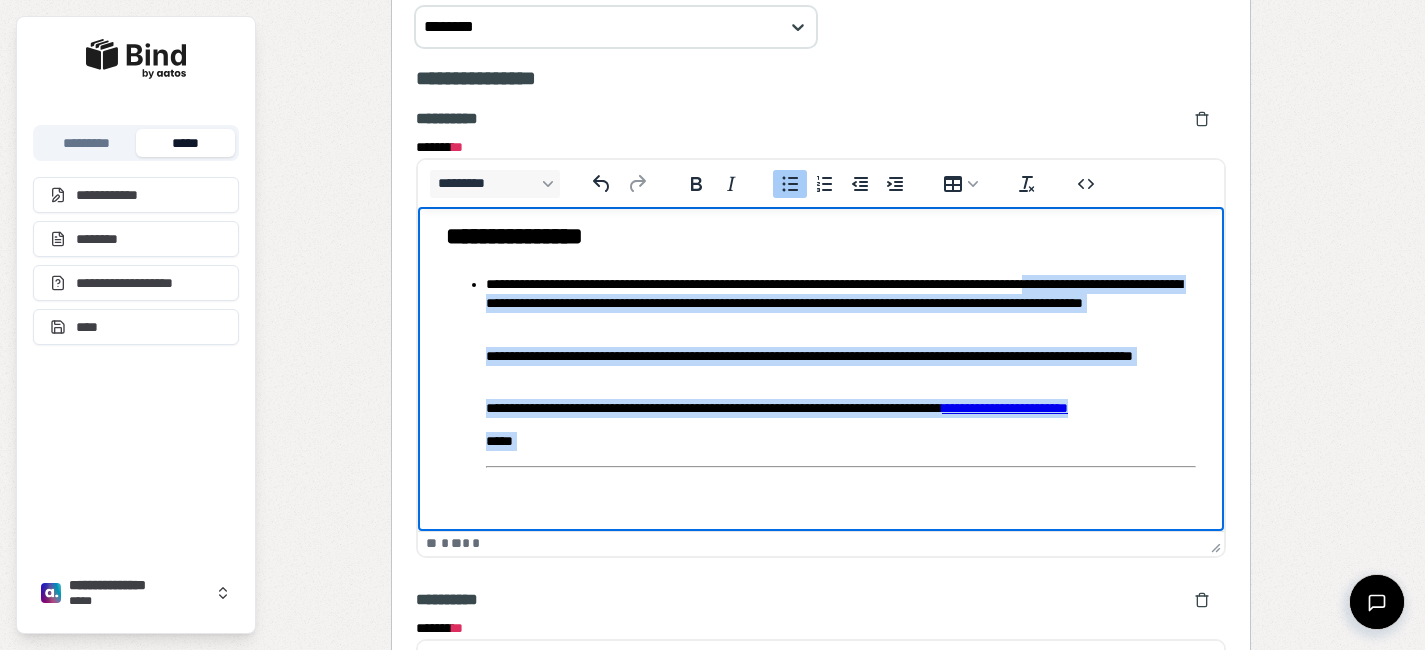 drag, startPoint x: 624, startPoint y: 499, endPoint x: 487, endPoint y: 293, distance: 247.39644 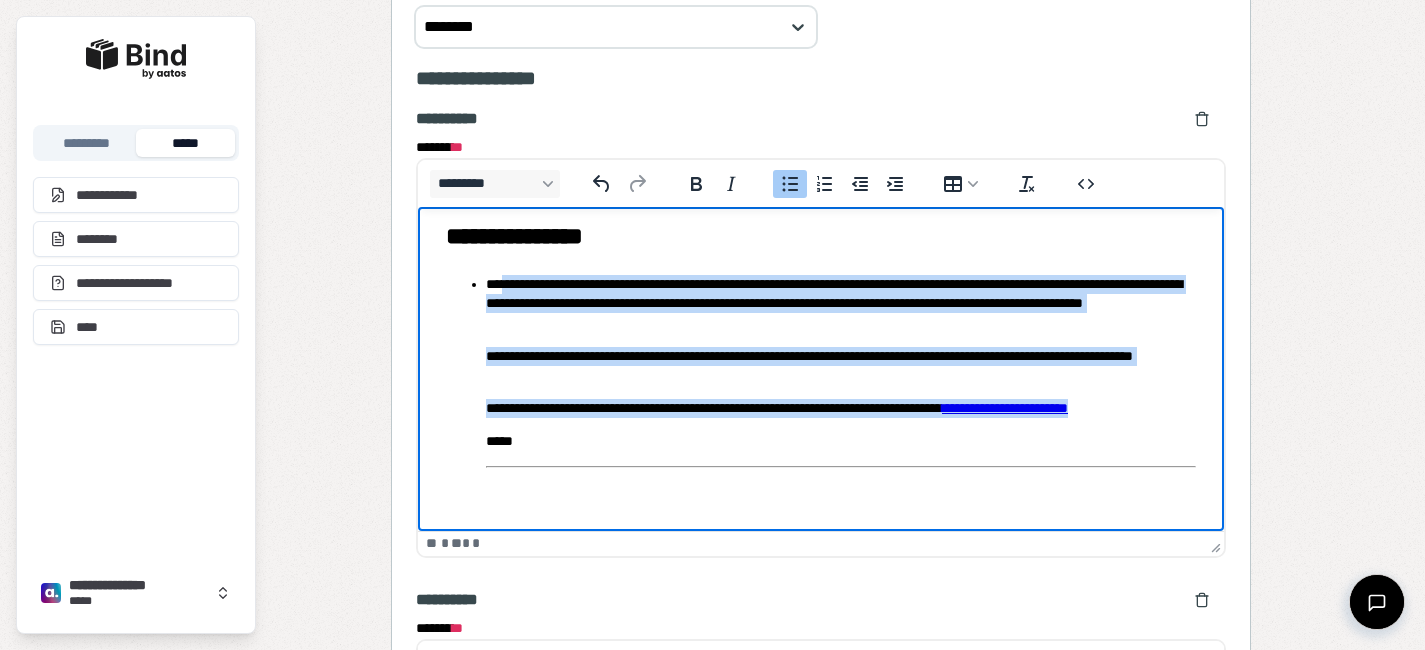 drag, startPoint x: 1200, startPoint y: 462, endPoint x: 508, endPoint y: 282, distance: 715.0273 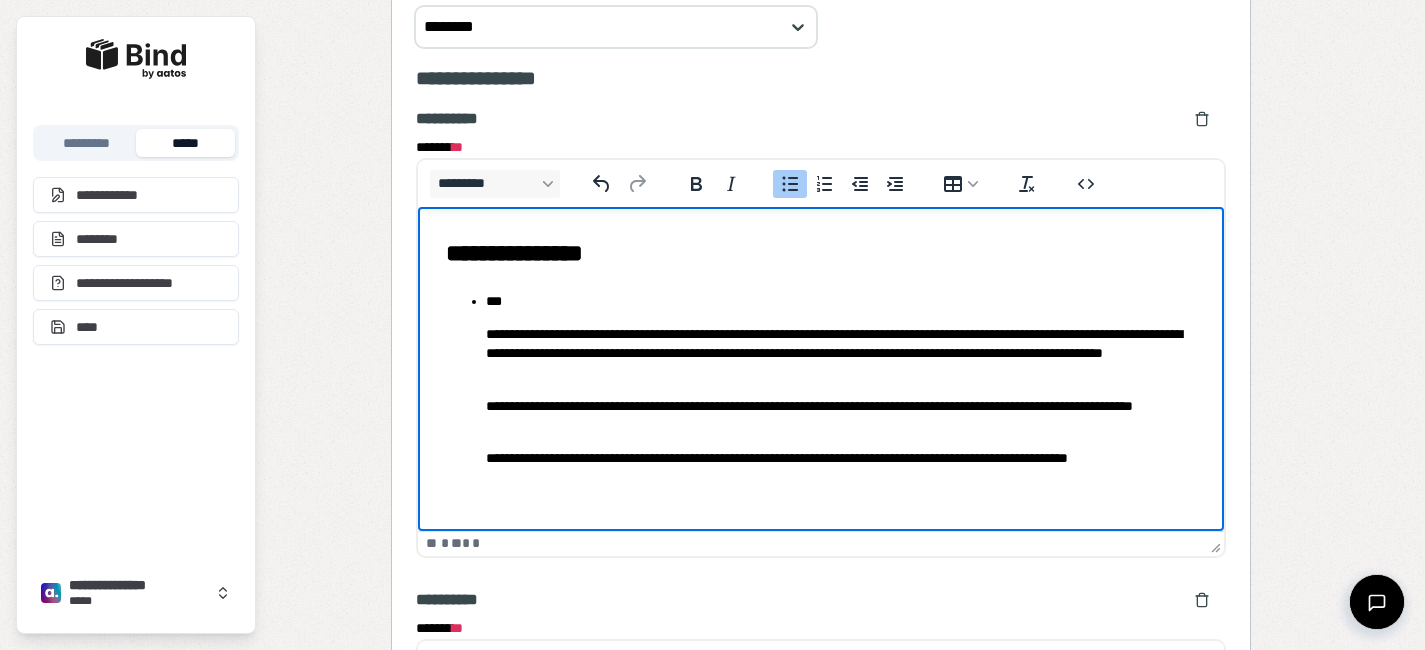 click on "**********" at bounding box center [840, 353] 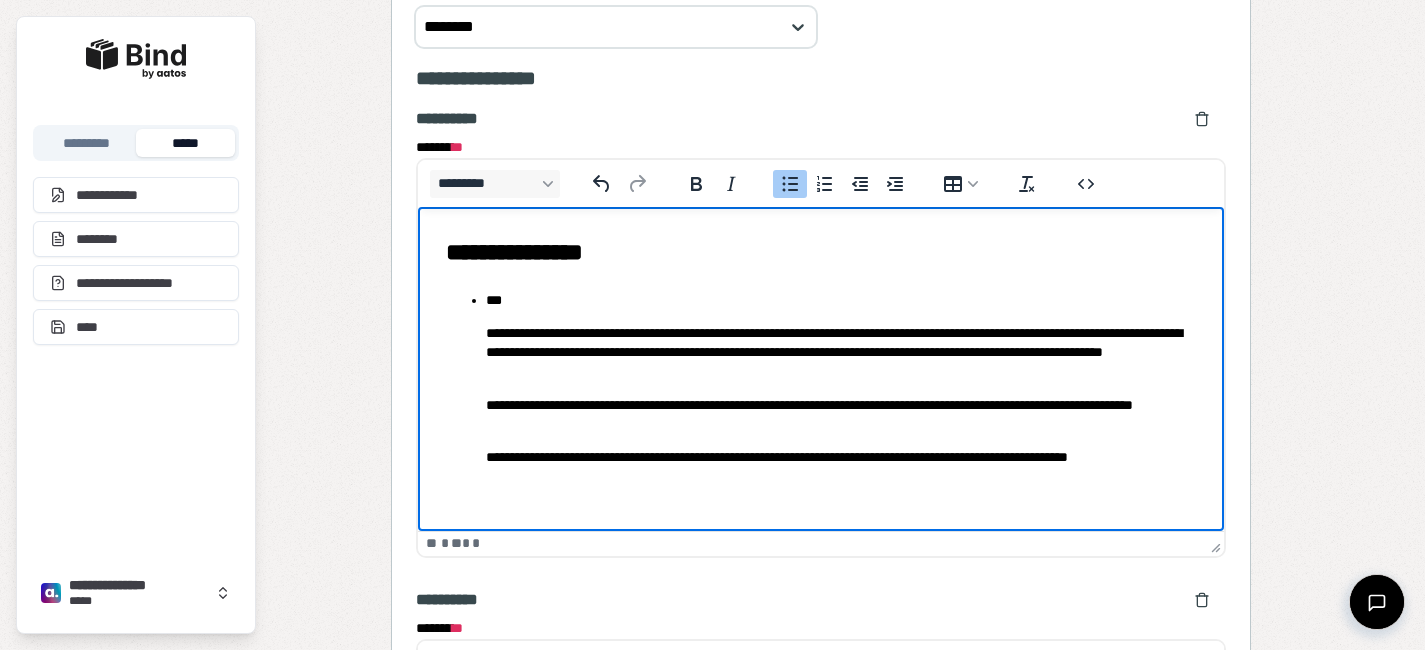 scroll, scrollTop: 4048, scrollLeft: 0, axis: vertical 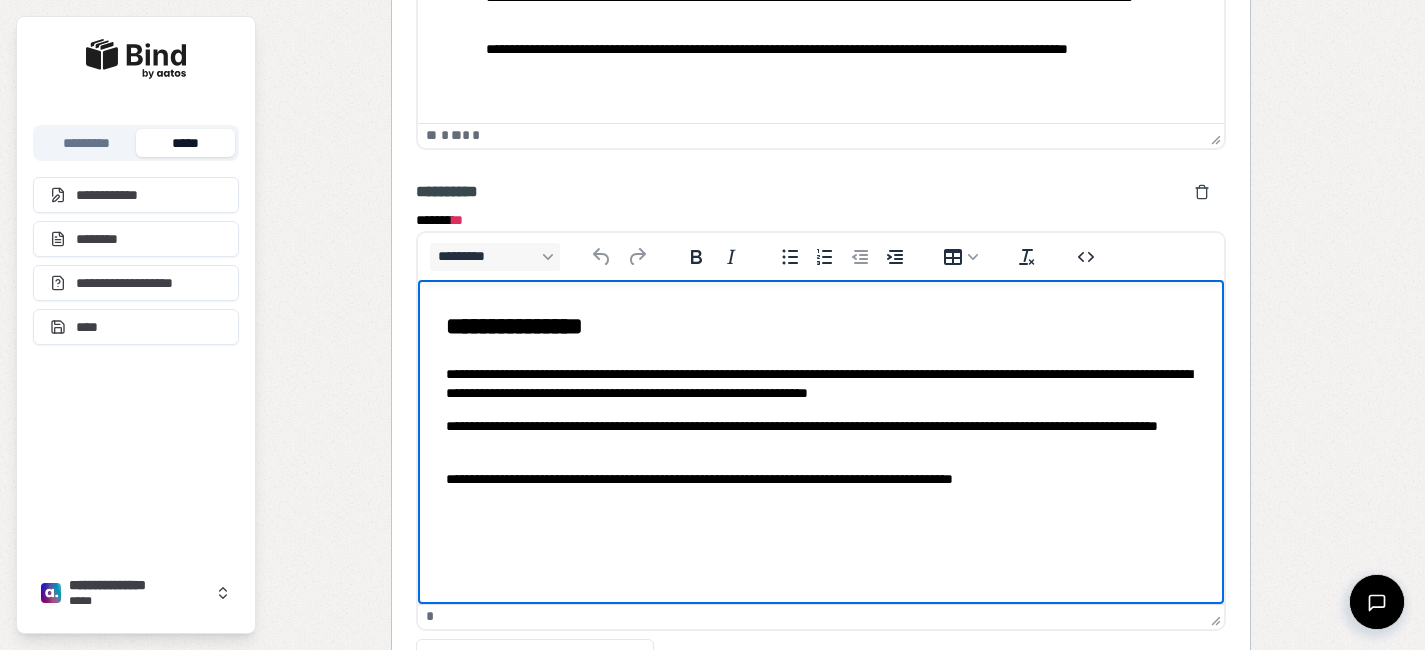 click on "**********" at bounding box center (820, 398) 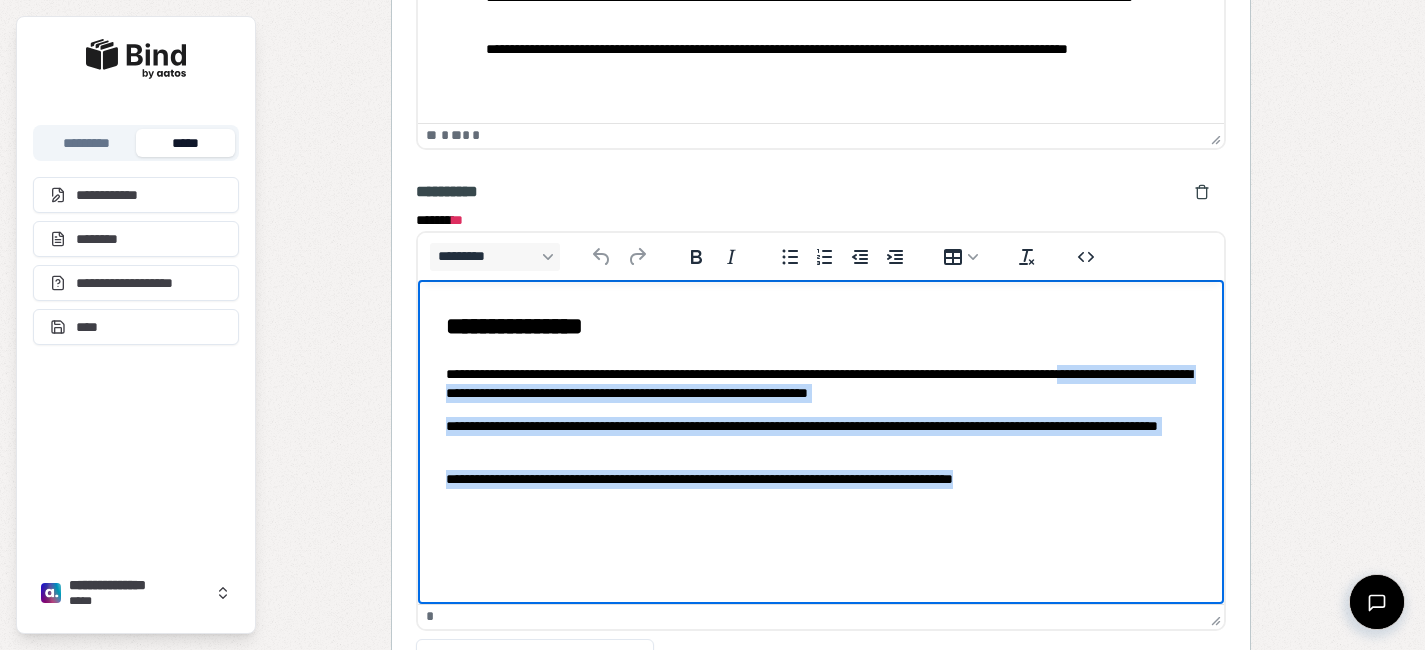 drag, startPoint x: 1106, startPoint y: 494, endPoint x: 410, endPoint y: 392, distance: 703.43445 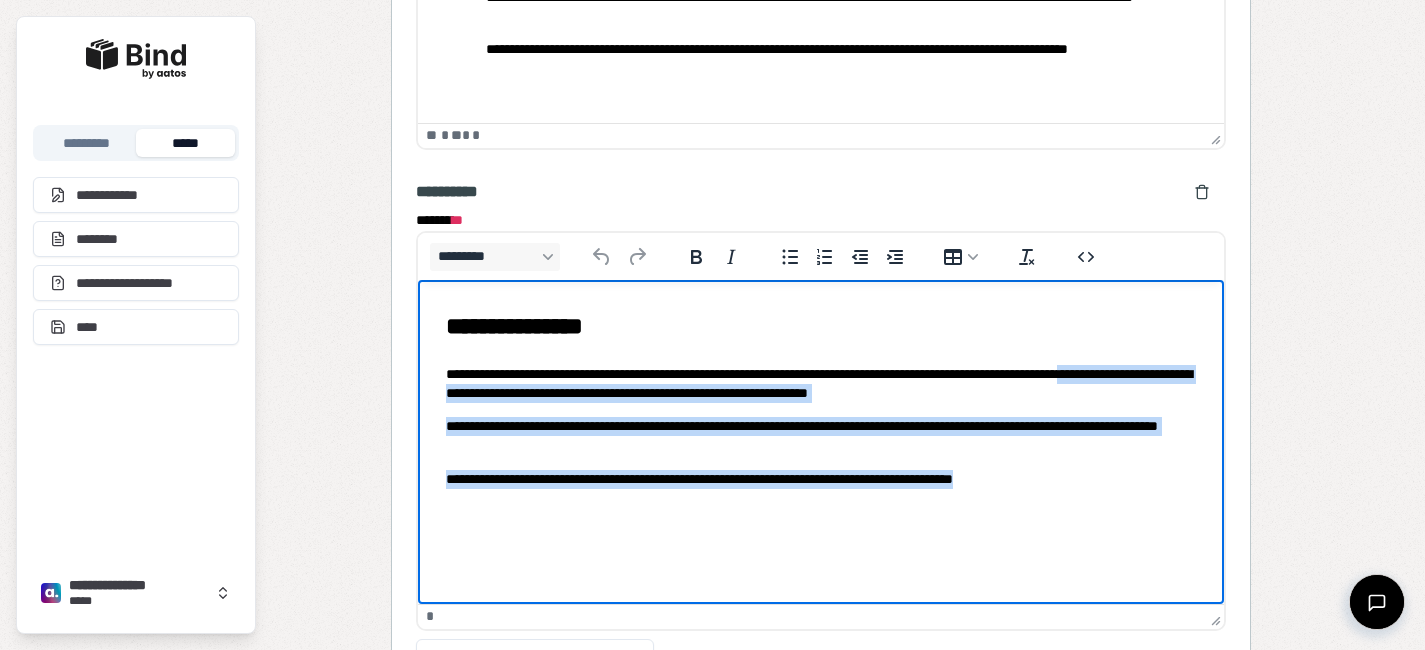 click on "**********" at bounding box center [820, 398] 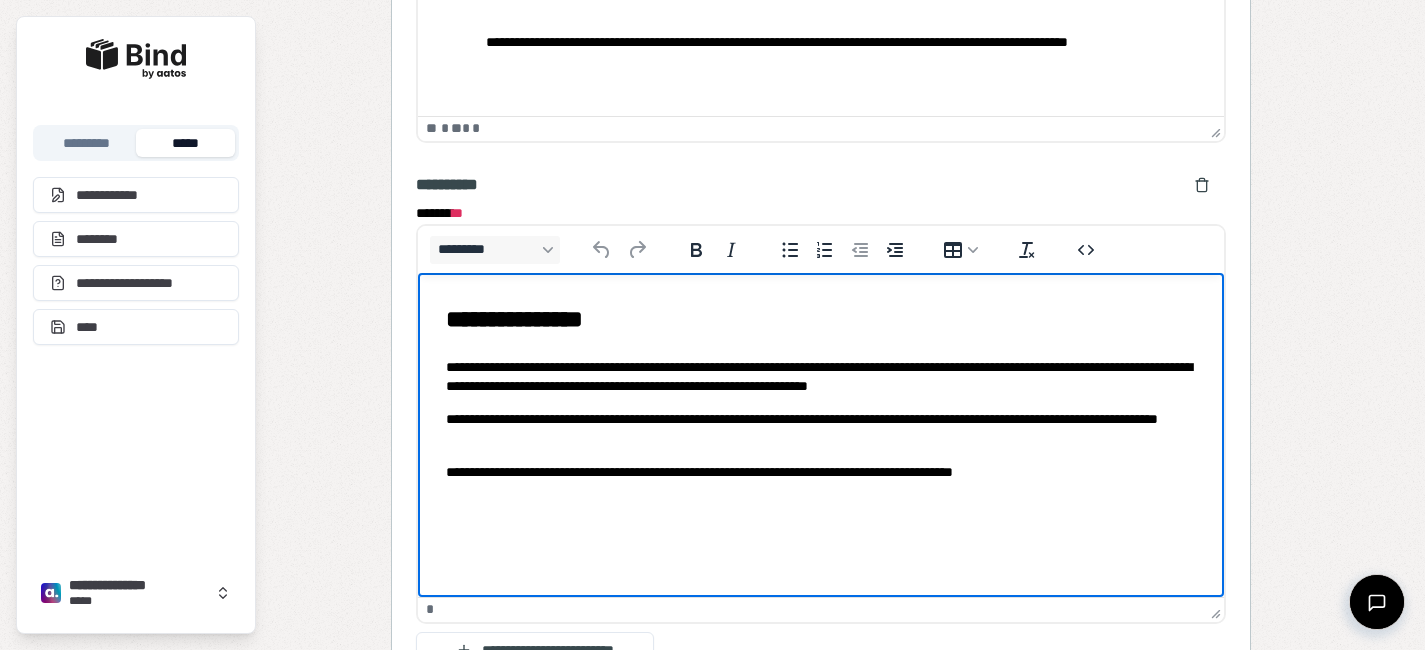scroll, scrollTop: 4394, scrollLeft: 0, axis: vertical 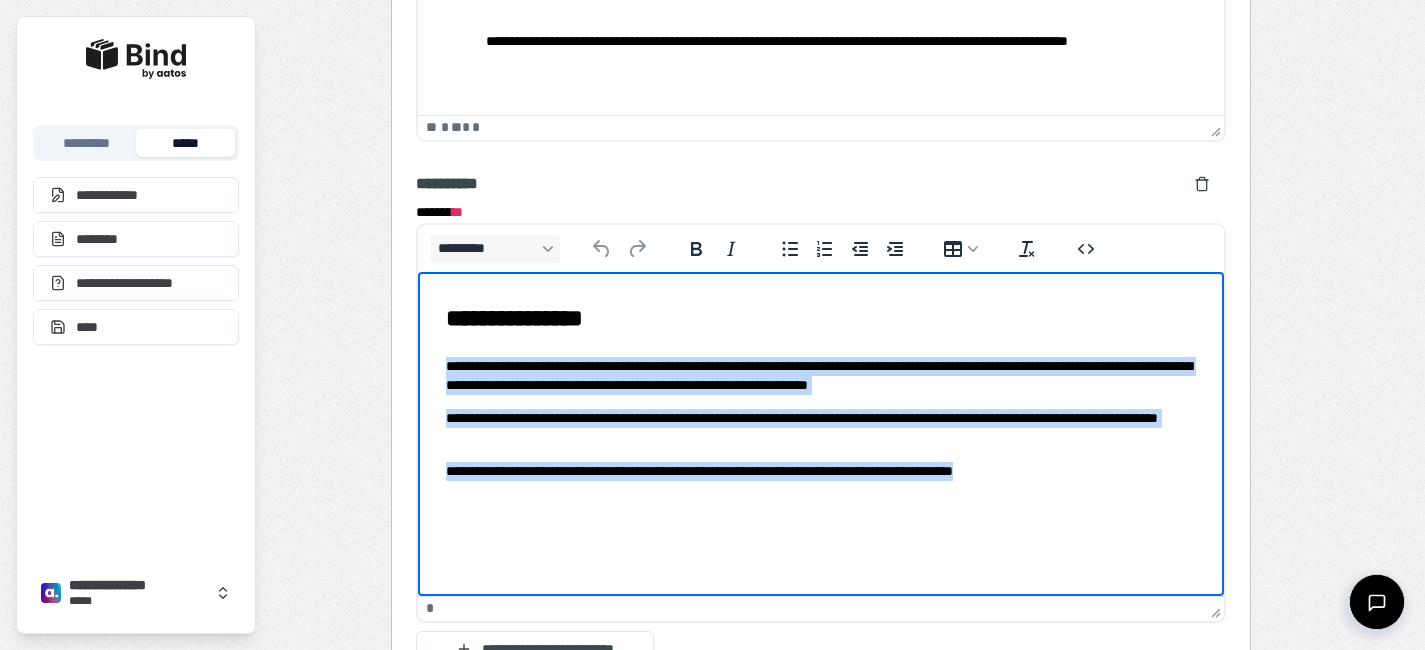 drag, startPoint x: 1112, startPoint y: 468, endPoint x: 435, endPoint y: 354, distance: 686.5311 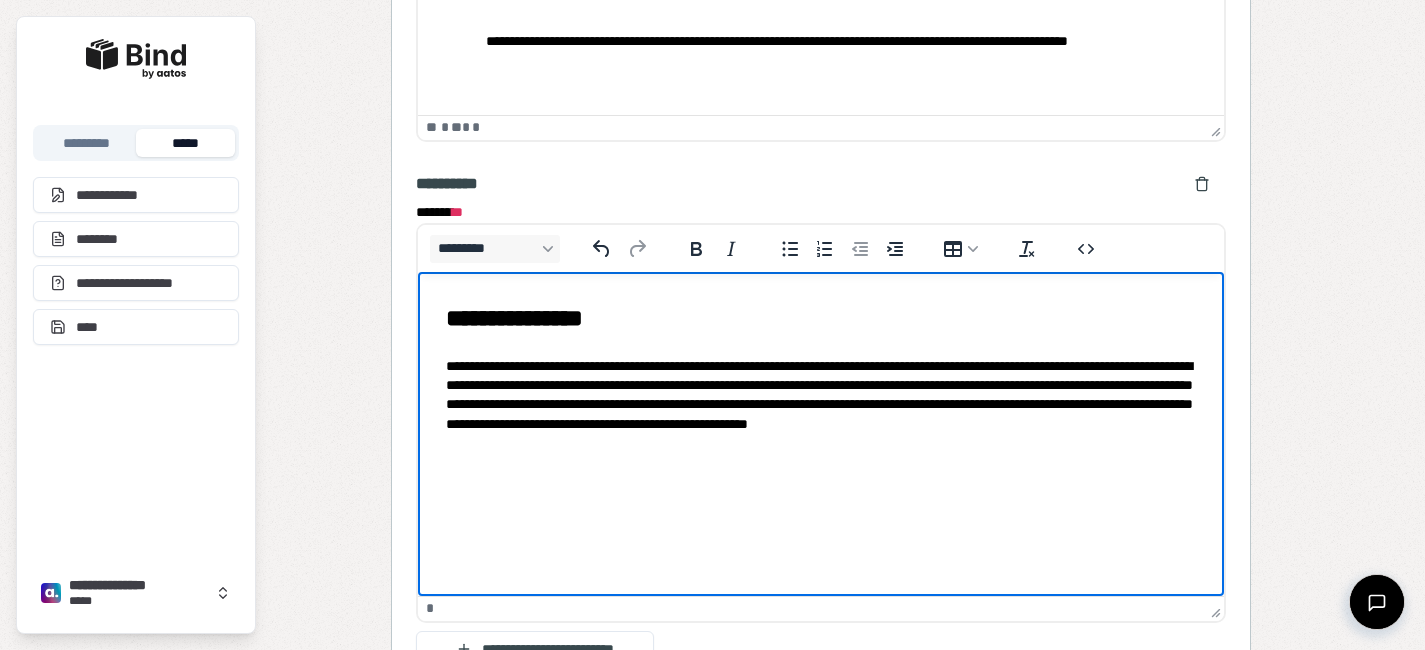 click on "**********" at bounding box center (820, 404) 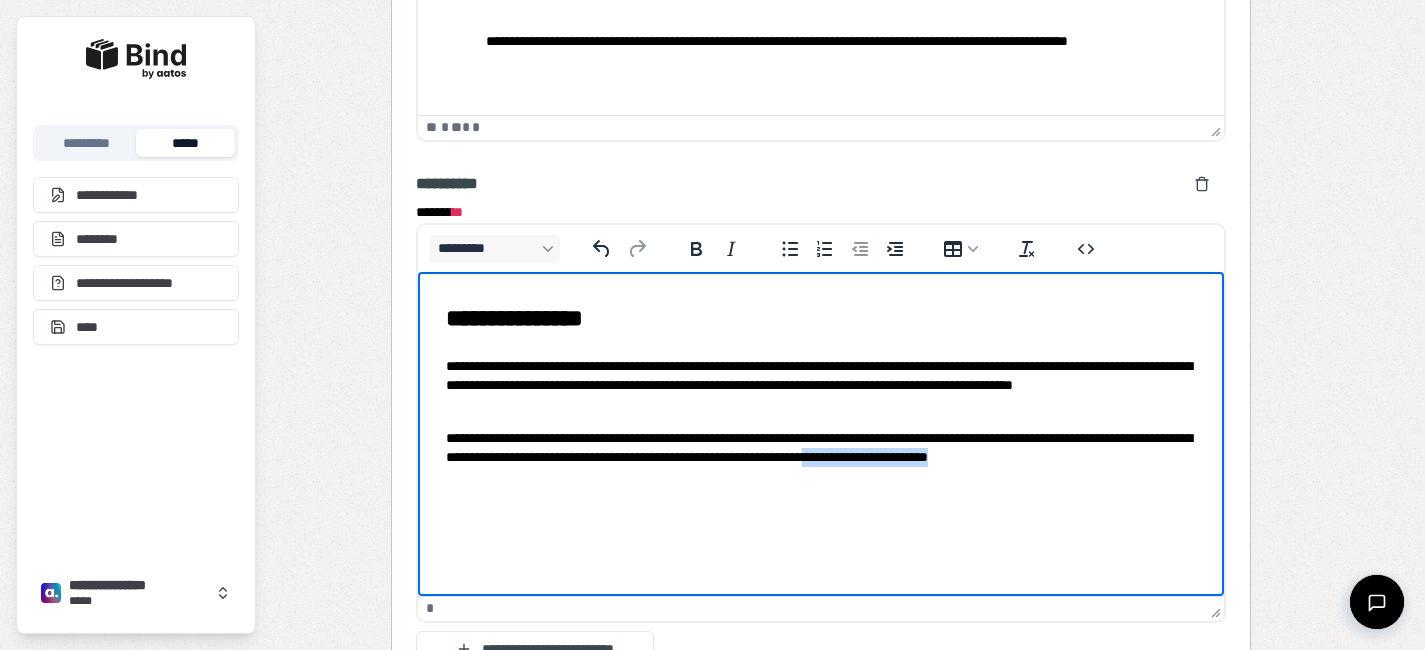 drag, startPoint x: 1018, startPoint y: 454, endPoint x: 1195, endPoint y: 471, distance: 177.81451 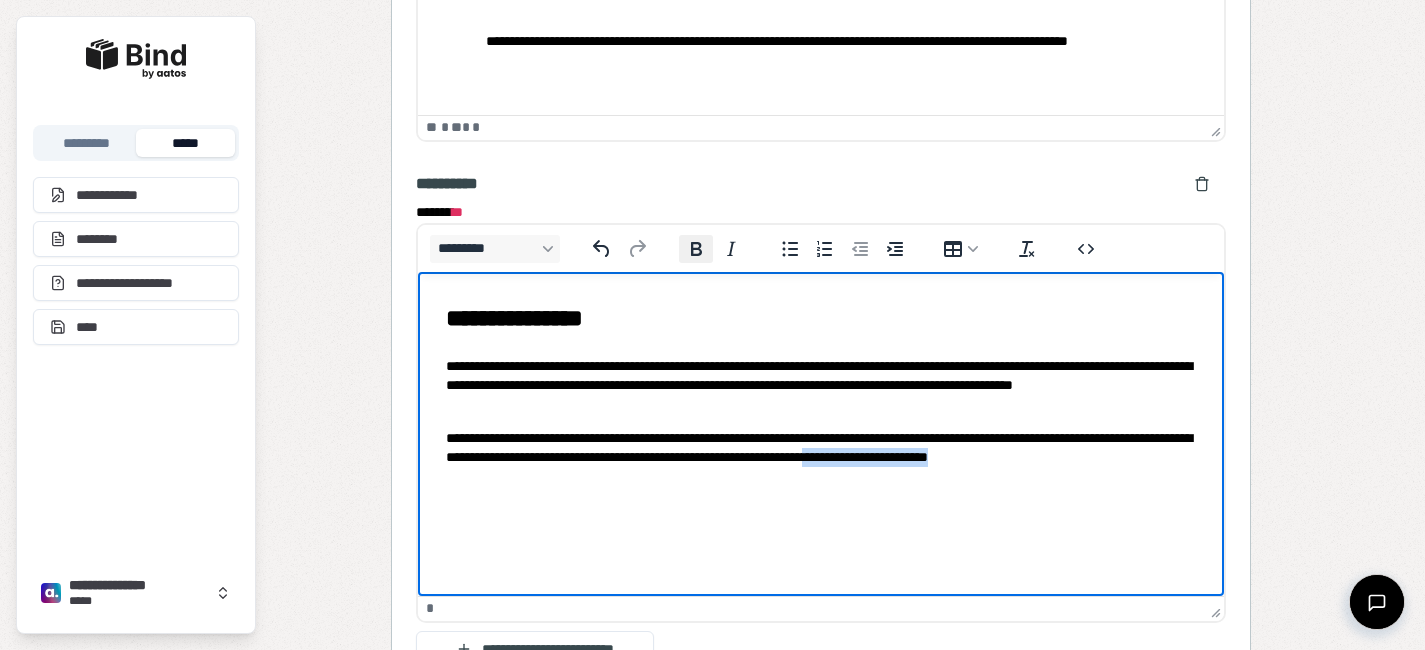 click 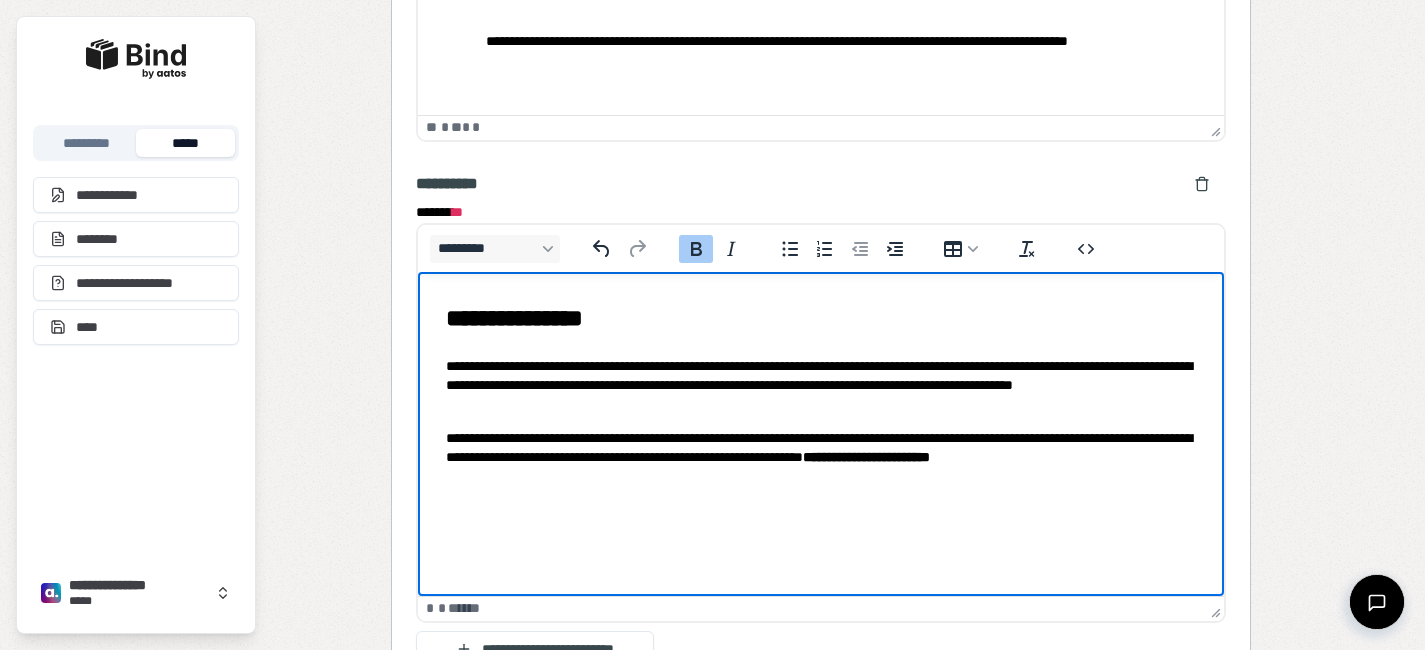 click on "**********" at bounding box center [820, 393] 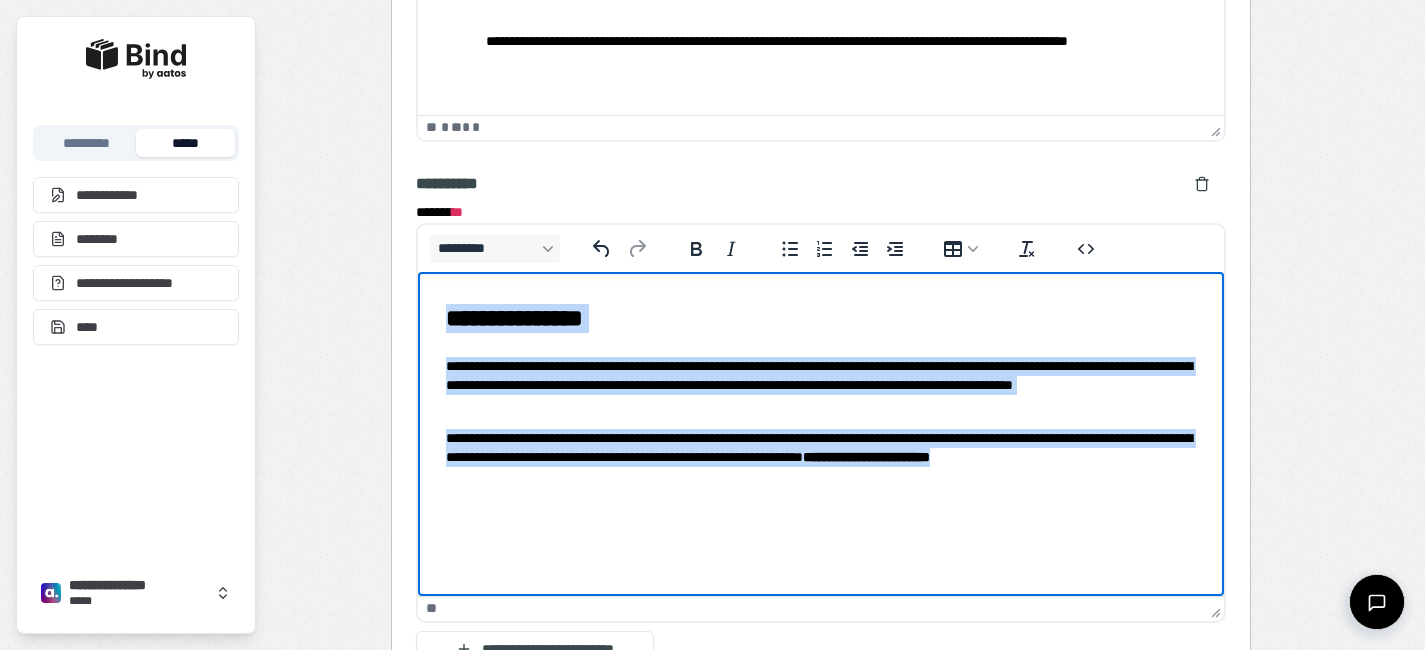 drag, startPoint x: 719, startPoint y: 479, endPoint x: 373, endPoint y: 273, distance: 402.68103 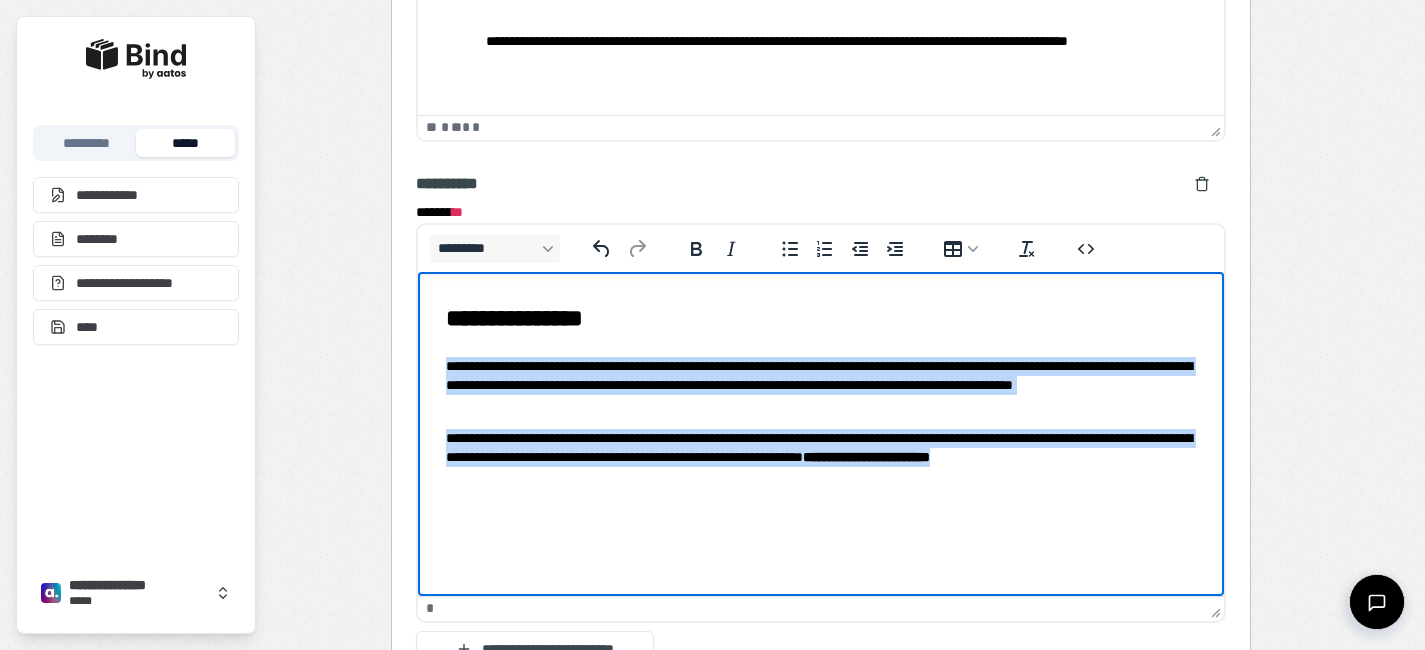 drag, startPoint x: 688, startPoint y: 484, endPoint x: 391, endPoint y: 366, distance: 319.58255 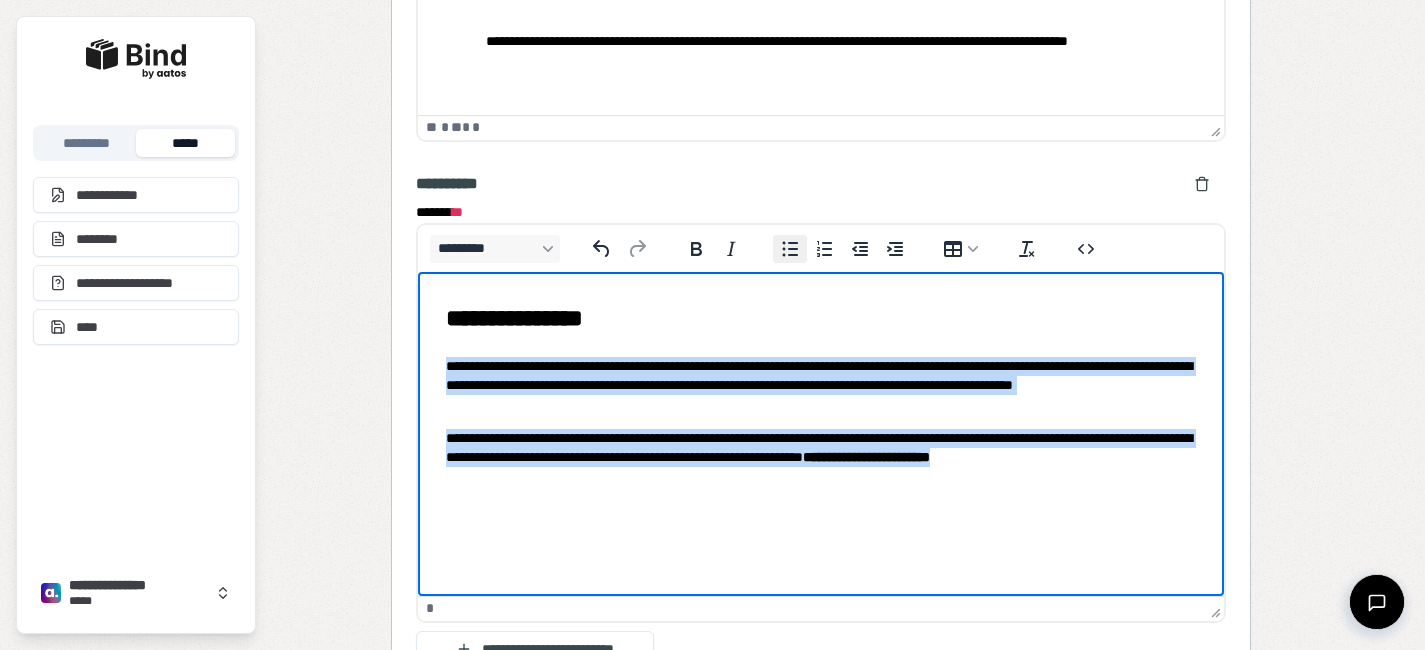 click 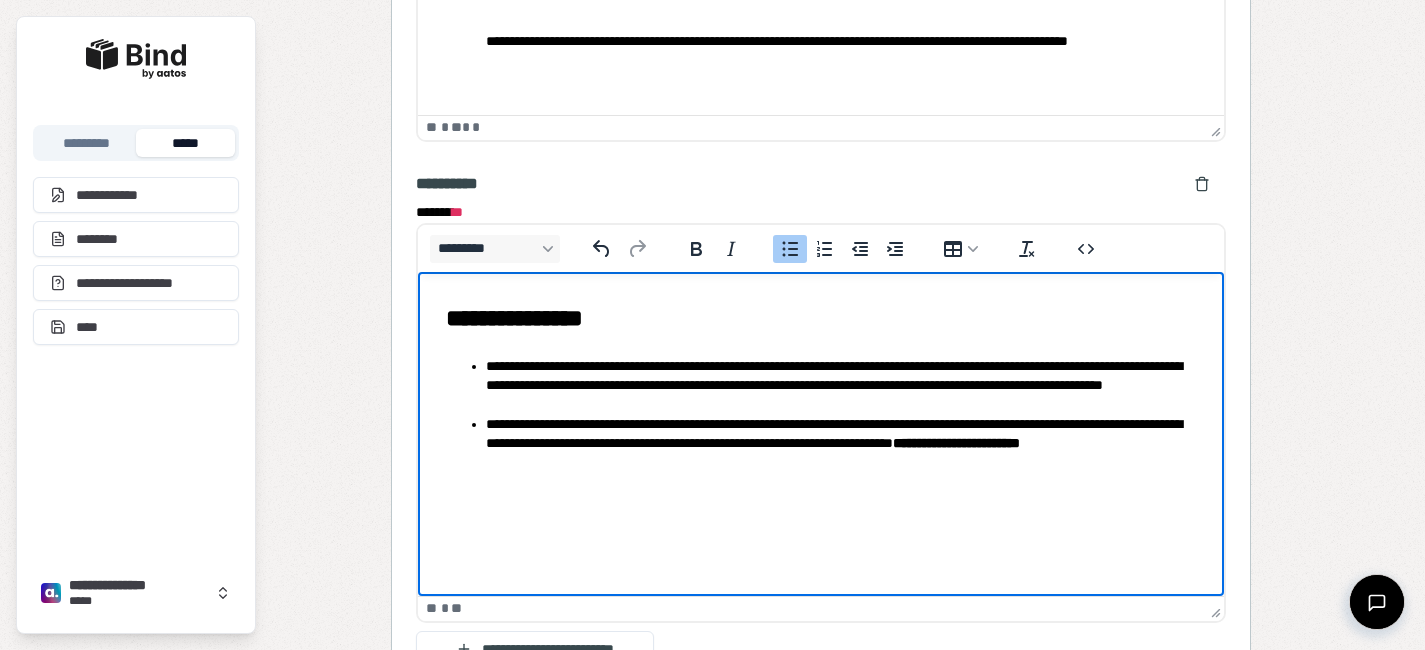 click on "**********" at bounding box center (820, 386) 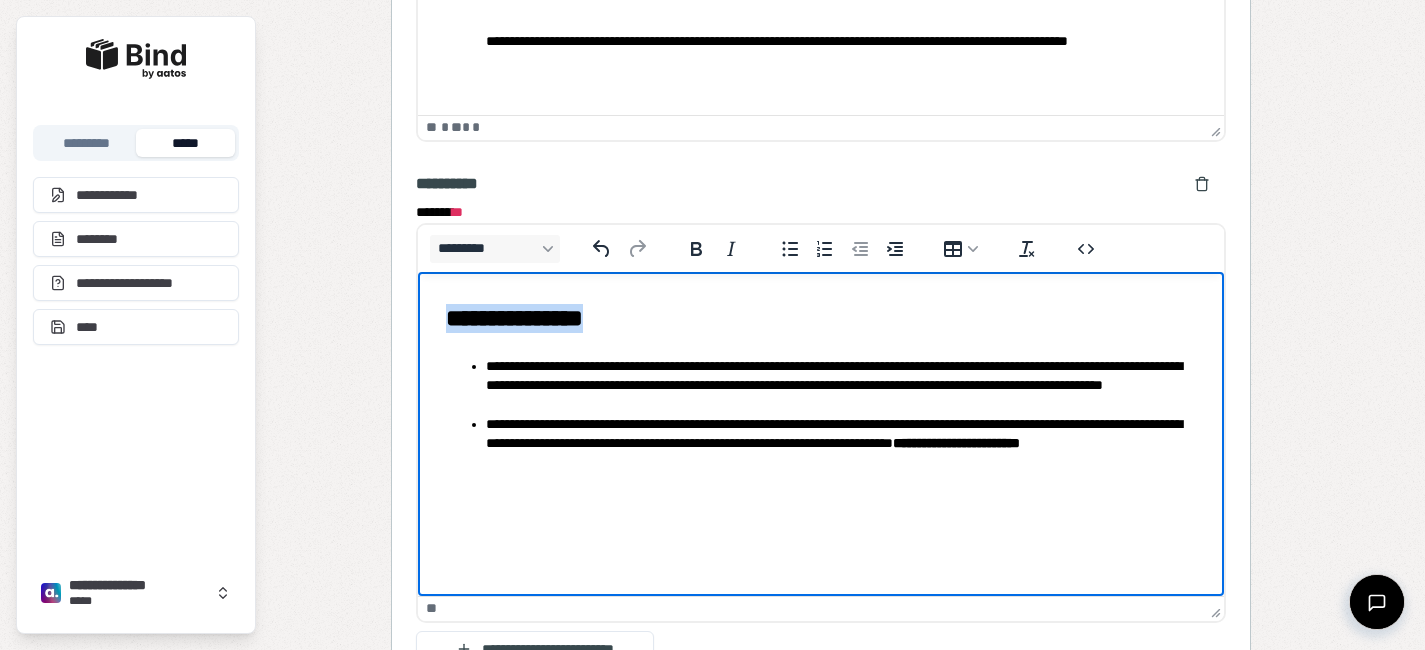 copy on "**********" 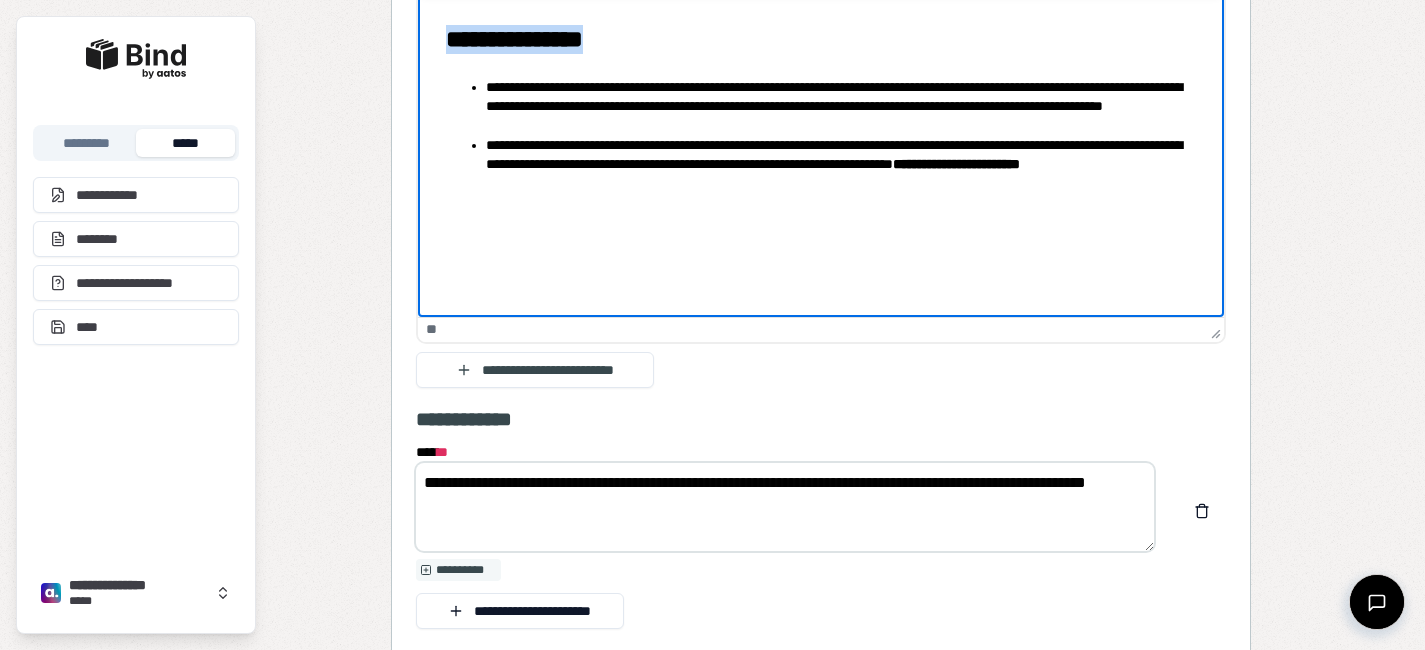 scroll, scrollTop: 4691, scrollLeft: 0, axis: vertical 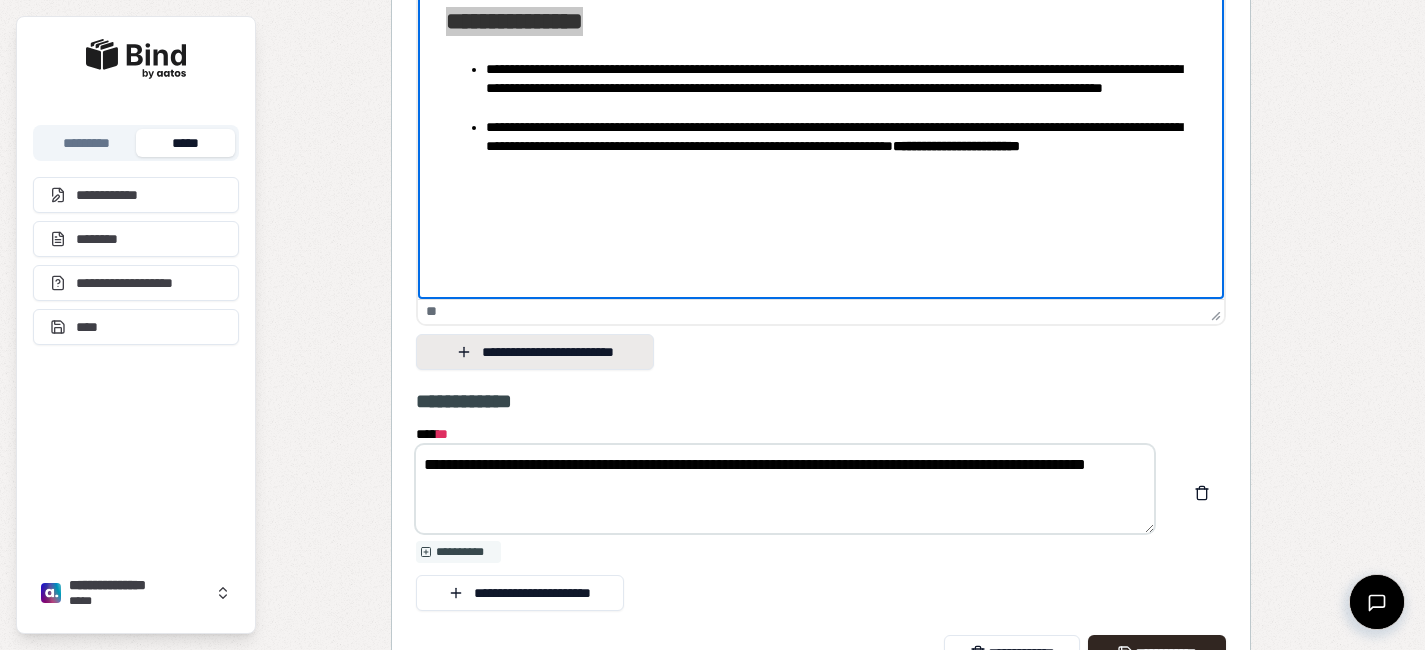 click on "**********" at bounding box center (535, 352) 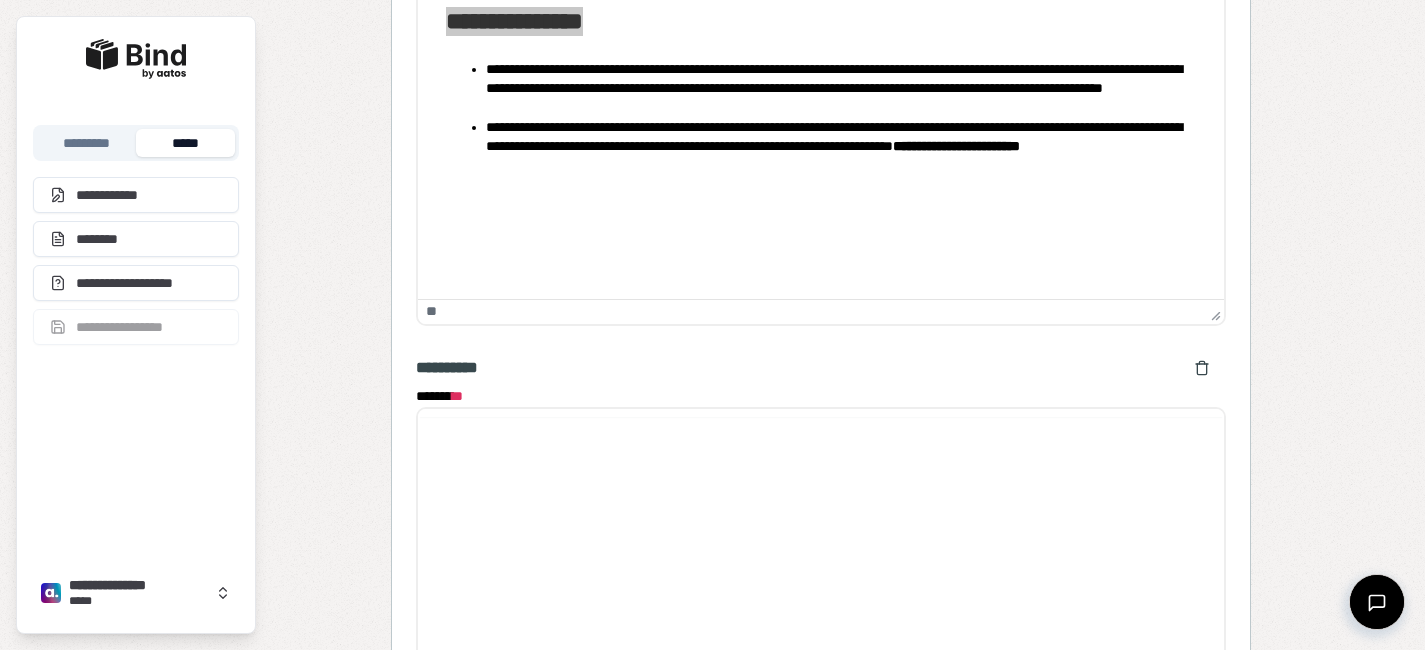 scroll, scrollTop: 0, scrollLeft: 0, axis: both 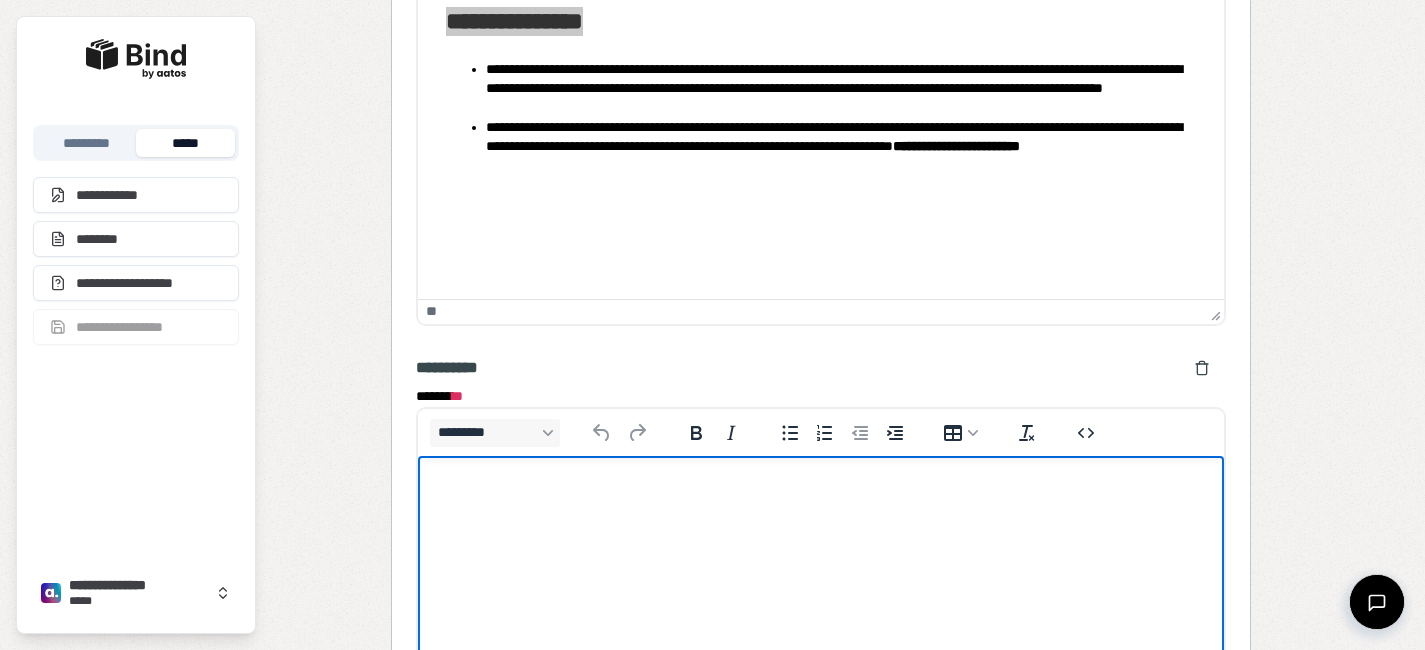 click at bounding box center [820, 494] 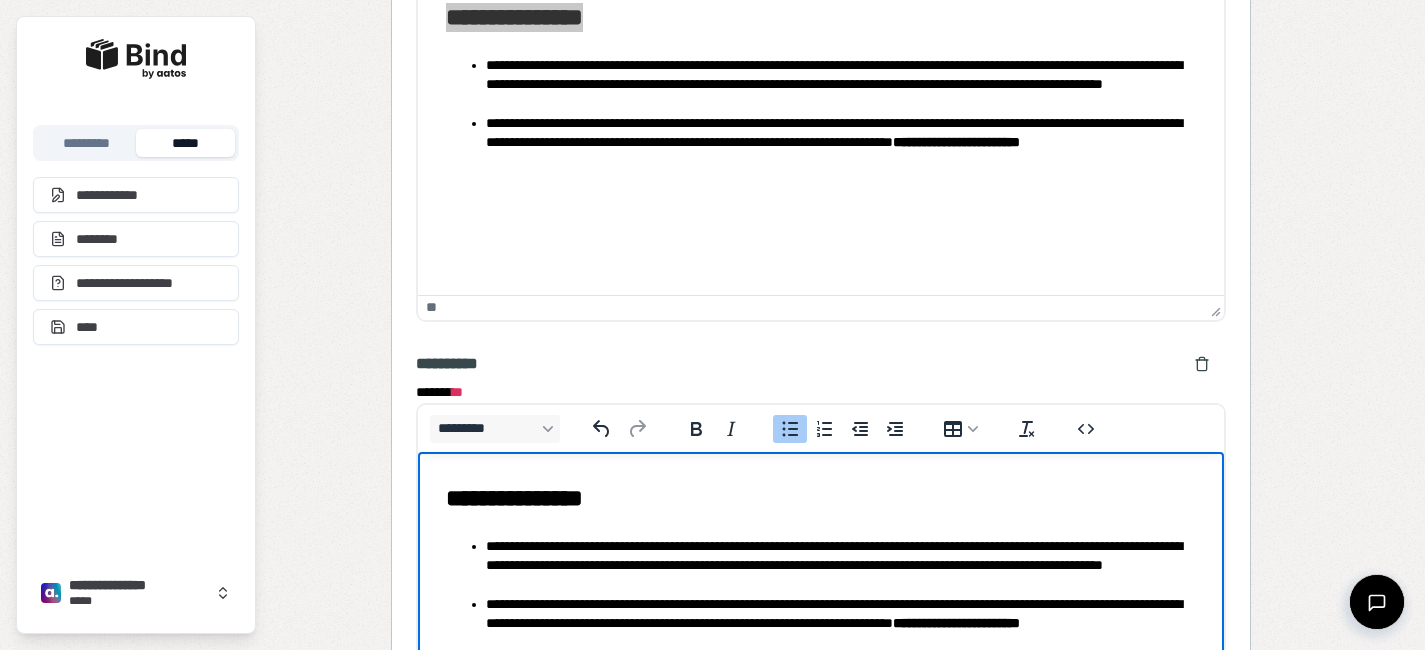 scroll, scrollTop: 4903, scrollLeft: 0, axis: vertical 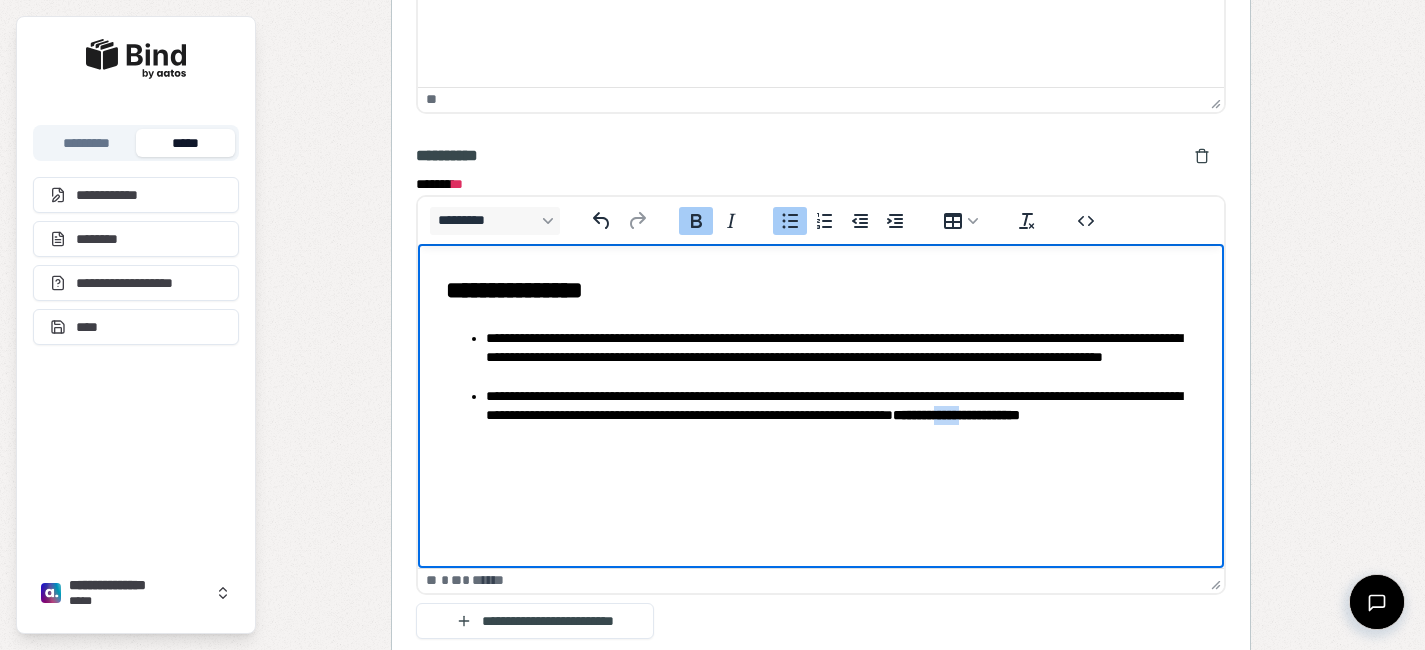 drag, startPoint x: 581, startPoint y: 432, endPoint x: 550, endPoint y: 431, distance: 31.016125 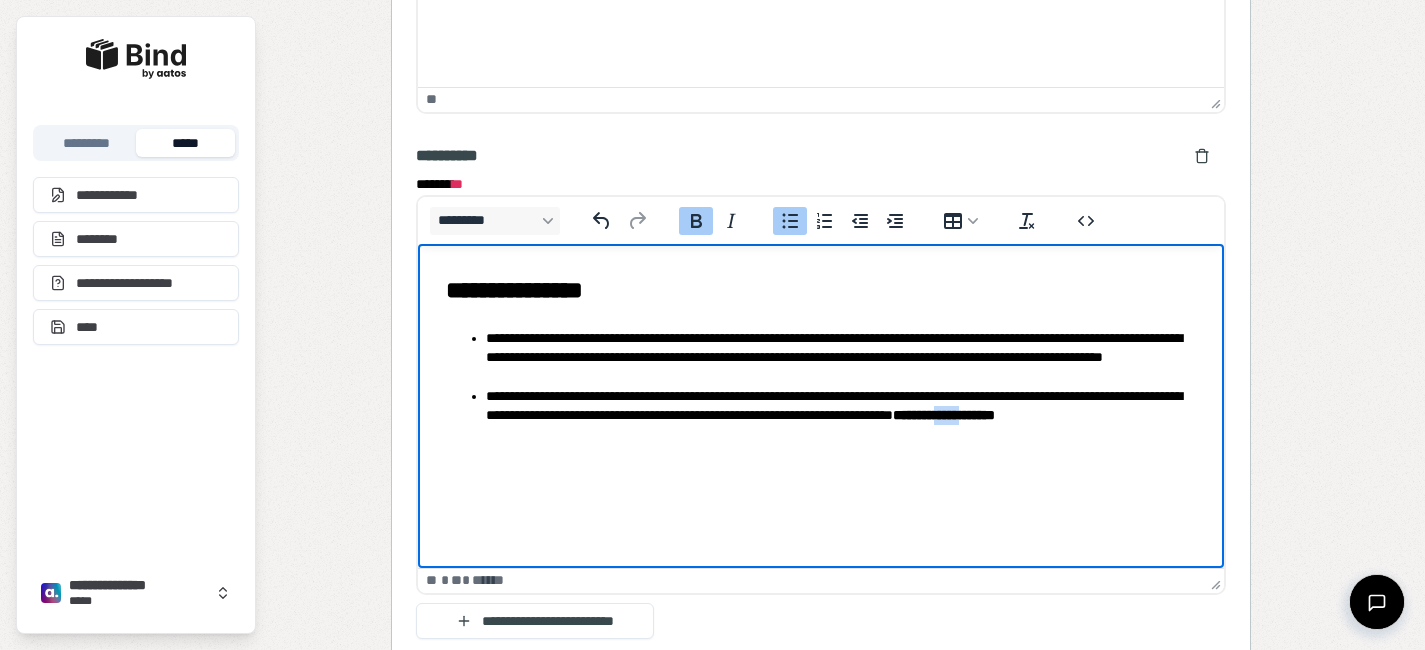drag, startPoint x: 583, startPoint y: 430, endPoint x: 549, endPoint y: 430, distance: 34 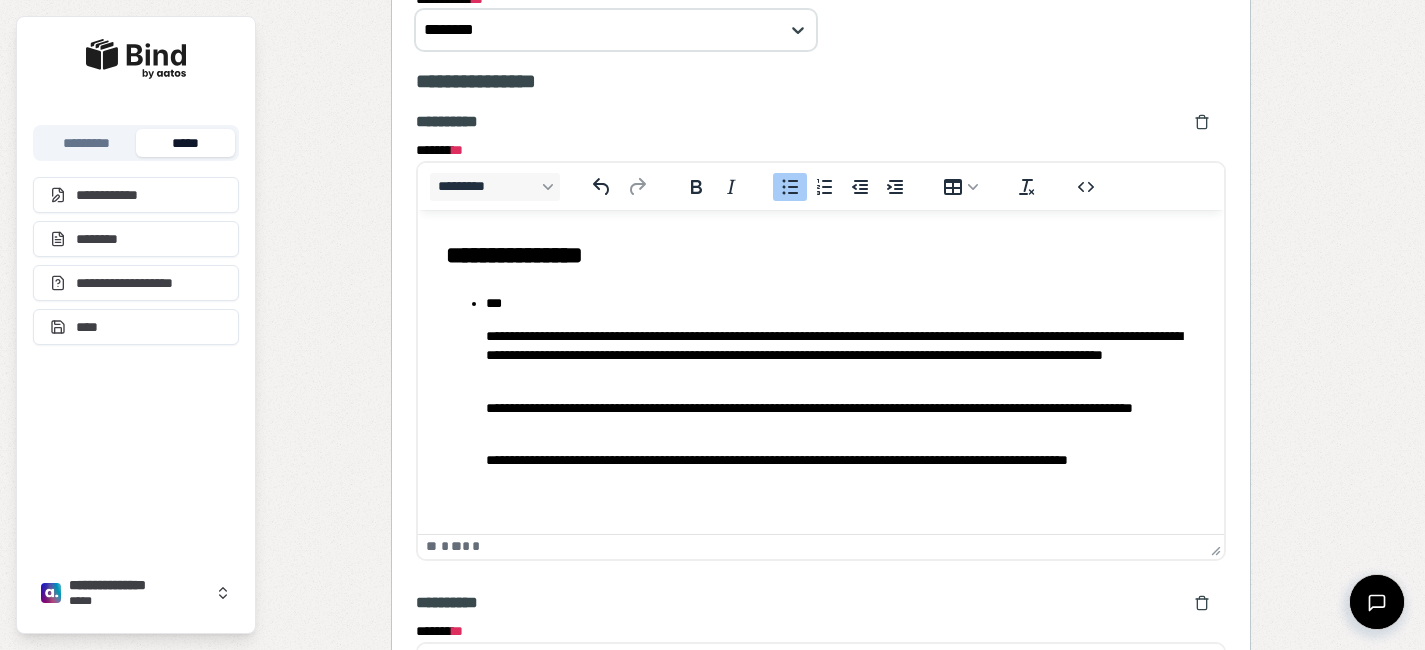 scroll, scrollTop: 3973, scrollLeft: 0, axis: vertical 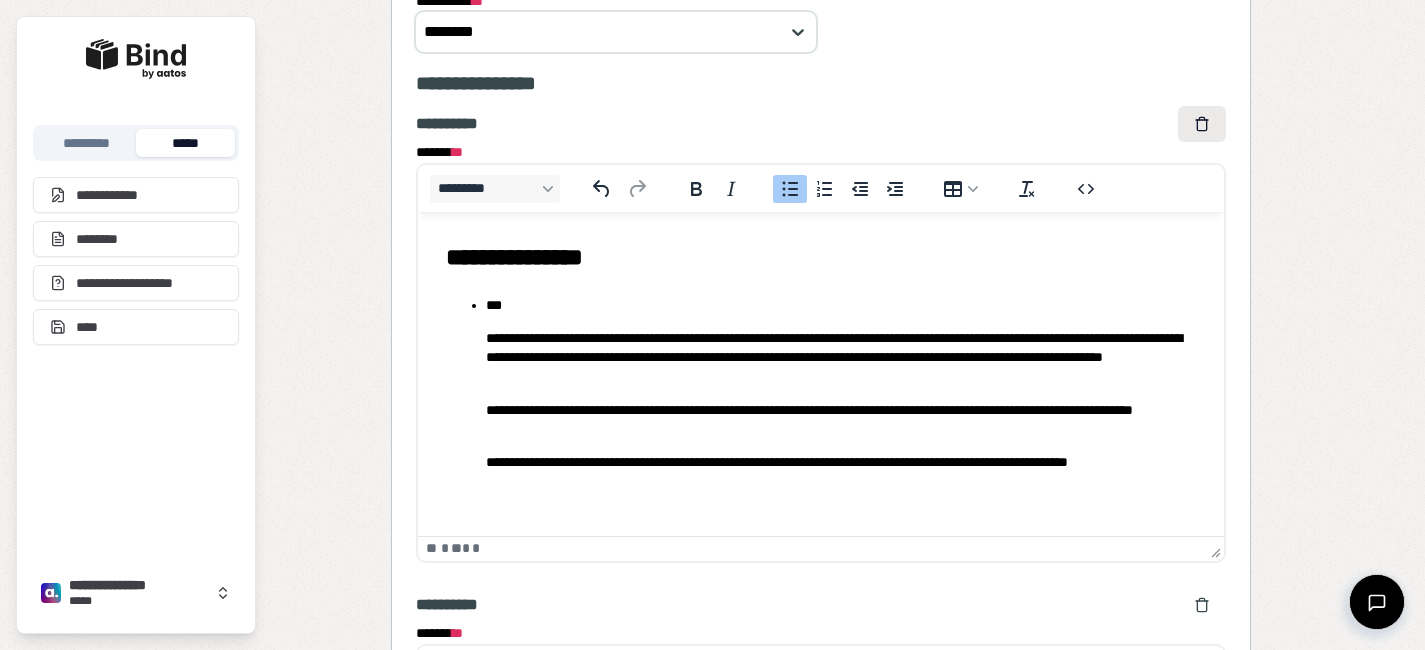 click at bounding box center (1202, 124) 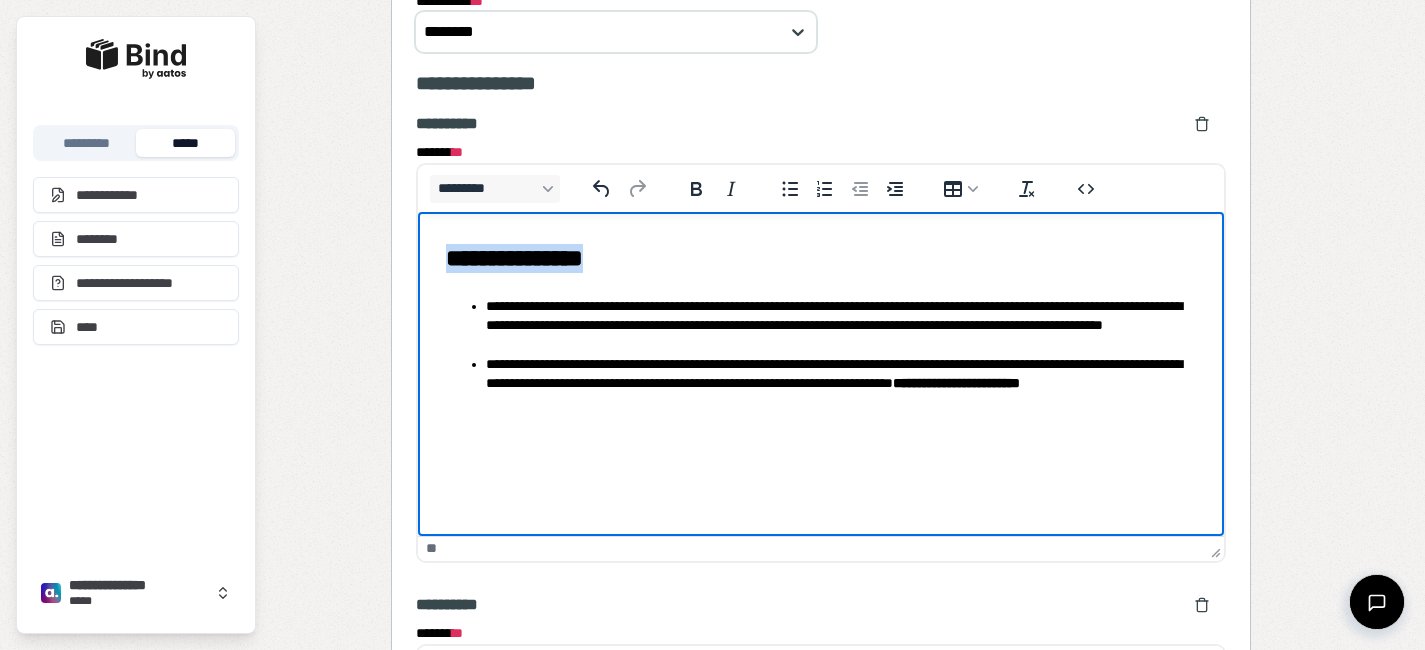 click on "**********" at bounding box center [840, 383] 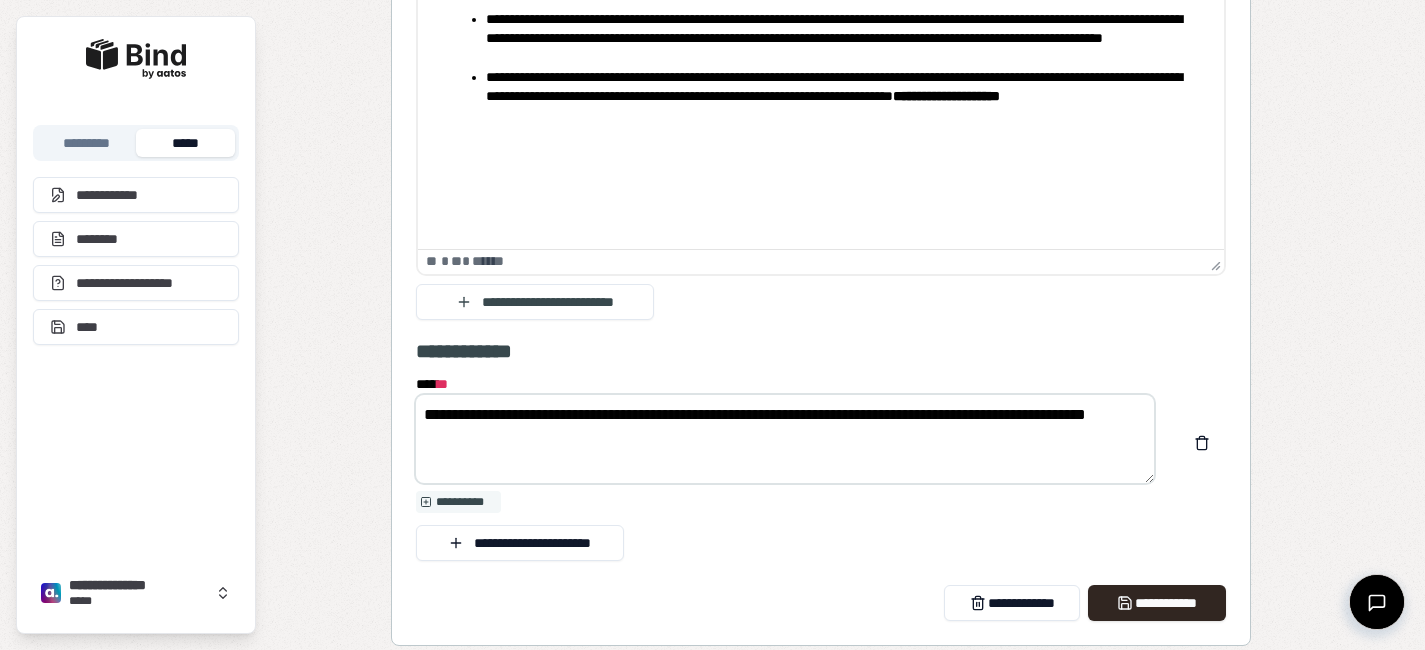 scroll, scrollTop: 4744, scrollLeft: 0, axis: vertical 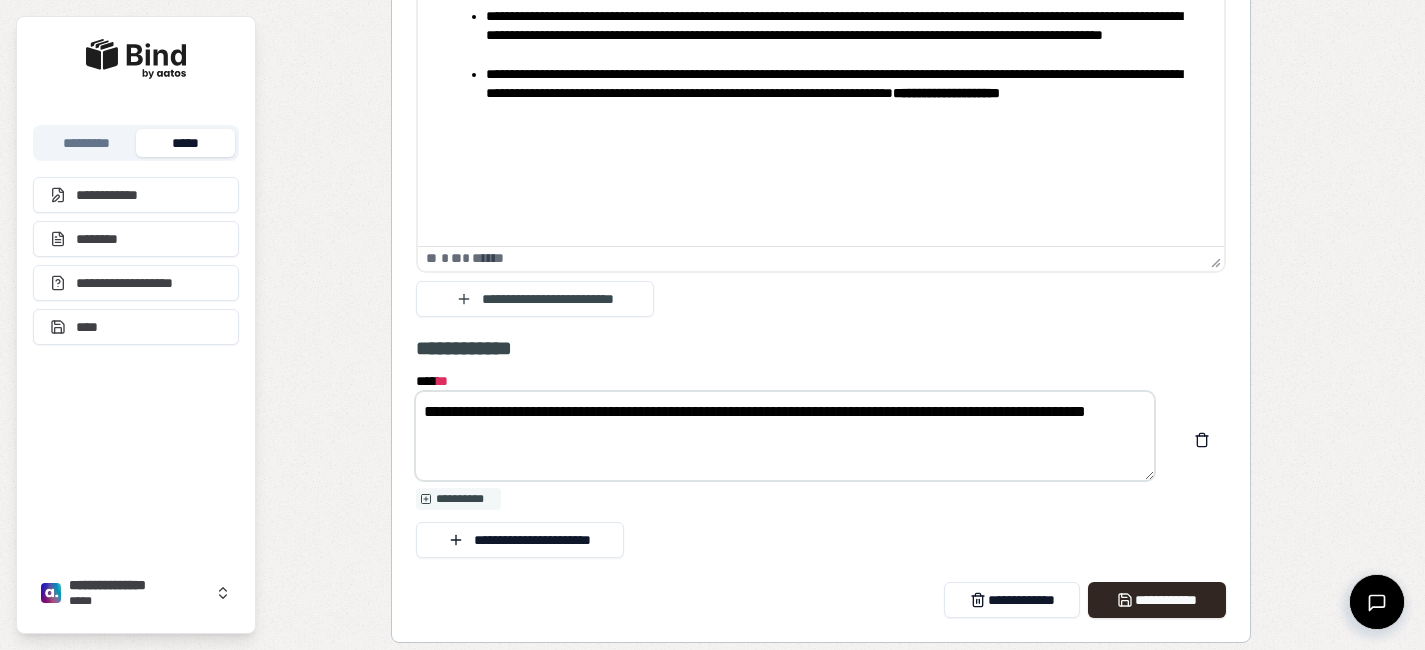 click on "**********" at bounding box center [785, 436] 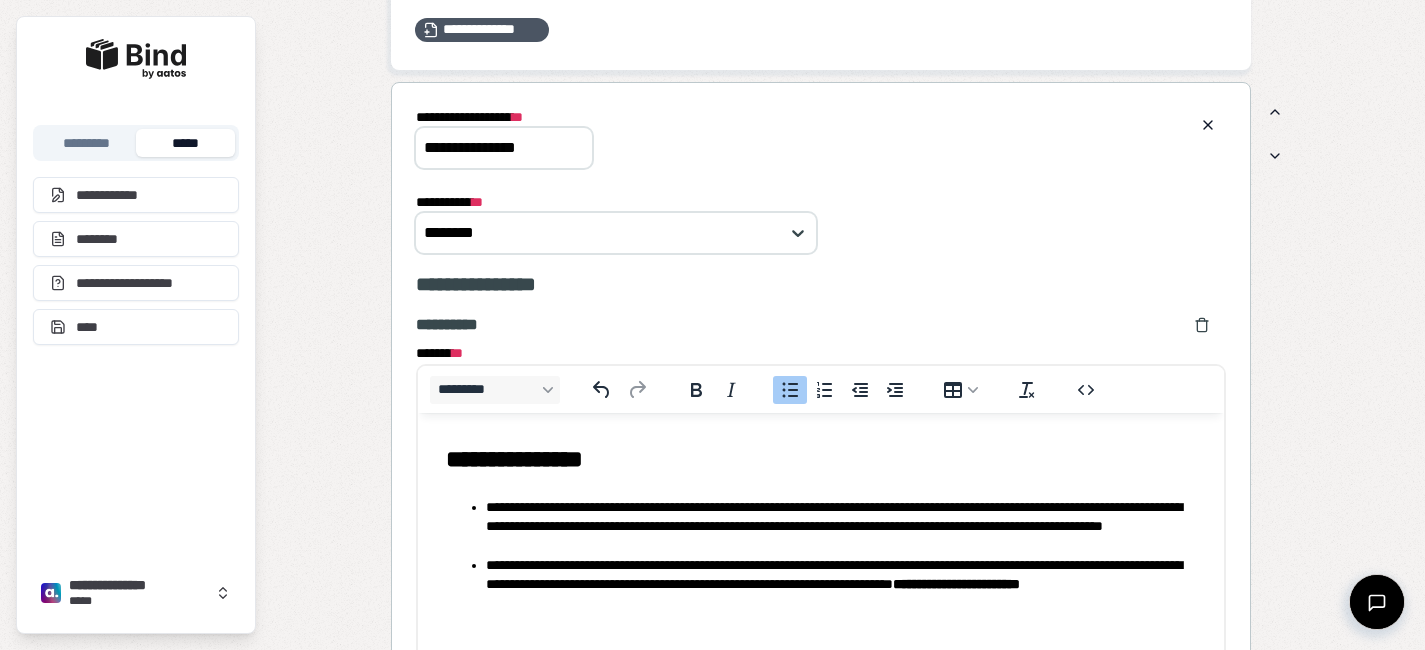 scroll, scrollTop: 3764, scrollLeft: 0, axis: vertical 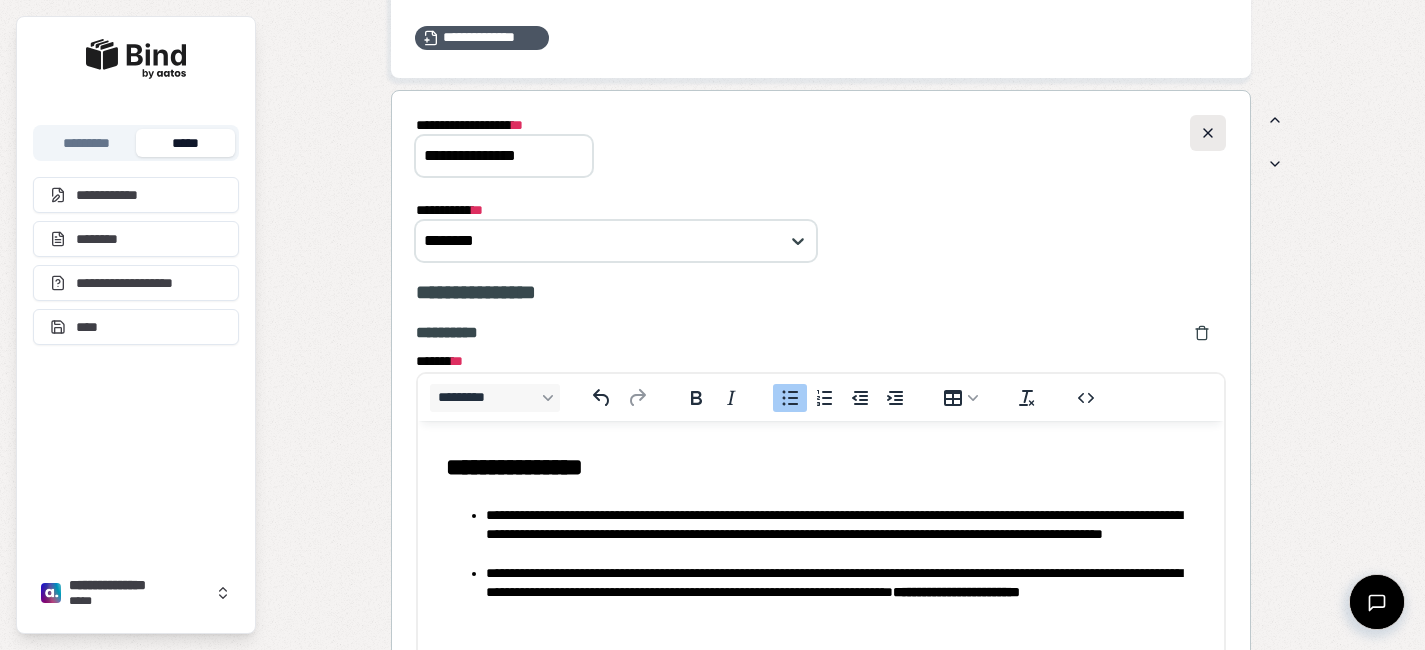 click at bounding box center [1208, 133] 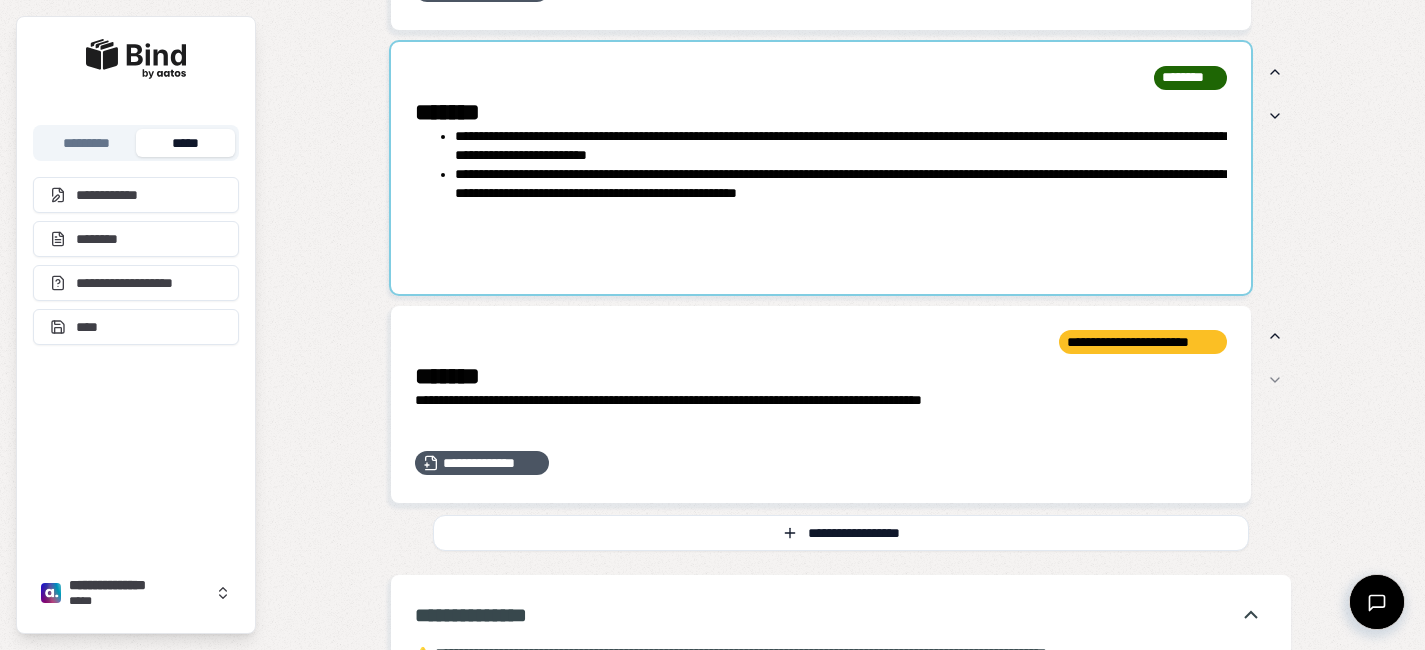scroll, scrollTop: 4080, scrollLeft: 0, axis: vertical 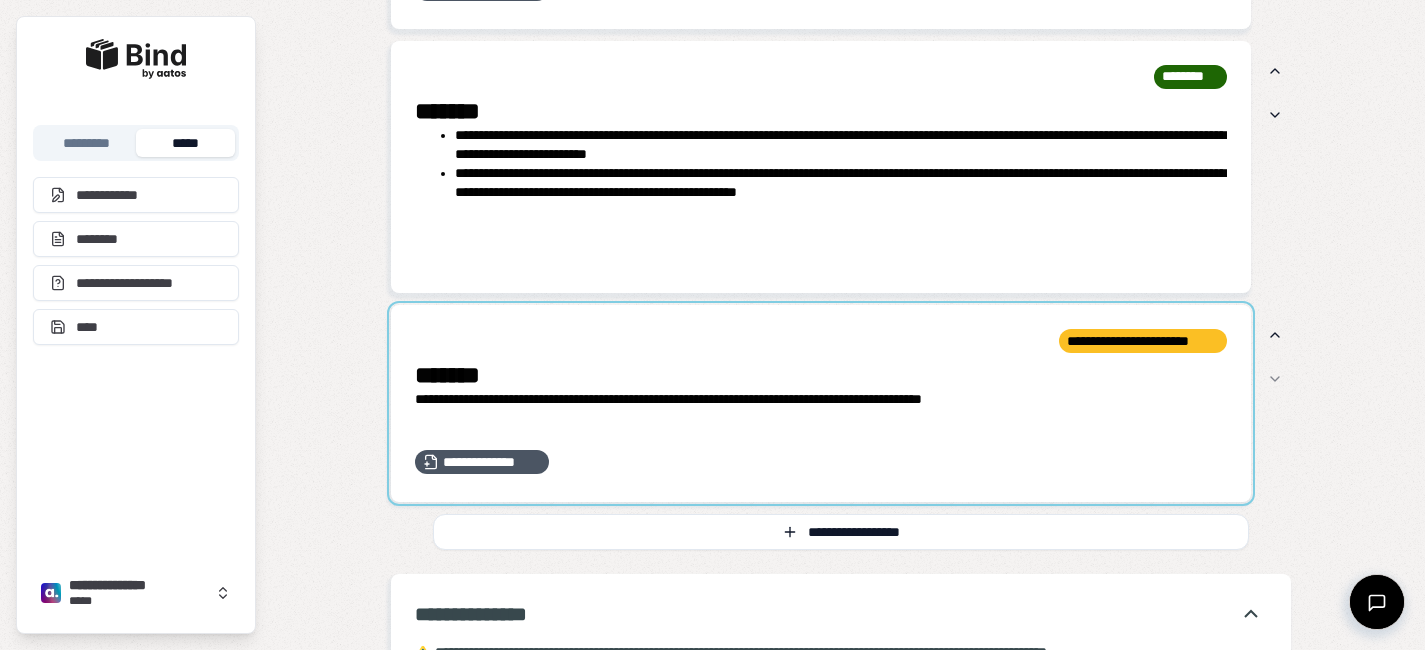click at bounding box center [821, 403] 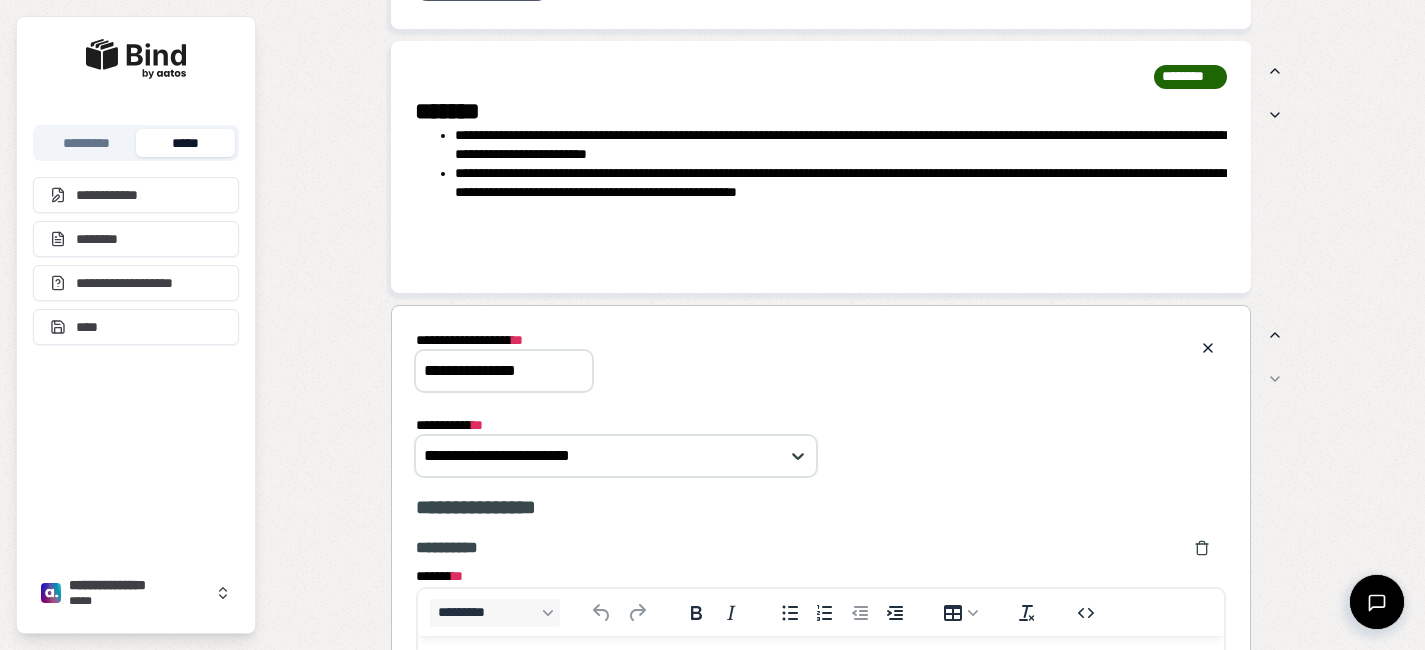 scroll, scrollTop: 0, scrollLeft: 0, axis: both 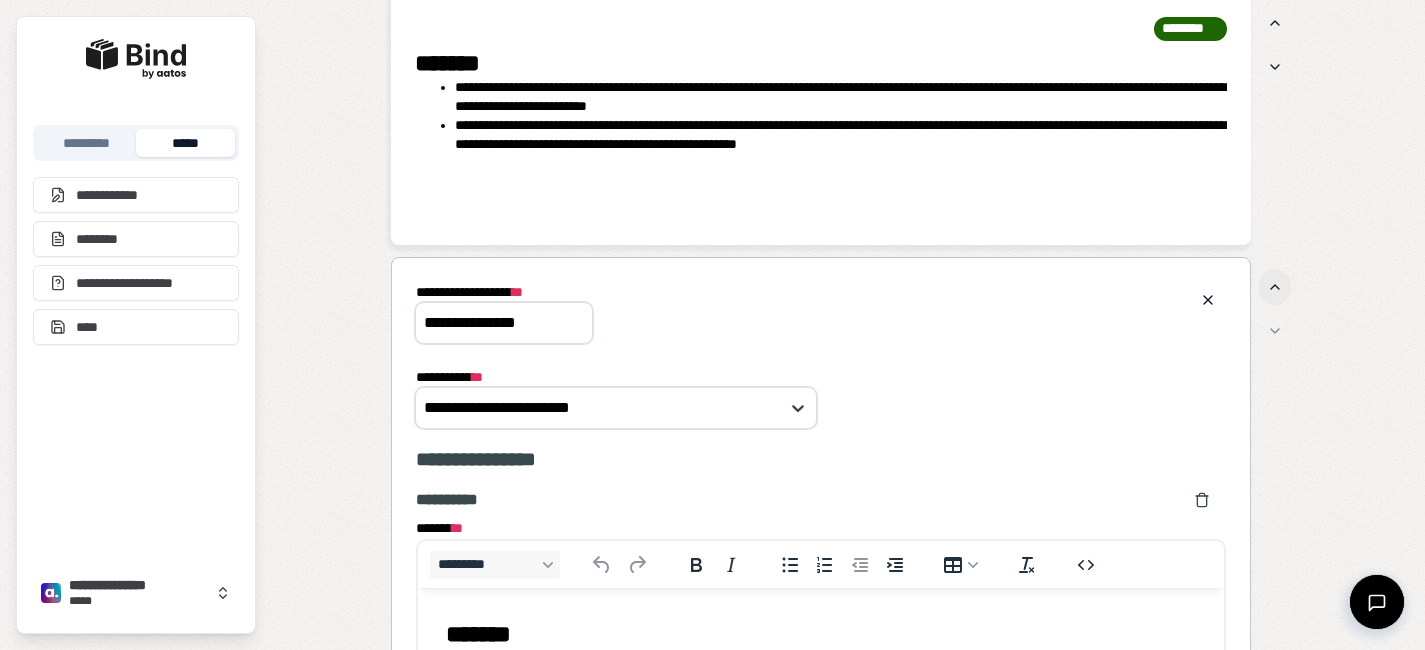 click at bounding box center (1275, 287) 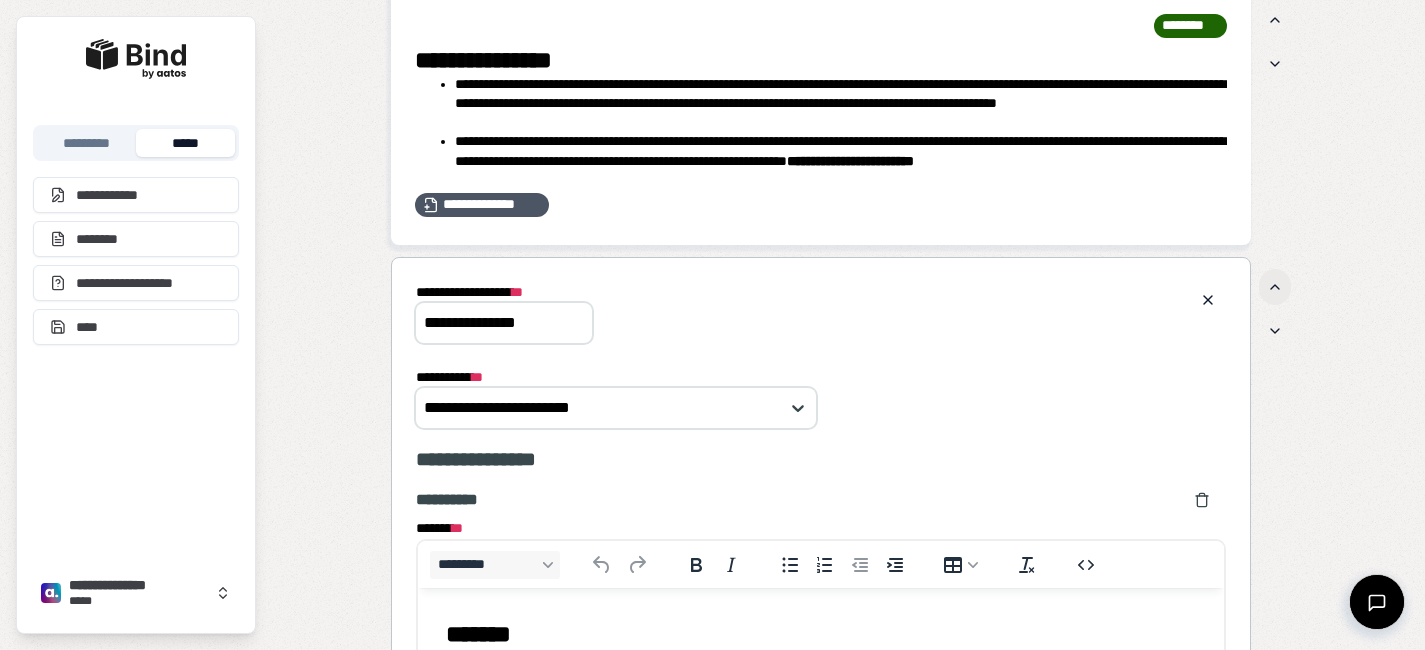 click at bounding box center (1275, 287) 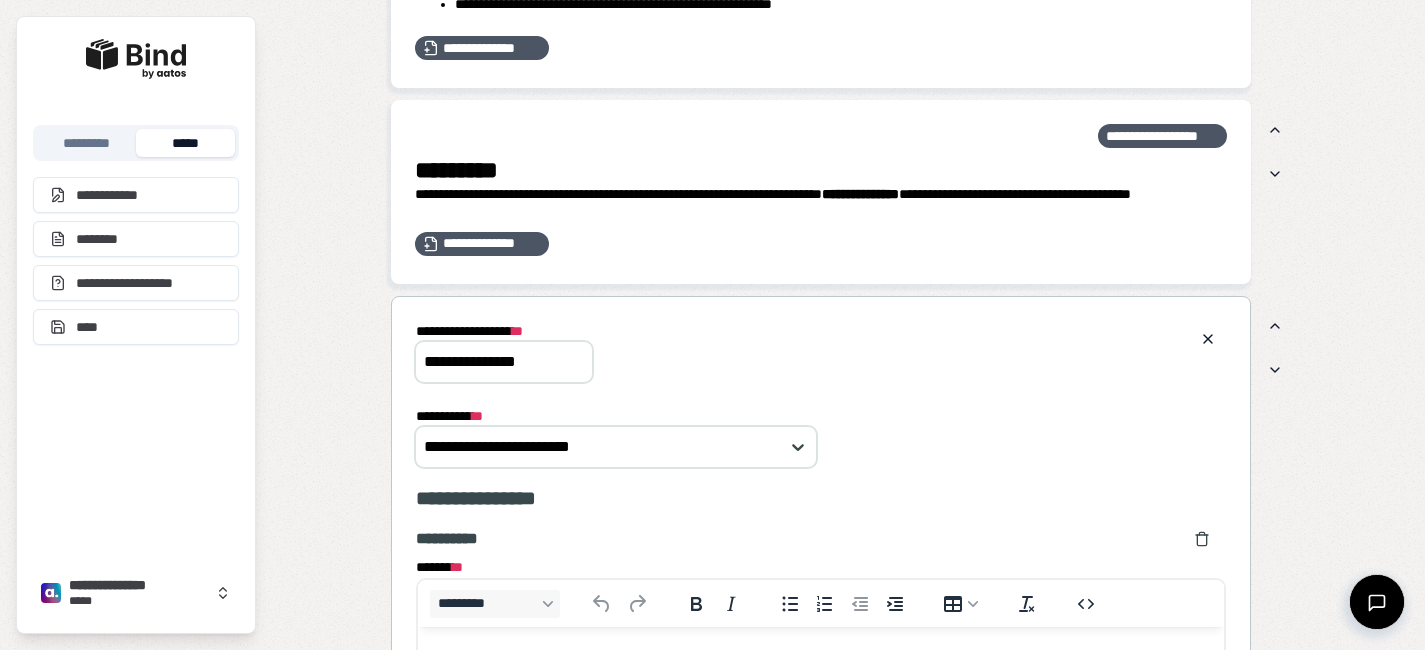 scroll, scrollTop: 3572, scrollLeft: 0, axis: vertical 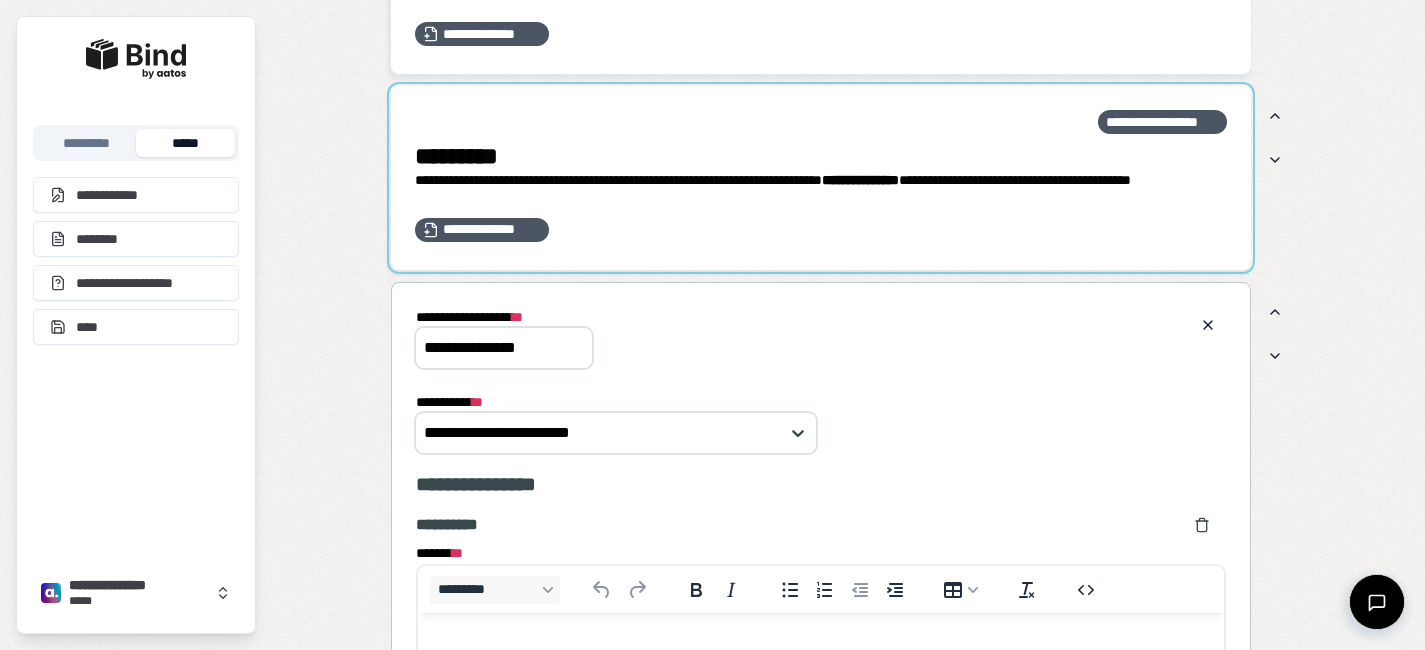 click at bounding box center [821, 177] 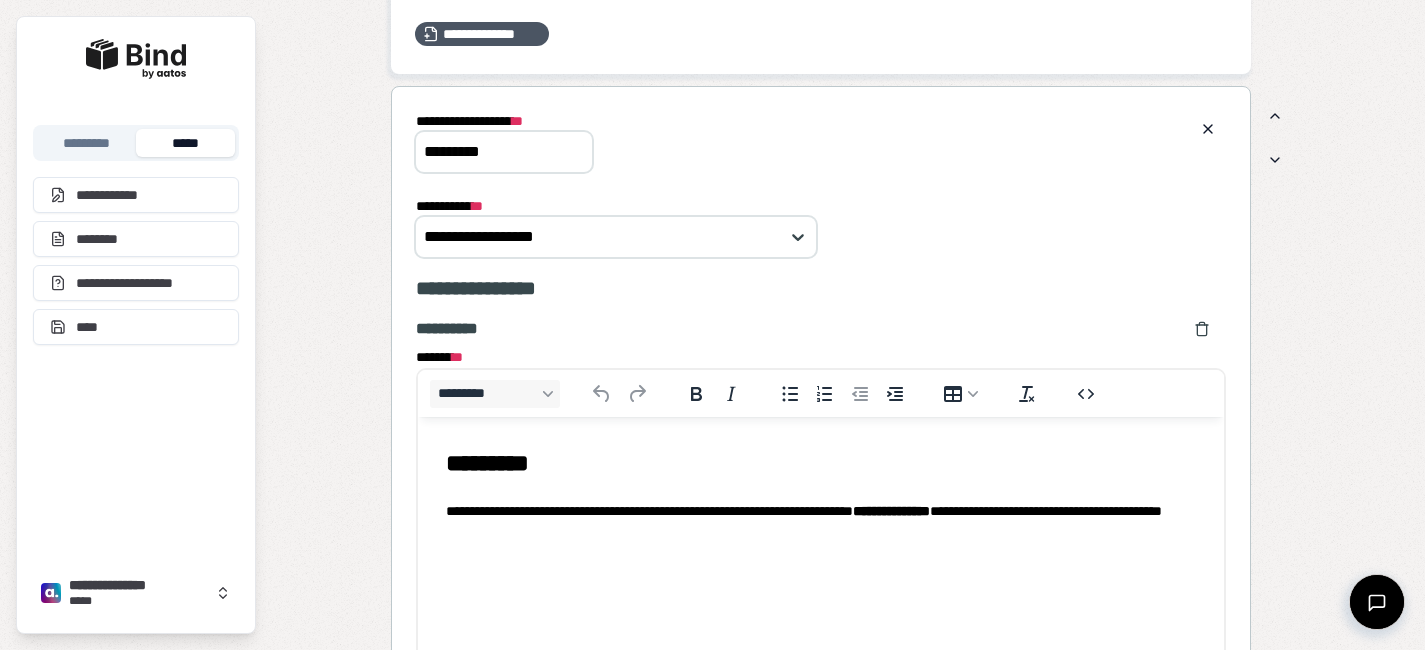 scroll, scrollTop: 0, scrollLeft: 0, axis: both 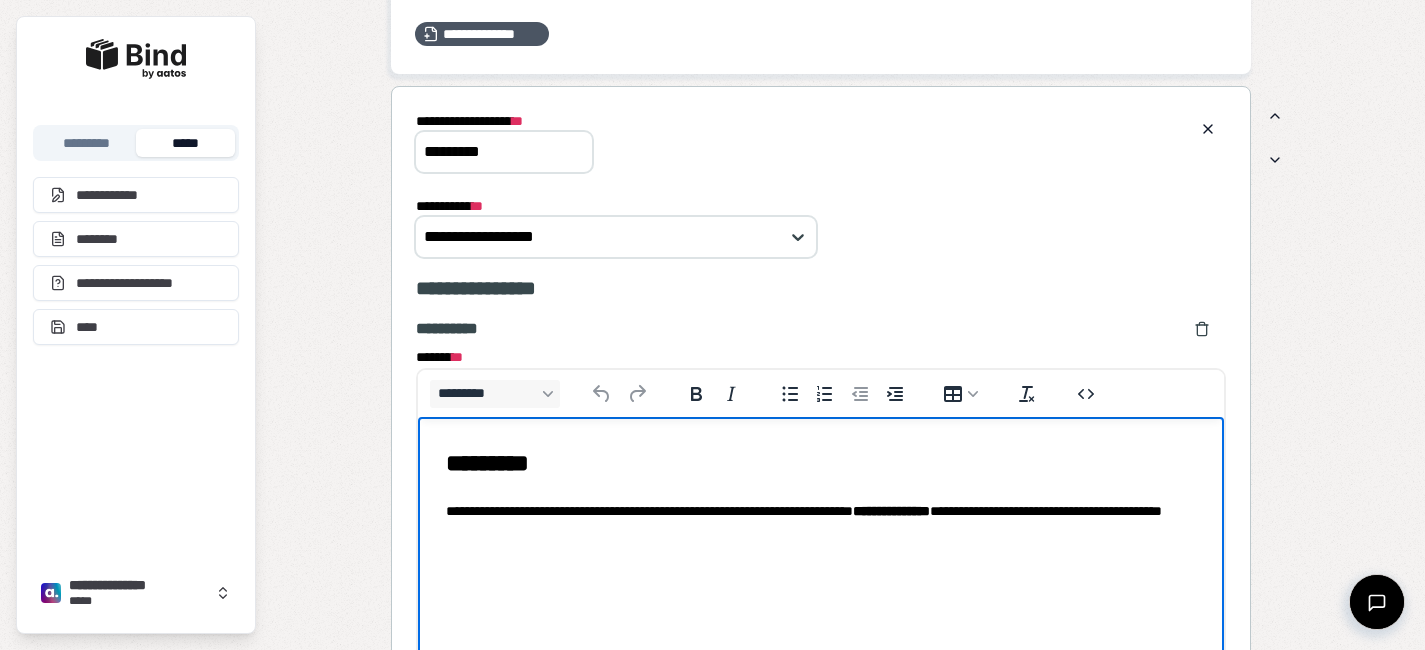 click on "**********" at bounding box center (820, 521) 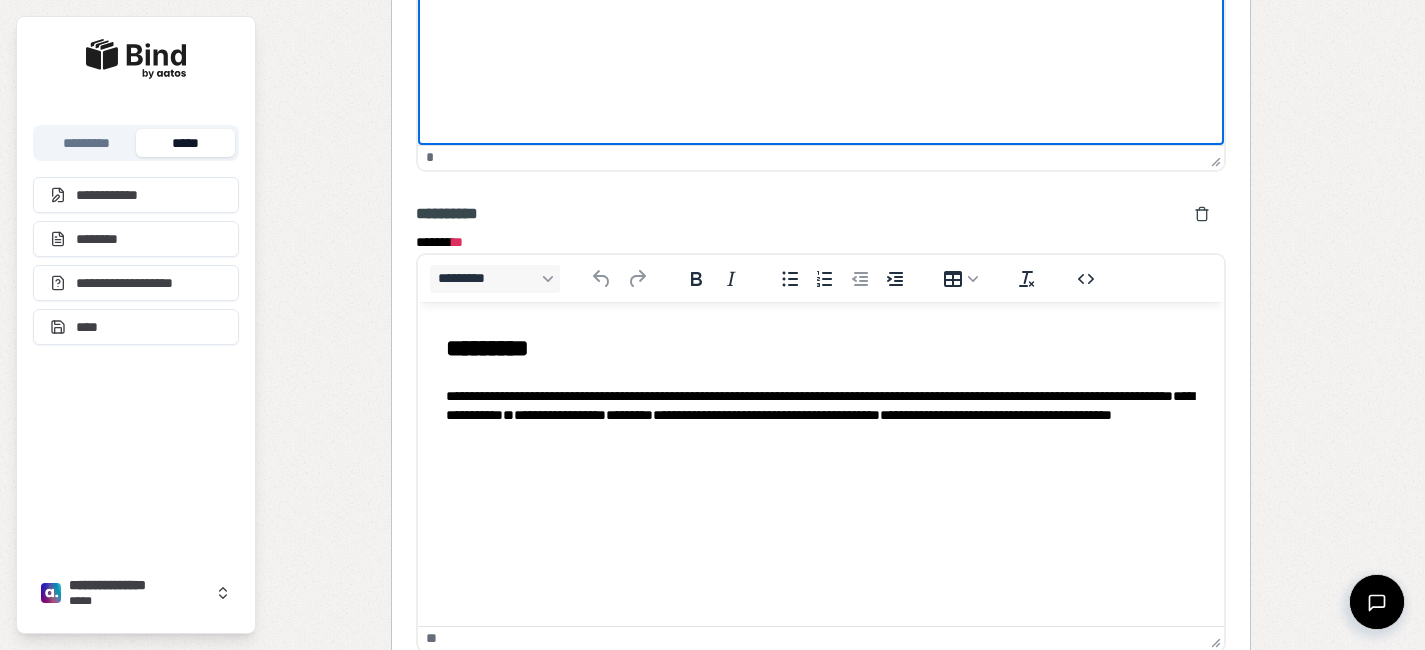 scroll, scrollTop: 4170, scrollLeft: 0, axis: vertical 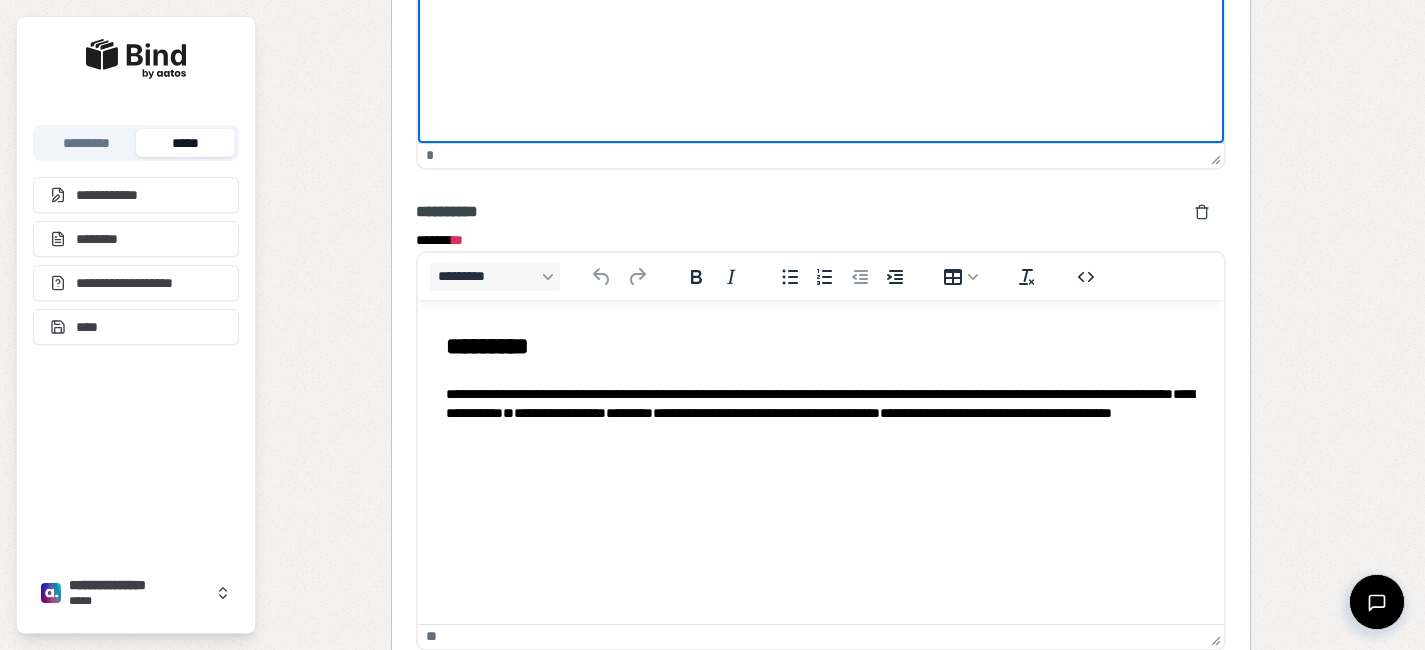 click on "**********" at bounding box center (820, 414) 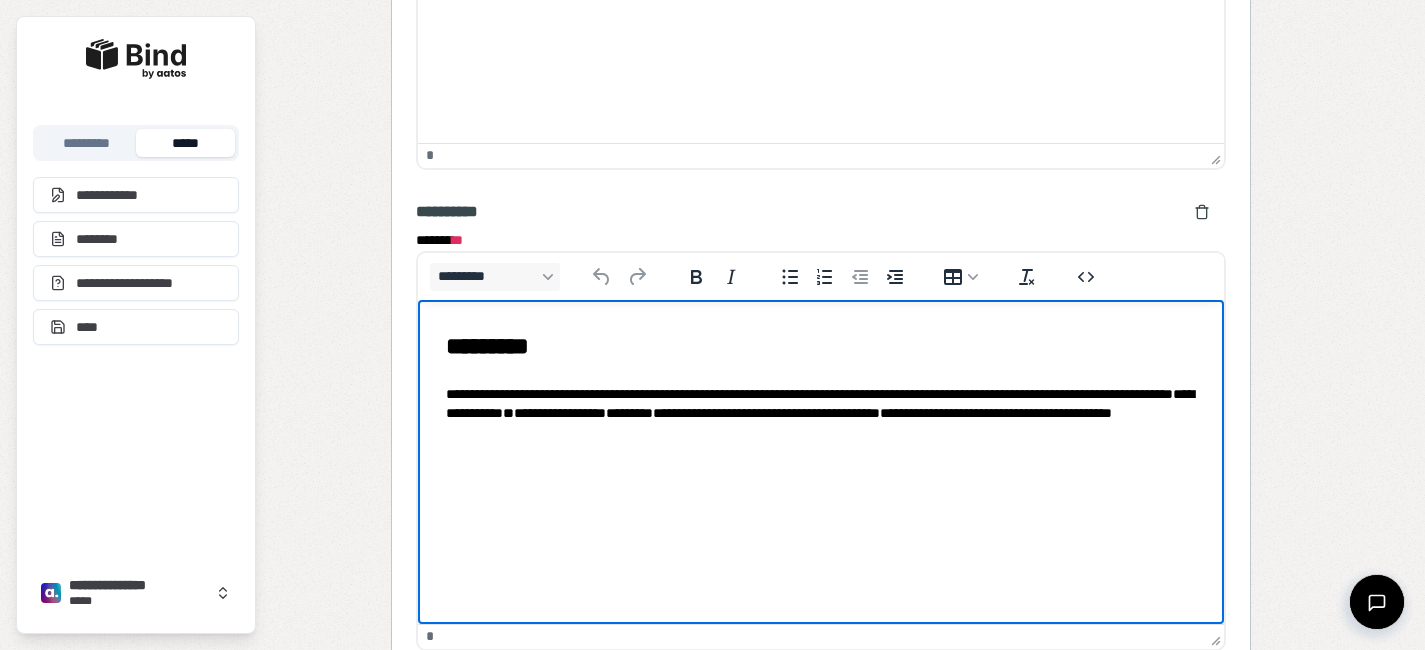 scroll, scrollTop: 3967, scrollLeft: 0, axis: vertical 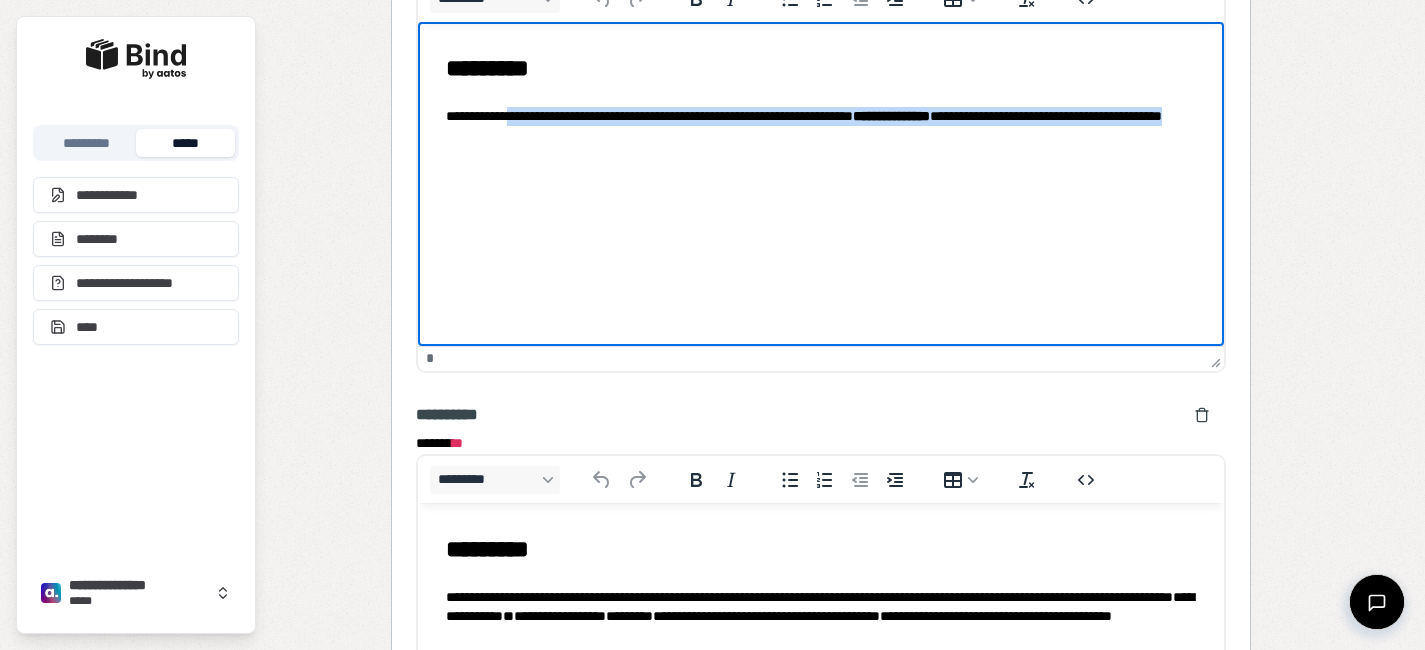 drag, startPoint x: 615, startPoint y: 133, endPoint x: 534, endPoint y: 112, distance: 83.677956 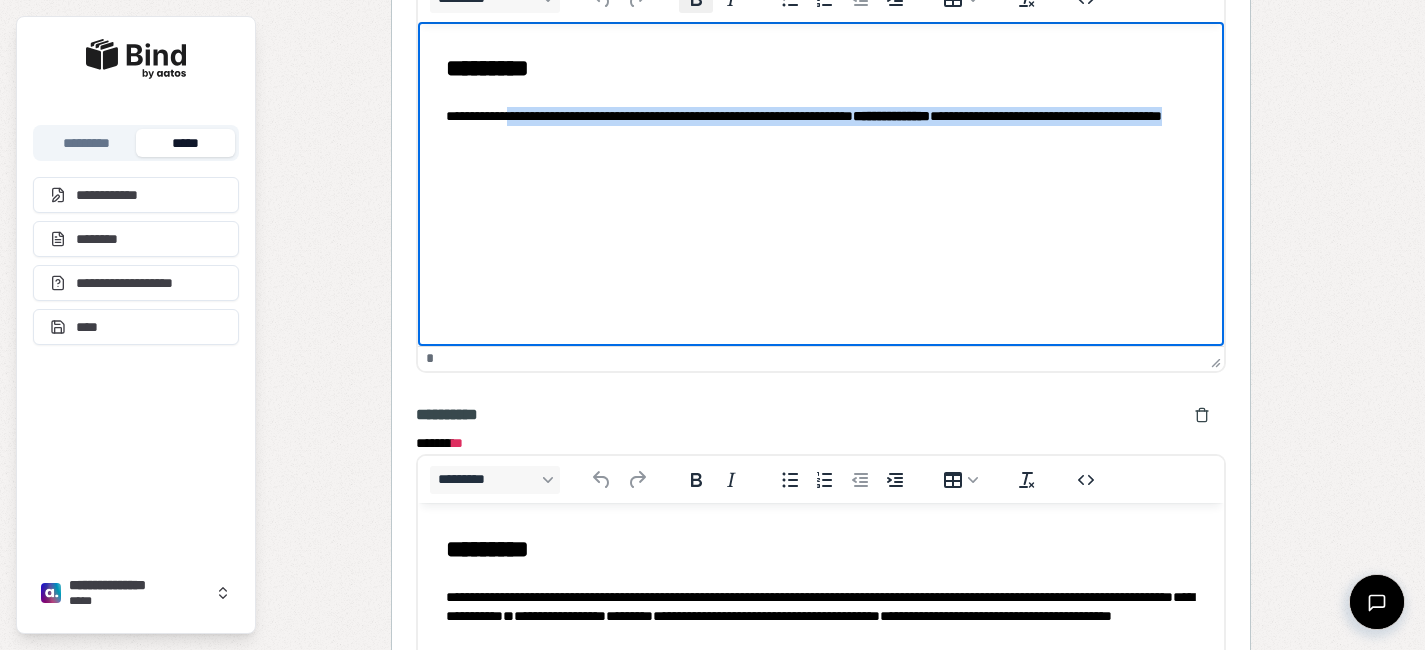 click 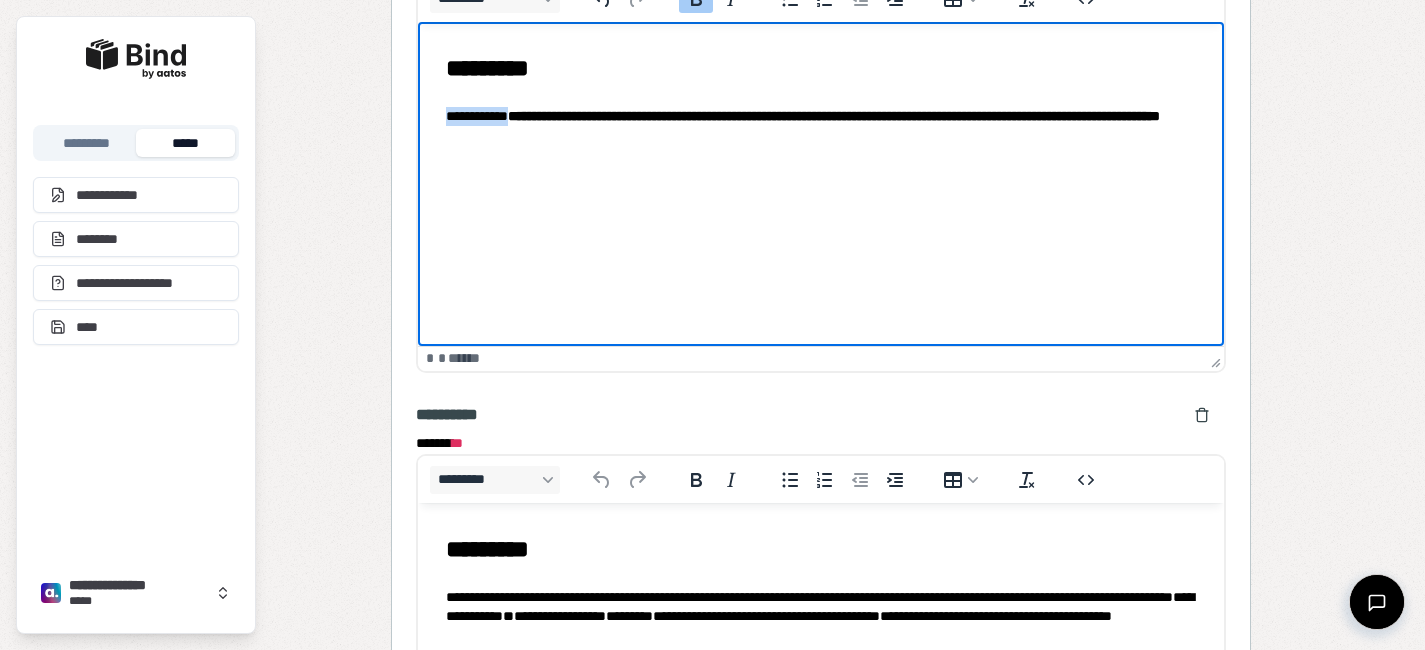 click 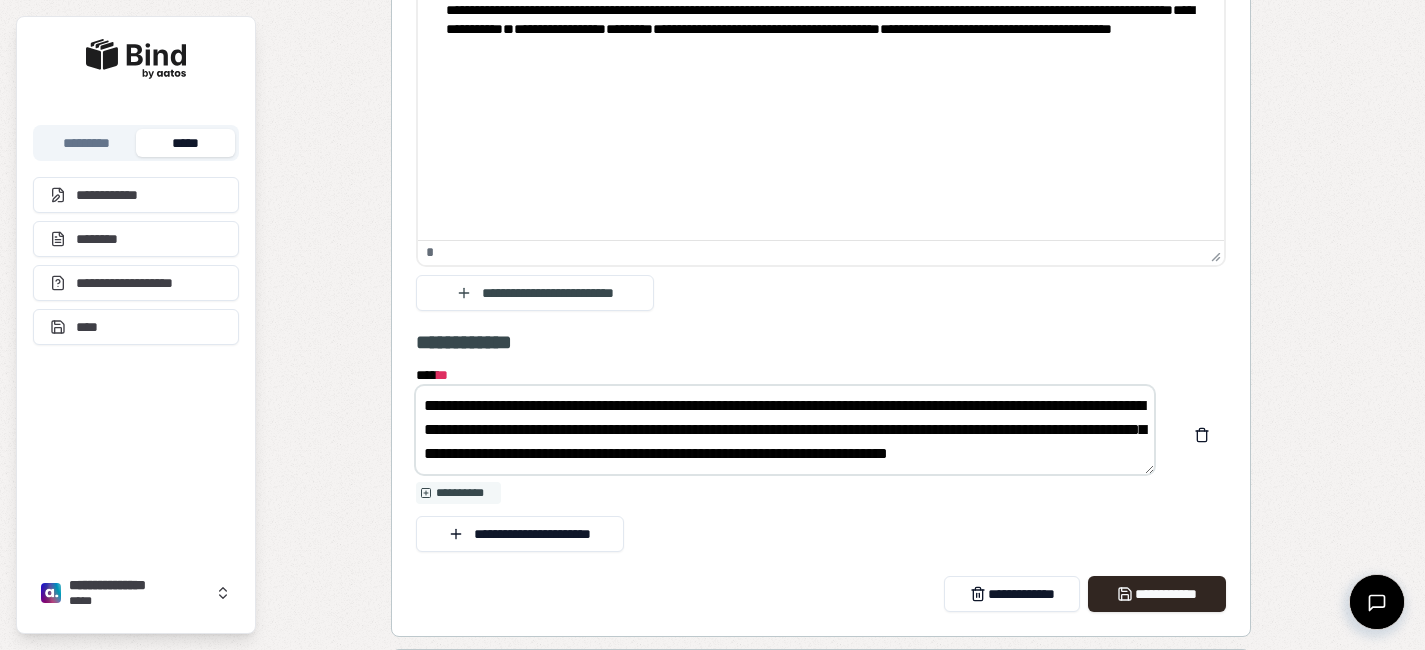 scroll, scrollTop: 4555, scrollLeft: 0, axis: vertical 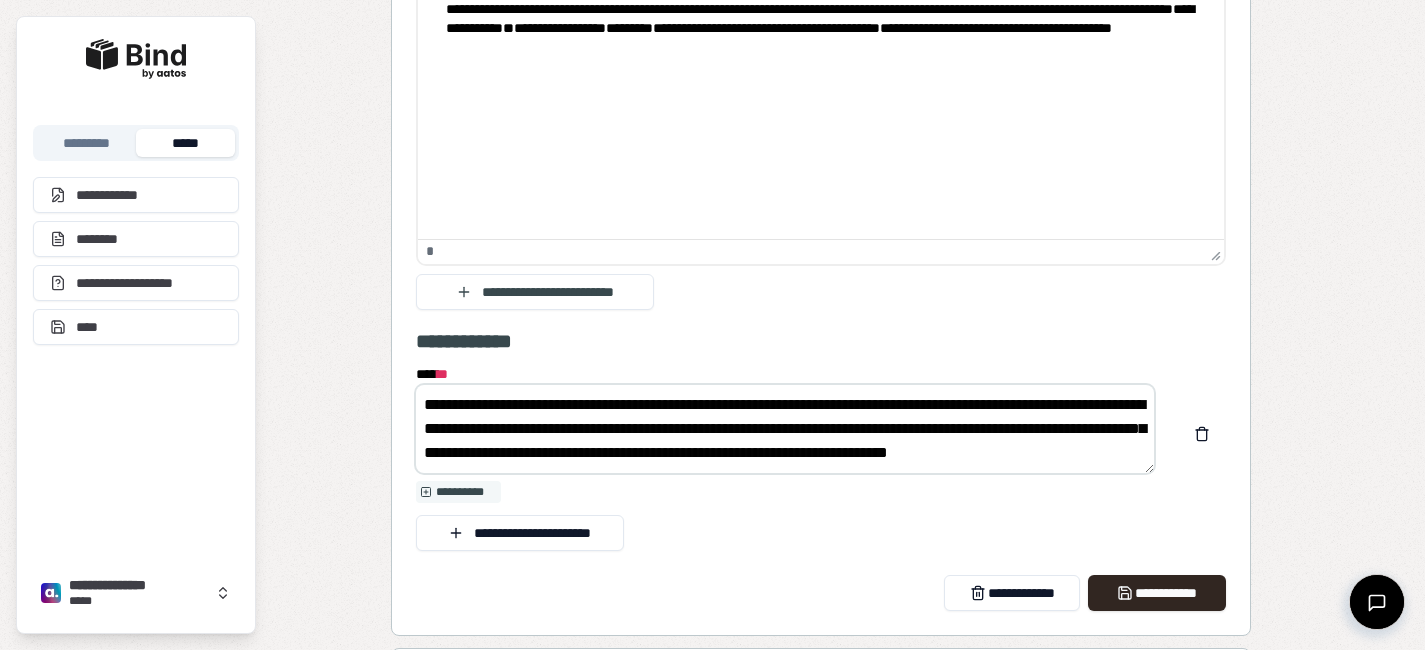 click on "**********" at bounding box center [785, 429] 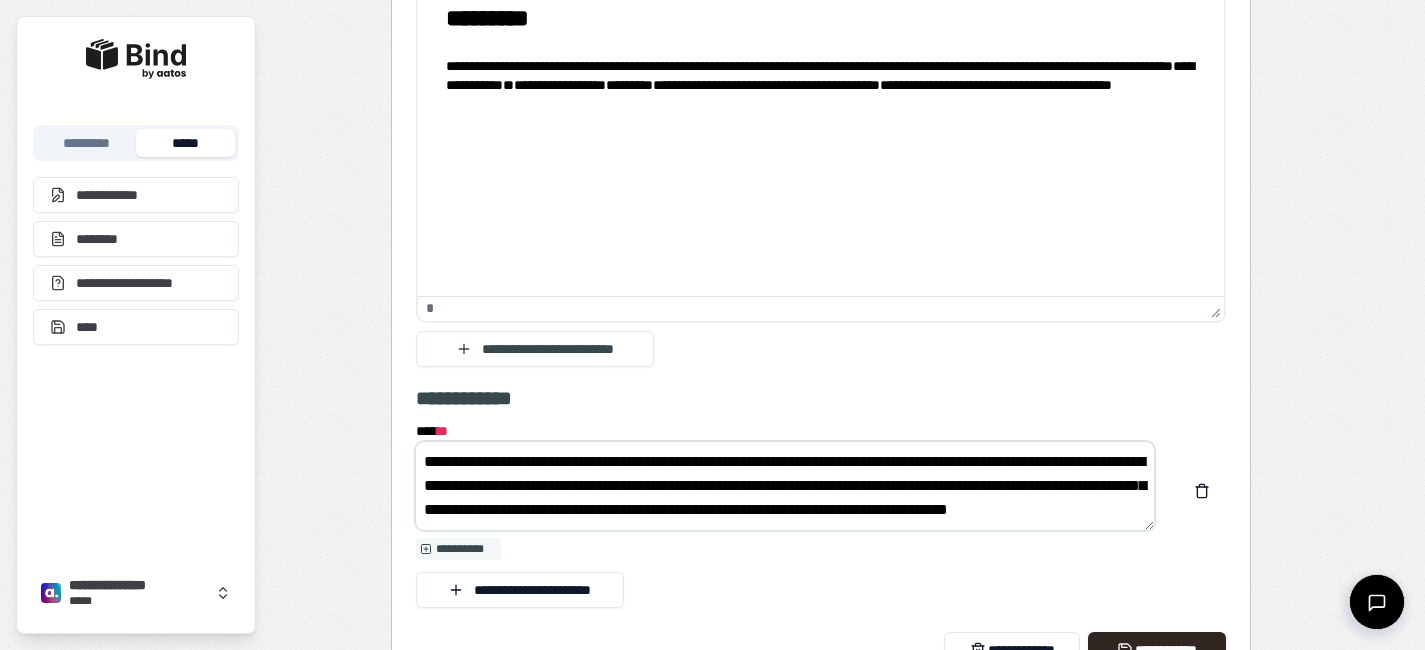 scroll, scrollTop: 4567, scrollLeft: 0, axis: vertical 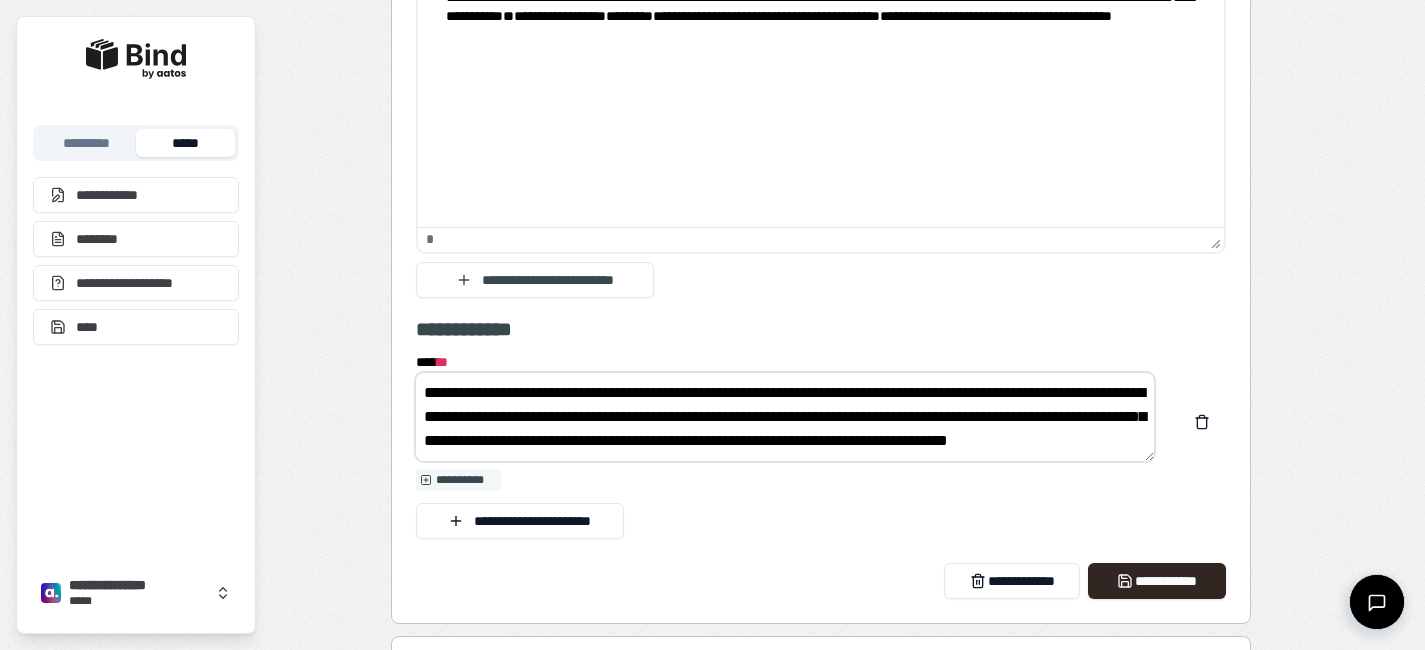 click on "**********" at bounding box center (785, 417) 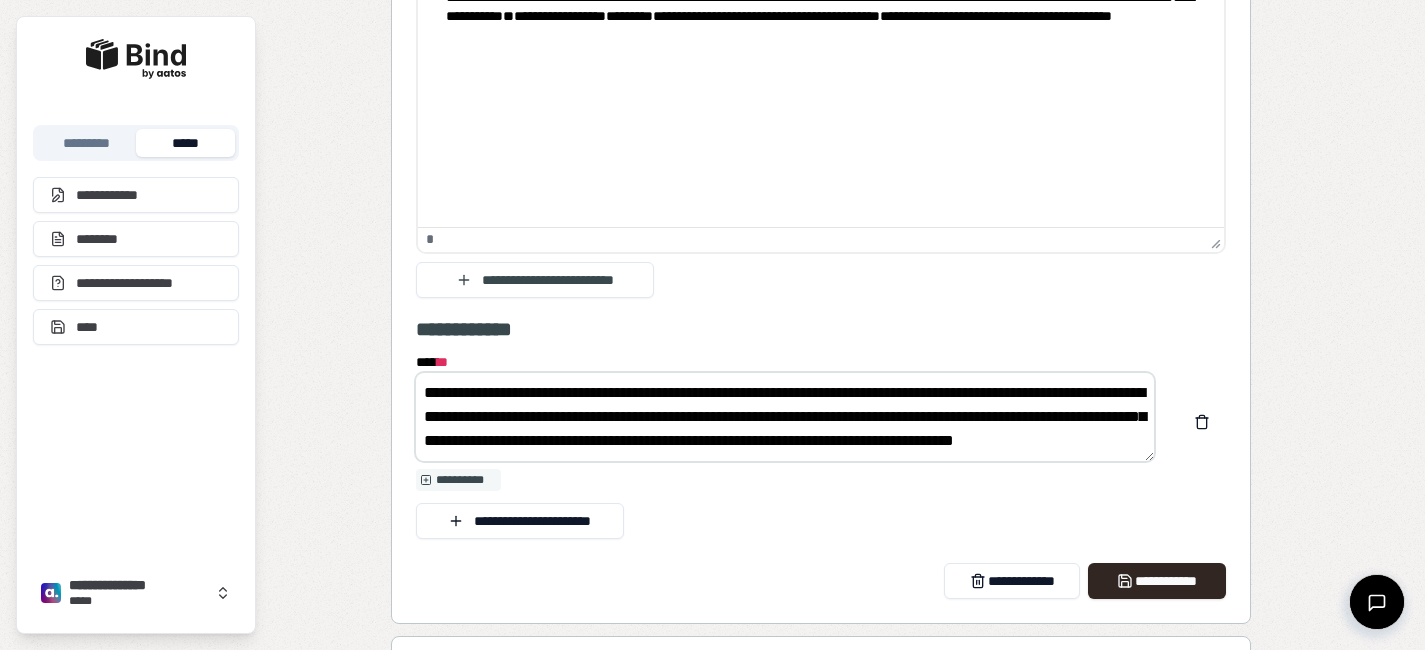 scroll, scrollTop: 24, scrollLeft: 0, axis: vertical 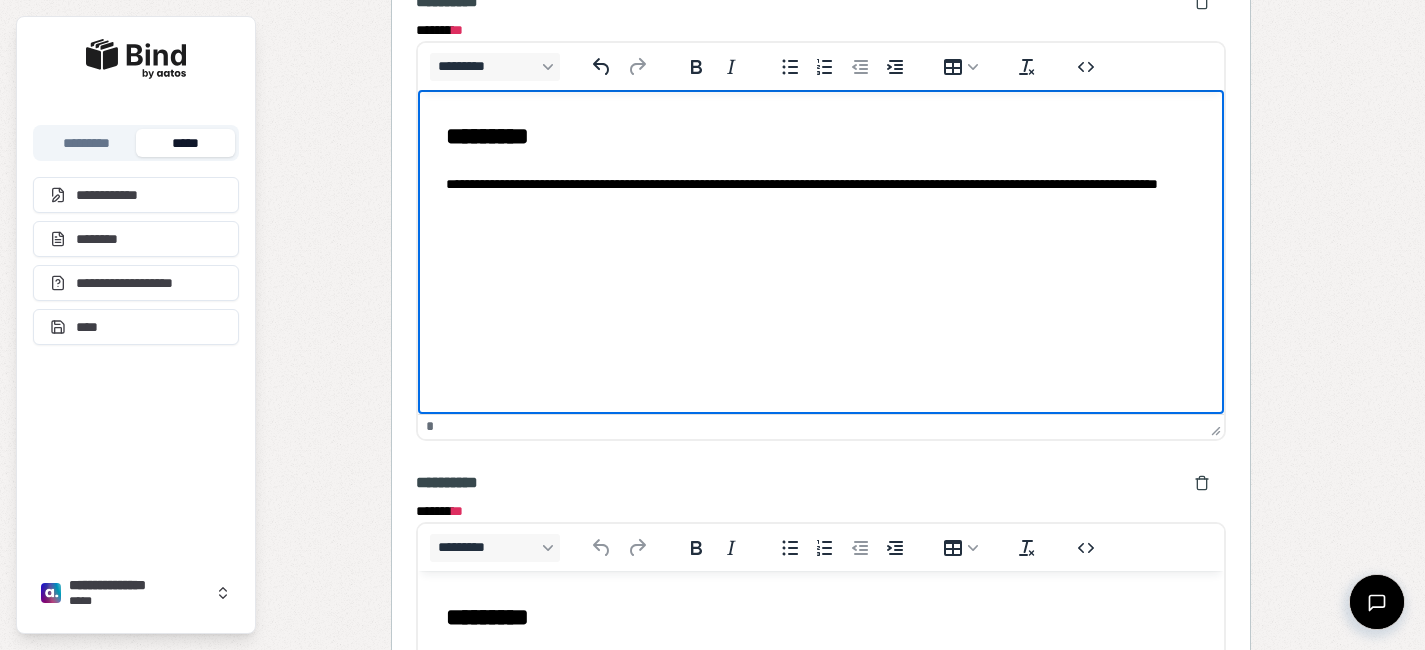click on "**********" at bounding box center (820, 166) 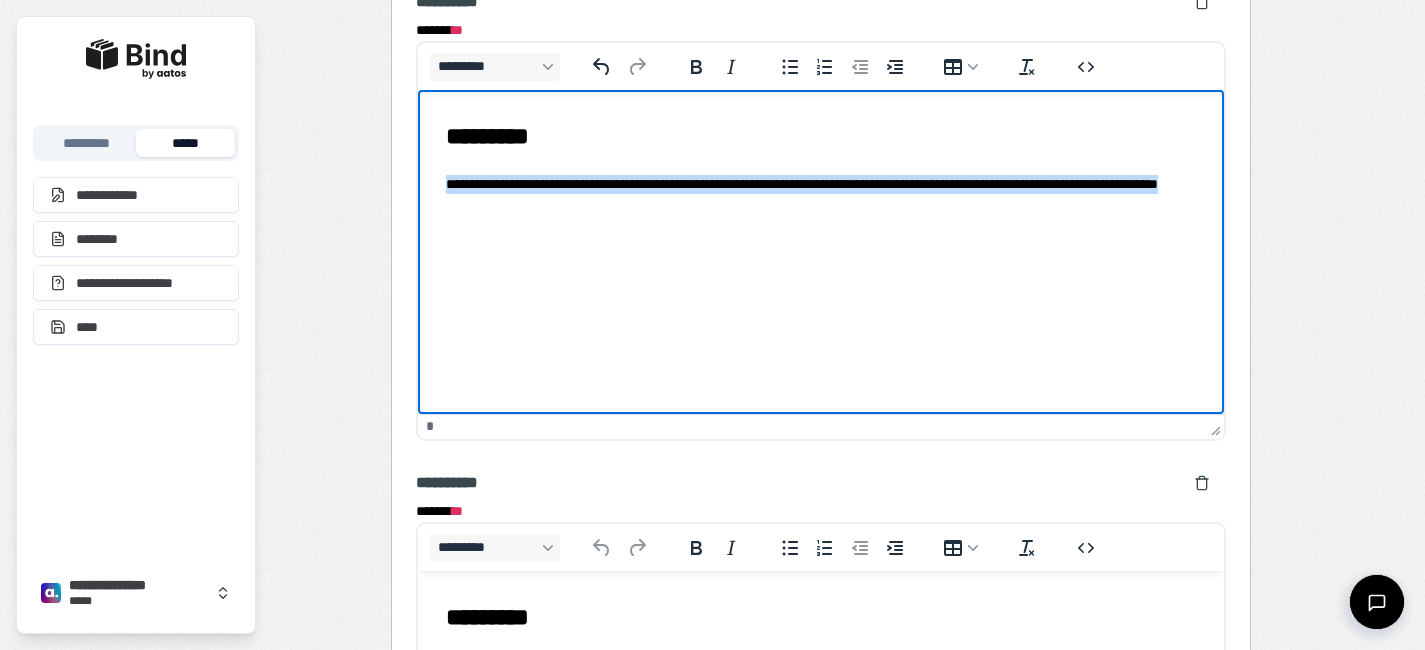 drag, startPoint x: 645, startPoint y: 196, endPoint x: 406, endPoint y: 167, distance: 240.75299 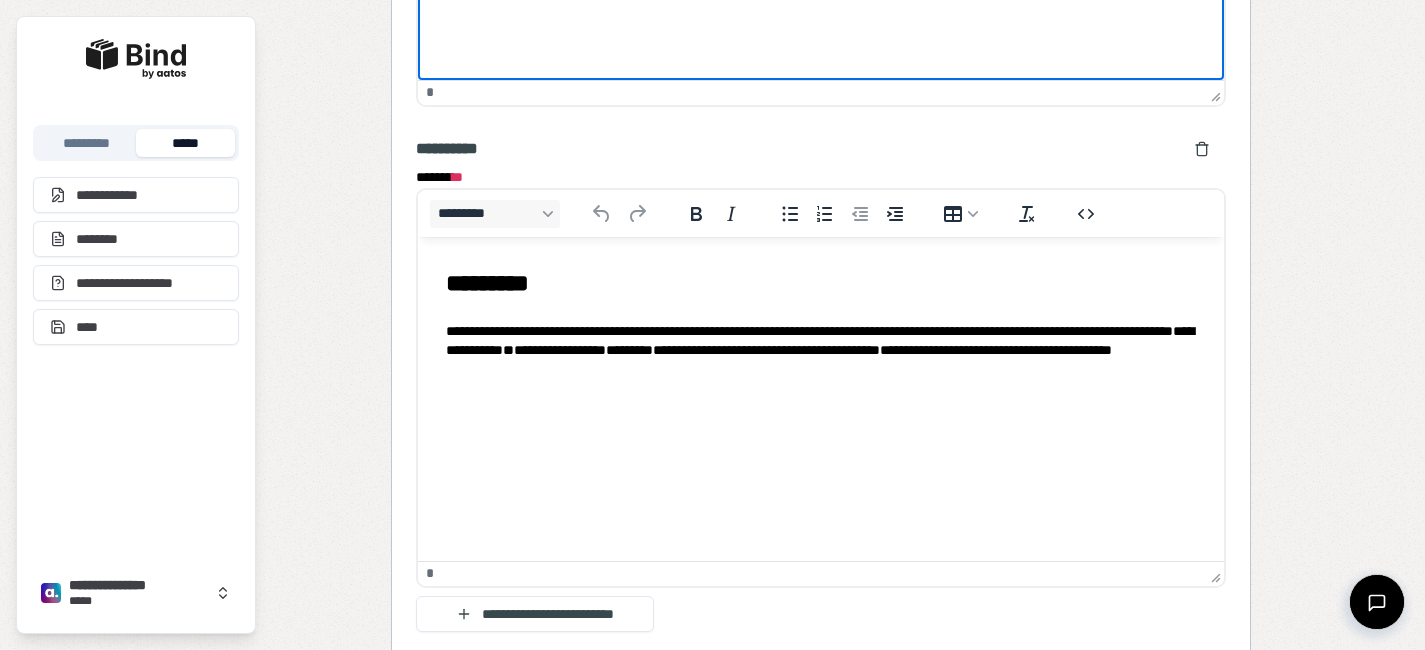 scroll, scrollTop: 4525, scrollLeft: 0, axis: vertical 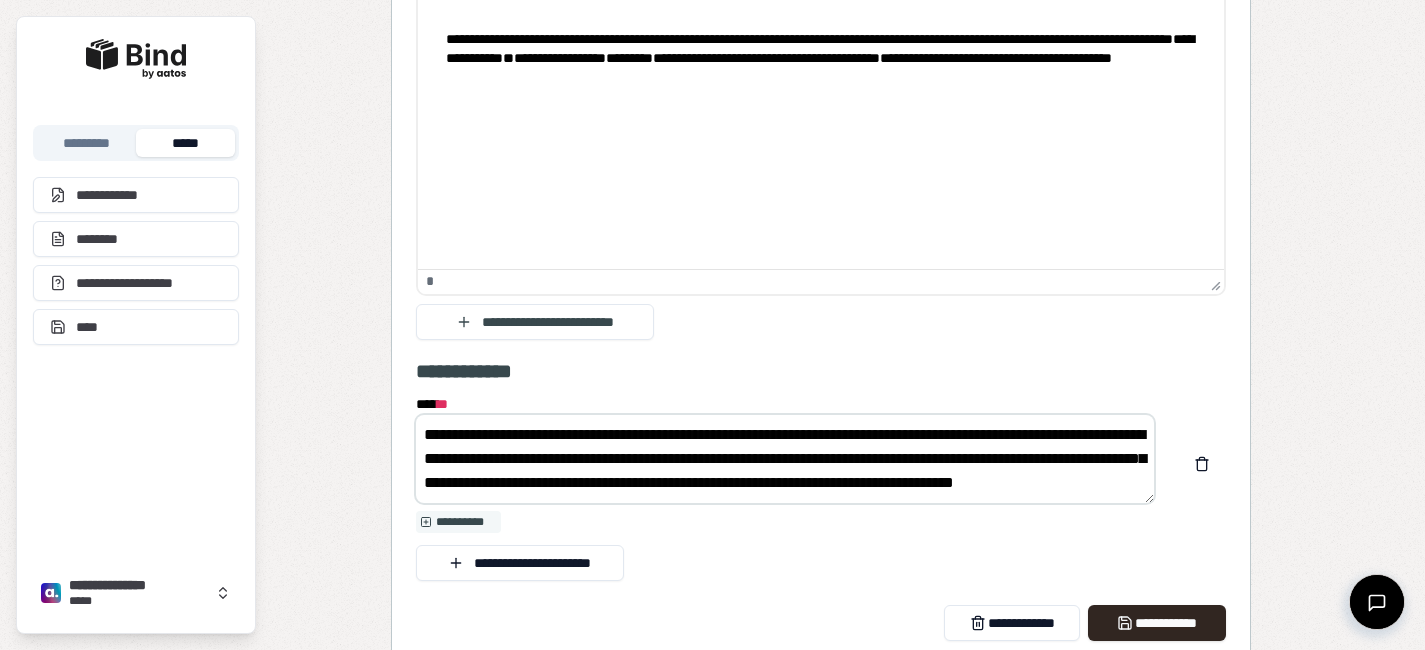 drag, startPoint x: 735, startPoint y: 452, endPoint x: 861, endPoint y: 584, distance: 182.48288 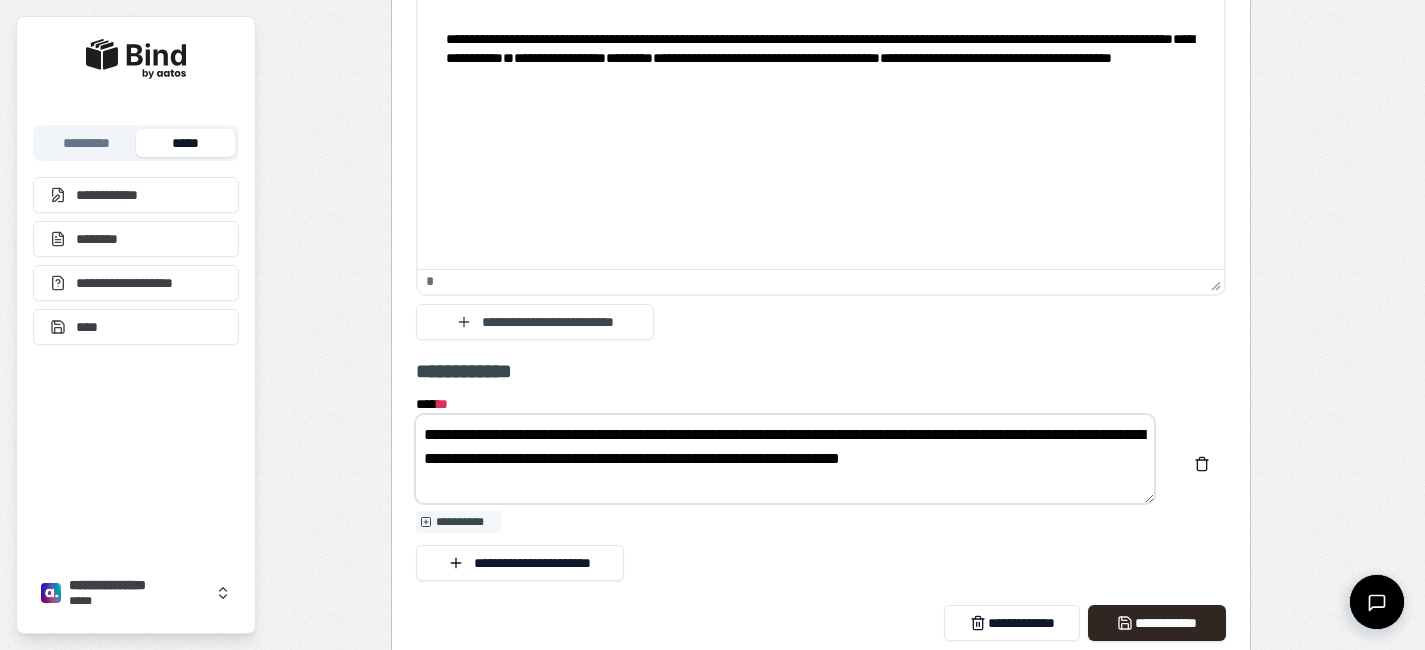 scroll, scrollTop: 0, scrollLeft: 0, axis: both 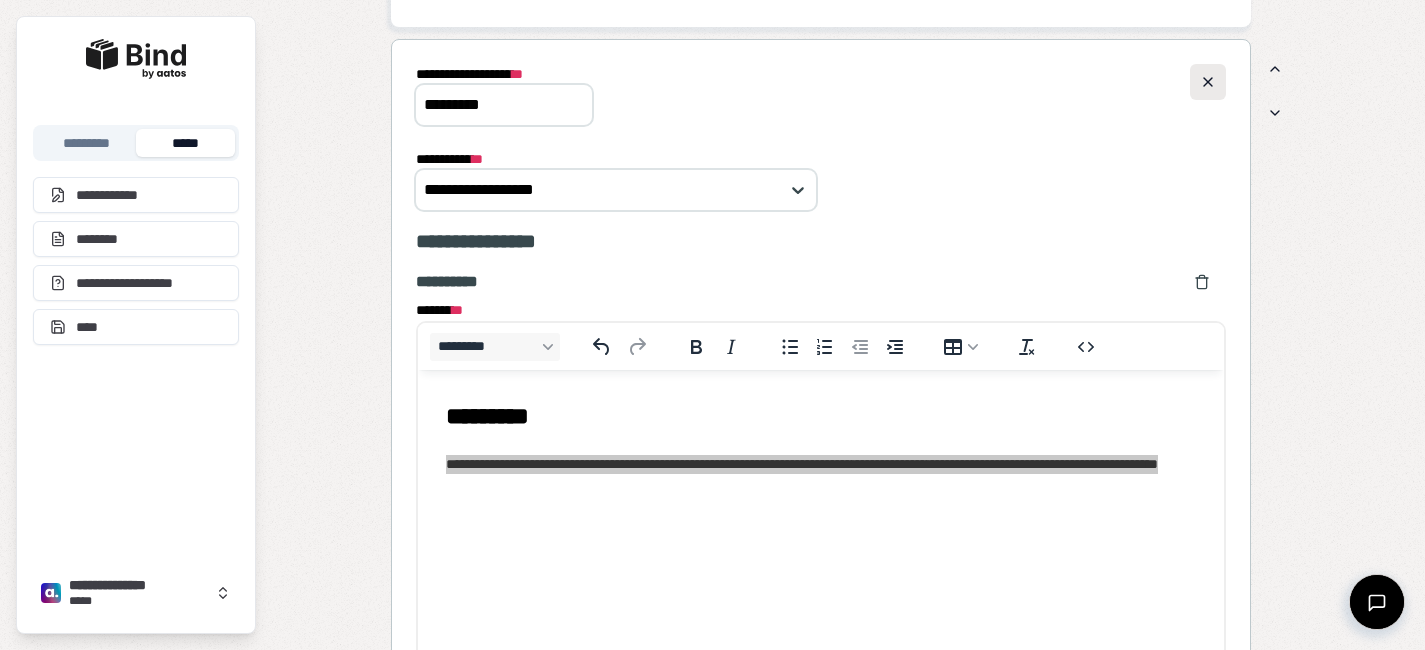 type on "**********" 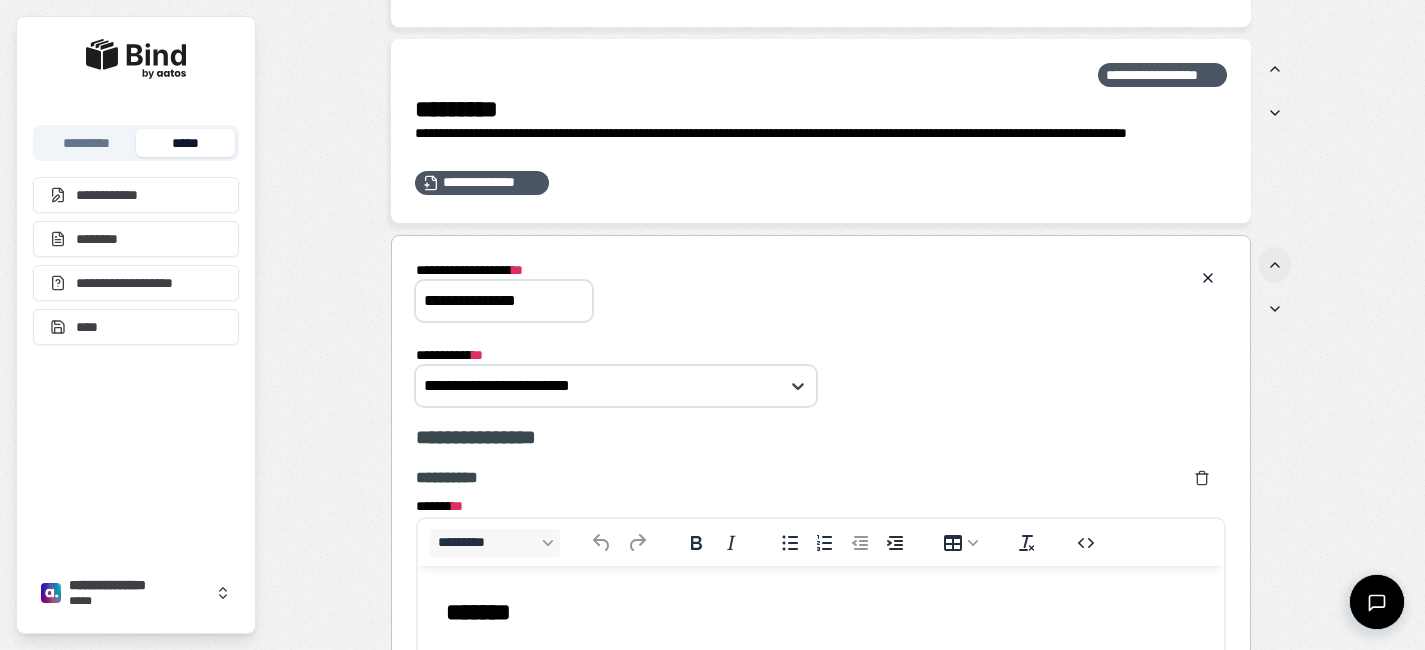 click at bounding box center (1275, 265) 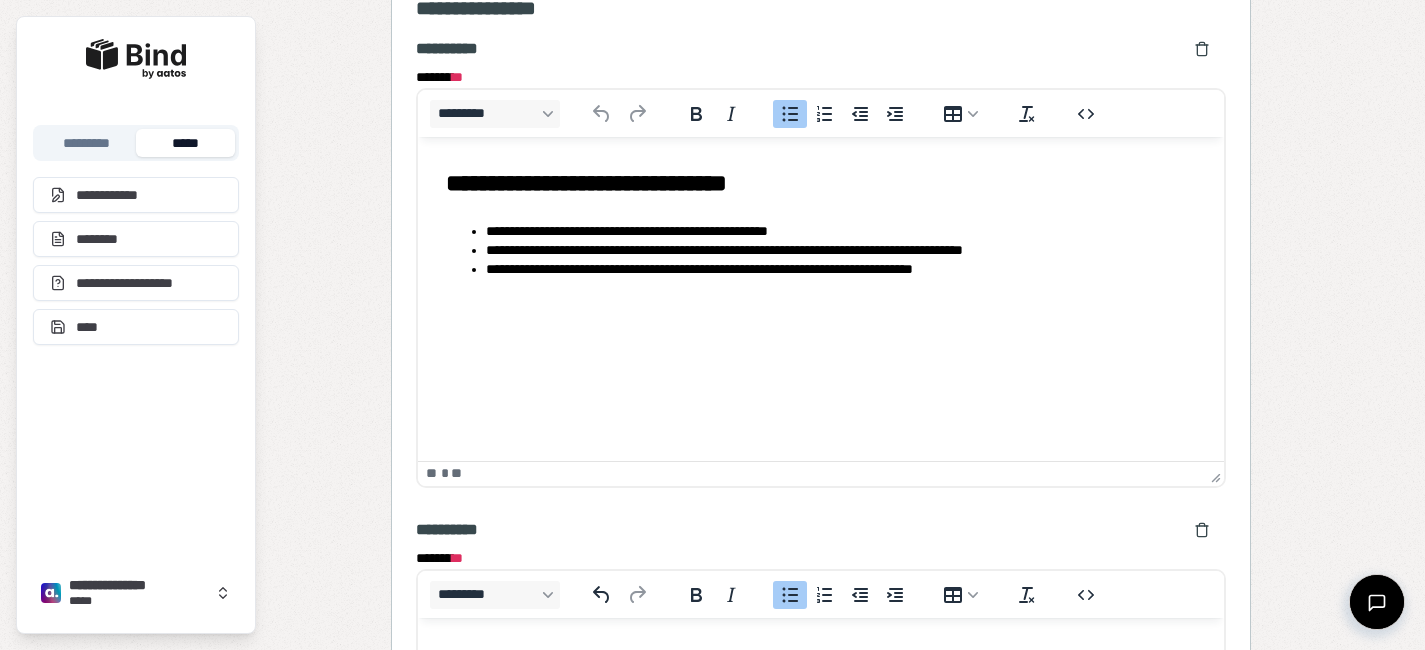 scroll, scrollTop: 2084, scrollLeft: 0, axis: vertical 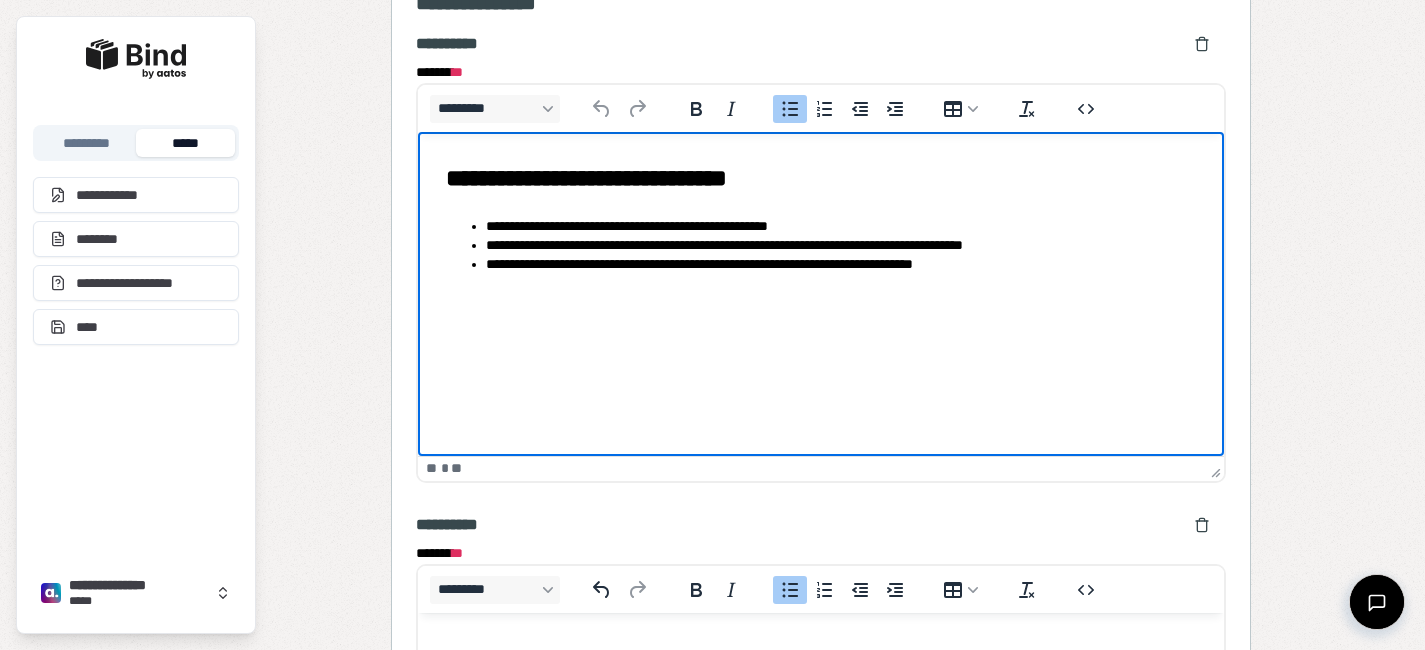 click on "**********" at bounding box center [840, 263] 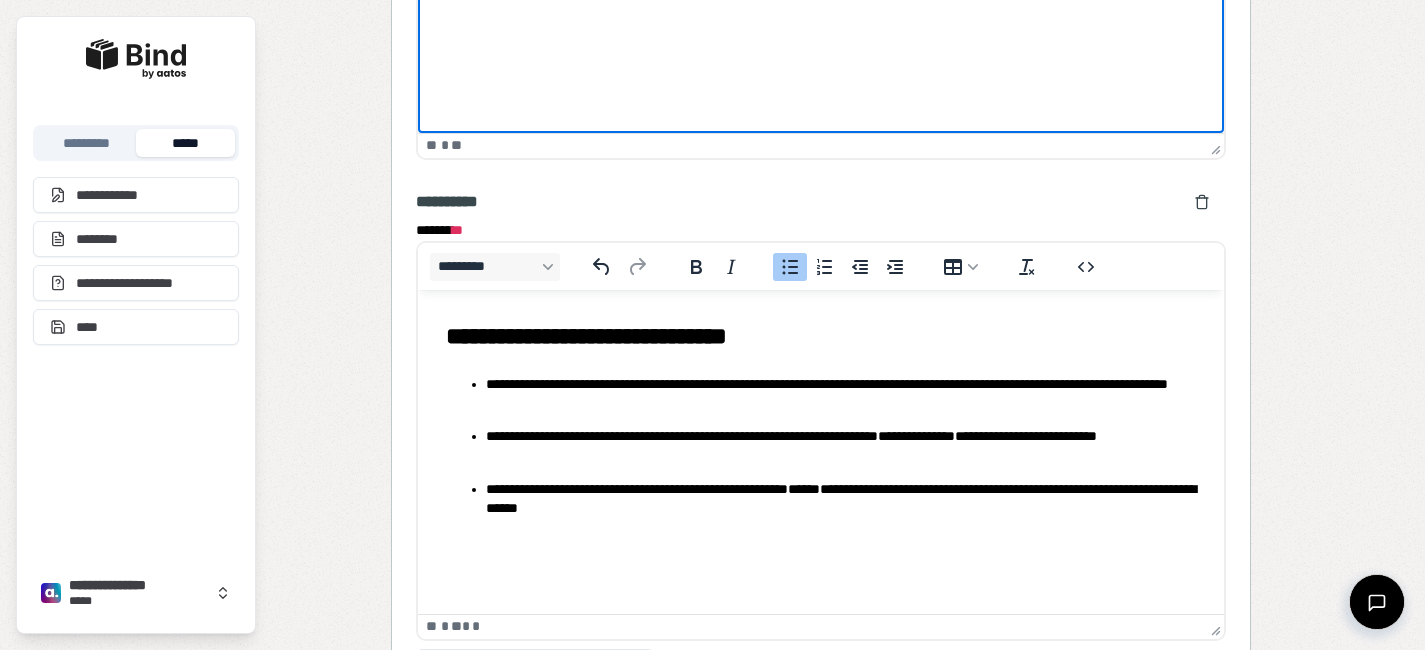 scroll, scrollTop: 2408, scrollLeft: 0, axis: vertical 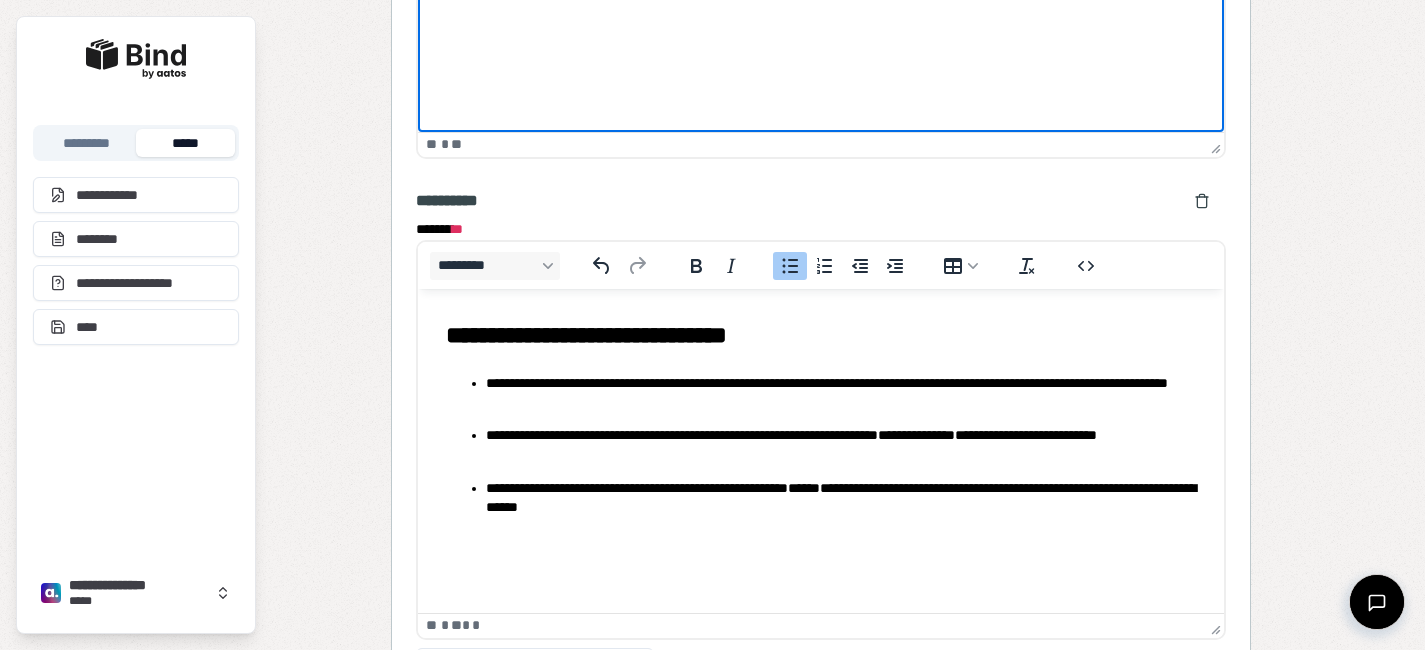 click on "**********" at bounding box center [840, 392] 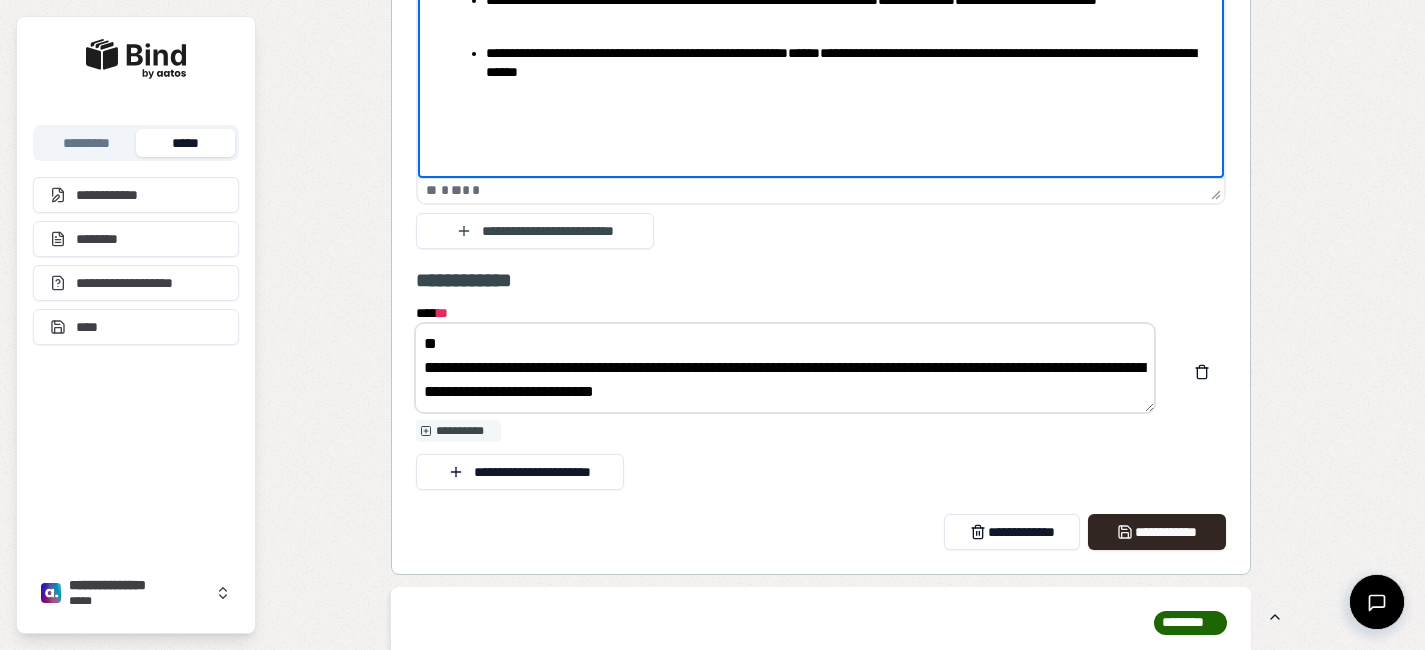 scroll, scrollTop: 2845, scrollLeft: 0, axis: vertical 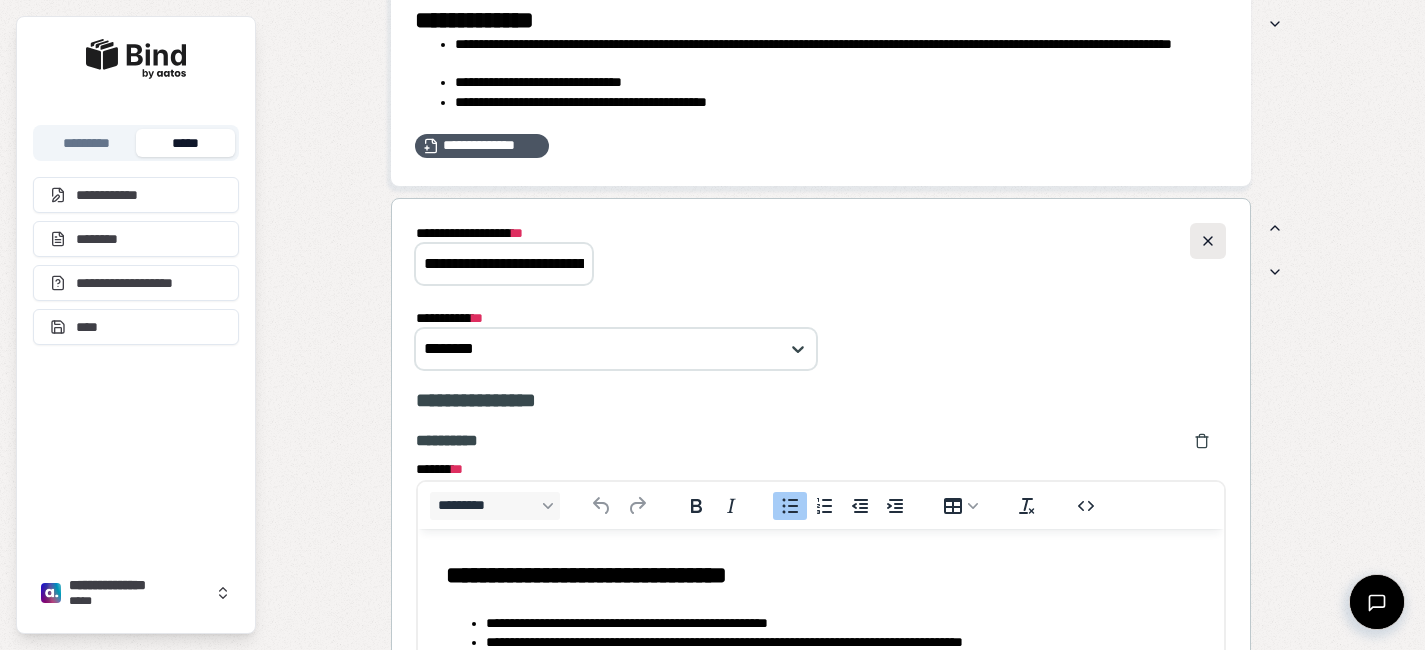 click at bounding box center [1208, 241] 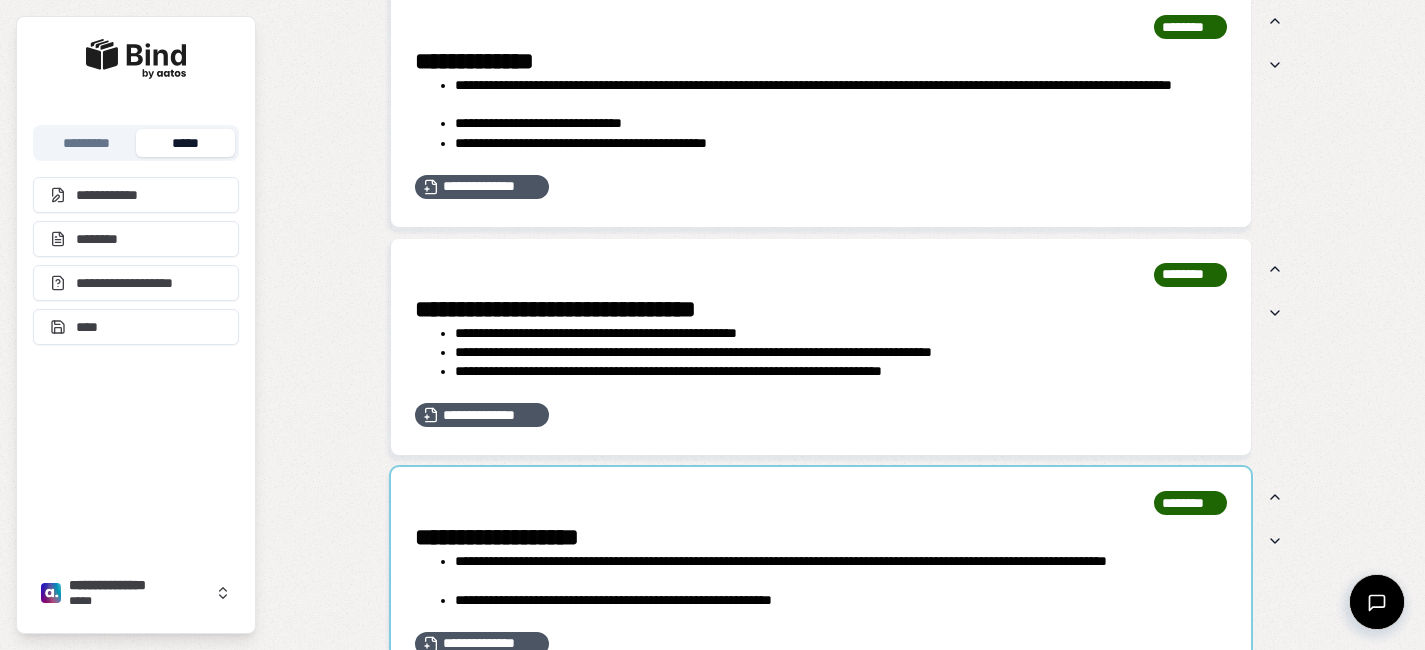 scroll, scrollTop: 1812, scrollLeft: 0, axis: vertical 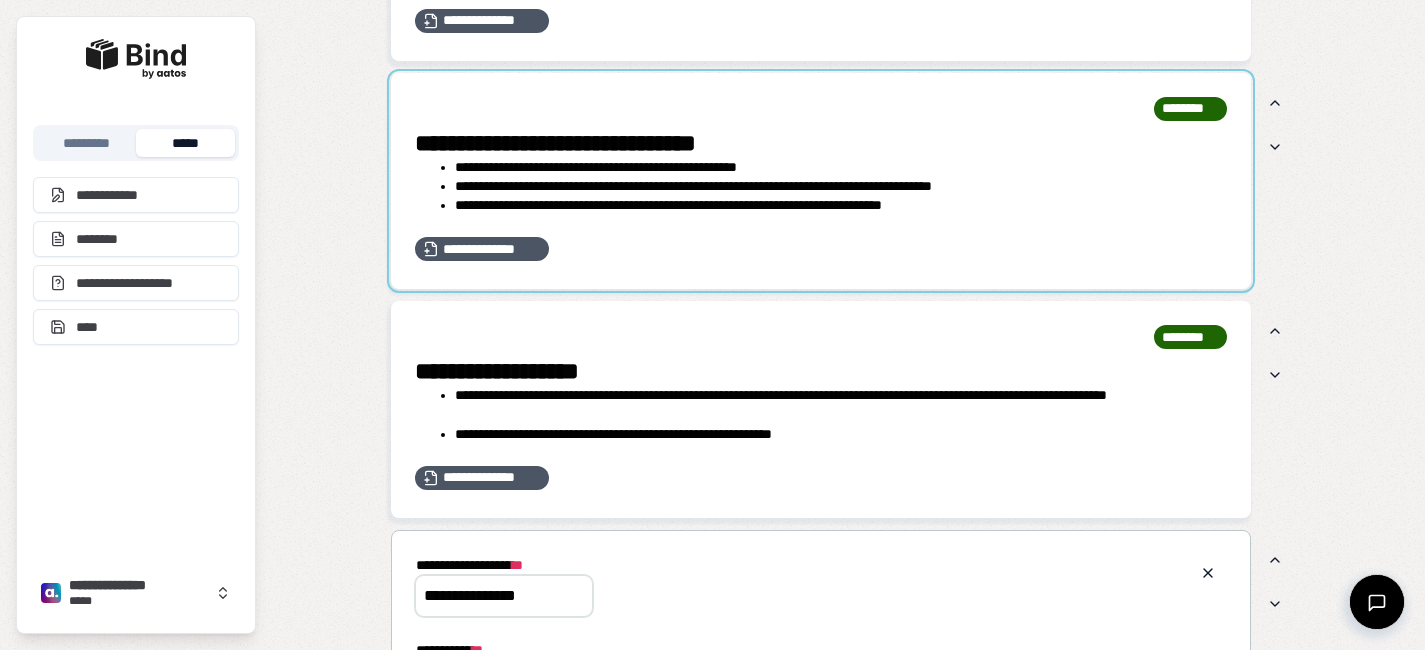 click at bounding box center (821, 181) 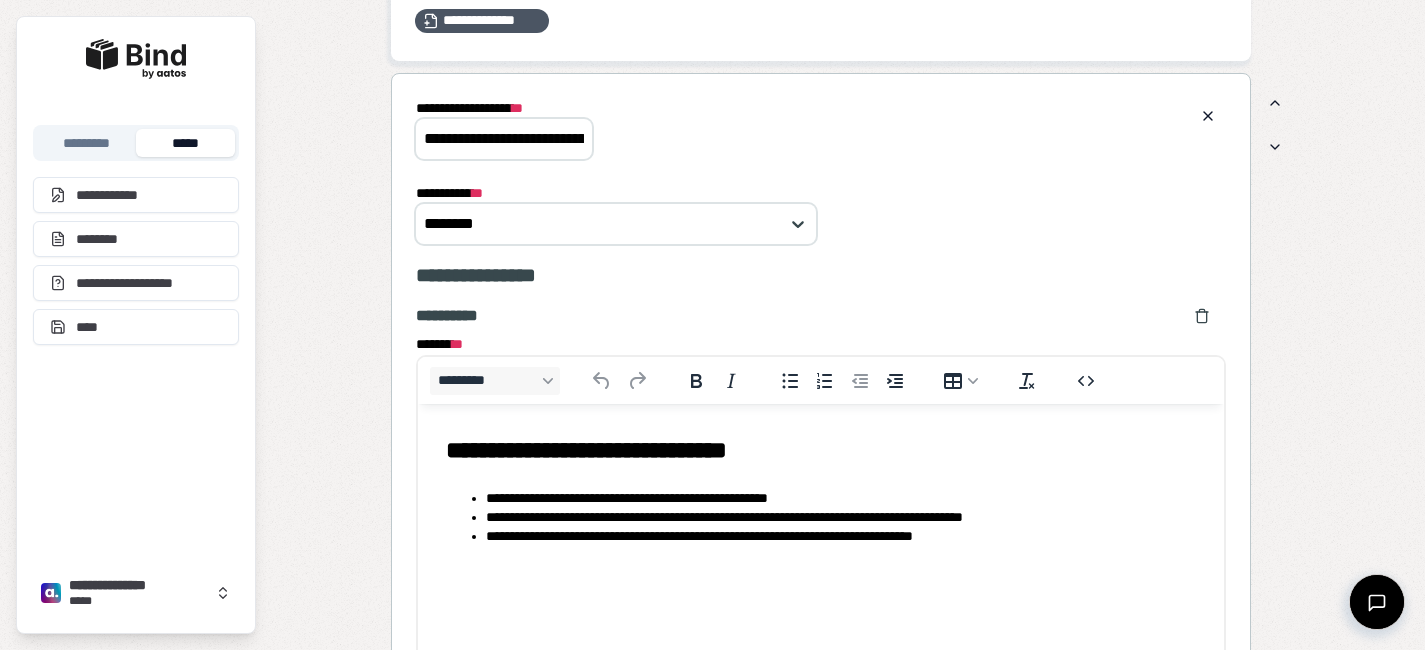 scroll, scrollTop: 0, scrollLeft: 0, axis: both 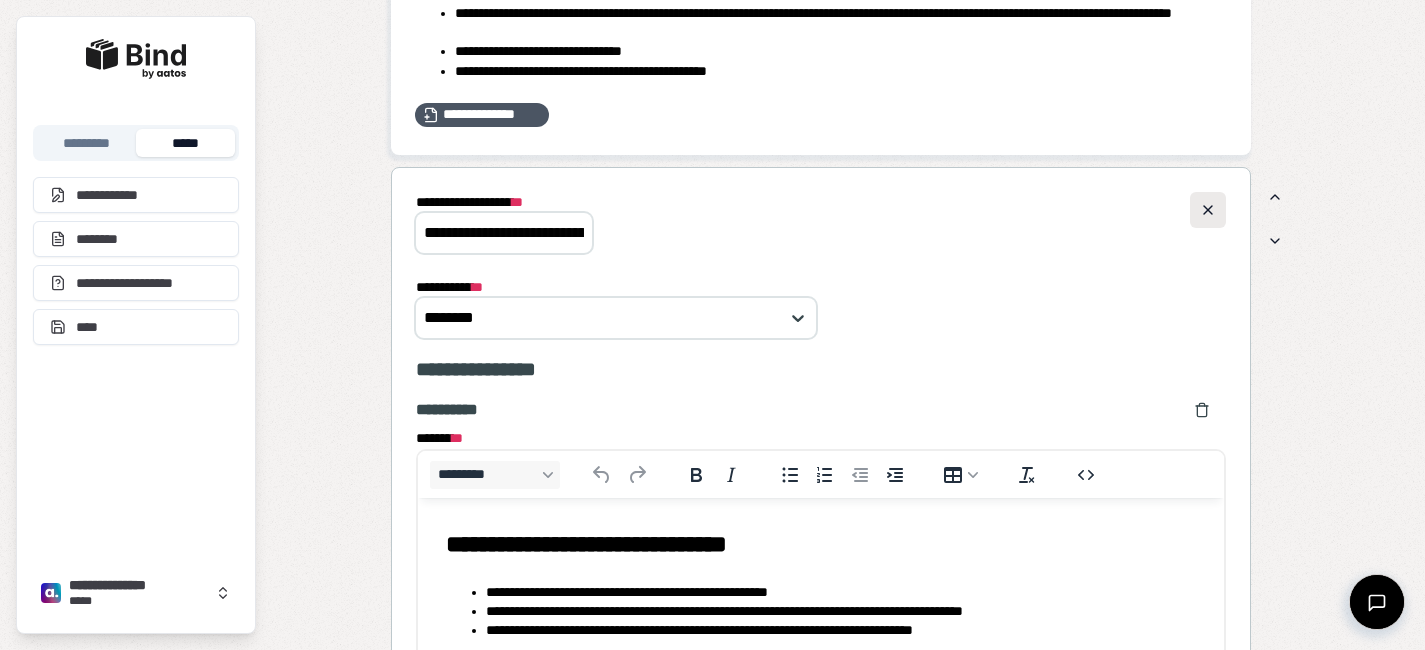 click at bounding box center (1208, 210) 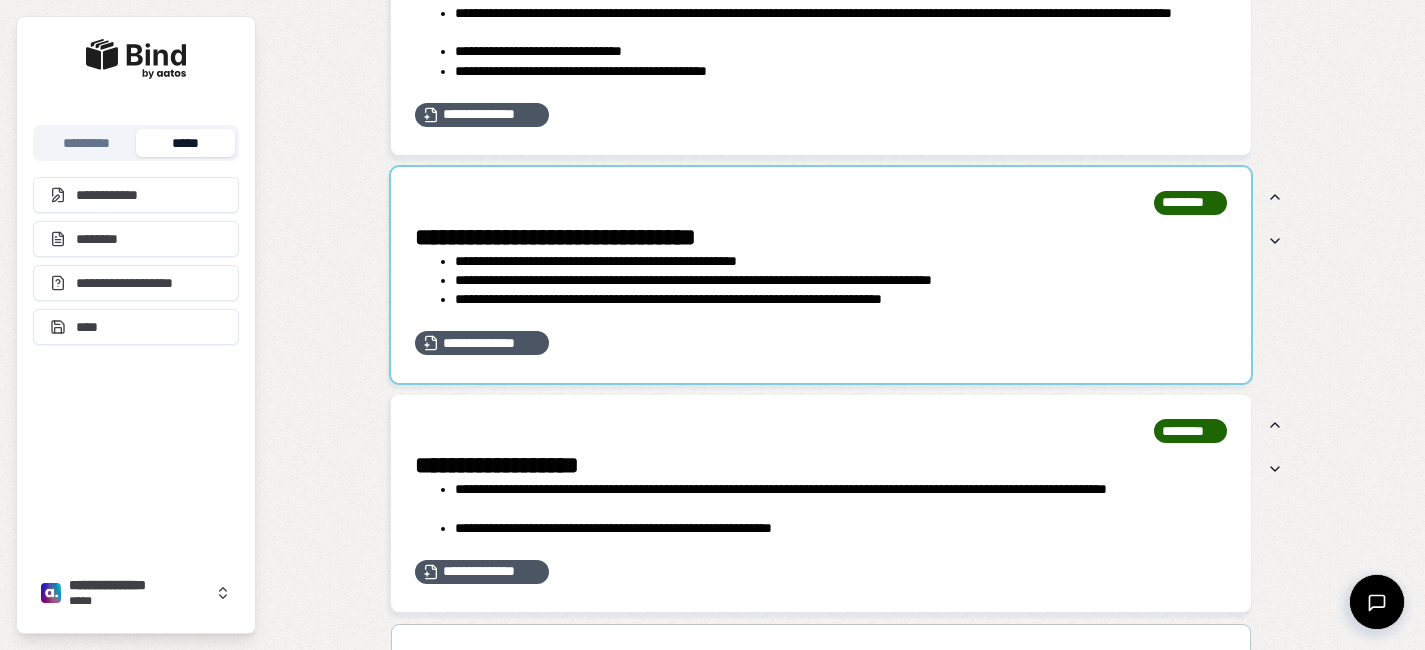scroll, scrollTop: 1882, scrollLeft: 0, axis: vertical 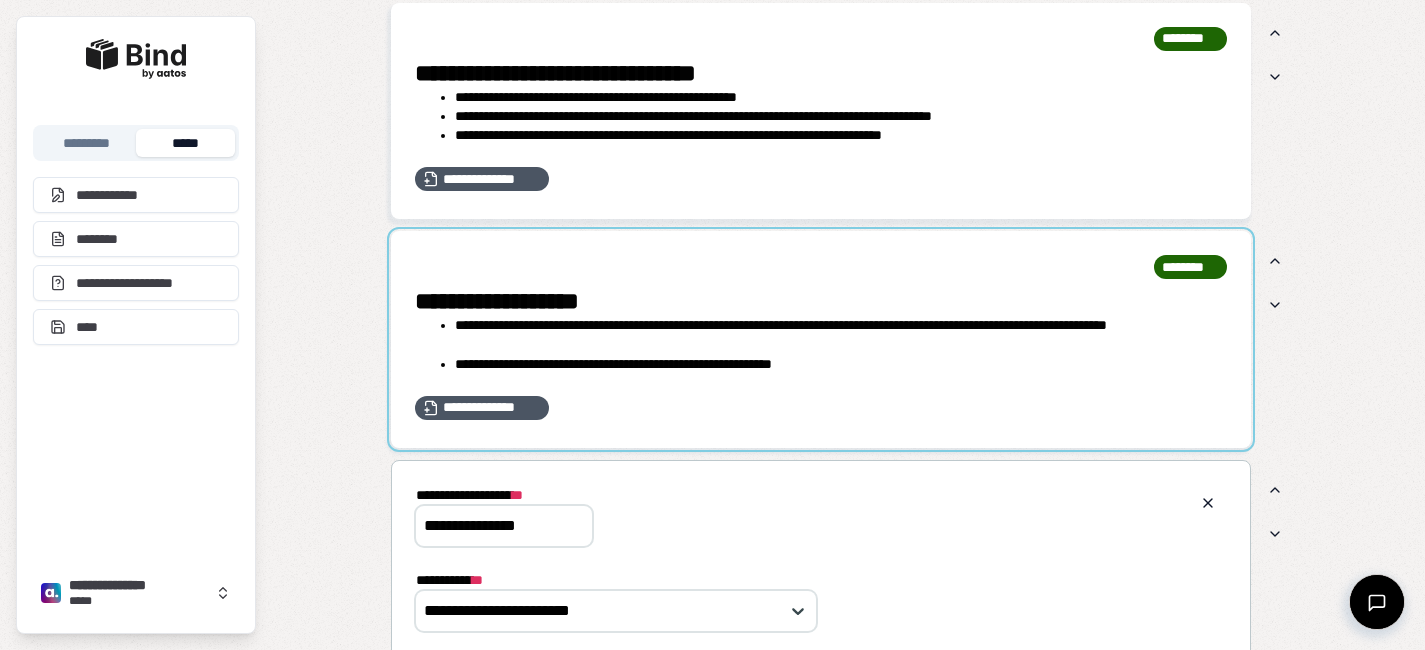 click at bounding box center (821, 339) 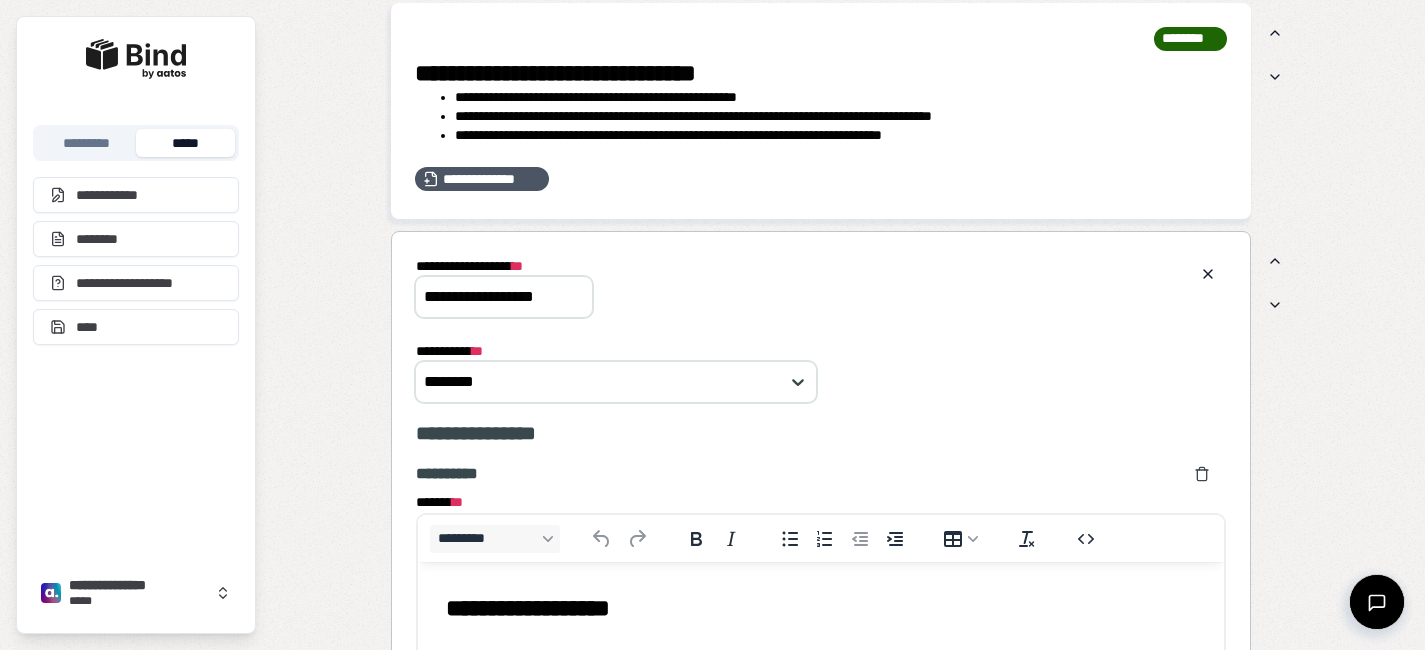 scroll, scrollTop: 0, scrollLeft: 0, axis: both 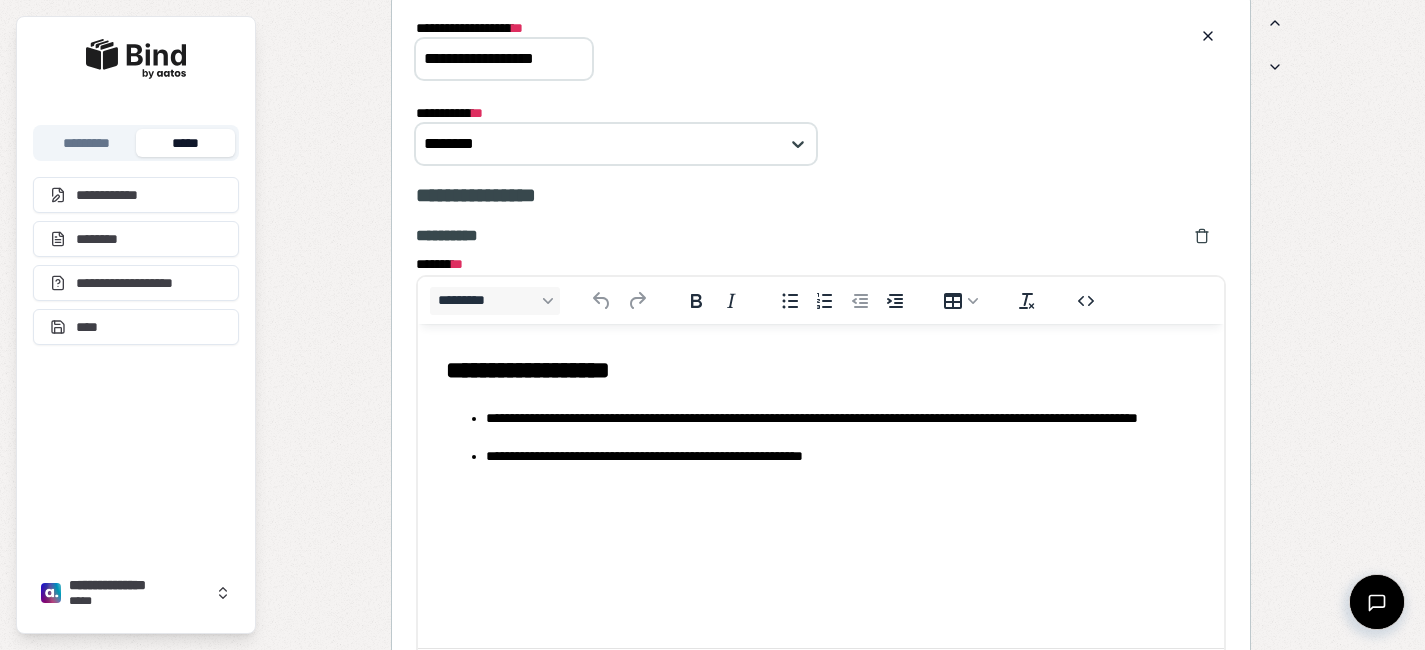 click on "**********" at bounding box center (840, 428) 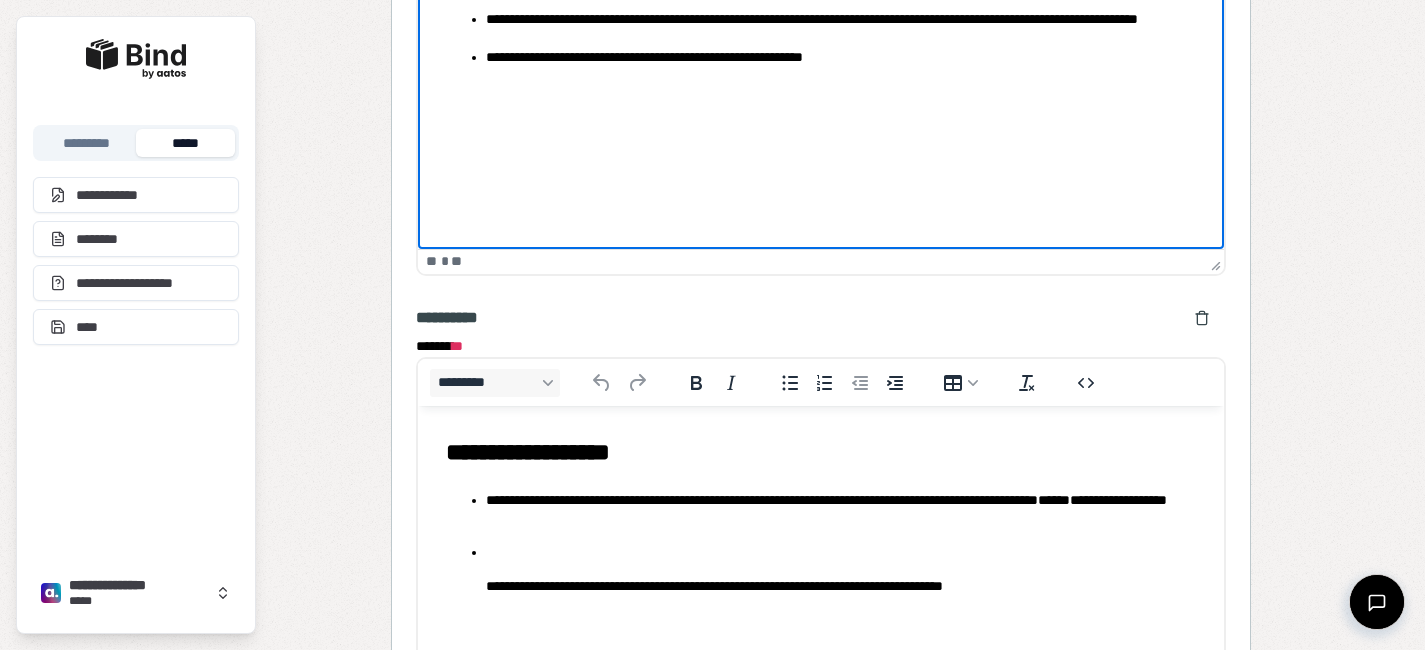 scroll, scrollTop: 2616, scrollLeft: 0, axis: vertical 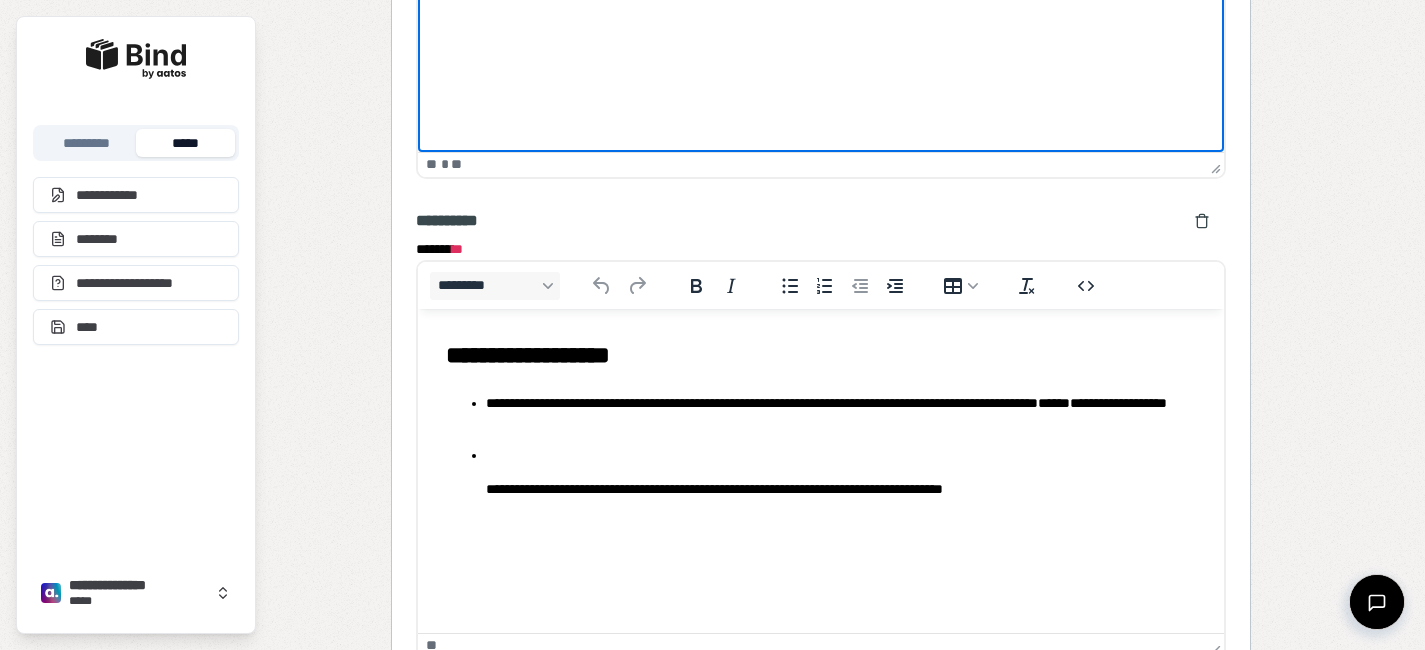 click at bounding box center [840, 455] 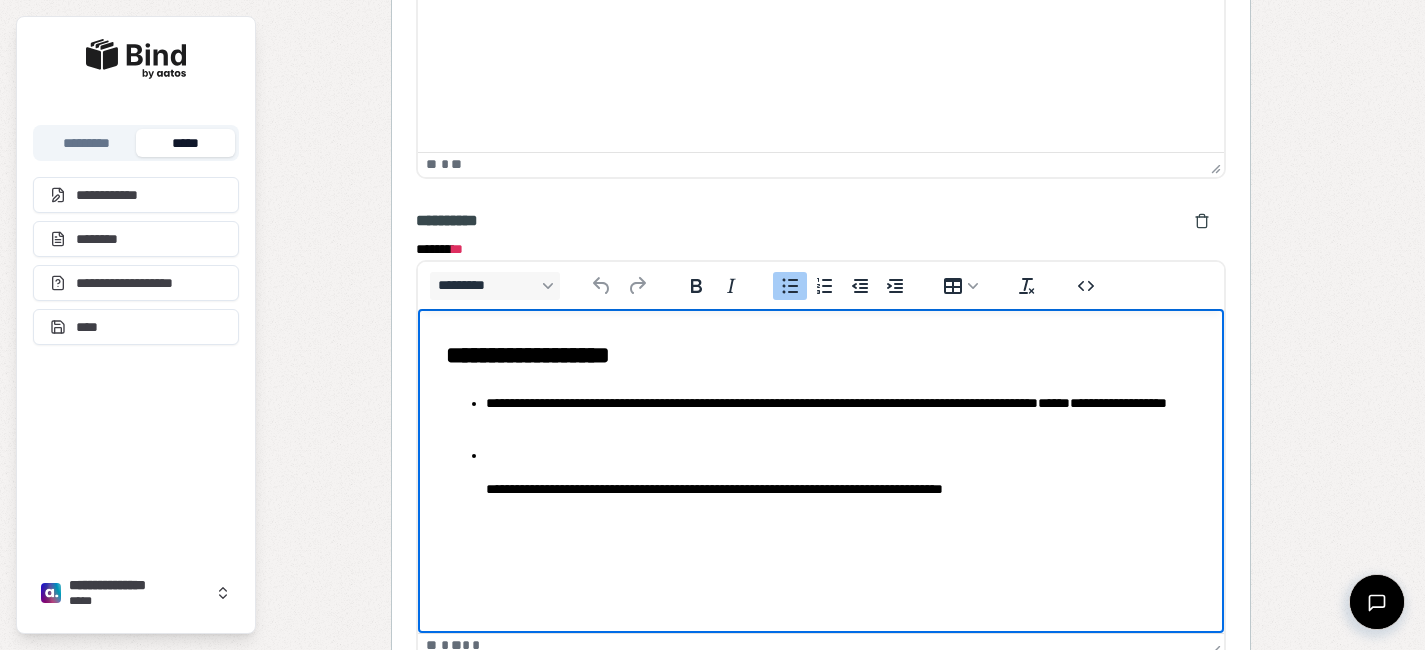 click on "**********" at bounding box center (820, 446) 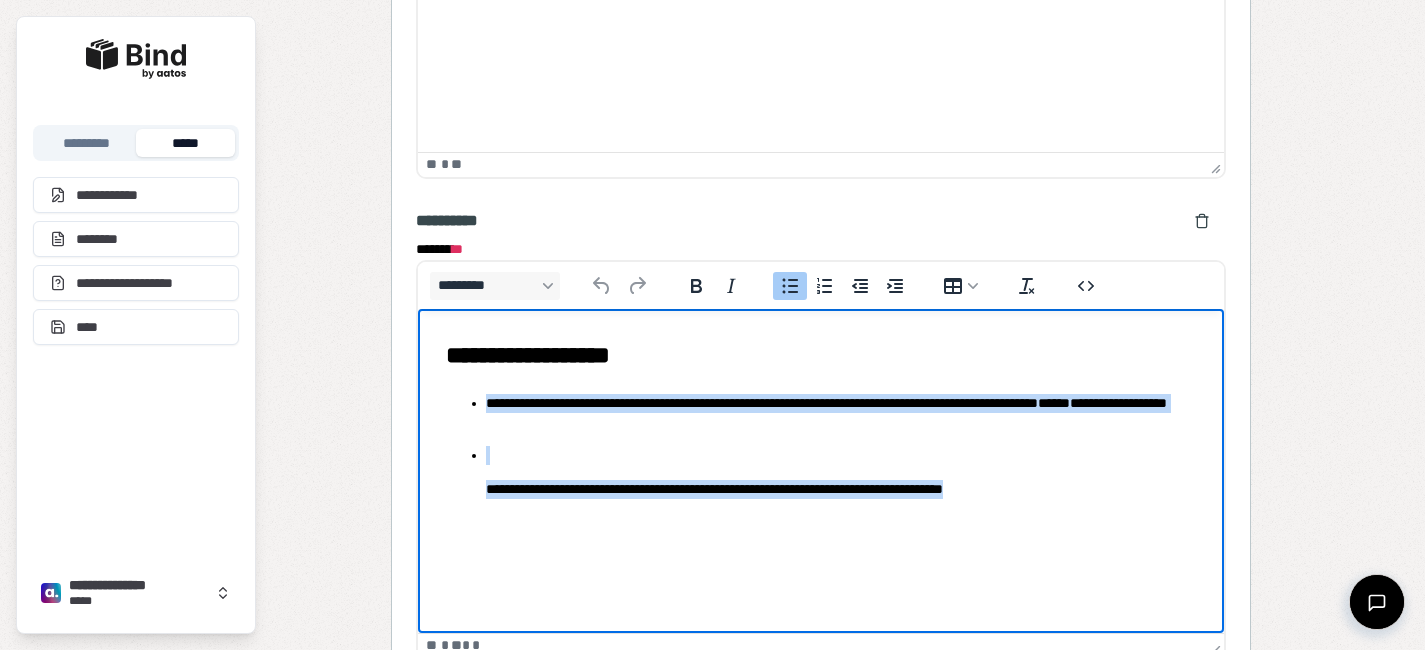 drag, startPoint x: 1063, startPoint y: 493, endPoint x: 479, endPoint y: 391, distance: 592.84064 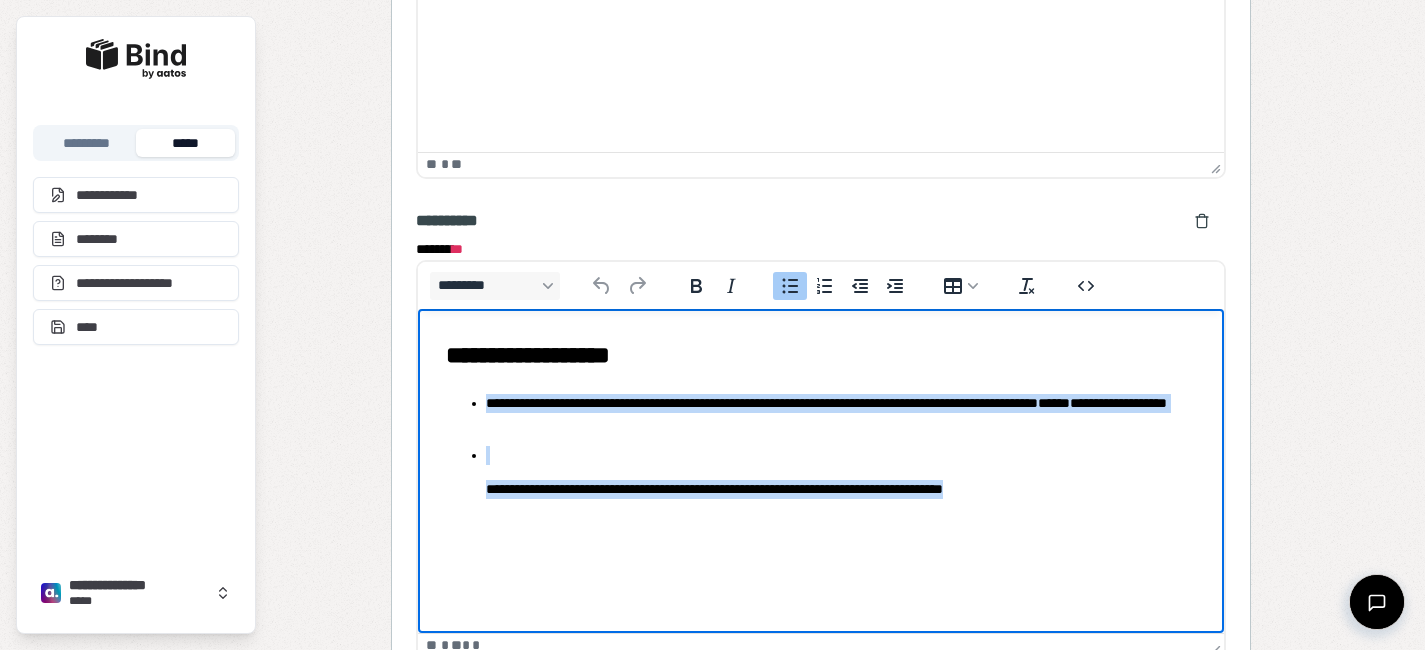 click on "**********" at bounding box center [840, 489] 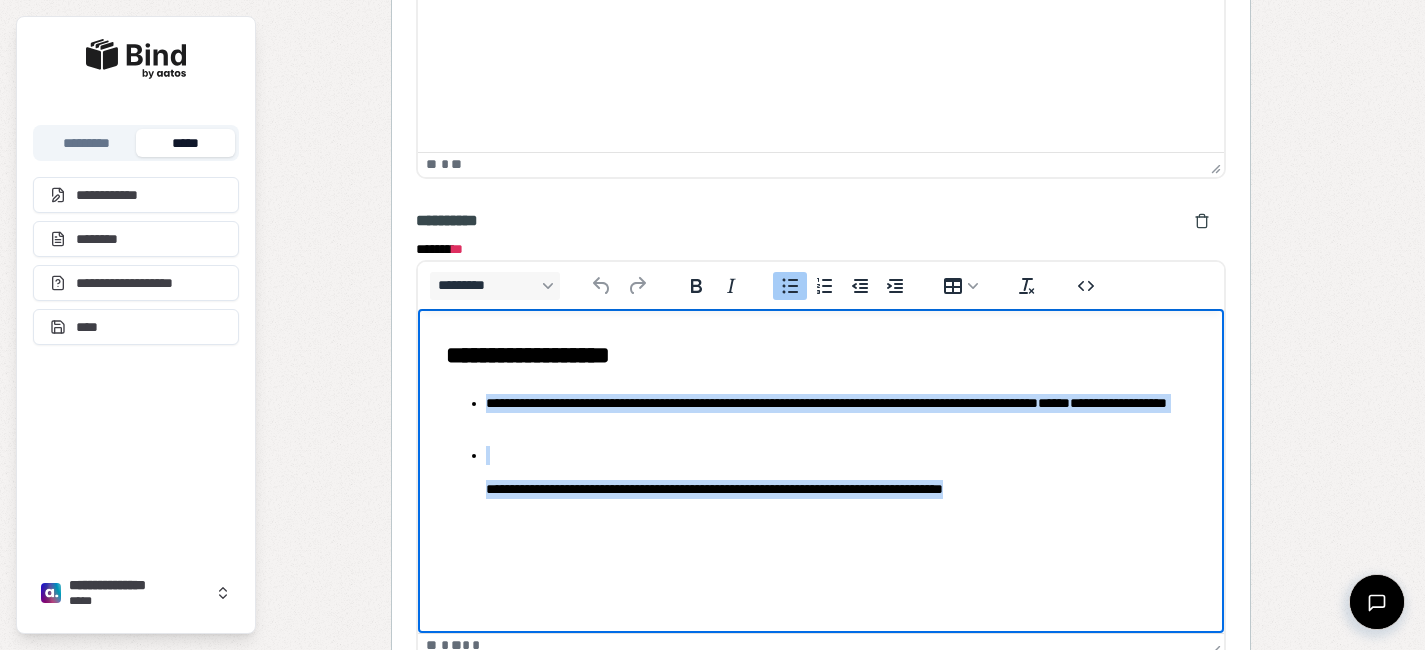 drag, startPoint x: 1096, startPoint y: 507, endPoint x: 487, endPoint y: 407, distance: 617.1556 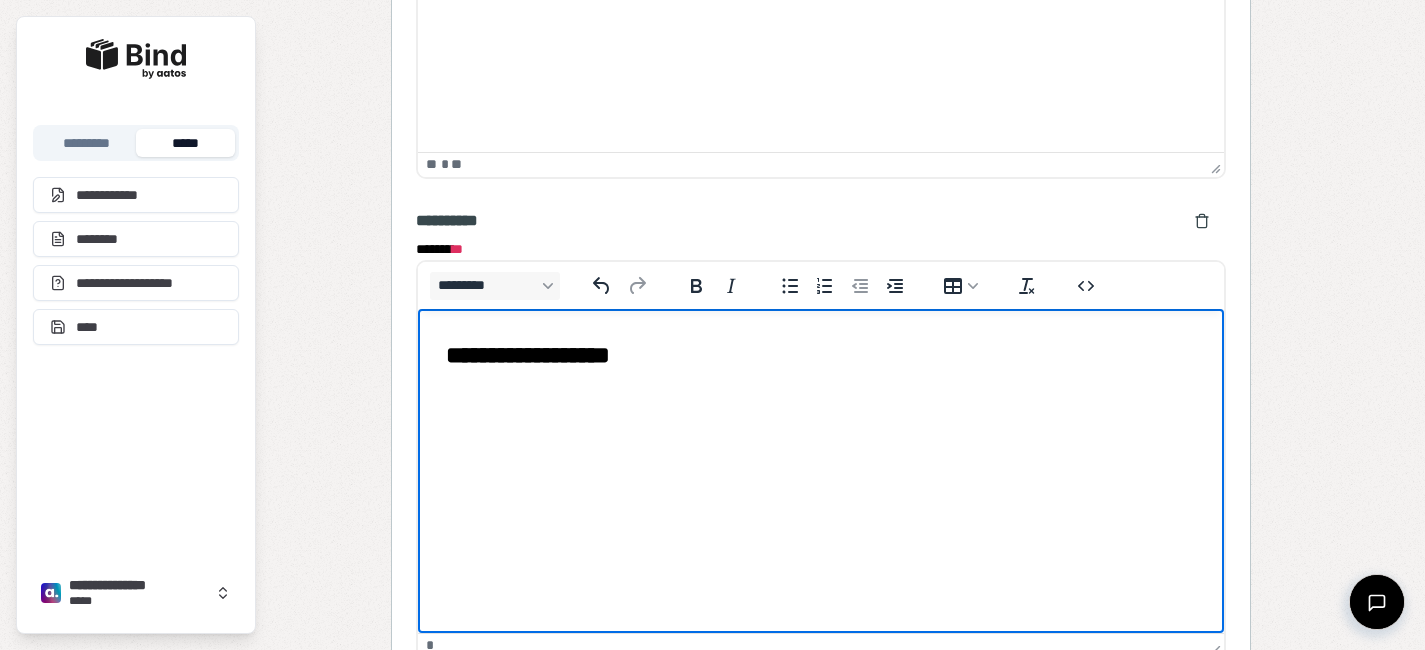 paste 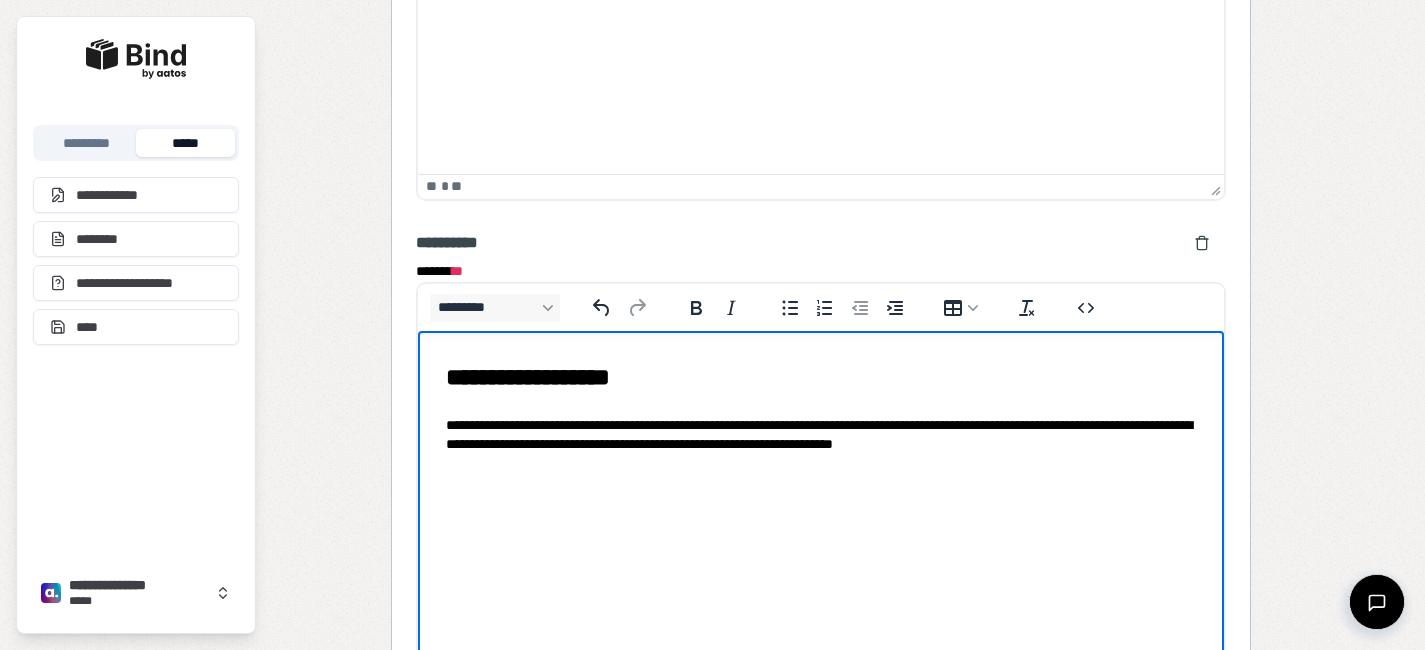 scroll, scrollTop: 2595, scrollLeft: 0, axis: vertical 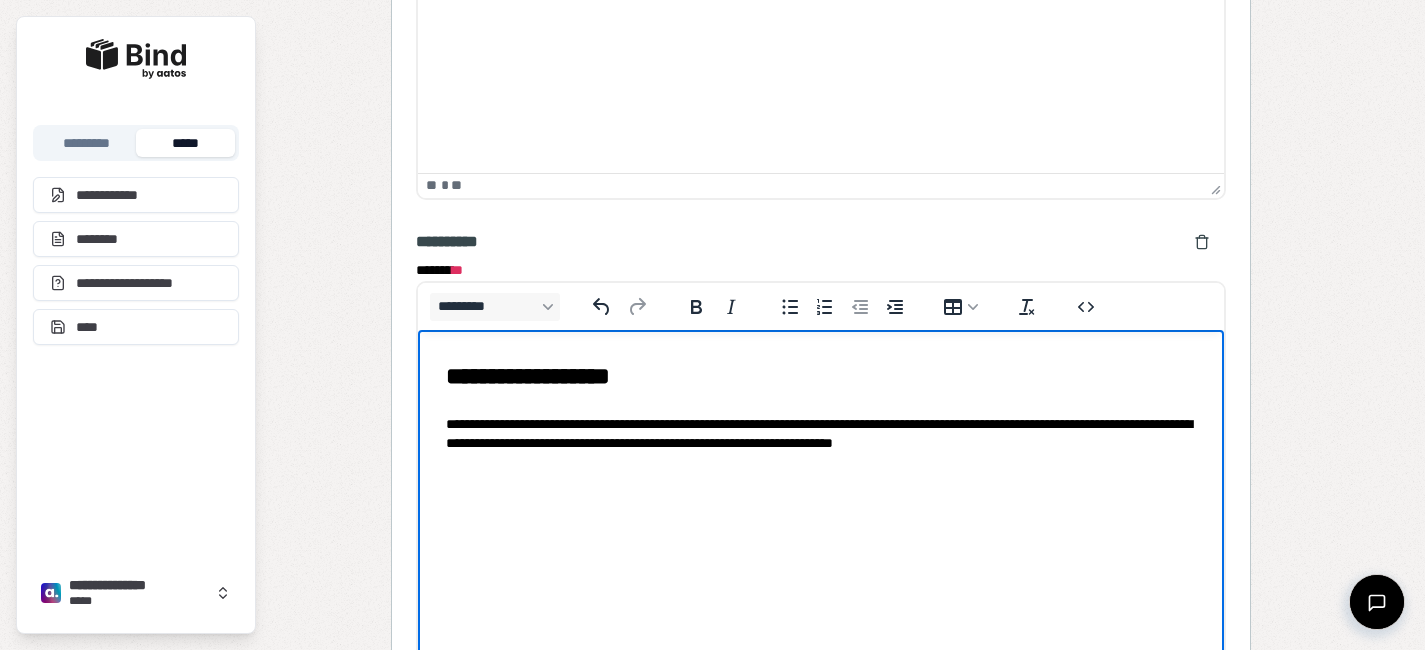 click on "**********" at bounding box center (820, 434) 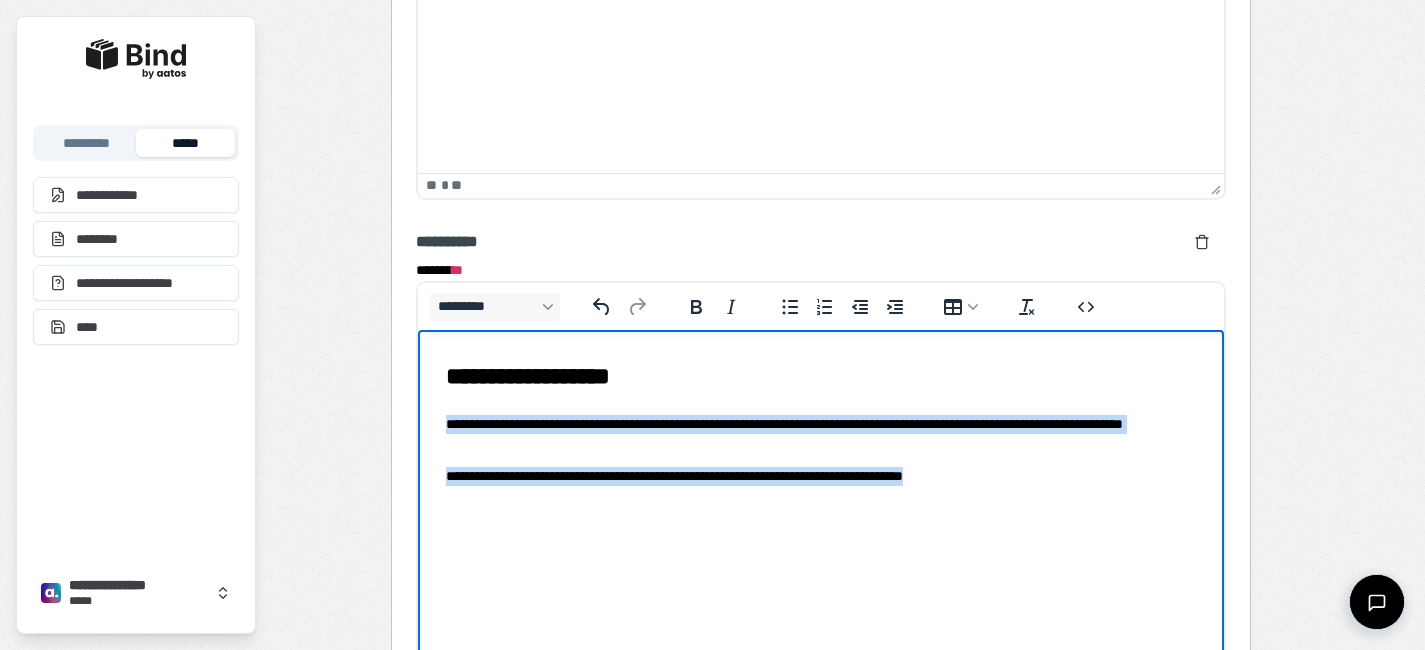 drag, startPoint x: 968, startPoint y: 478, endPoint x: 361, endPoint y: 416, distance: 610.1582 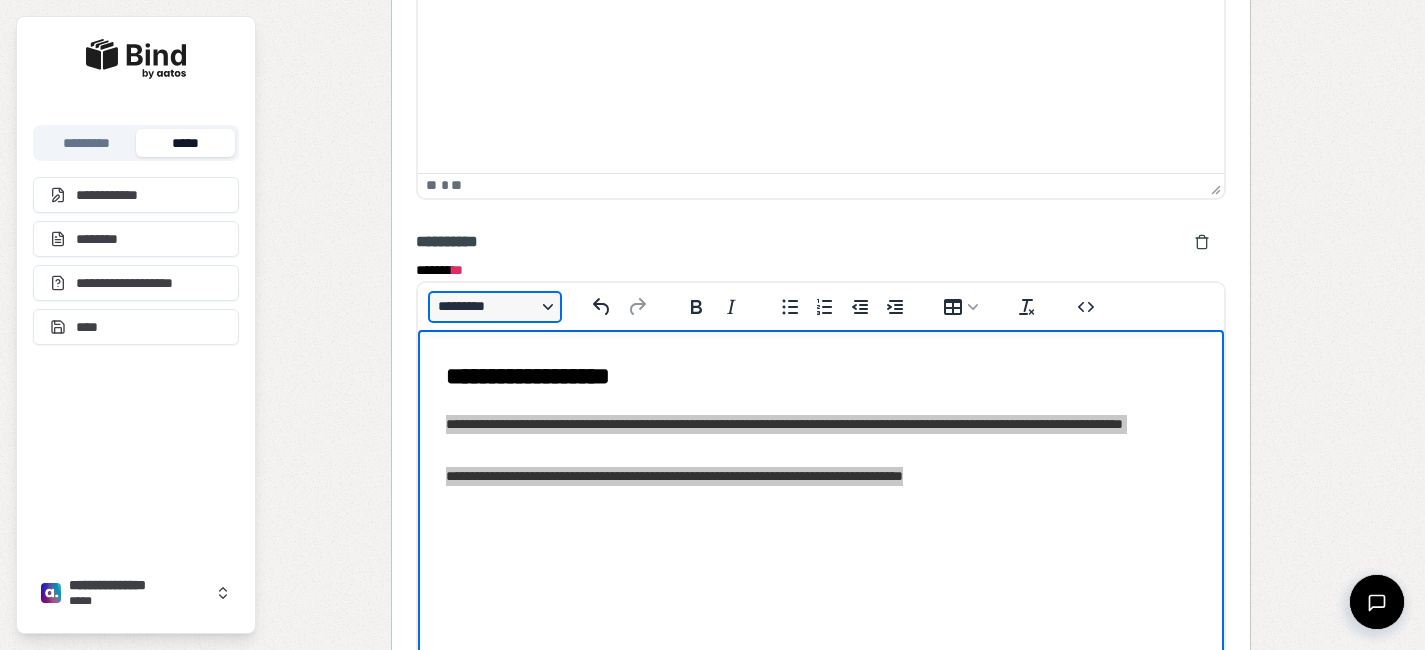 click on "*********" at bounding box center (495, 307) 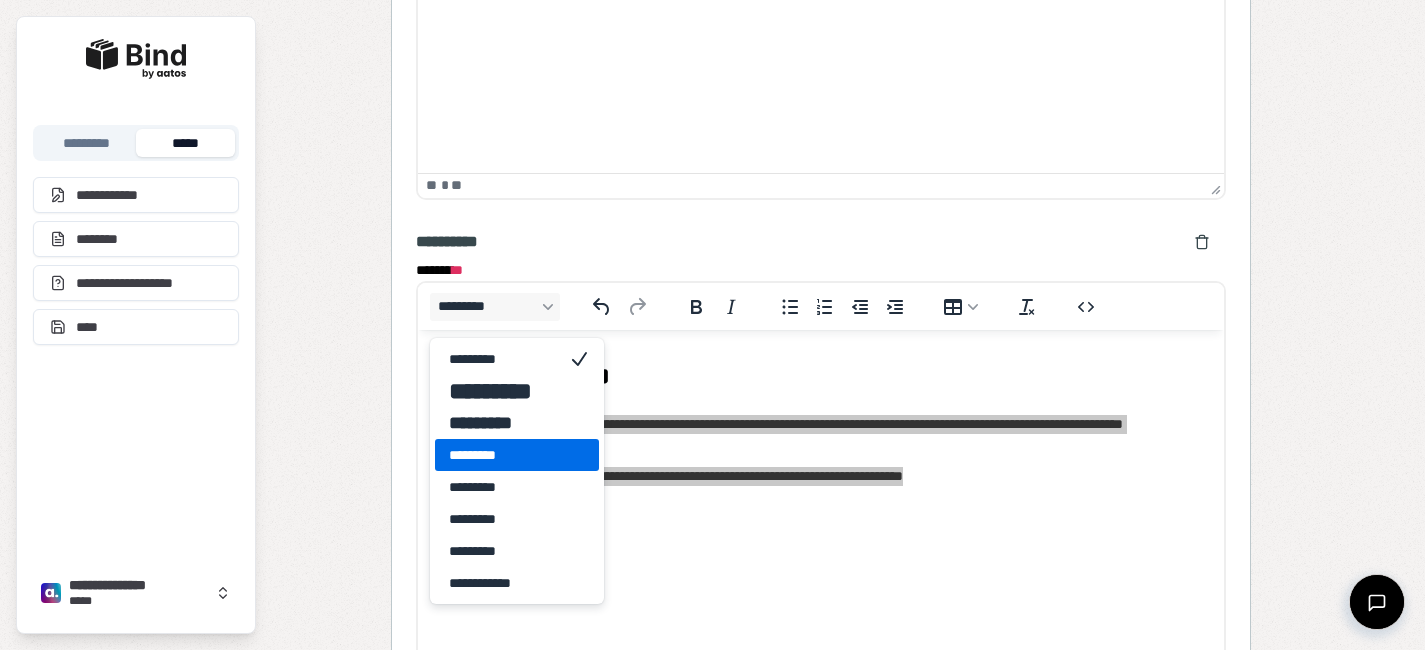 click on "*********" at bounding box center (503, 455) 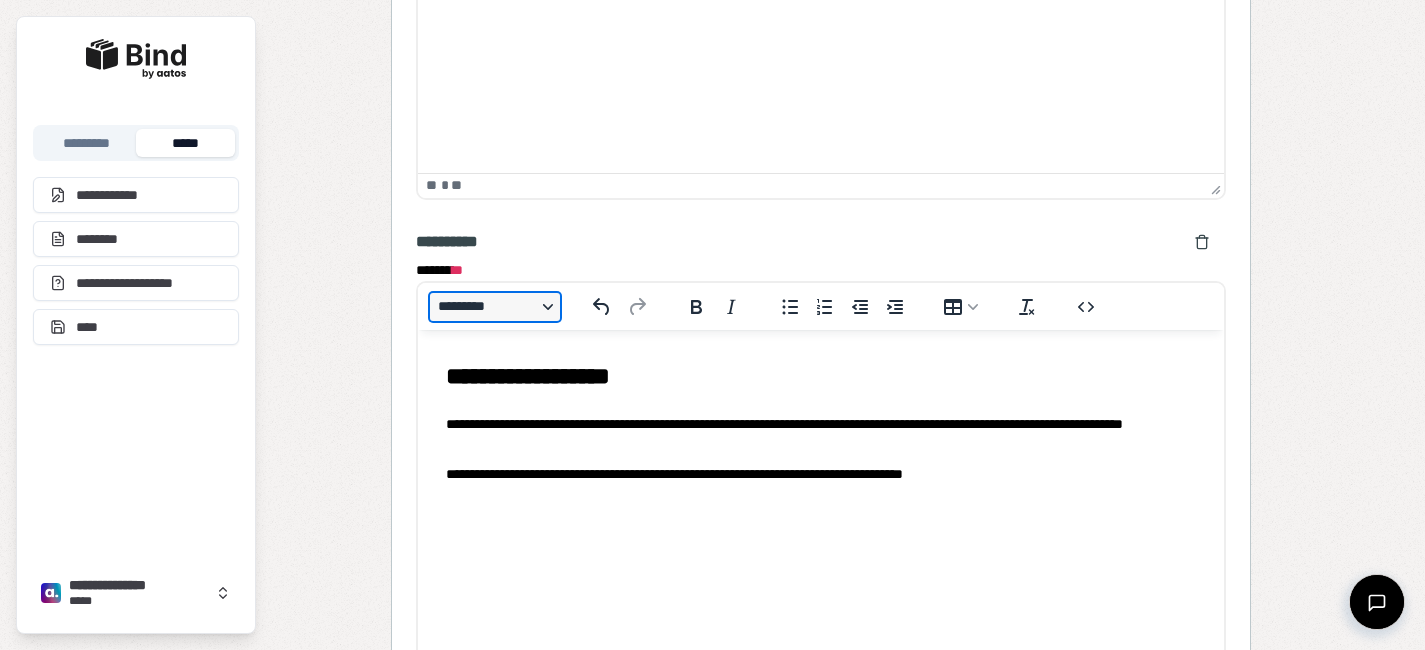 click on "*********" at bounding box center (495, 307) 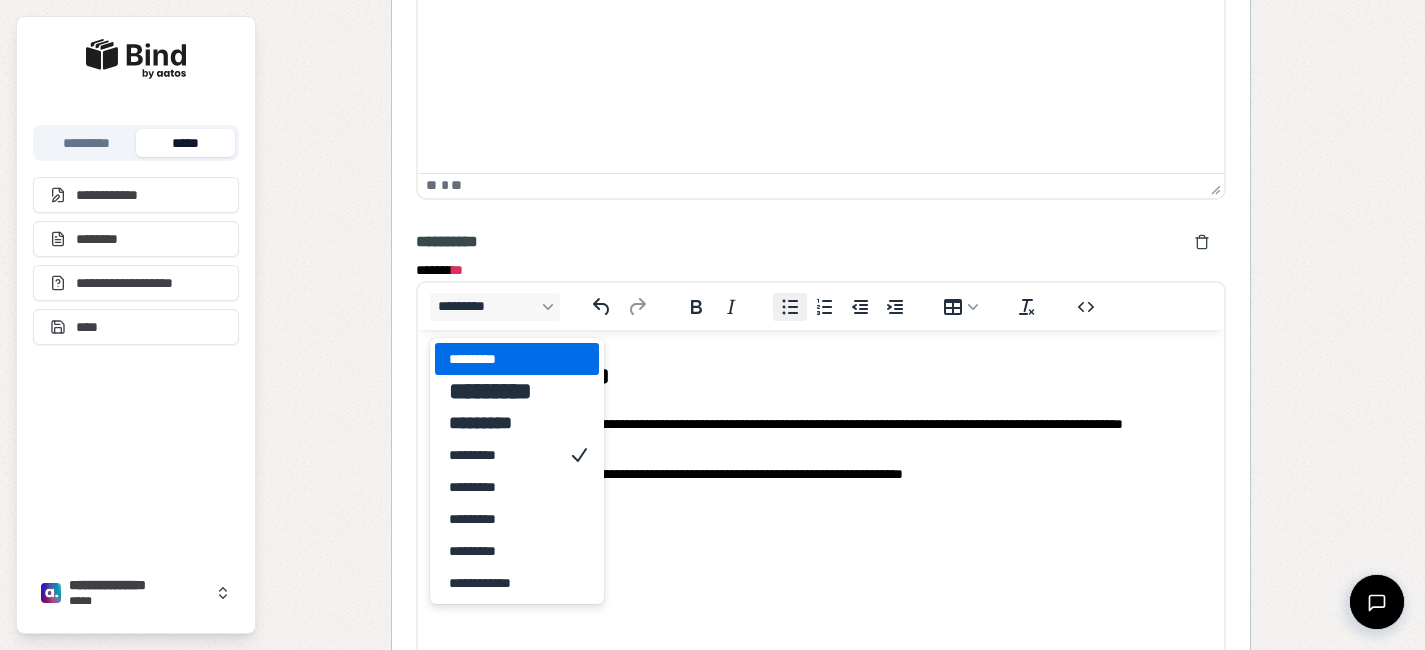 click 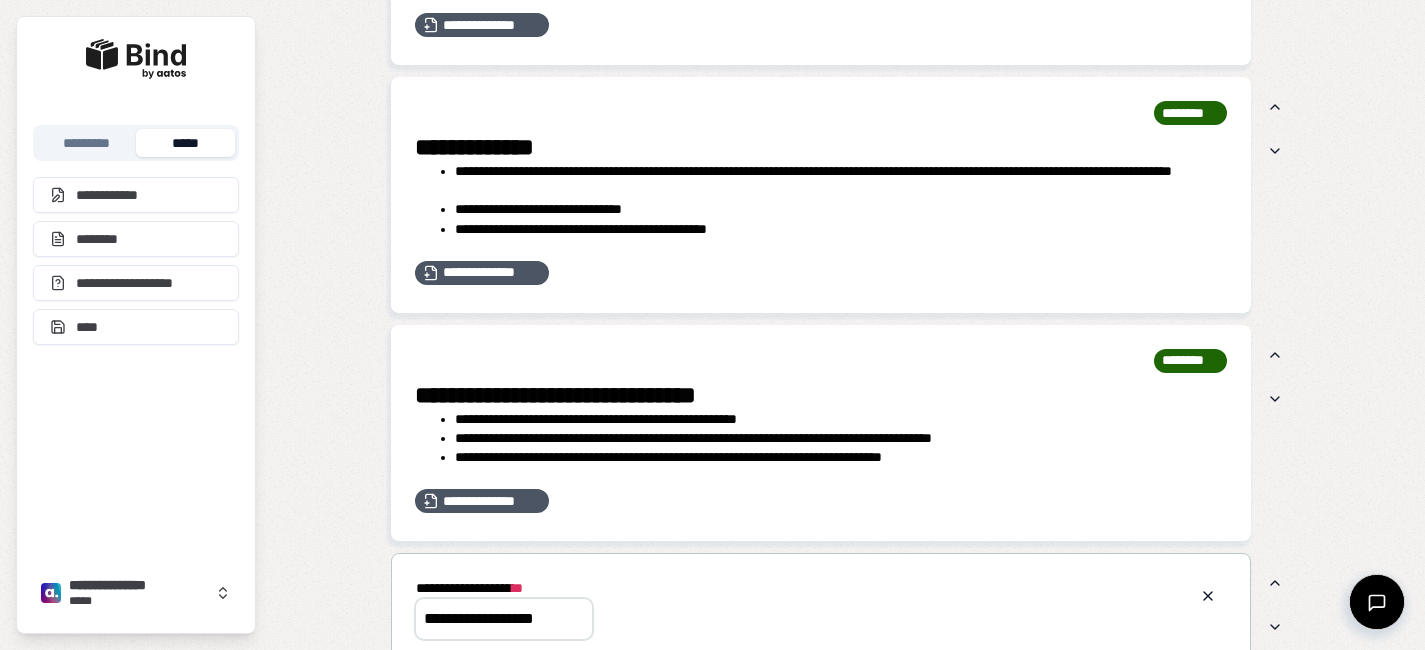 scroll, scrollTop: 1617, scrollLeft: 0, axis: vertical 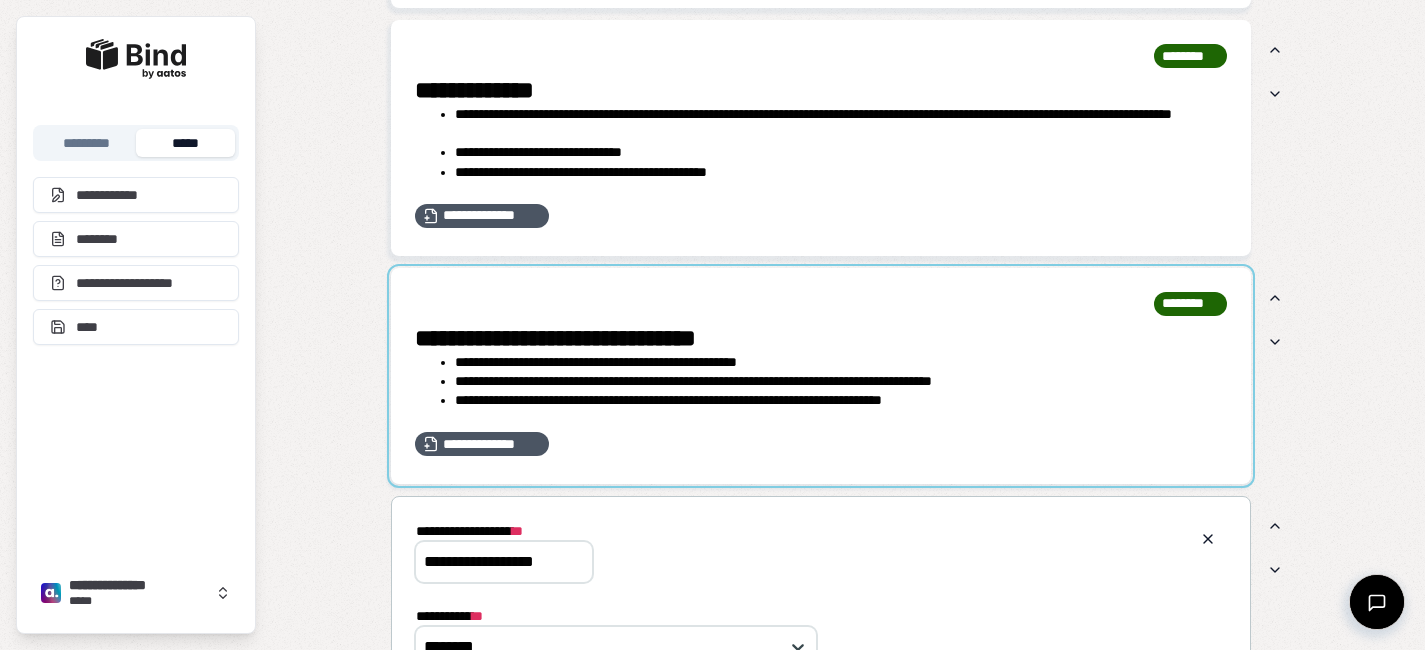 click at bounding box center [821, 376] 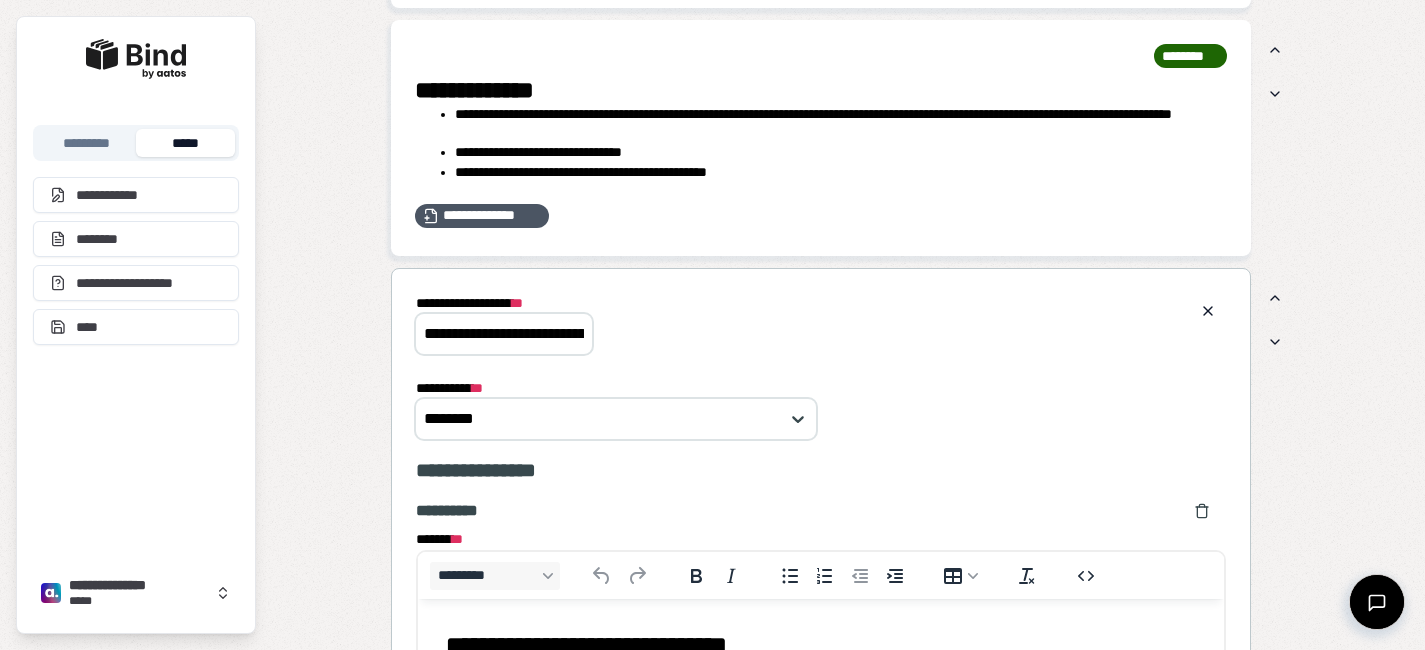 scroll, scrollTop: 0, scrollLeft: 0, axis: both 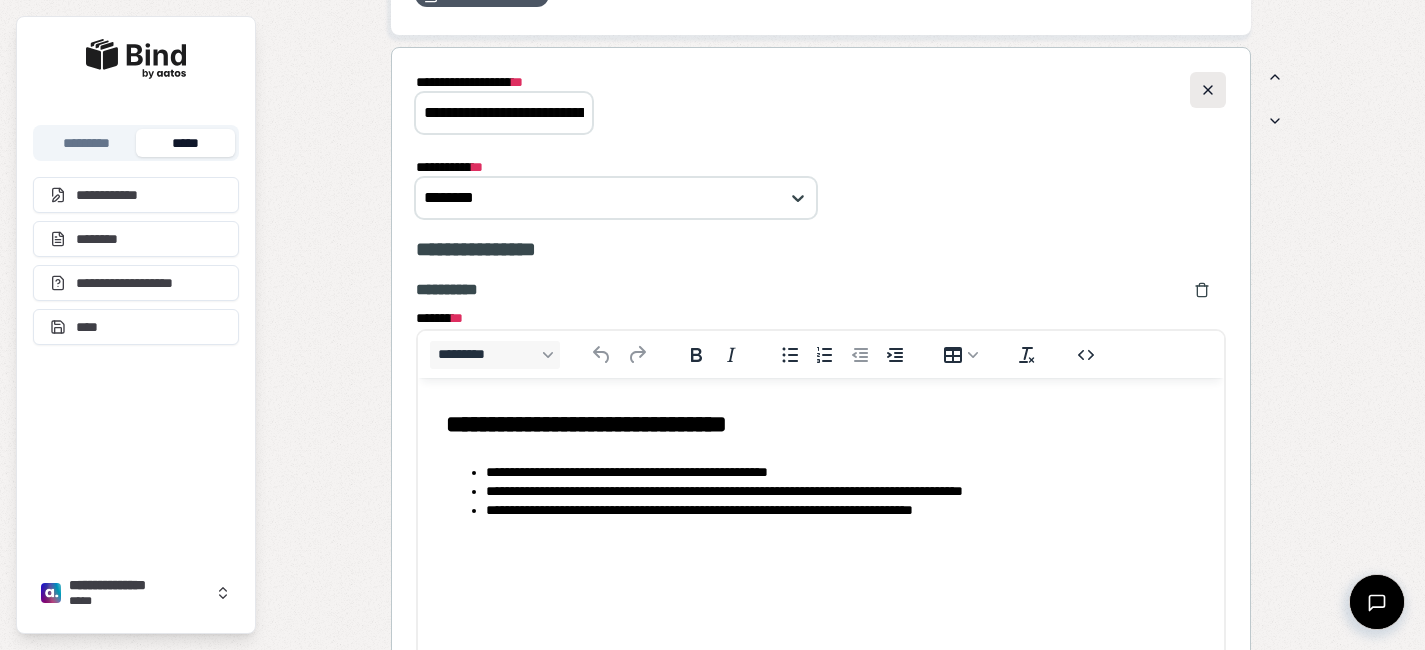 click at bounding box center (1208, 90) 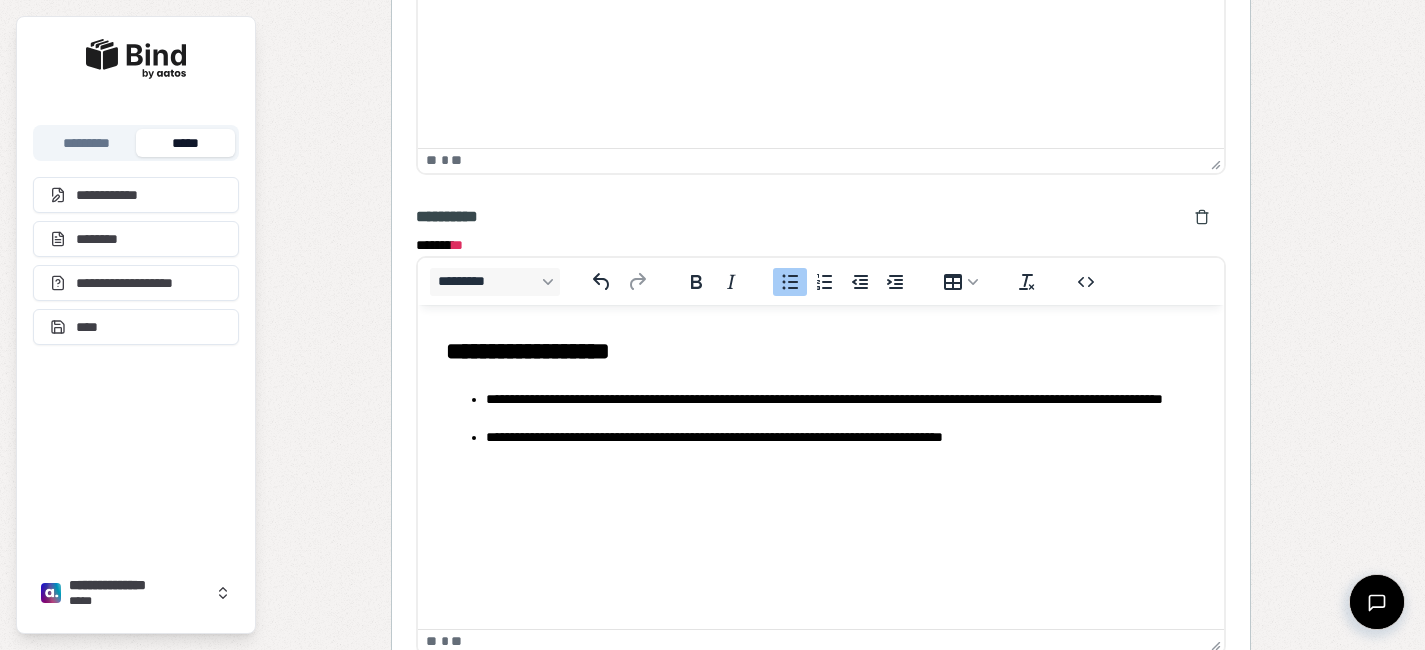scroll, scrollTop: 2641, scrollLeft: 0, axis: vertical 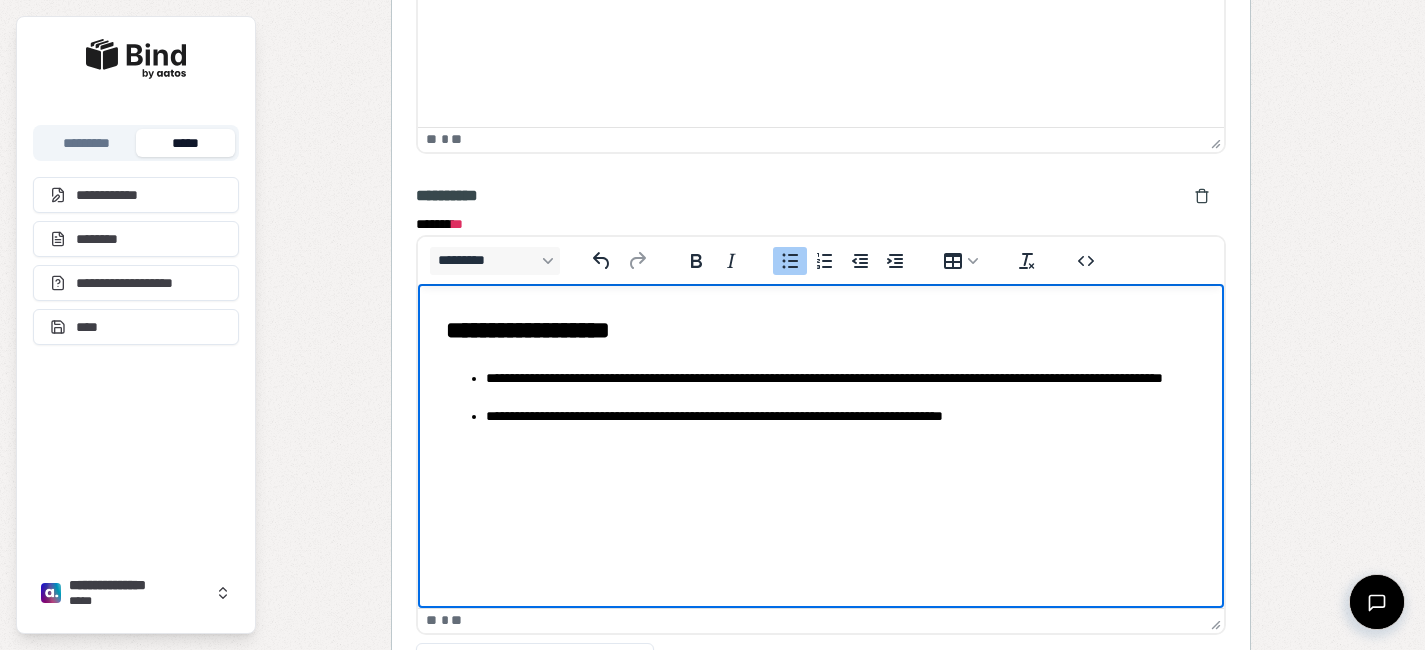 click on "**********" at bounding box center [840, 388] 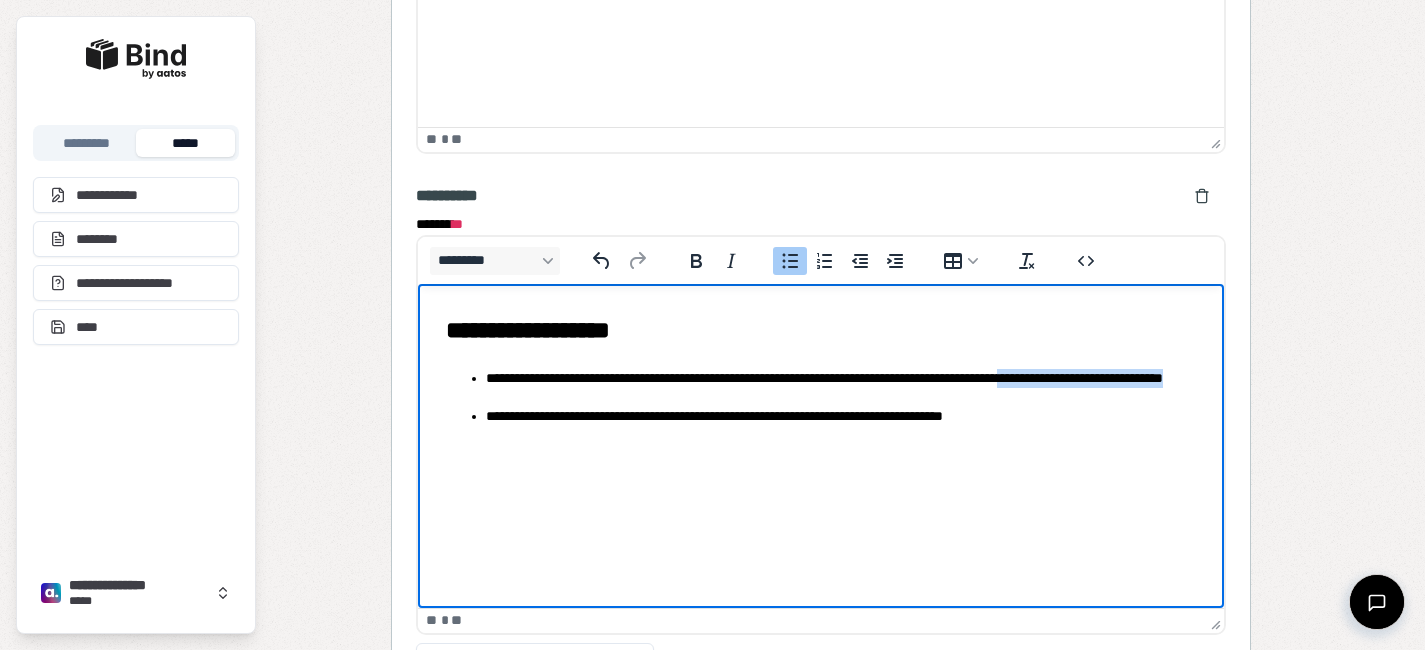 click on "**********" at bounding box center [840, 388] 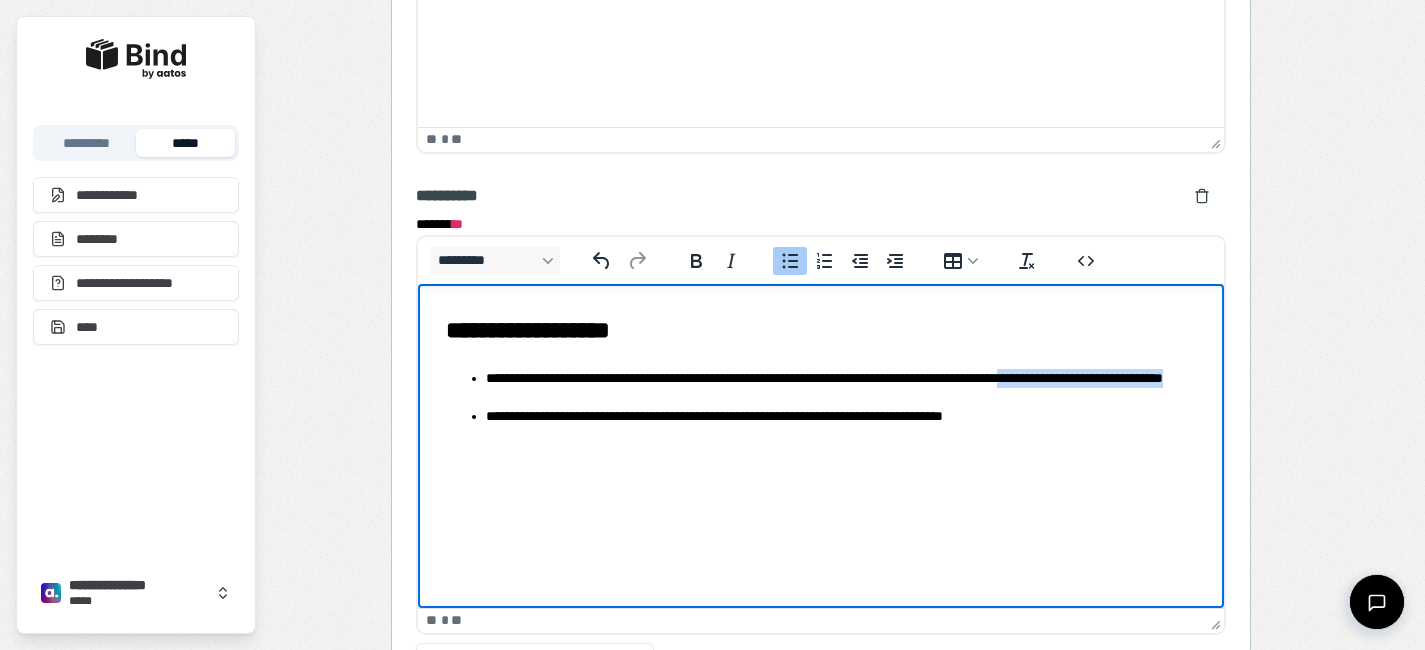 click on "**********" at bounding box center (840, 388) 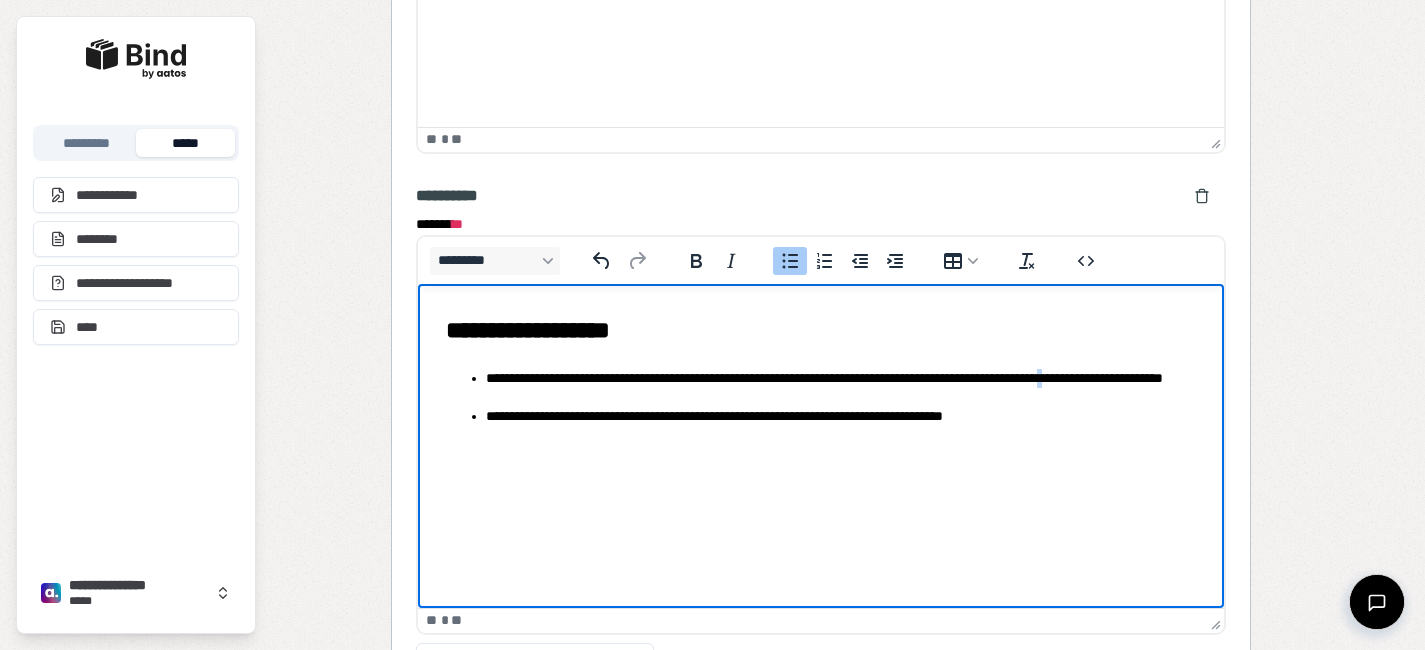 drag, startPoint x: 1175, startPoint y: 379, endPoint x: 1186, endPoint y: 379, distance: 11 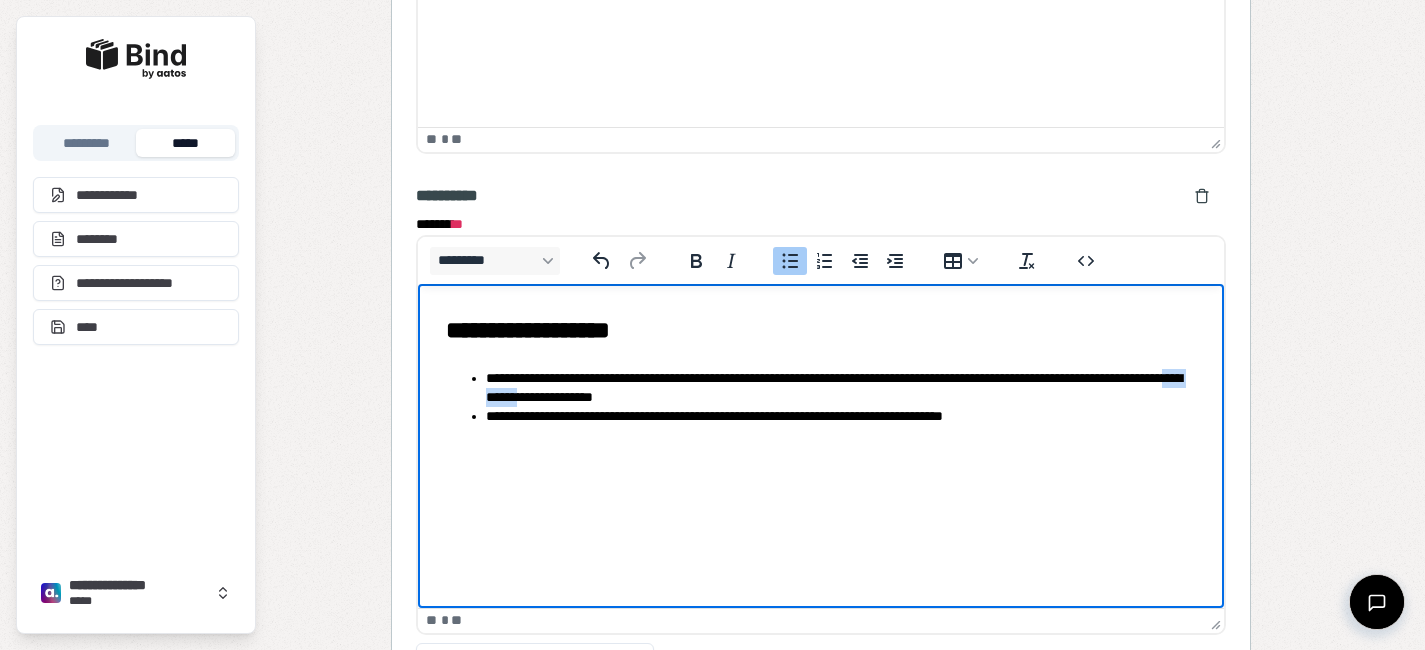 drag, startPoint x: 686, startPoint y: 395, endPoint x: 623, endPoint y: 395, distance: 63 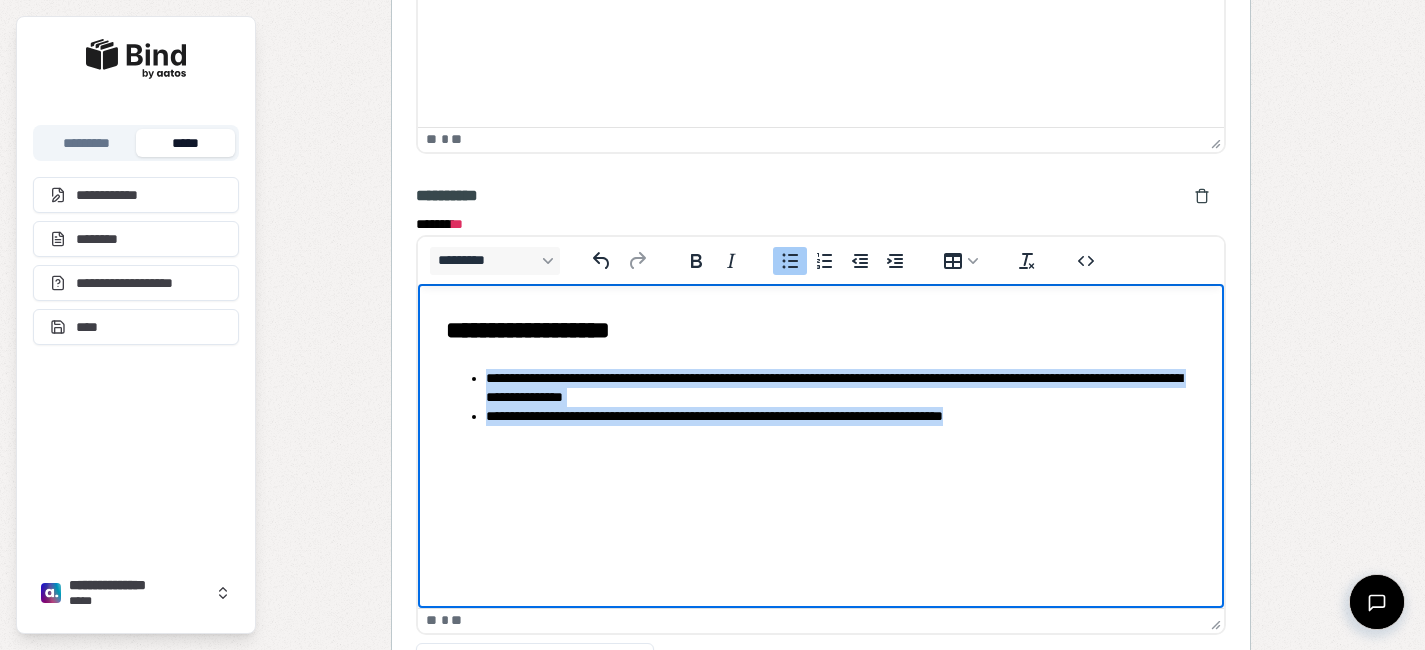 drag, startPoint x: 1071, startPoint y: 421, endPoint x: 406, endPoint y: 381, distance: 666.2019 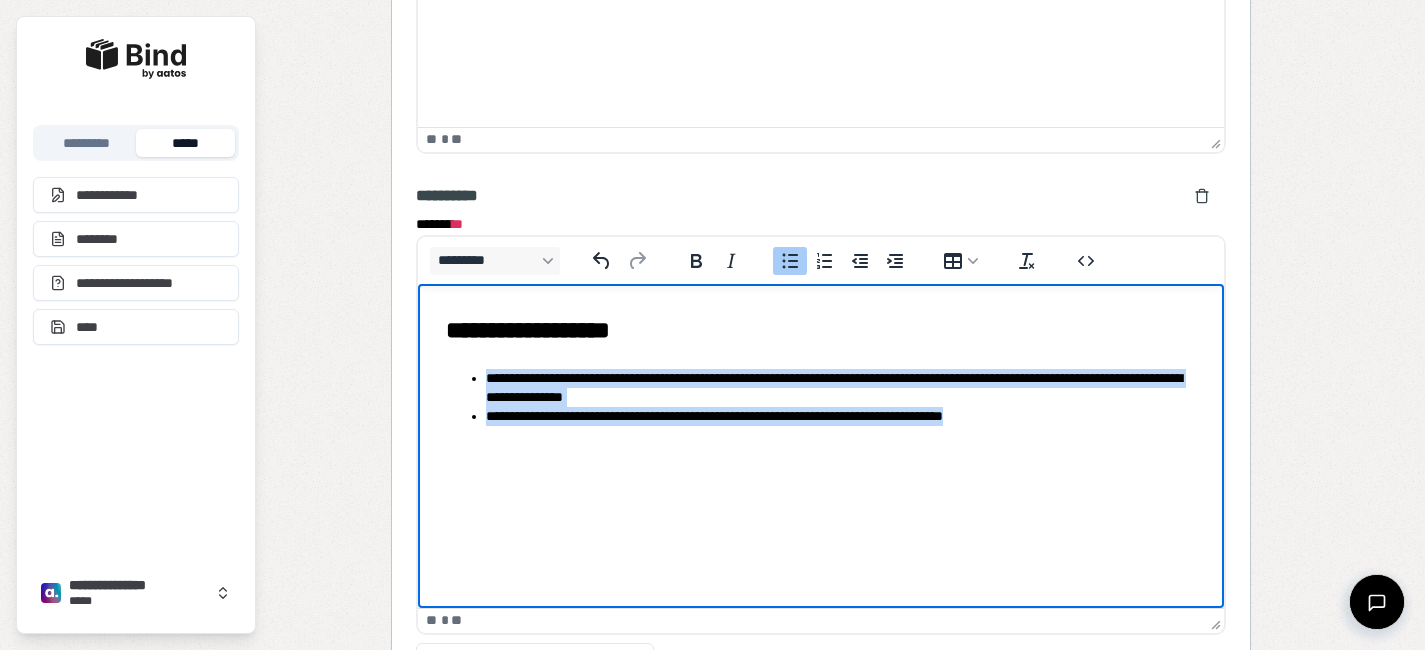 copy on "**********" 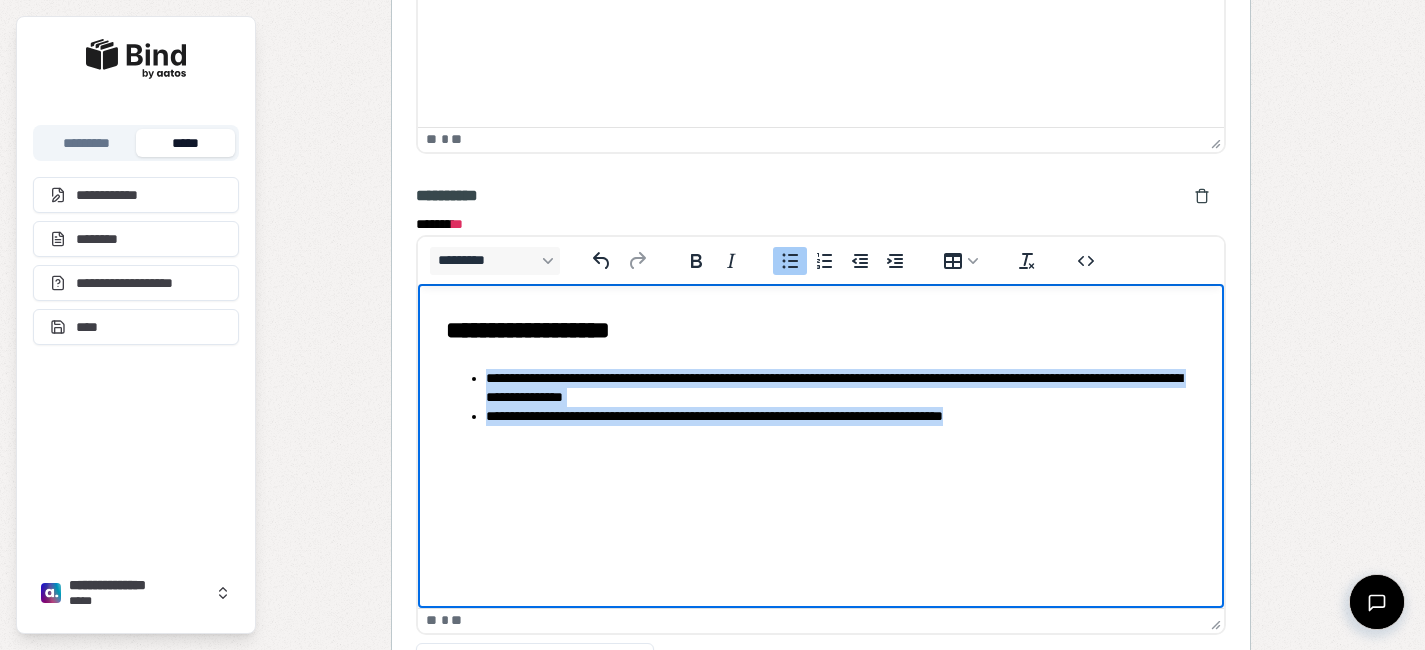 click on "**********" at bounding box center [820, 370] 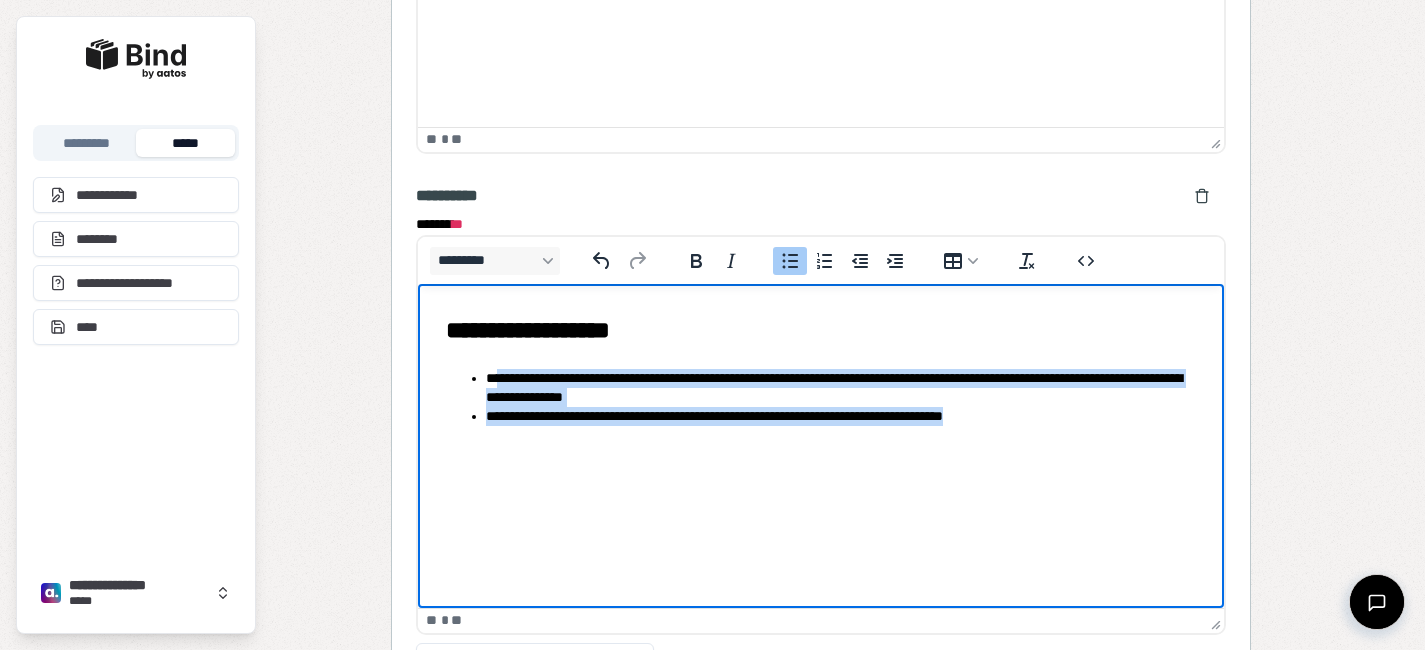 drag, startPoint x: 1053, startPoint y: 419, endPoint x: 497, endPoint y: 382, distance: 557.22974 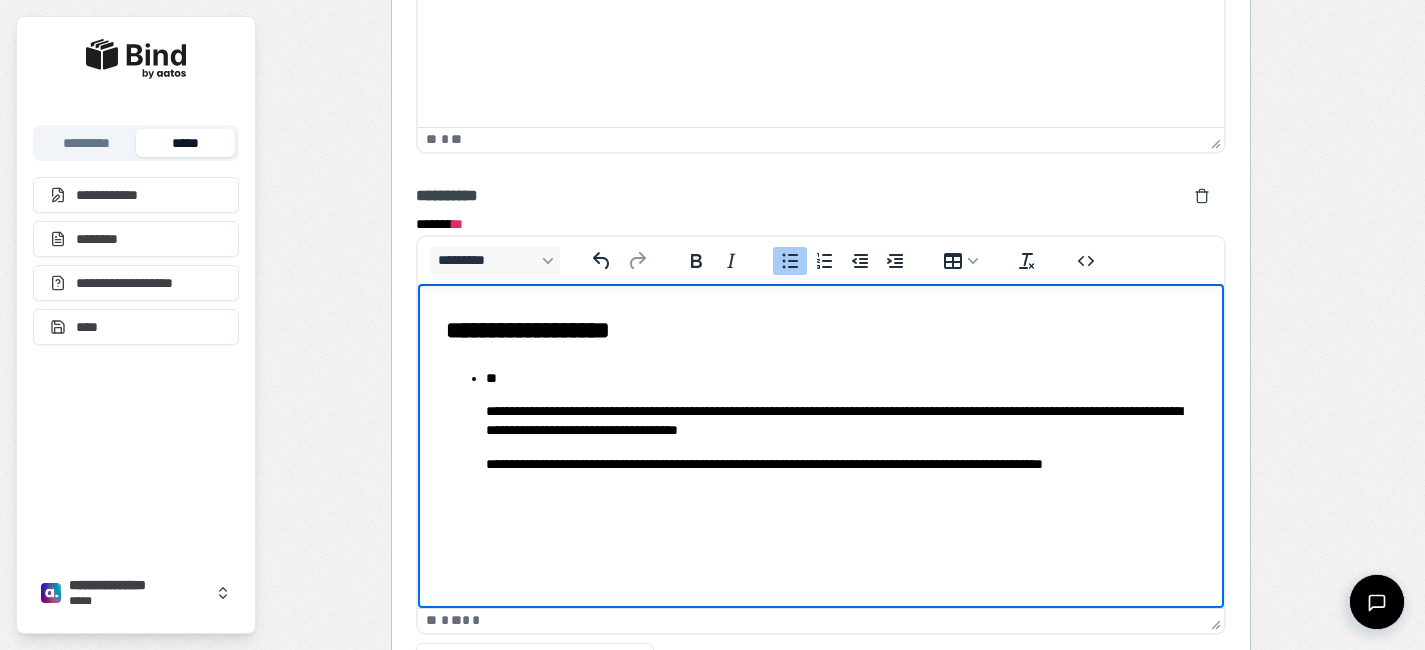 click on "**********" at bounding box center [820, 421] 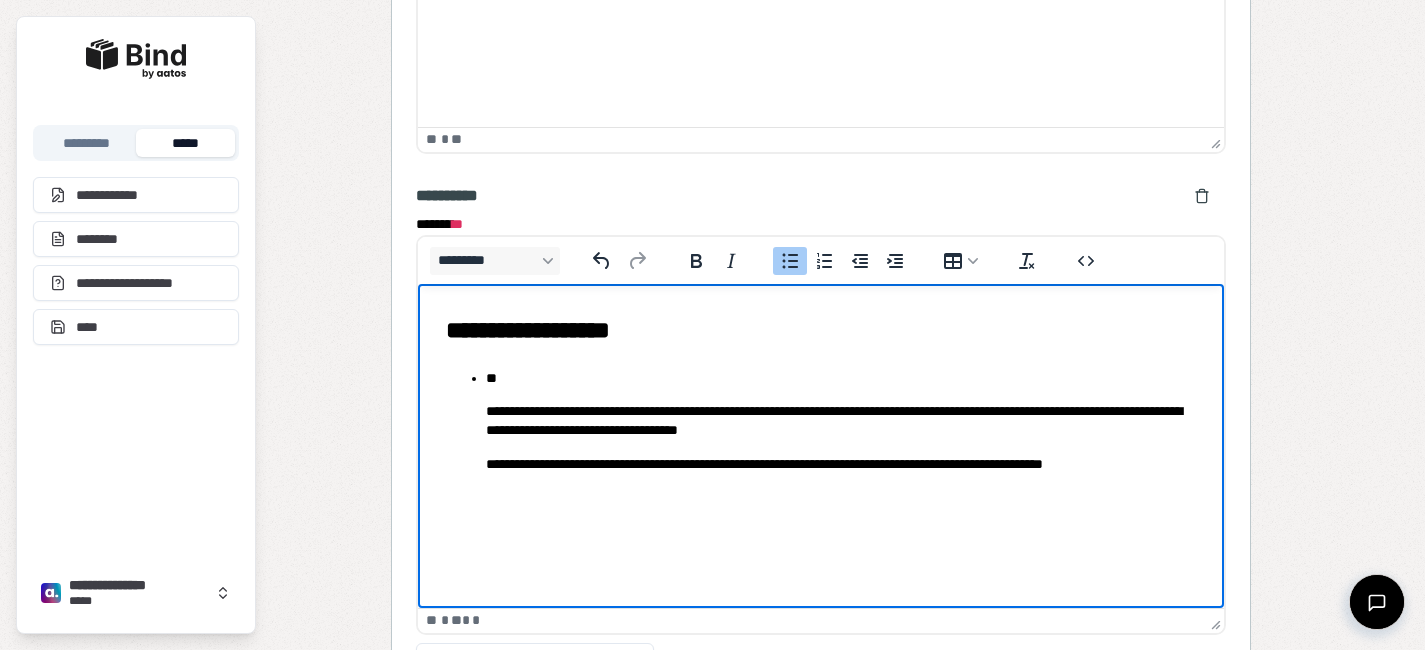 click on "**********" at bounding box center [840, 421] 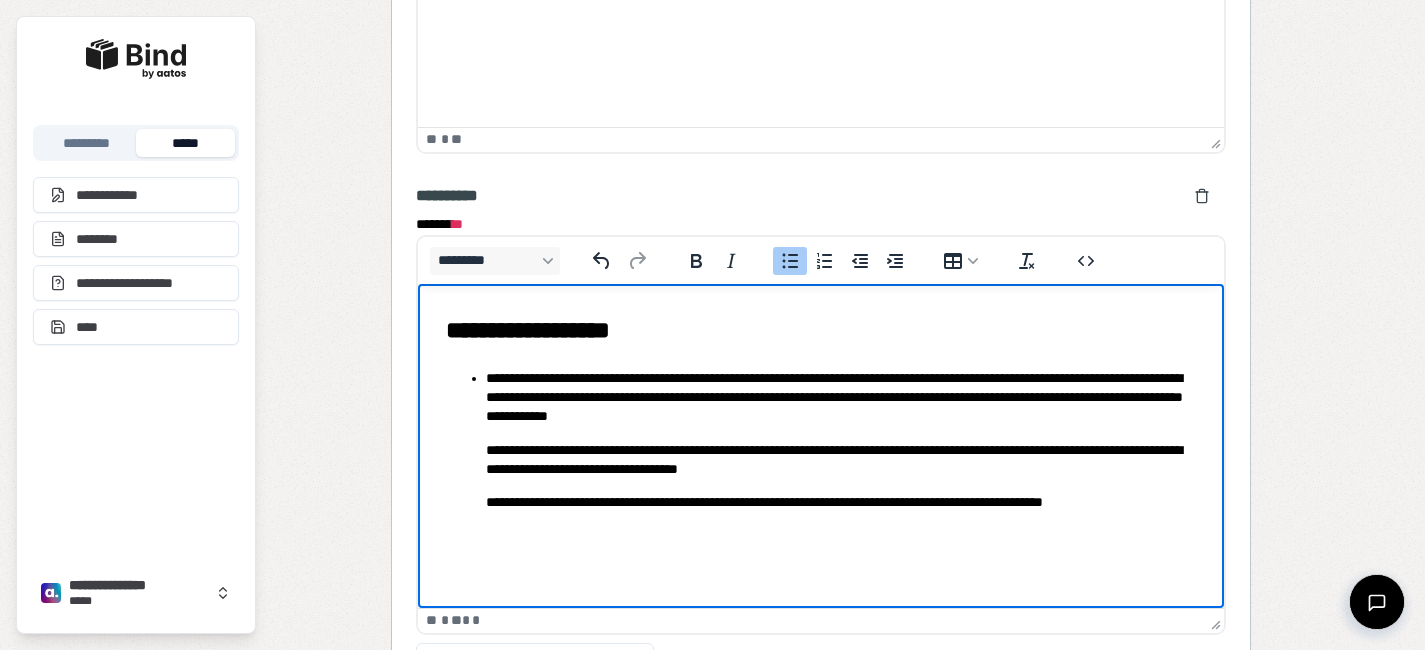 drag, startPoint x: 1060, startPoint y: 512, endPoint x: 479, endPoint y: 442, distance: 585.20166 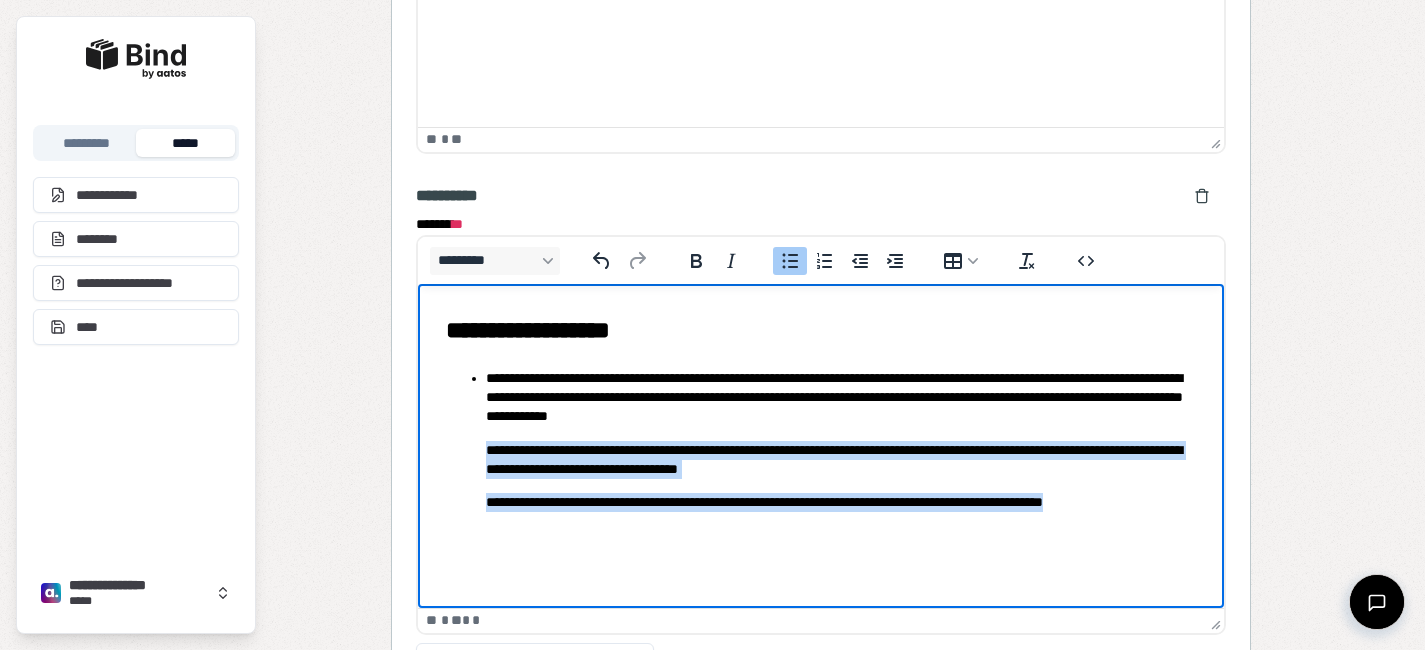 drag, startPoint x: 479, startPoint y: 442, endPoint x: 1114, endPoint y: 530, distance: 641.06866 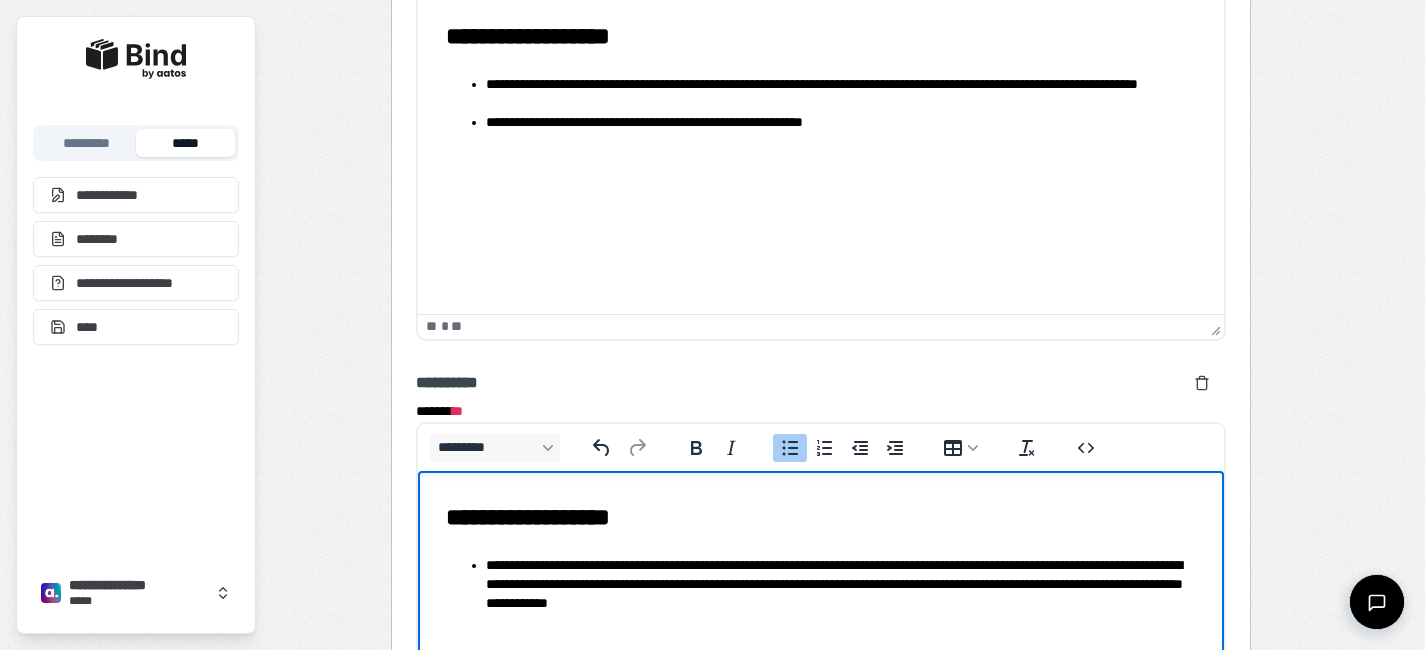 scroll, scrollTop: 2505, scrollLeft: 0, axis: vertical 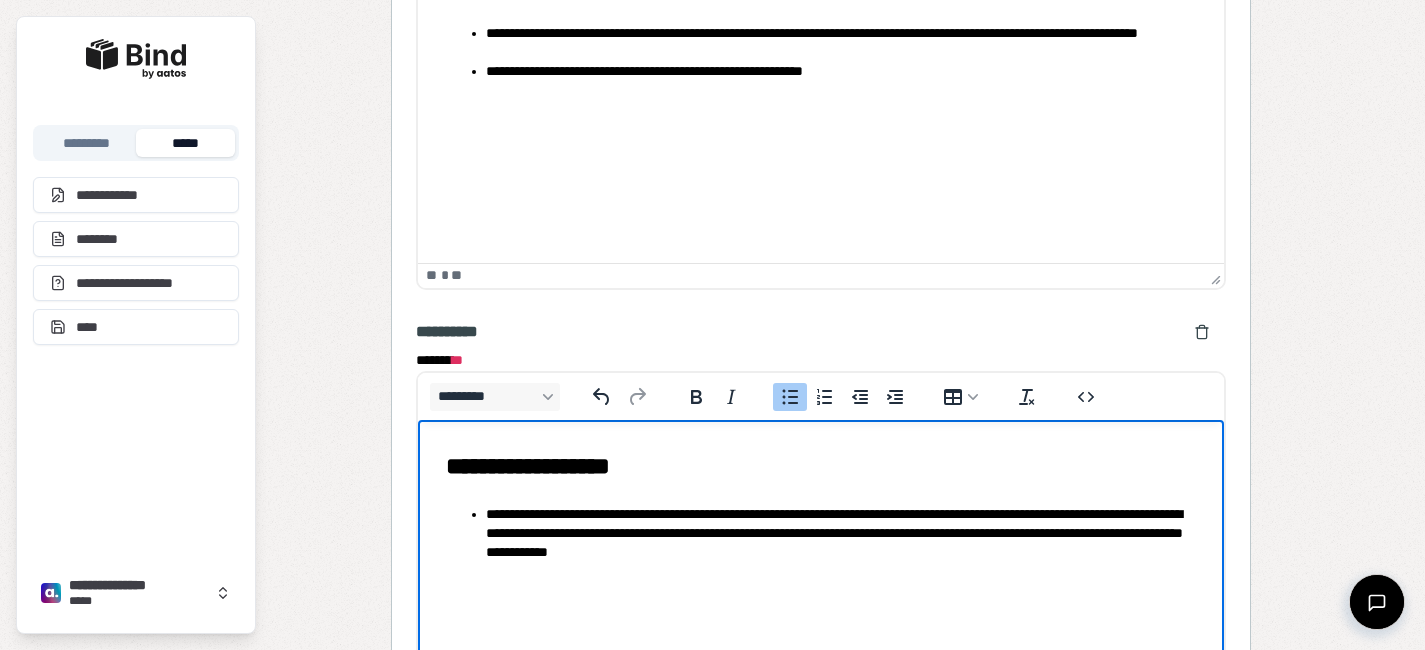 click on "**********" at bounding box center [840, 550] 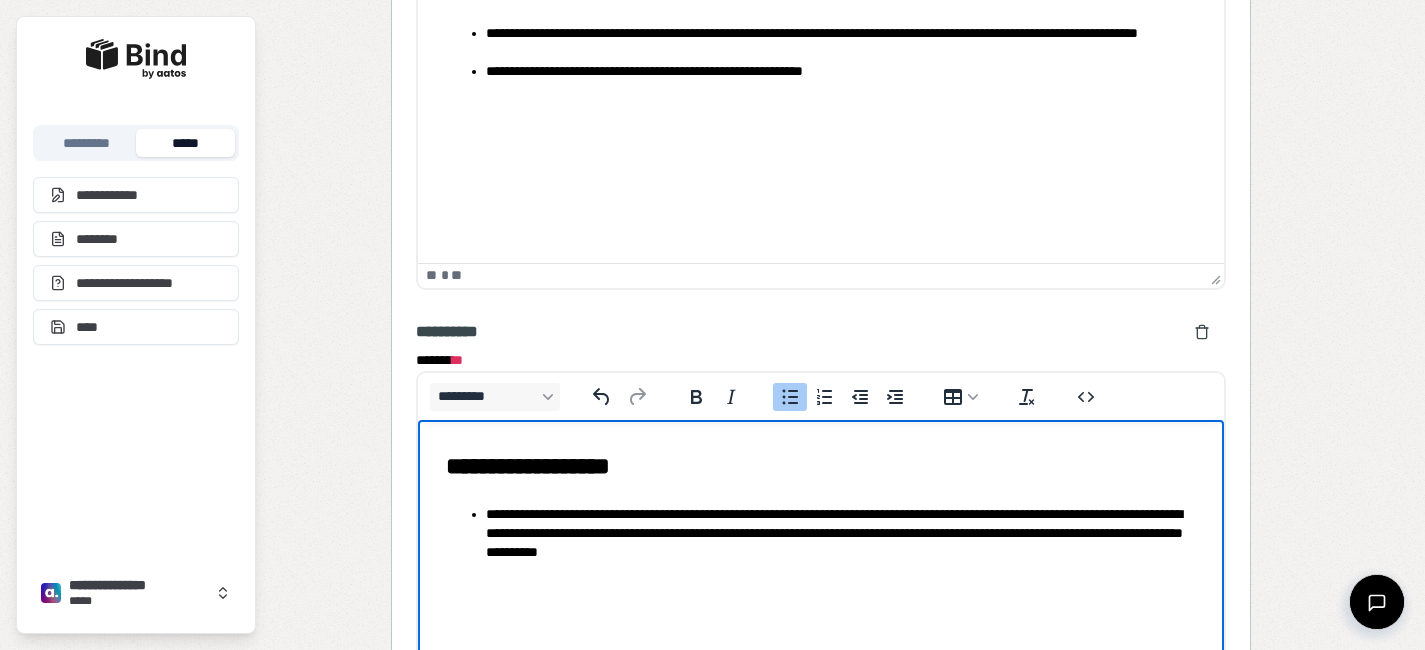 click on "**********" at bounding box center [840, 550] 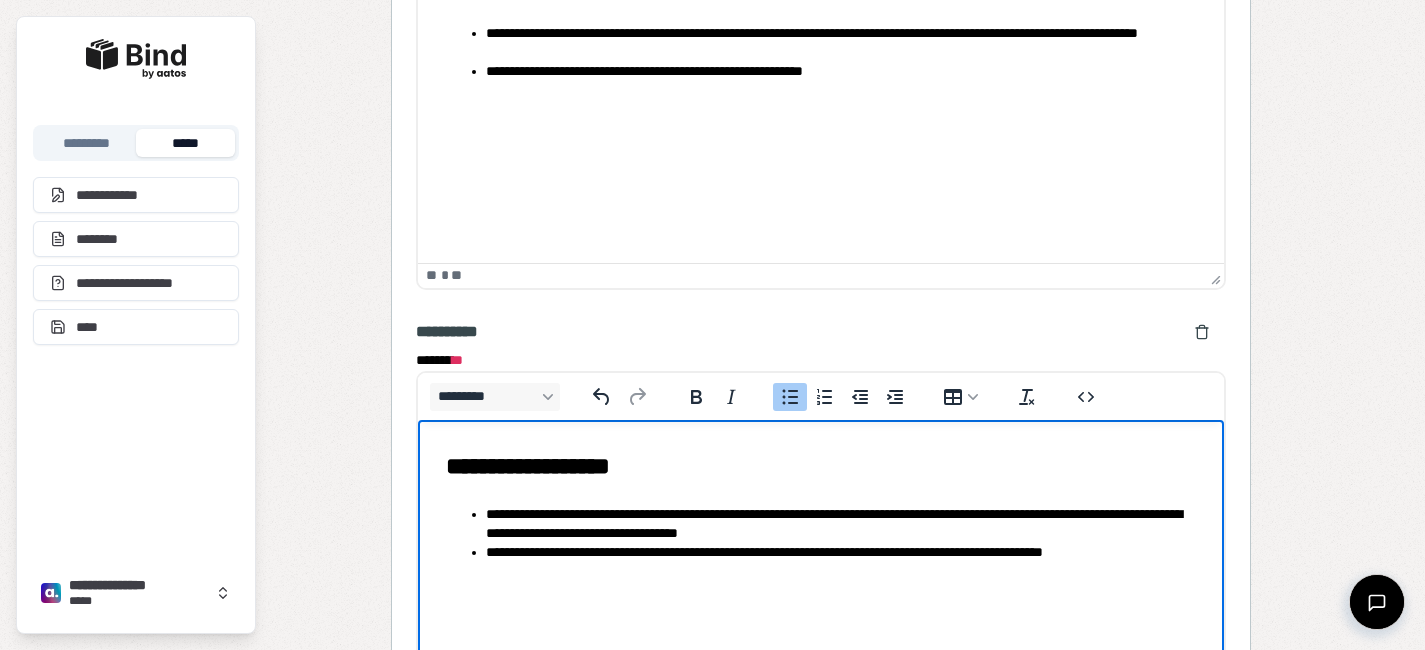 click on "**********" at bounding box center (840, 569) 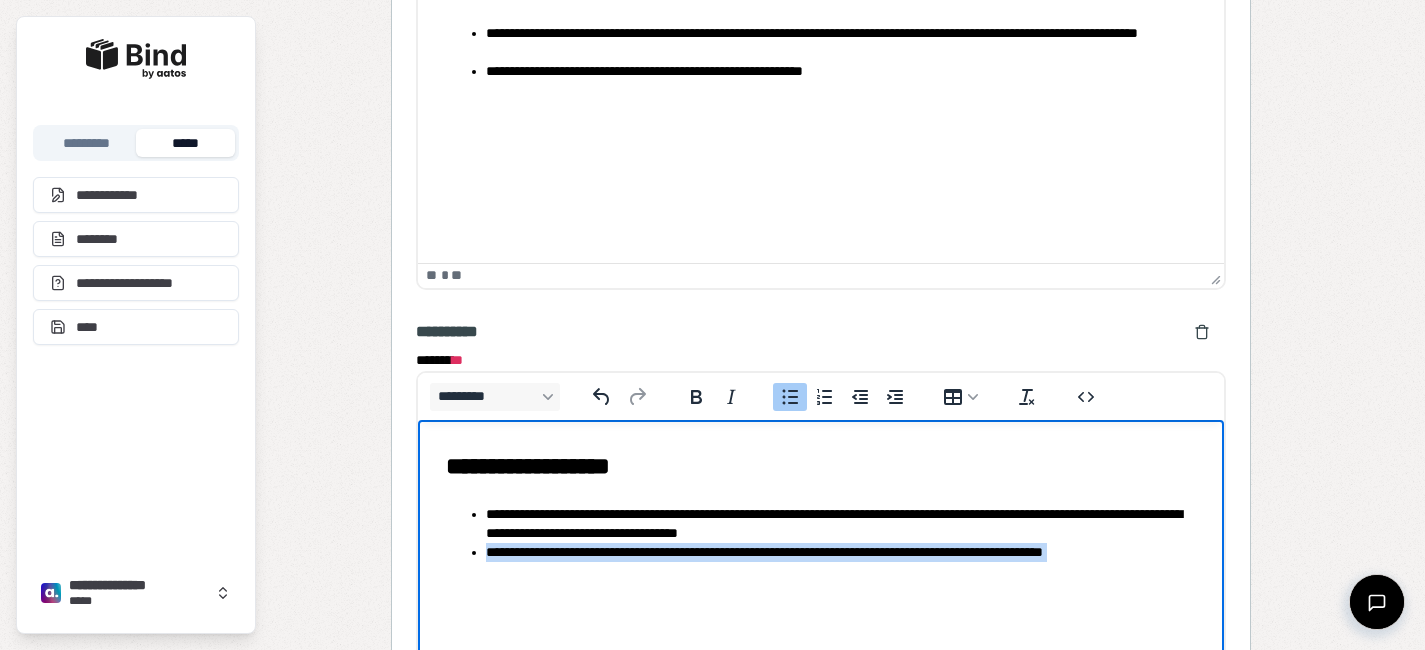 drag, startPoint x: 1199, startPoint y: 562, endPoint x: 1121, endPoint y: 574, distance: 78.91768 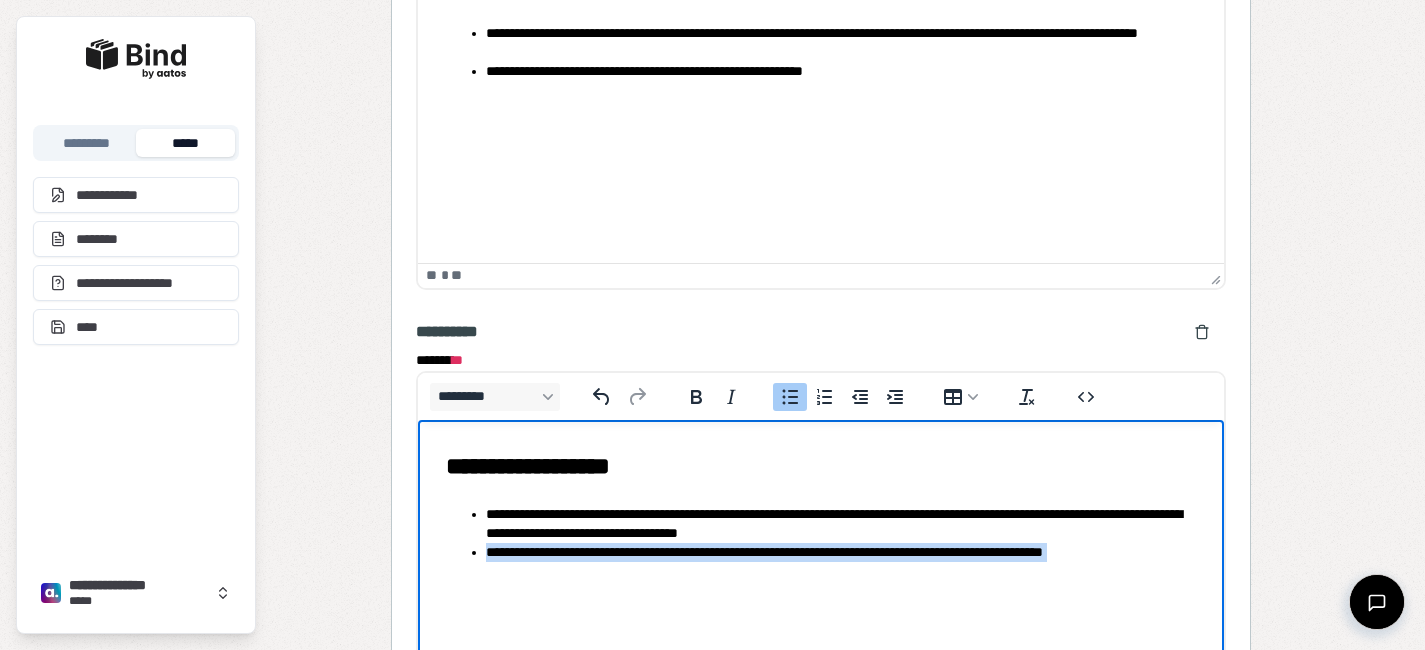 copy on "**********" 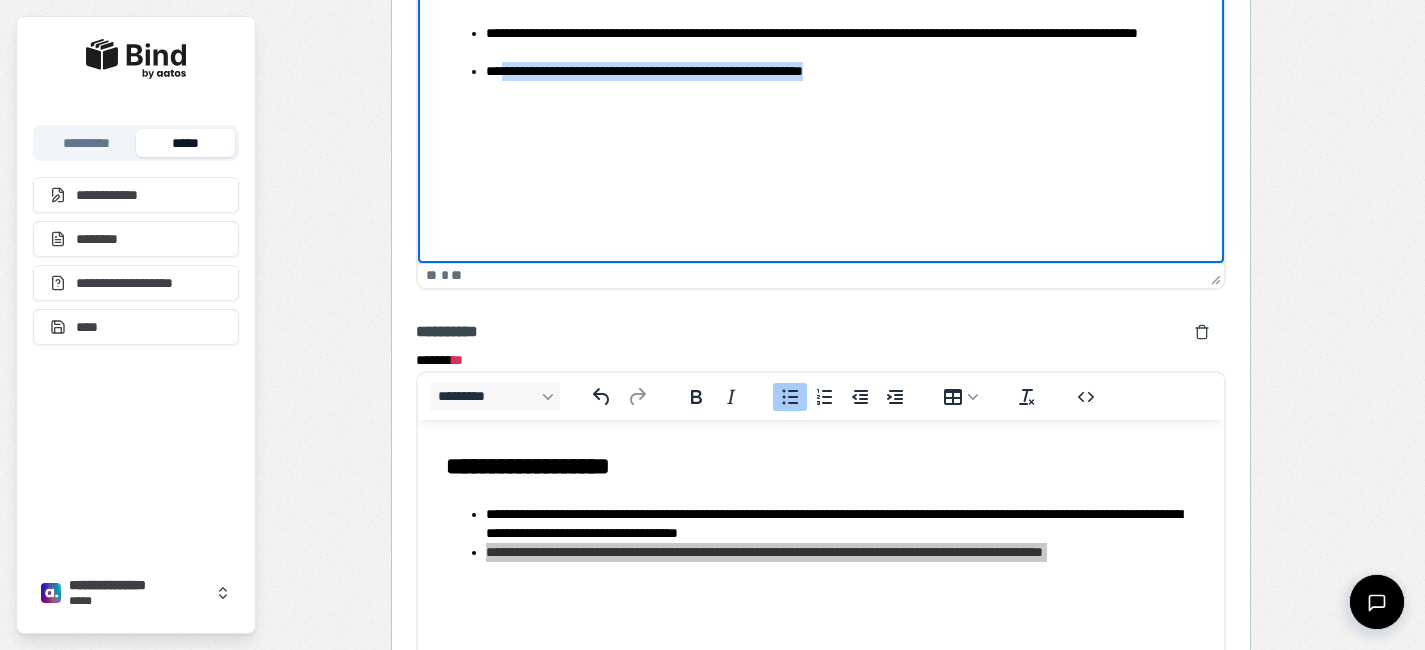 drag, startPoint x: 881, startPoint y: 71, endPoint x: 503, endPoint y: 76, distance: 378.03308 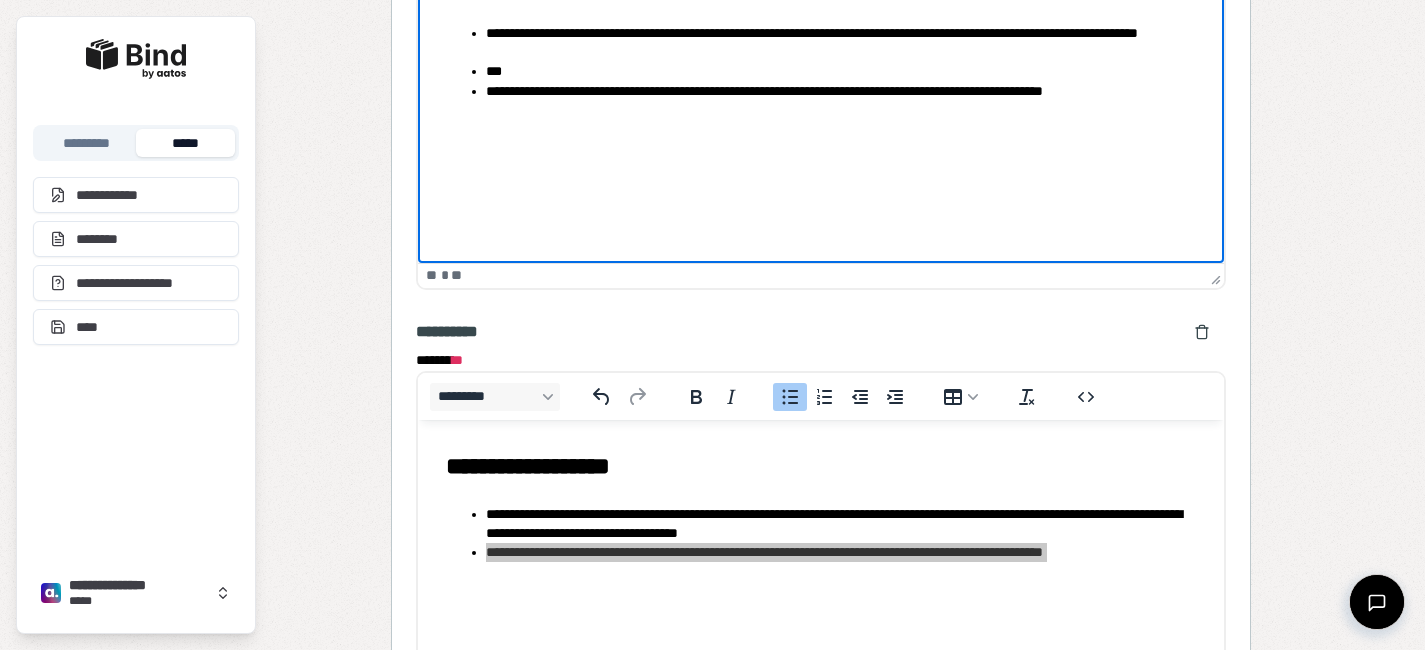 click on "**********" at bounding box center (840, 109) 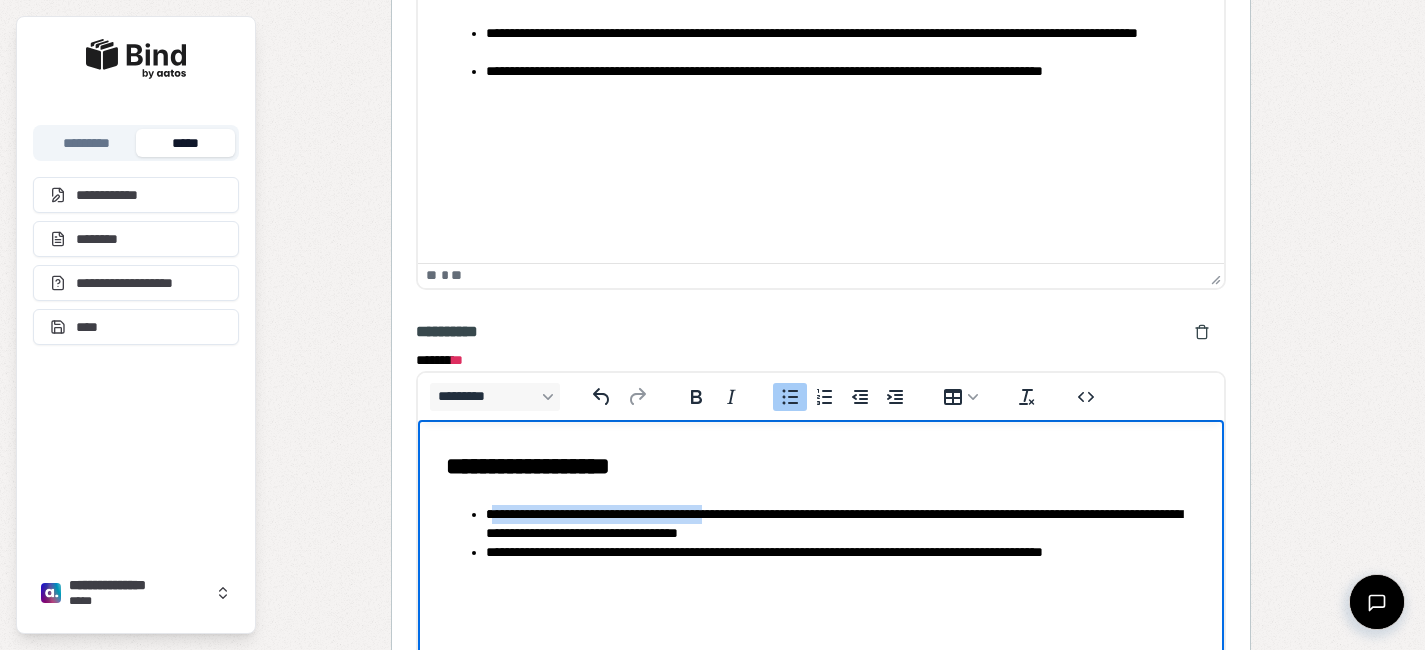 drag, startPoint x: 752, startPoint y: 512, endPoint x: 488, endPoint y: 506, distance: 264.06818 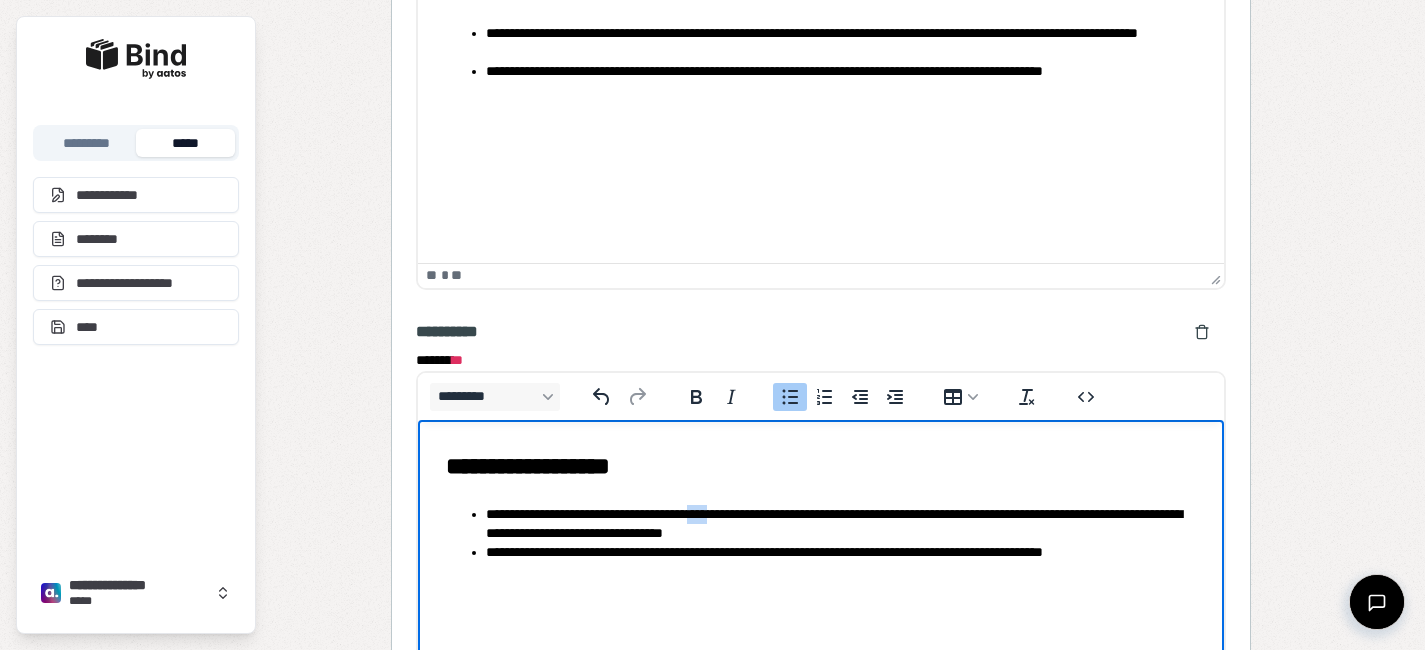 drag, startPoint x: 744, startPoint y: 512, endPoint x: 767, endPoint y: 508, distance: 23.345236 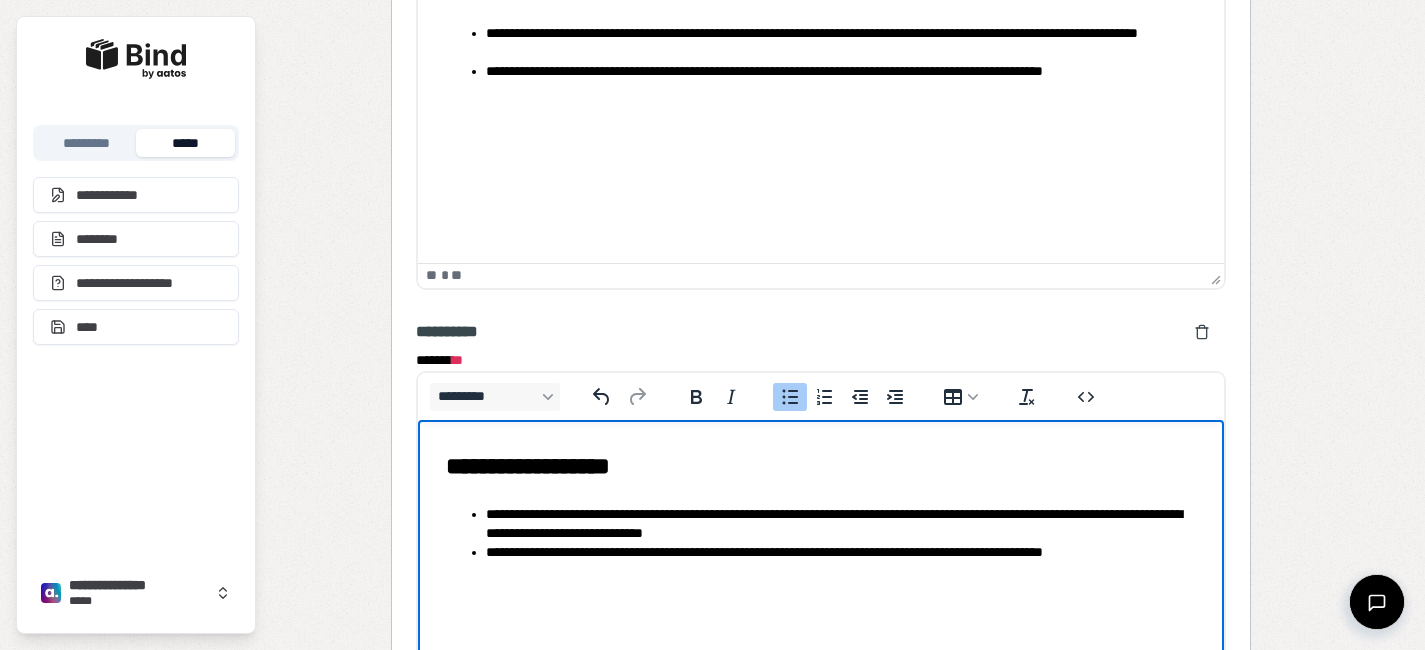 click on "**********" at bounding box center (840, 524) 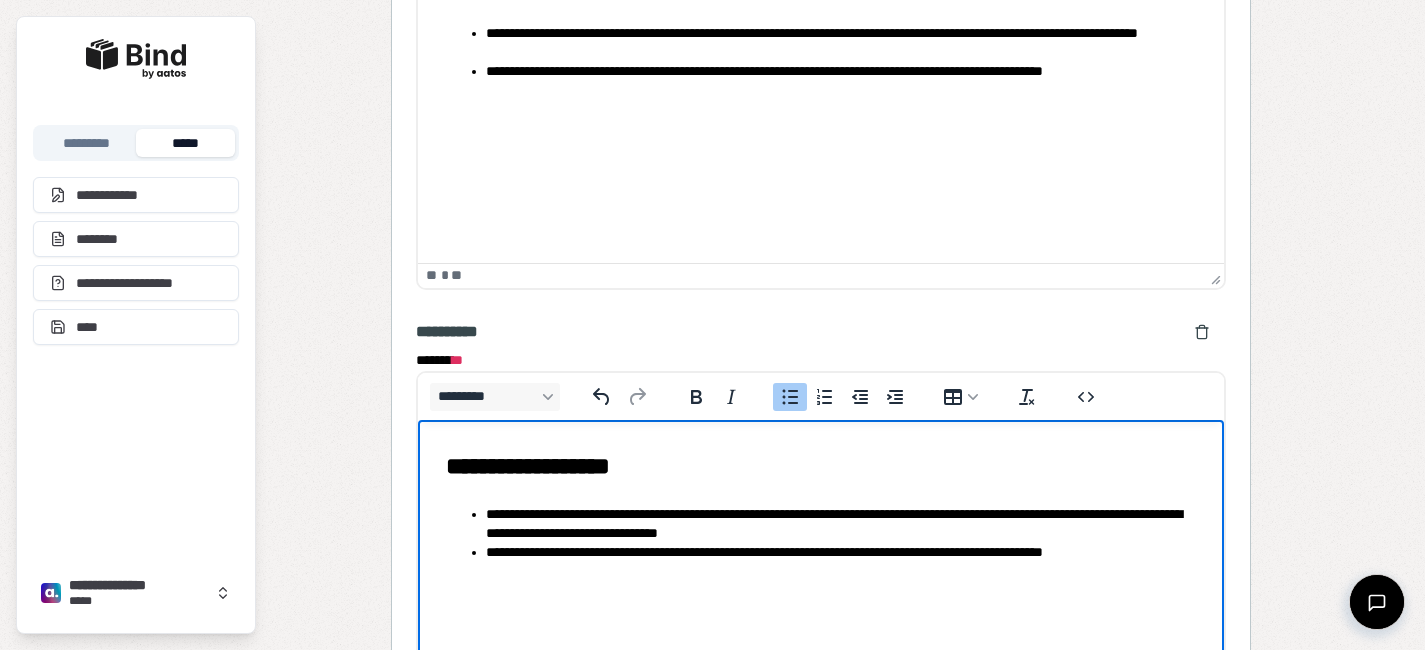 click on "**********" at bounding box center (840, 524) 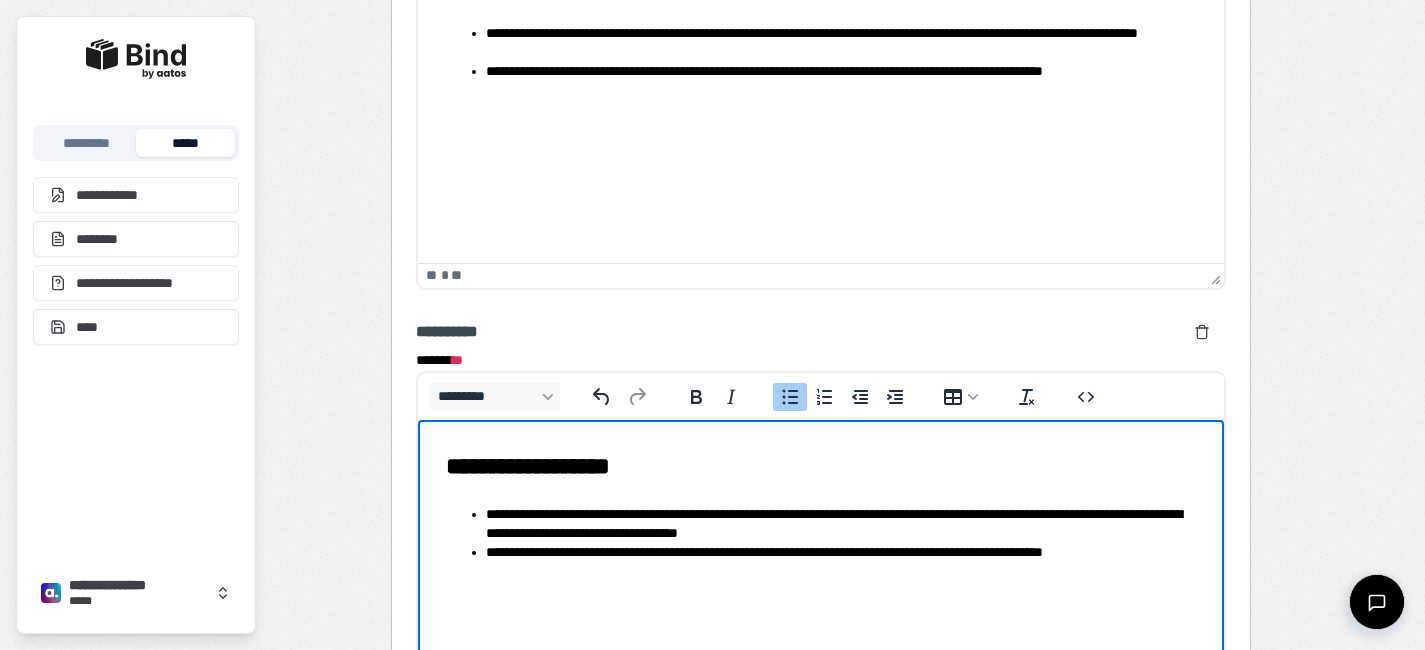 click on "**********" at bounding box center [840, 524] 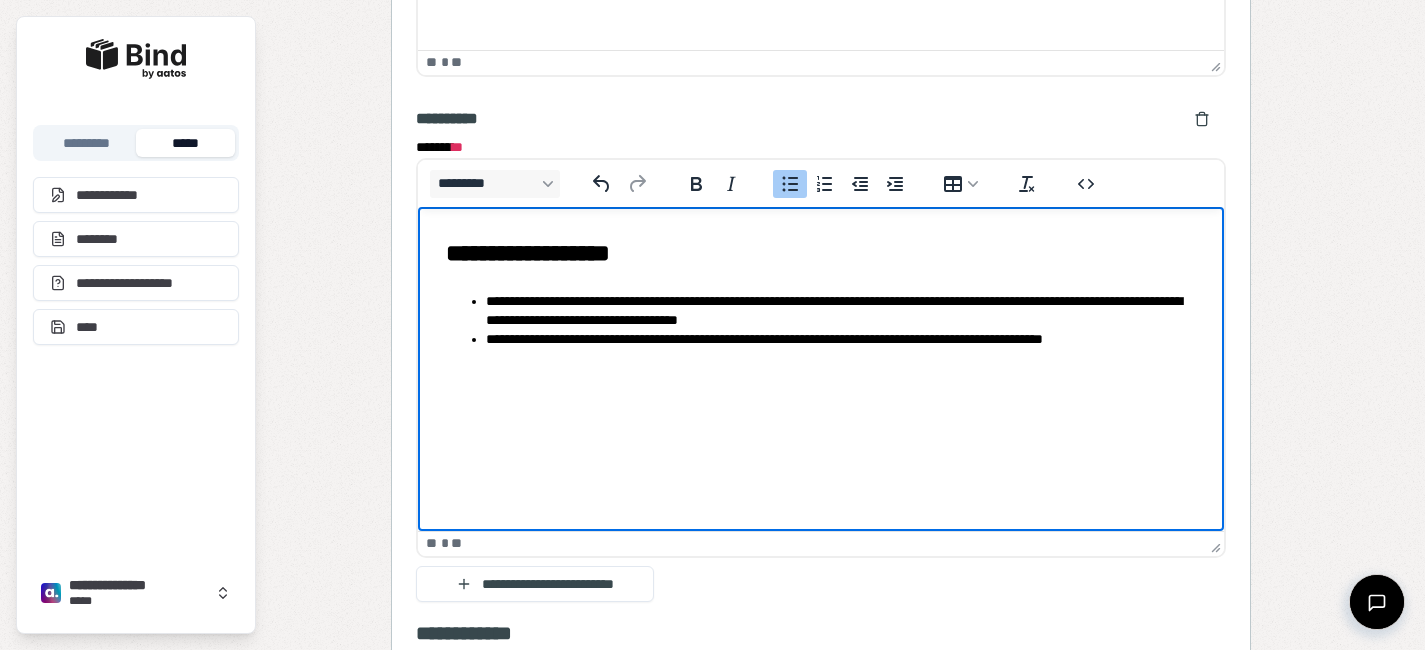 scroll, scrollTop: 2864, scrollLeft: 0, axis: vertical 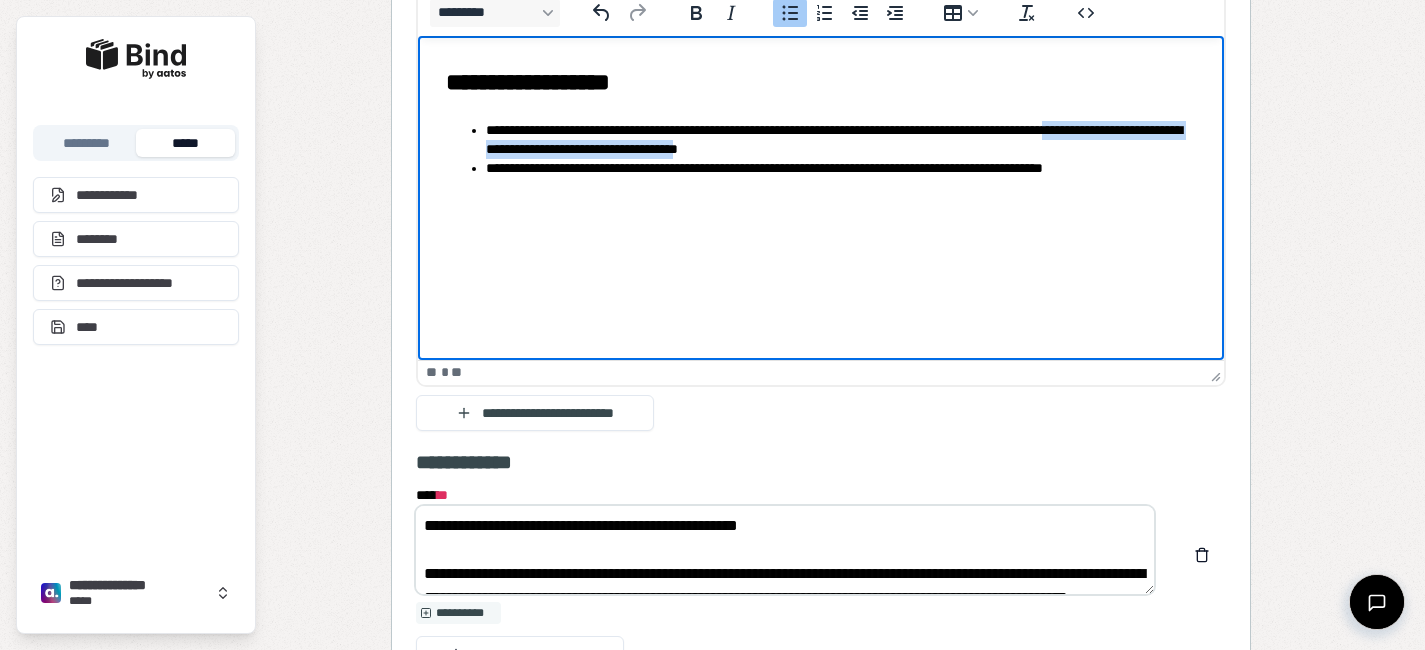 drag, startPoint x: 878, startPoint y: 158, endPoint x: 494, endPoint y: 141, distance: 384.37613 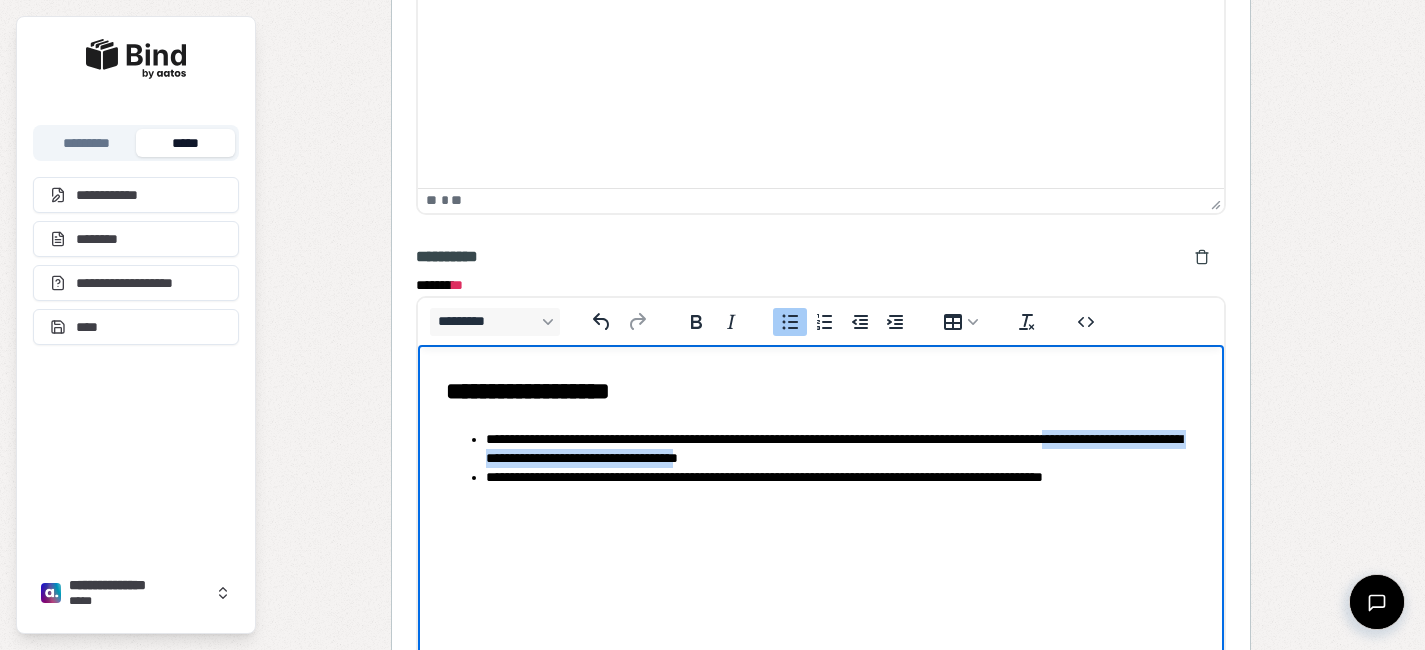 scroll, scrollTop: 2453, scrollLeft: 0, axis: vertical 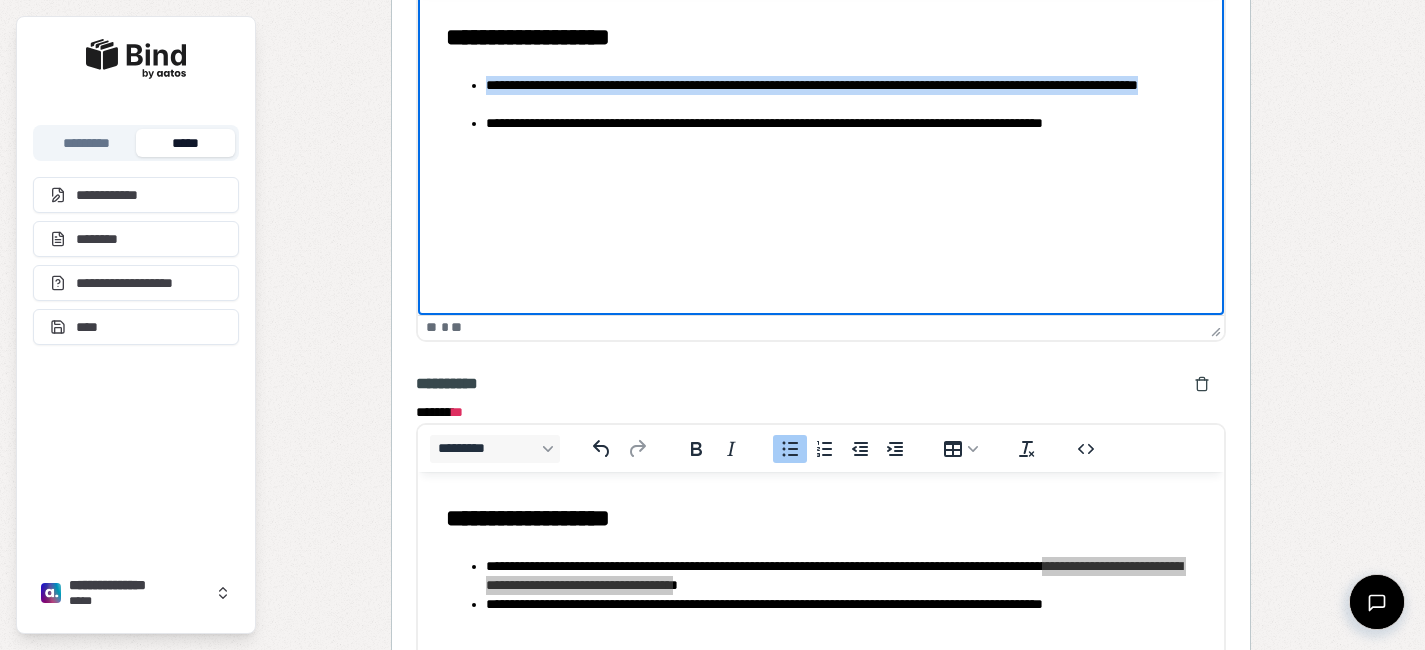 drag, startPoint x: 669, startPoint y: 101, endPoint x: 470, endPoint y: 88, distance: 199.42416 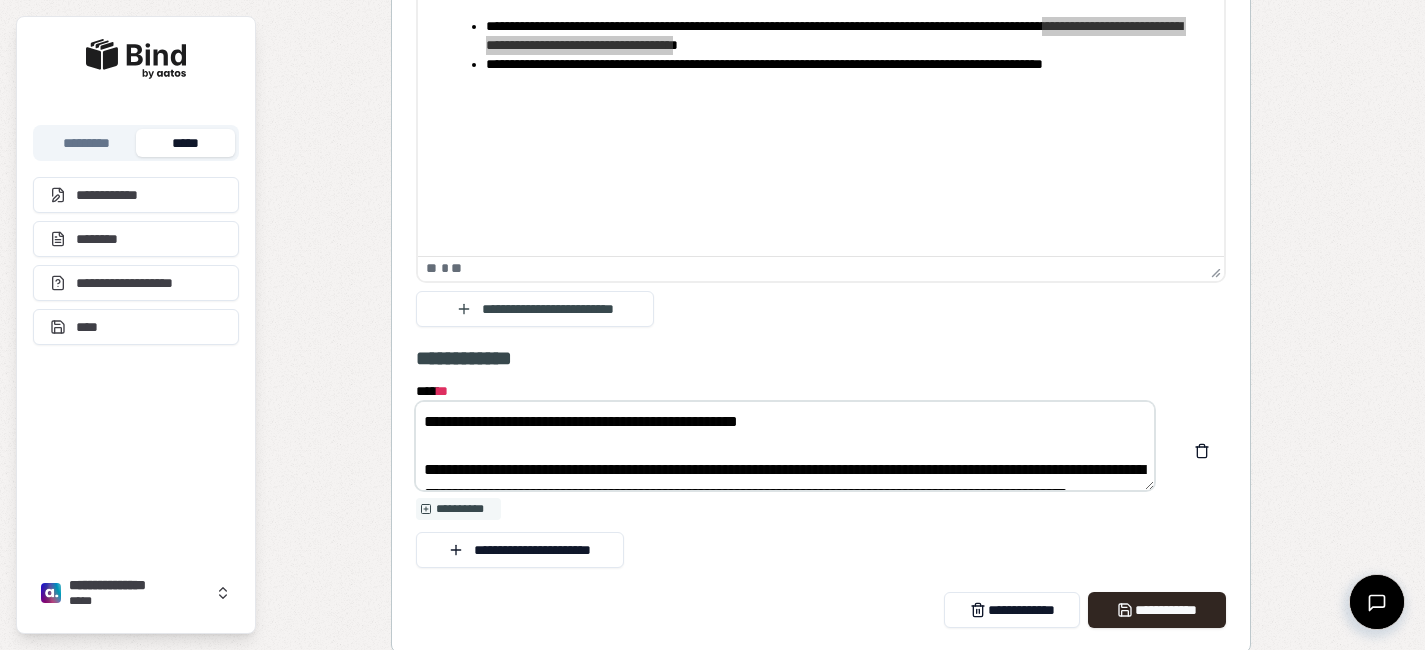 scroll, scrollTop: 3034, scrollLeft: 0, axis: vertical 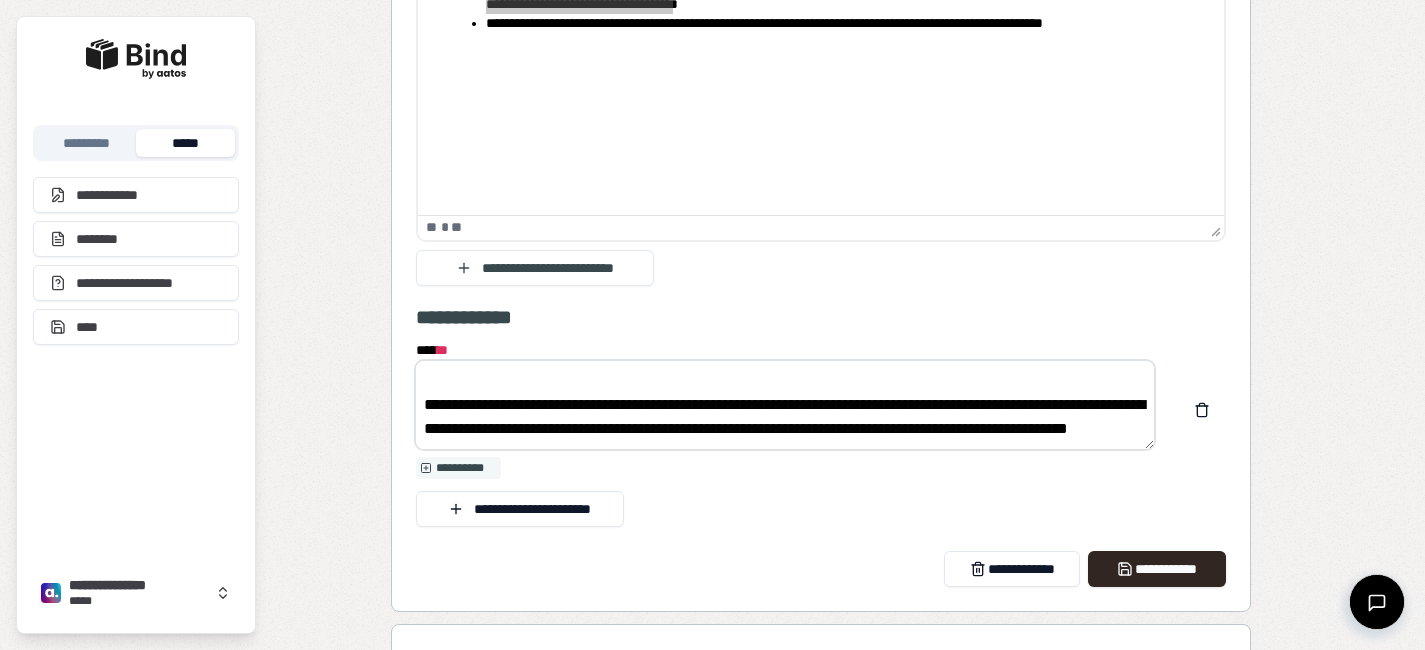 drag, startPoint x: 424, startPoint y: 443, endPoint x: 656, endPoint y: 545, distance: 253.43243 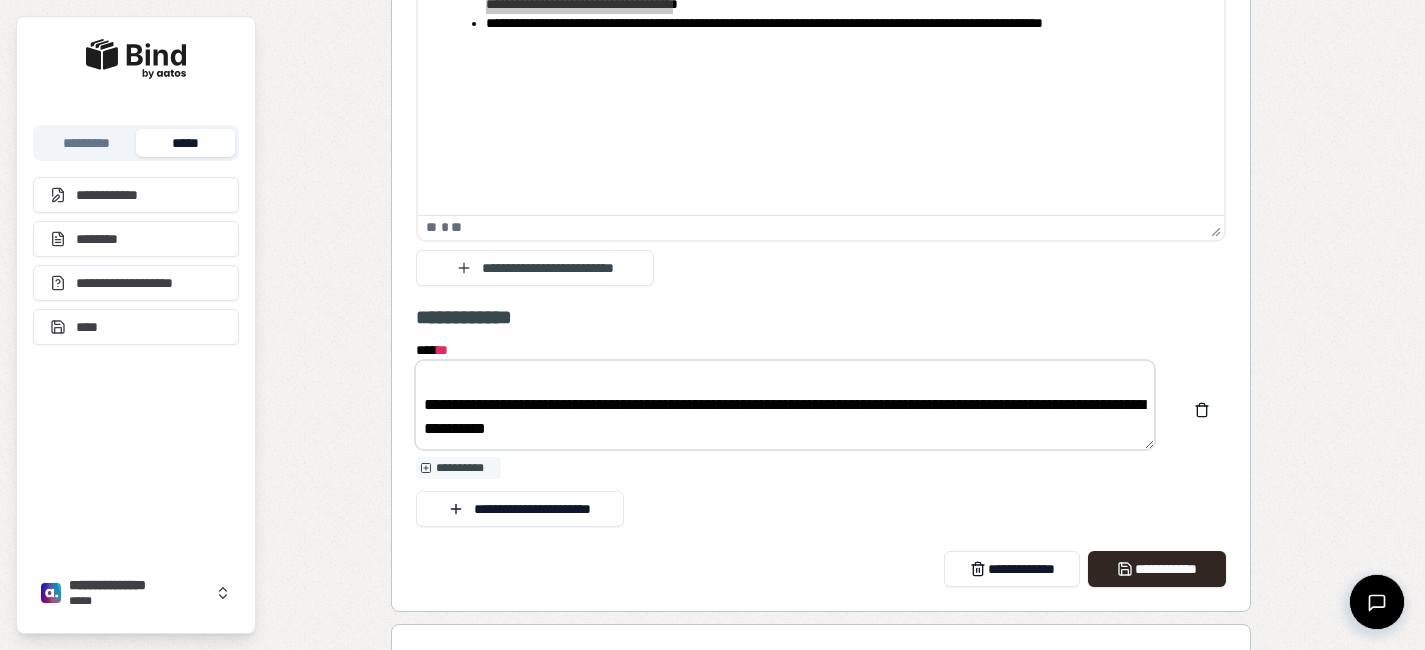 scroll, scrollTop: 24, scrollLeft: 0, axis: vertical 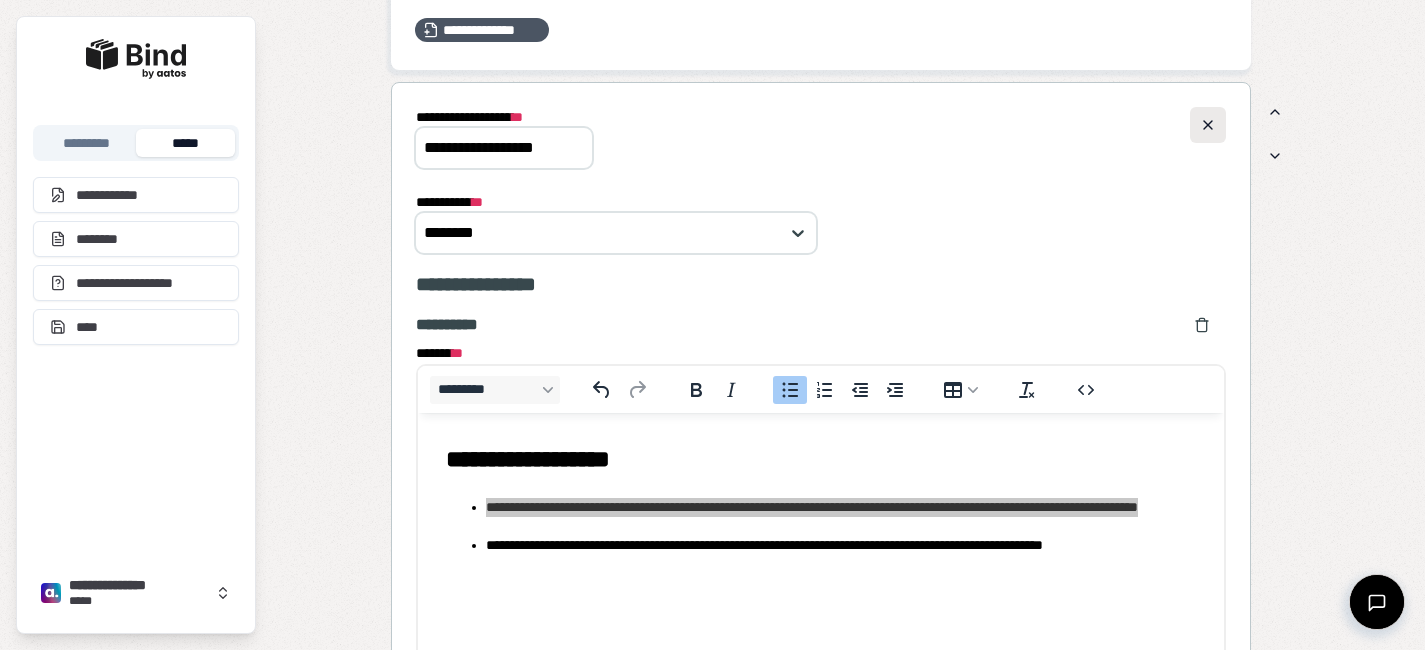 type on "**********" 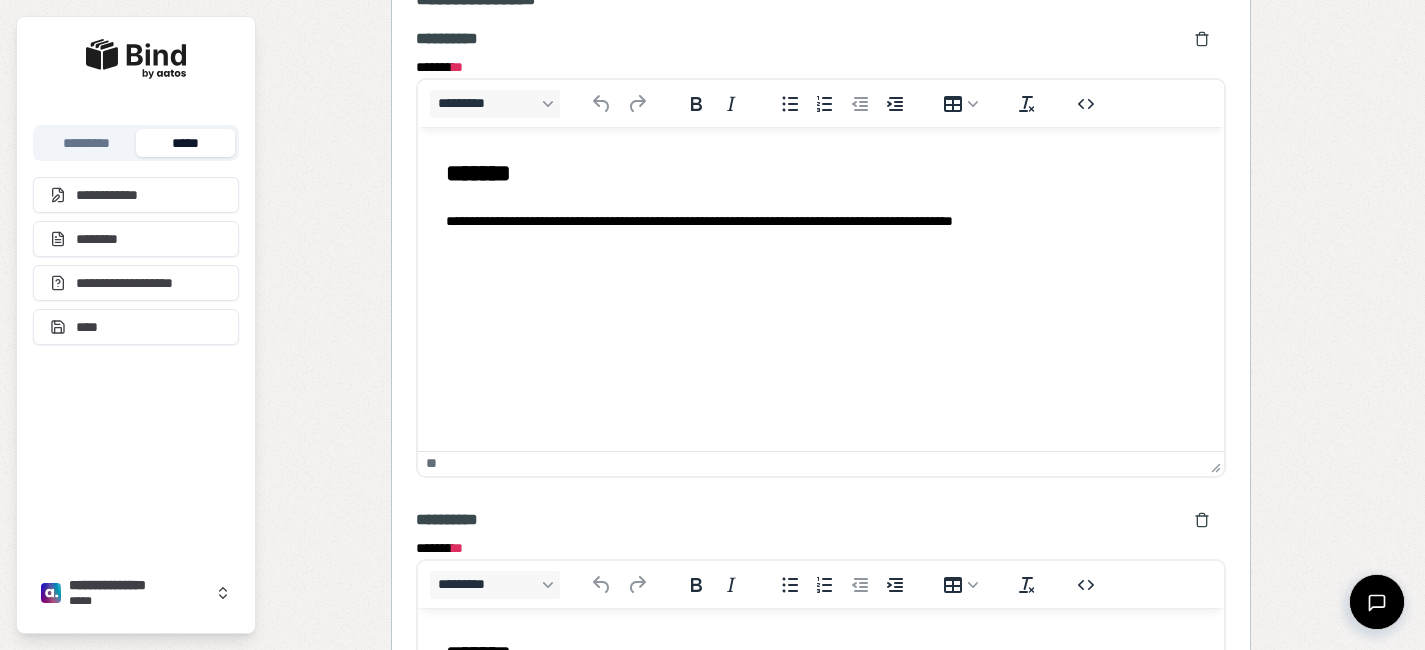 scroll, scrollTop: 2280, scrollLeft: 0, axis: vertical 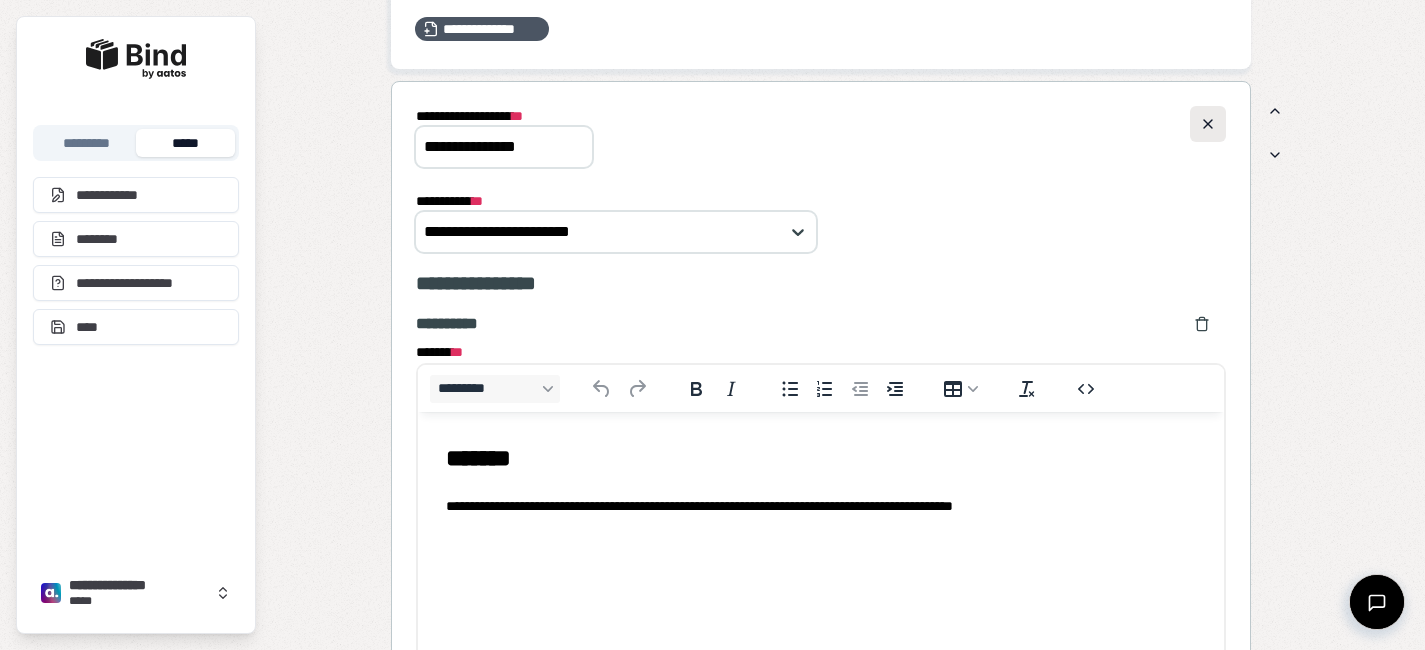 click at bounding box center [1208, 124] 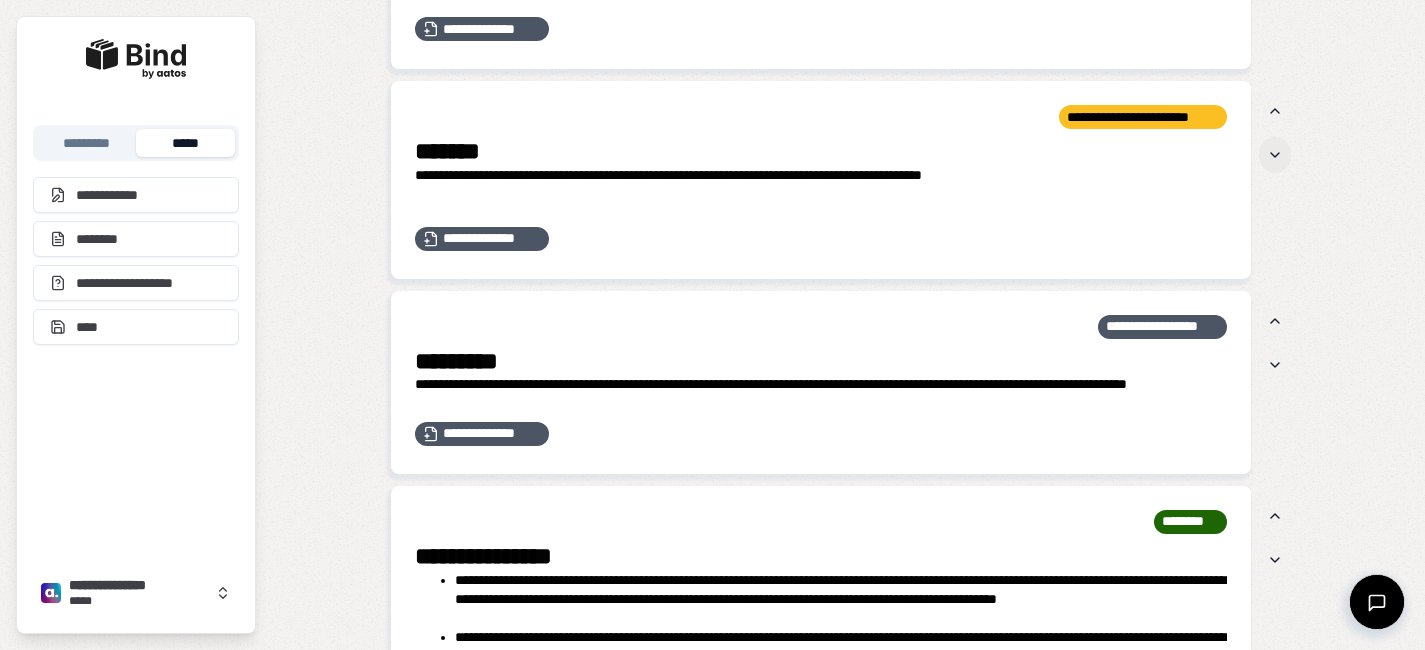 click at bounding box center (1275, 155) 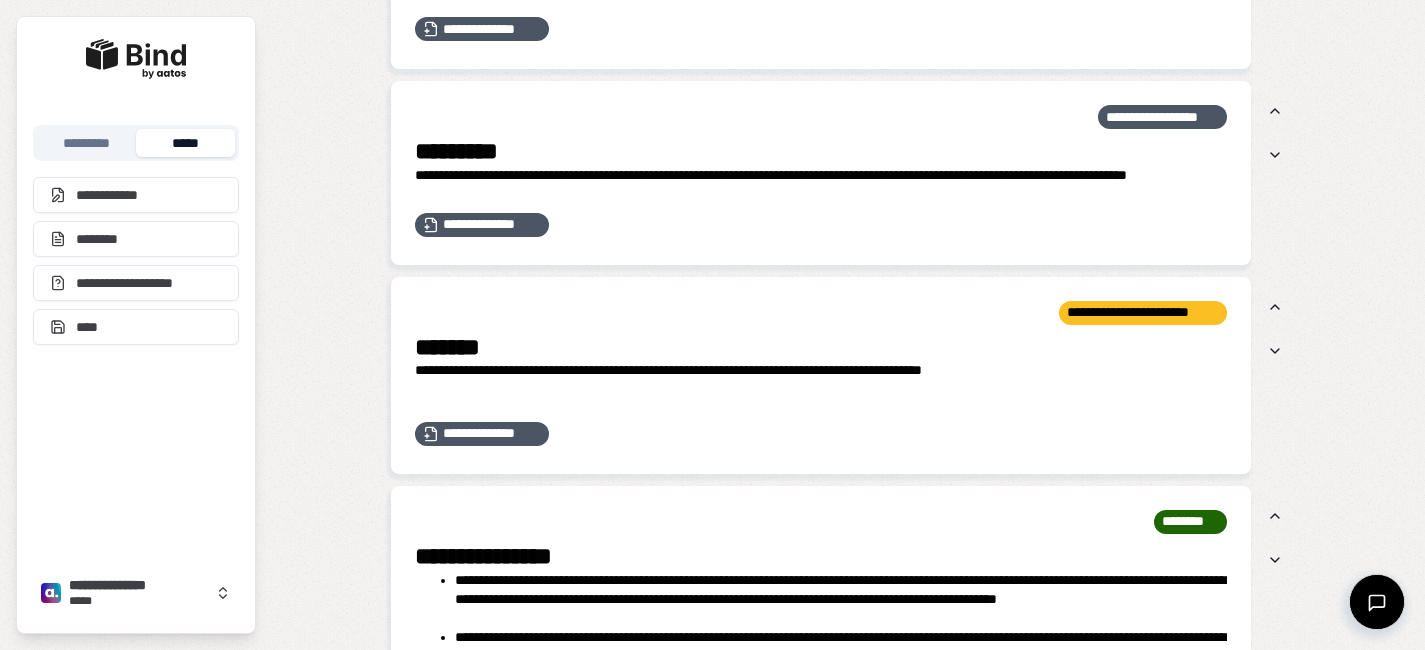 click at bounding box center (1275, 155) 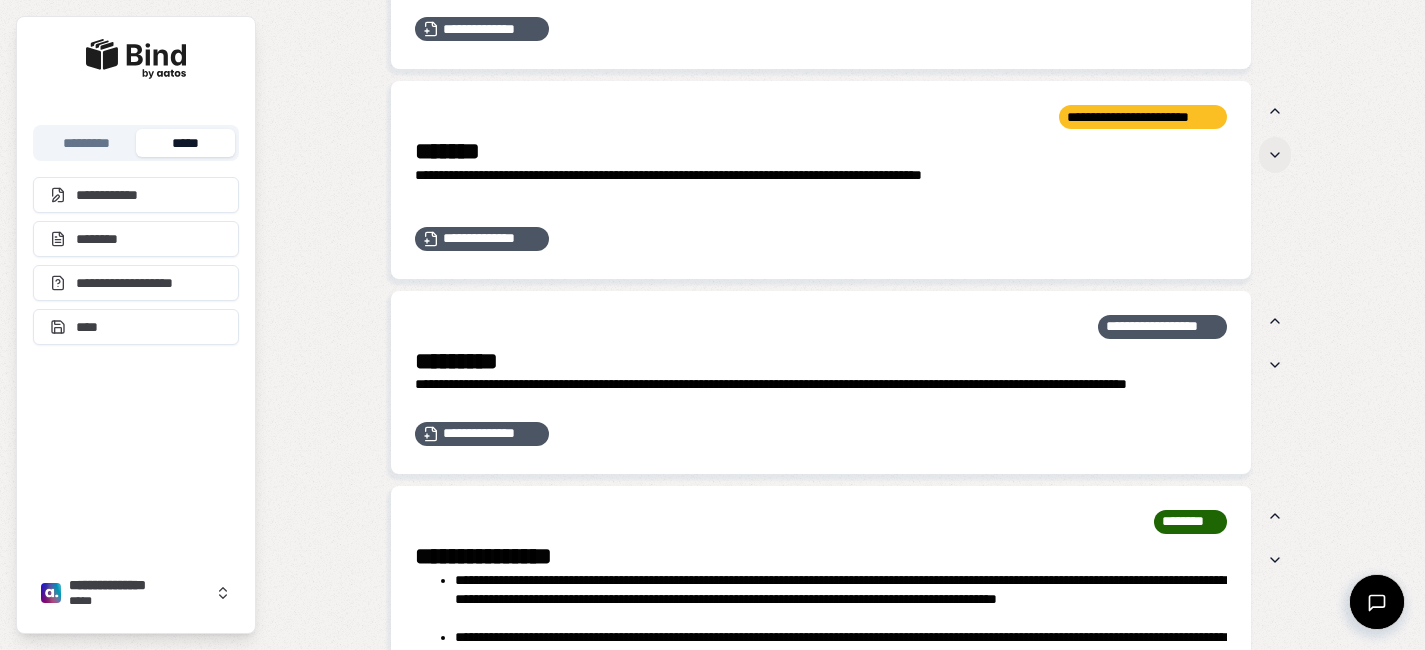 click at bounding box center (1275, 155) 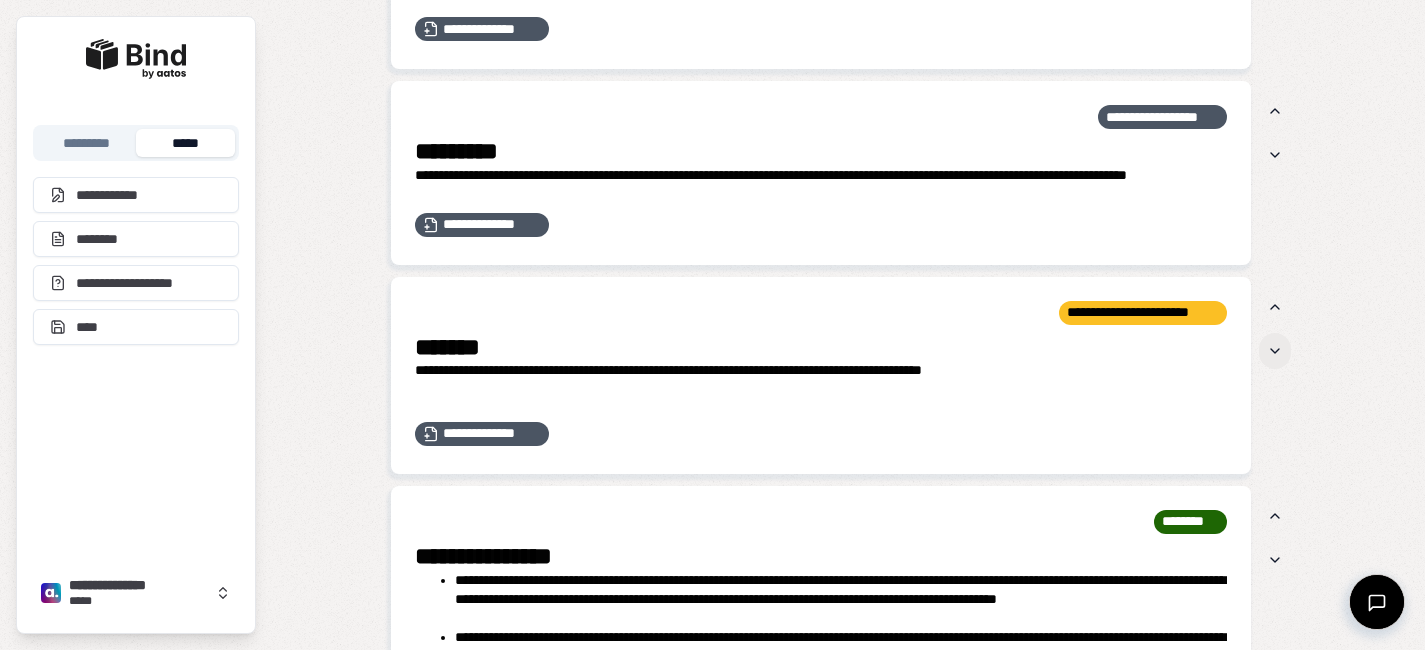 click at bounding box center [1275, 351] 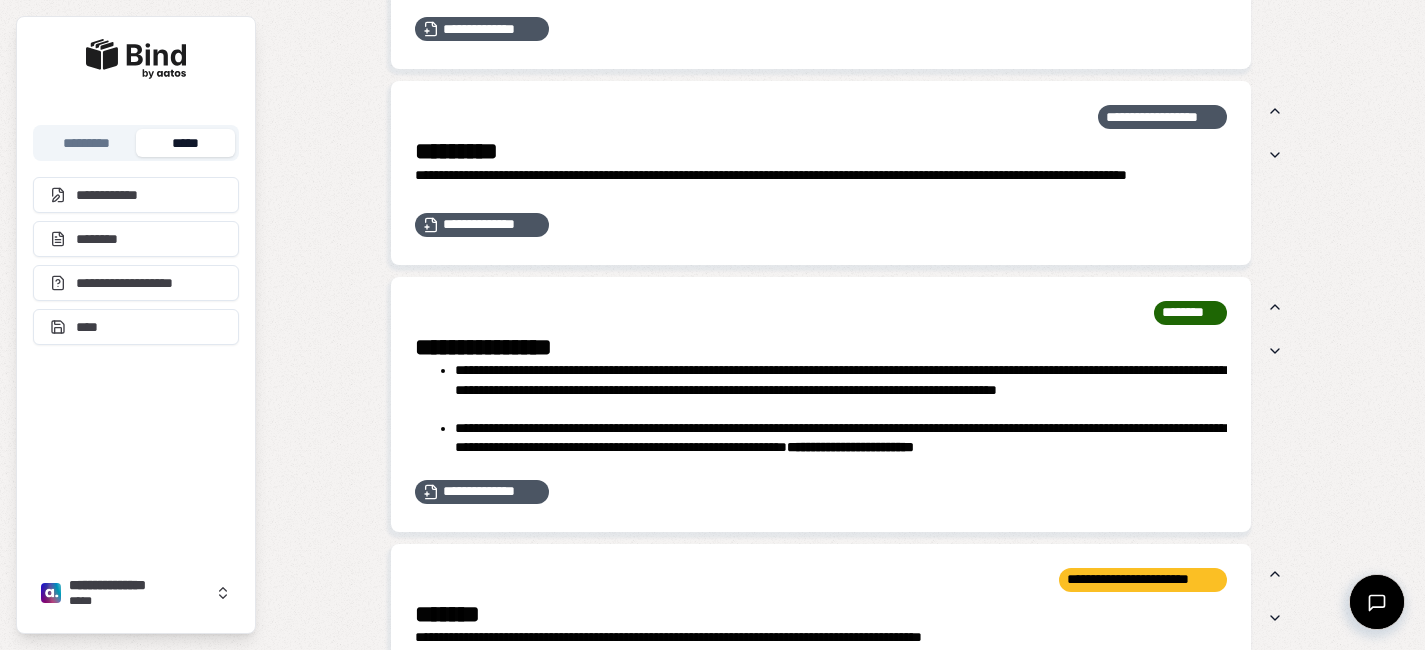 scroll, scrollTop: 2512, scrollLeft: 0, axis: vertical 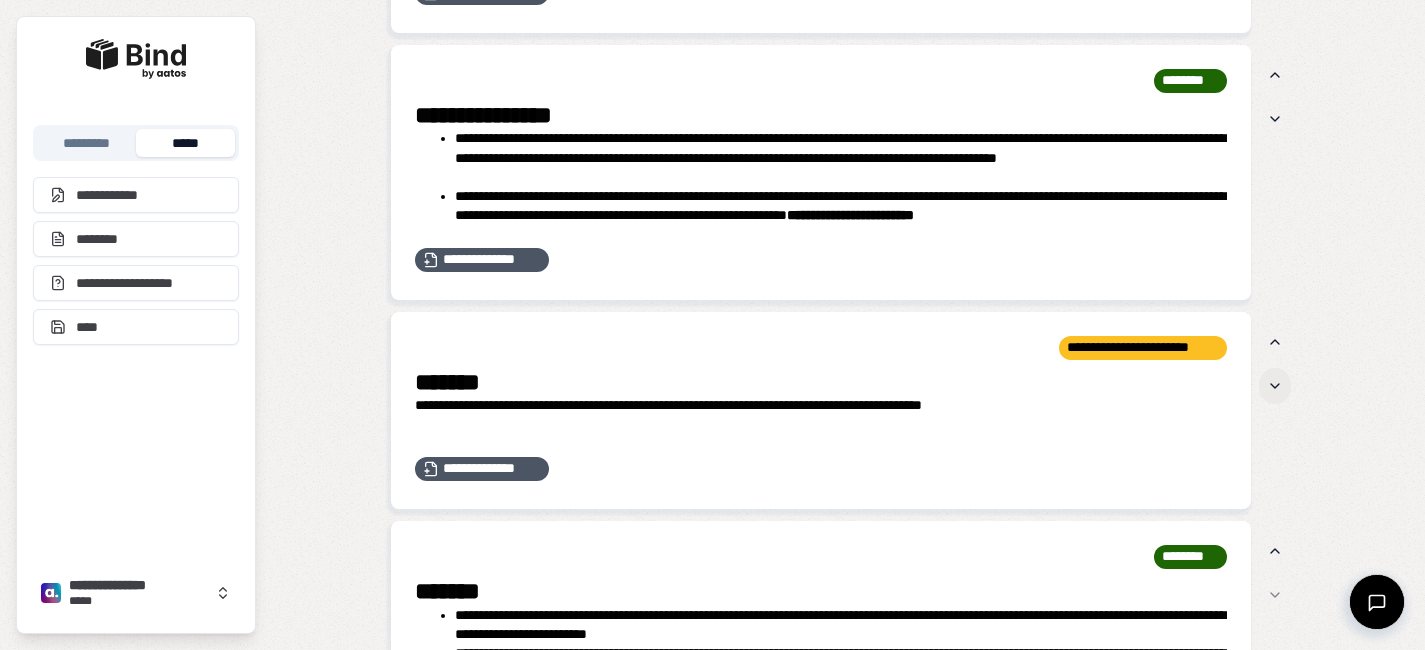 click at bounding box center [1275, 386] 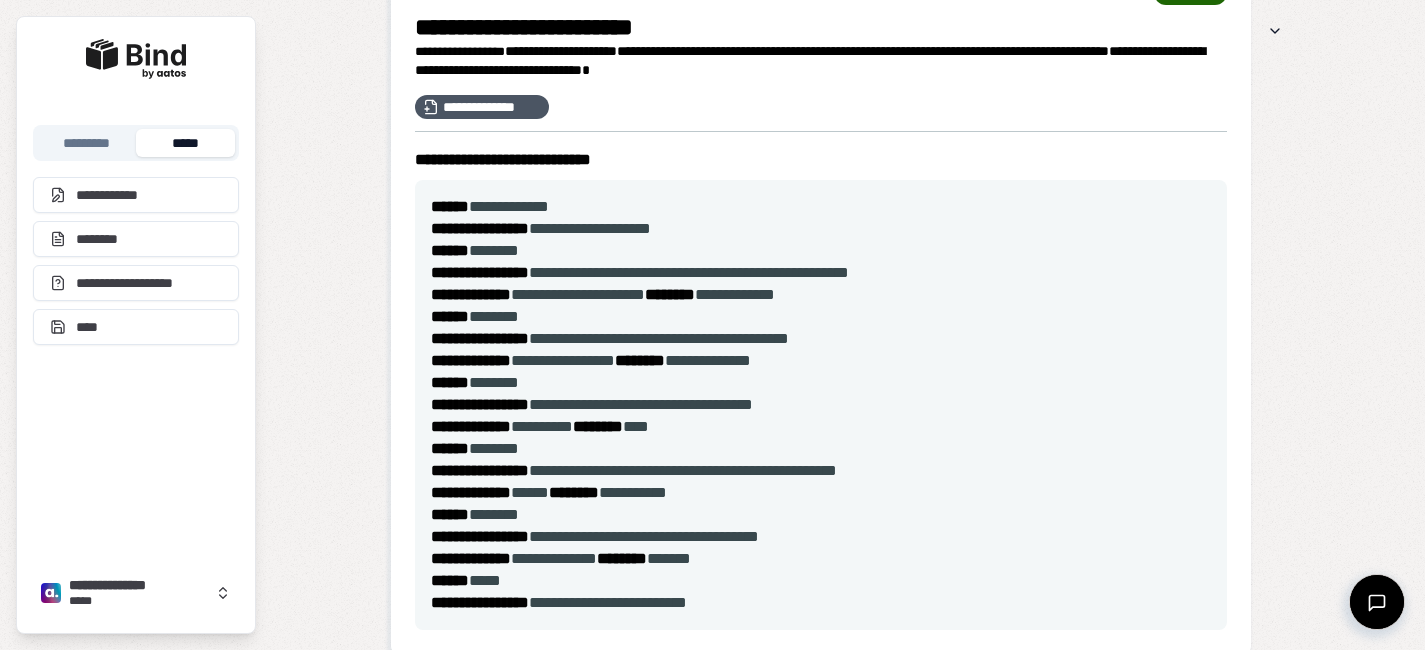 scroll, scrollTop: 0, scrollLeft: 0, axis: both 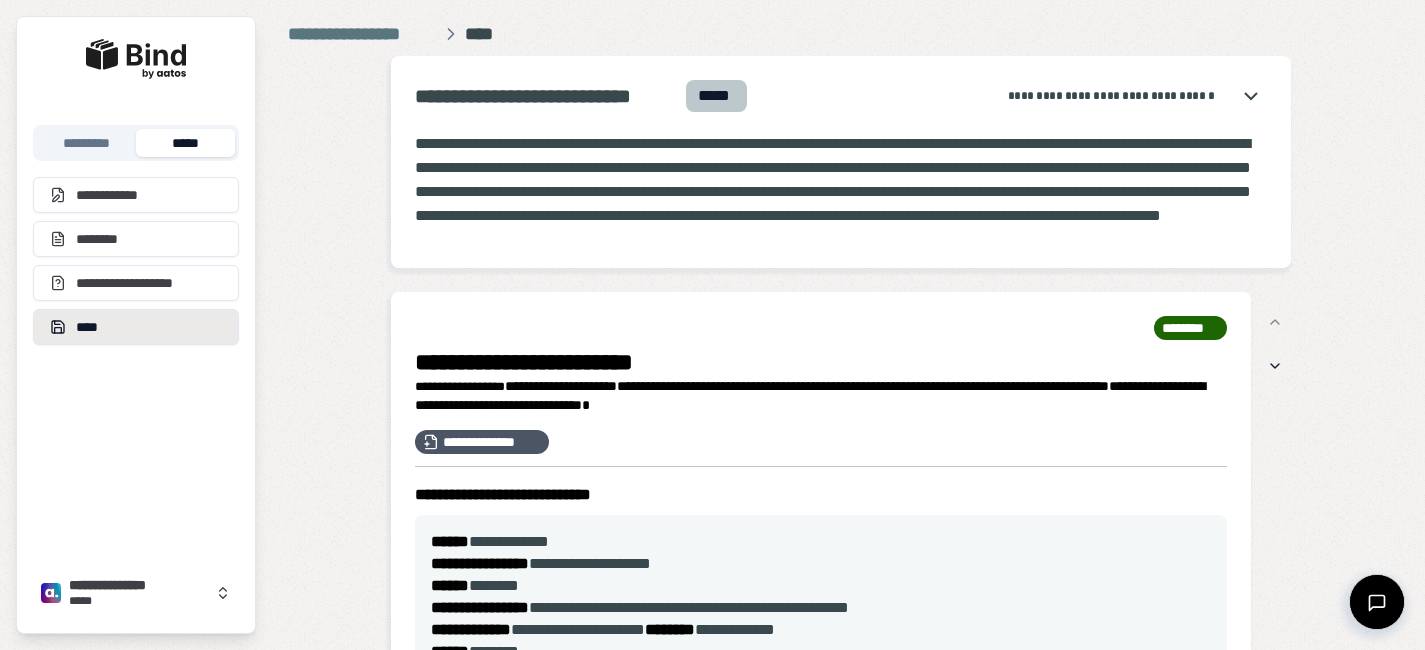 click on "****" at bounding box center [136, 327] 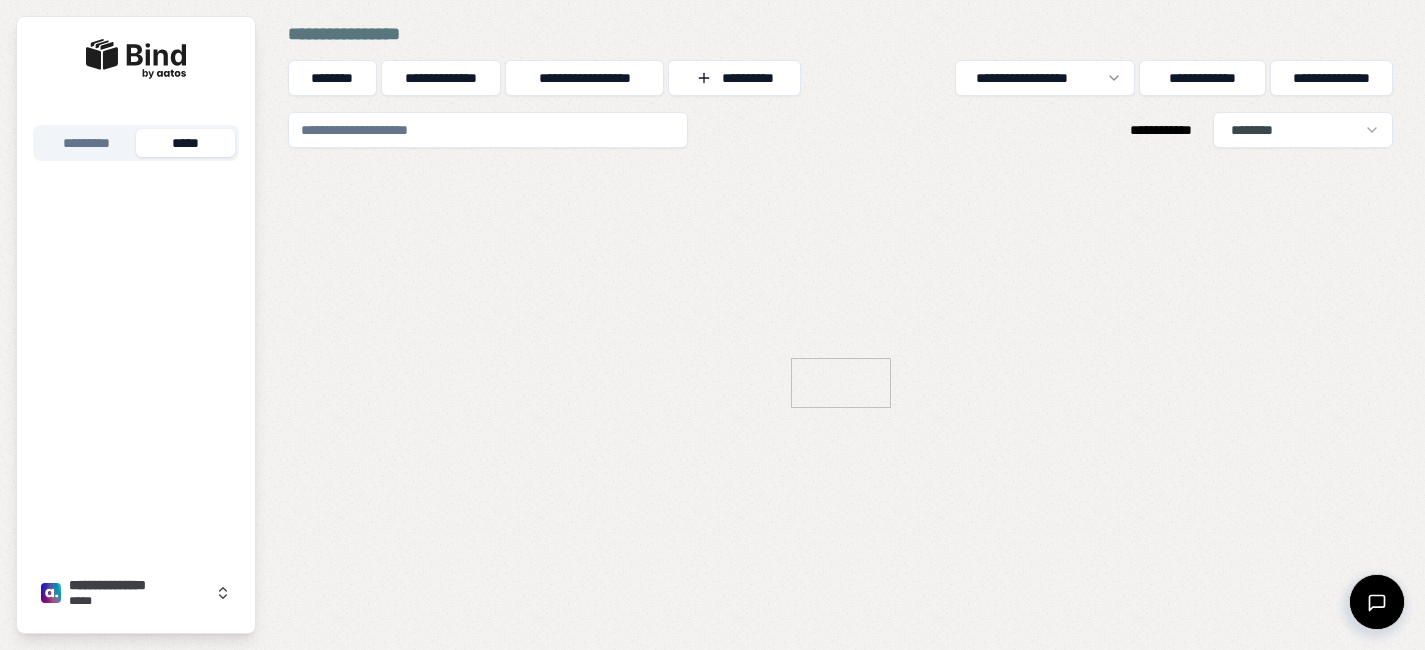 scroll, scrollTop: 0, scrollLeft: 0, axis: both 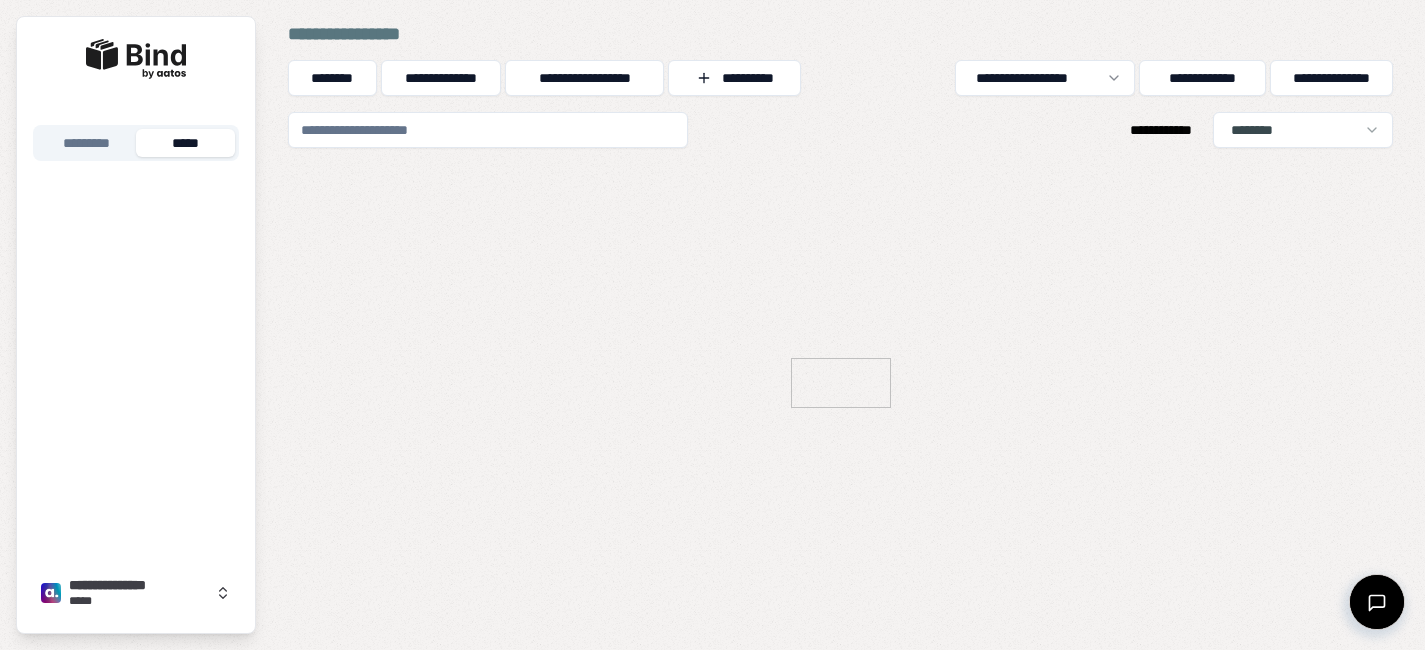 click at bounding box center (488, 130) 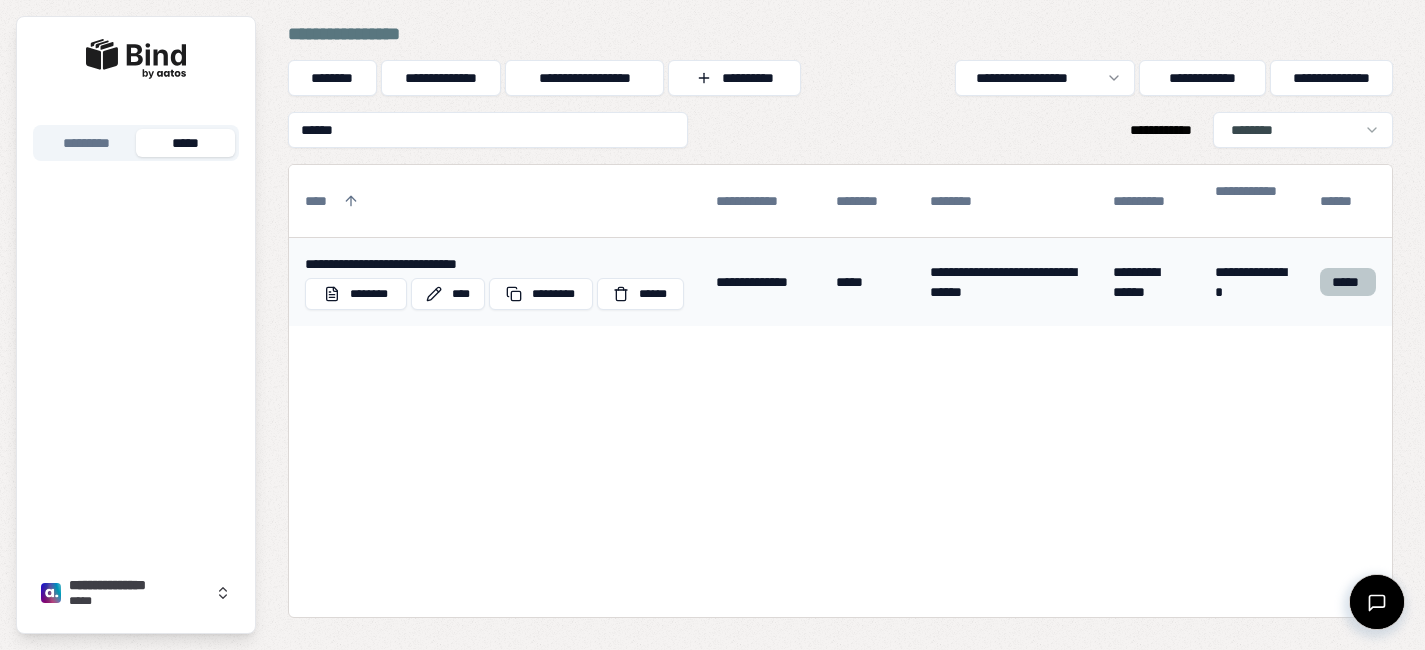 type on "******" 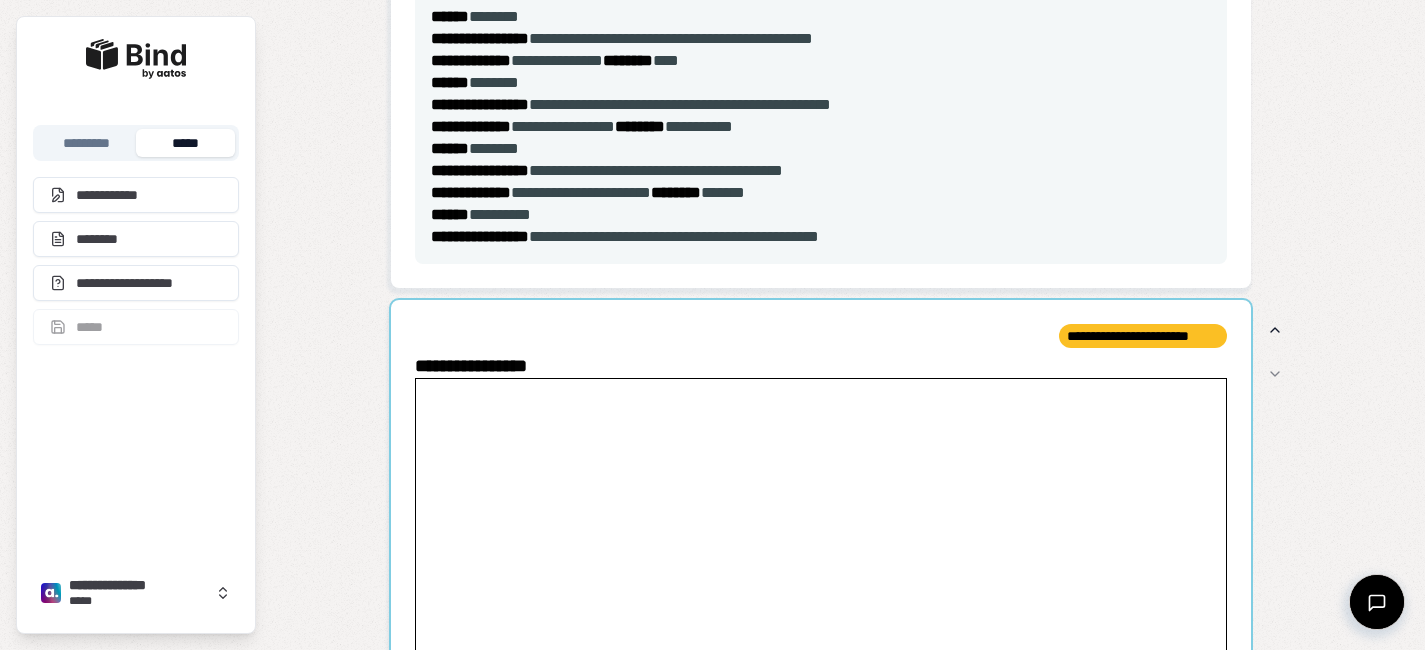 scroll, scrollTop: 1735, scrollLeft: 0, axis: vertical 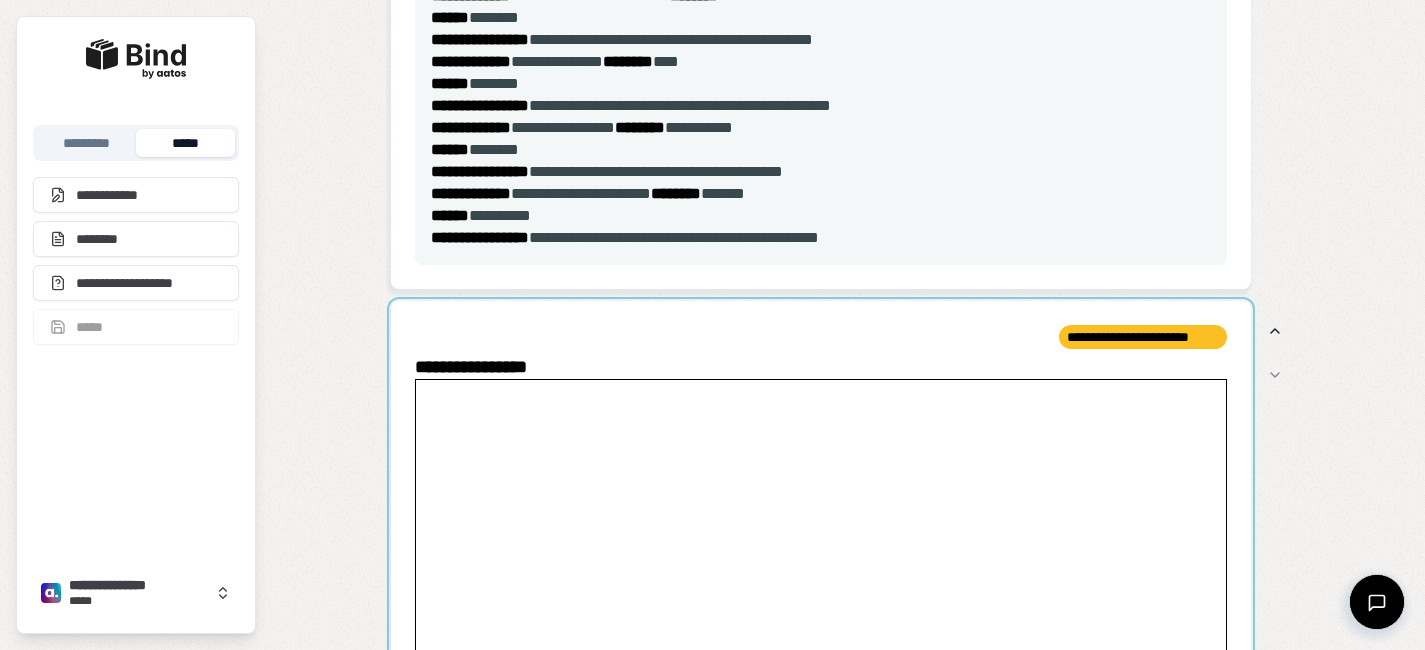 click at bounding box center [821, 539] 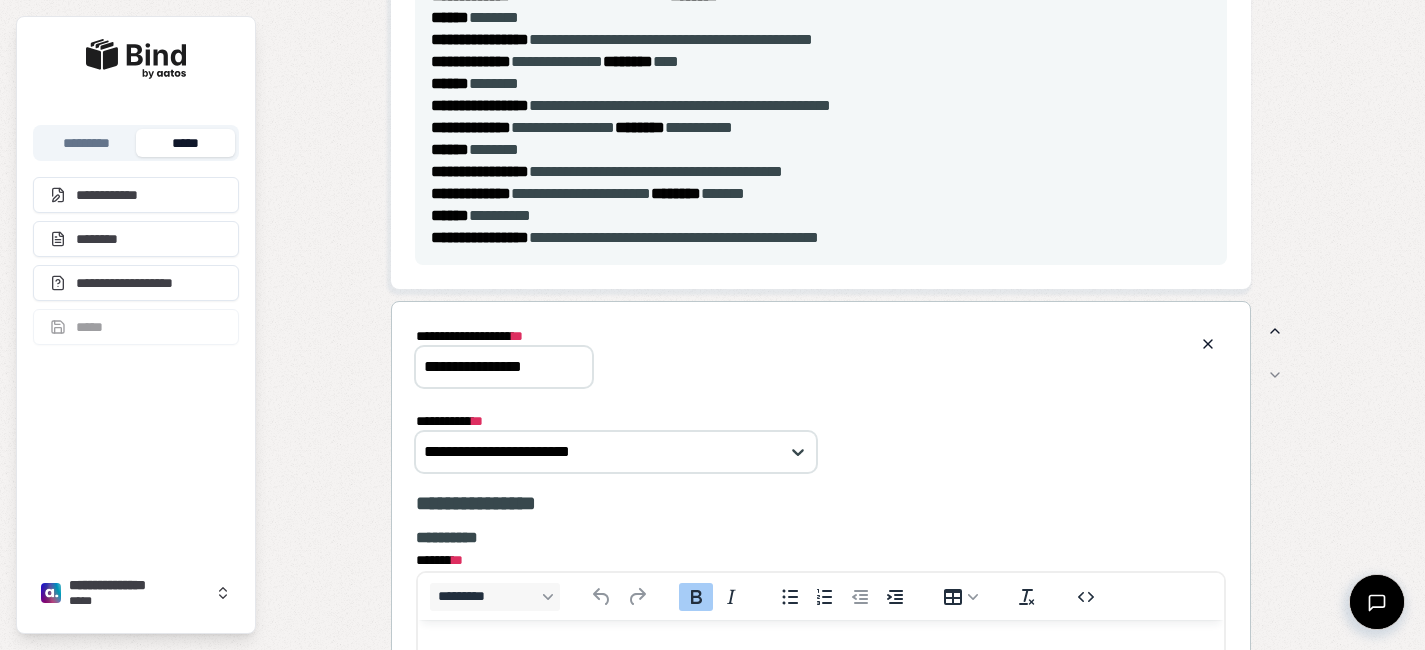 scroll, scrollTop: 0, scrollLeft: 0, axis: both 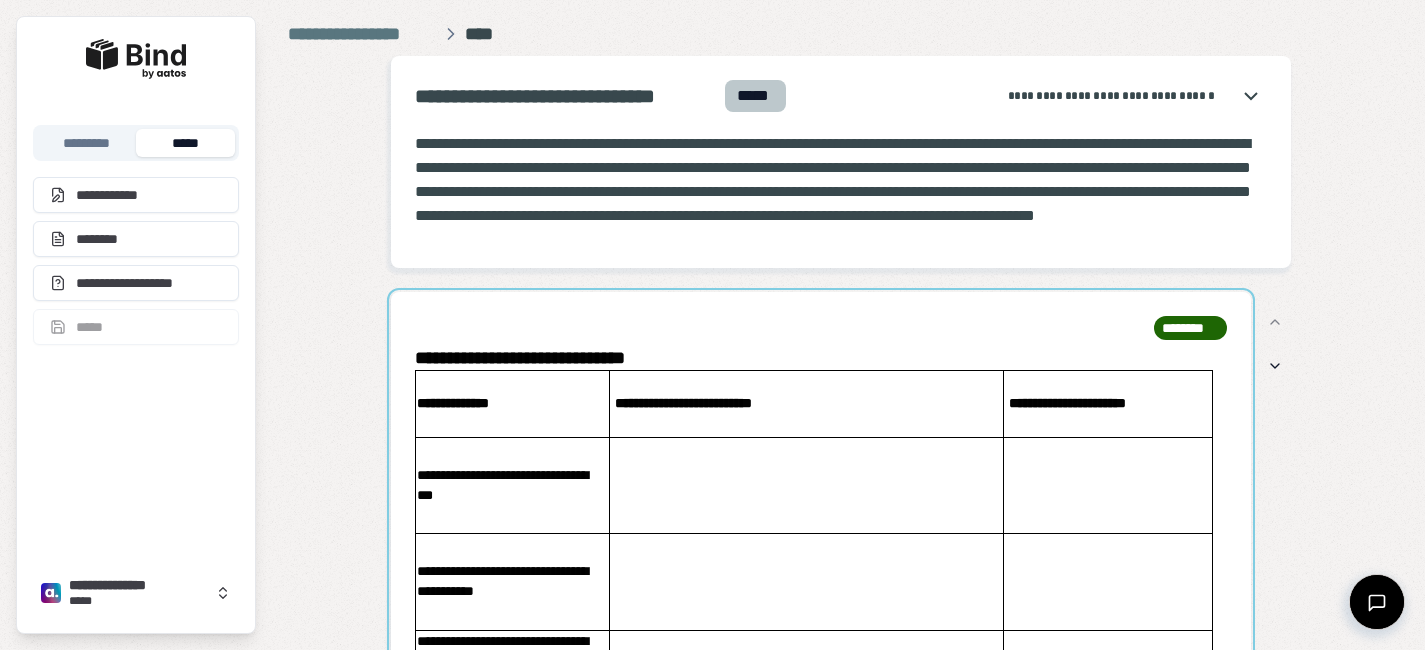 click at bounding box center (821, 1158) 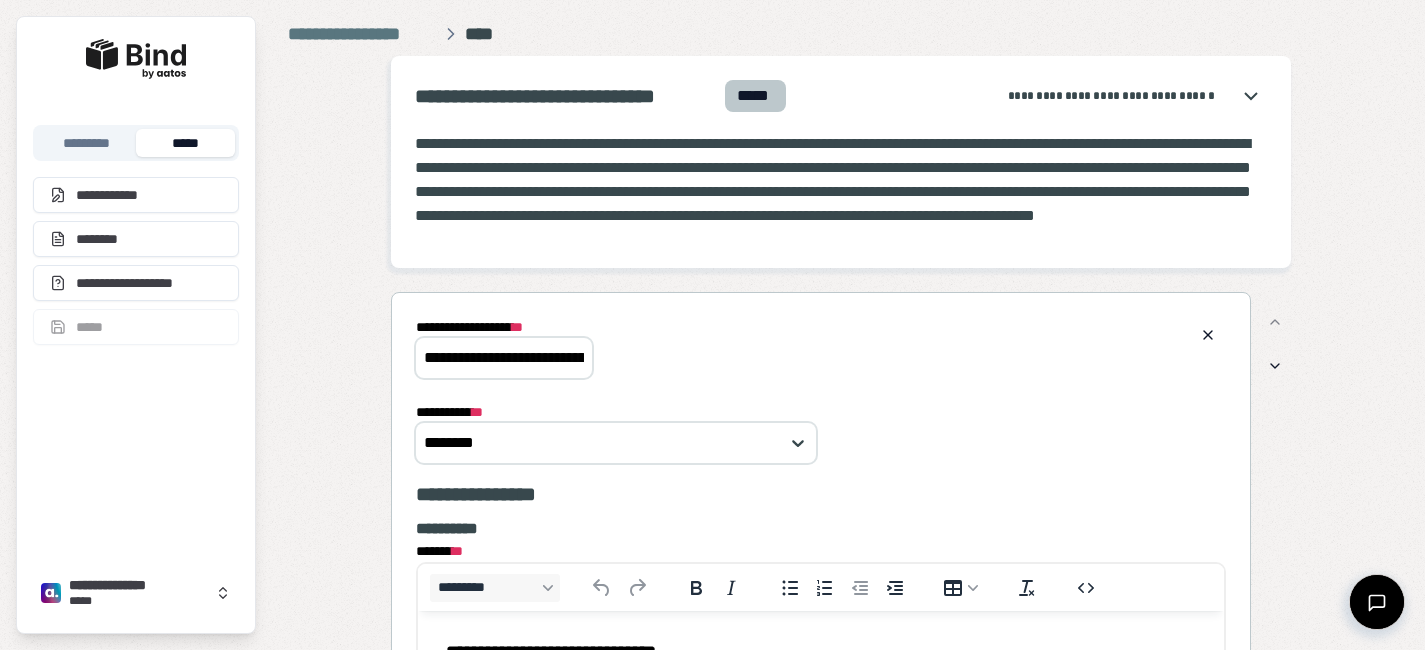 scroll, scrollTop: 0, scrollLeft: 0, axis: both 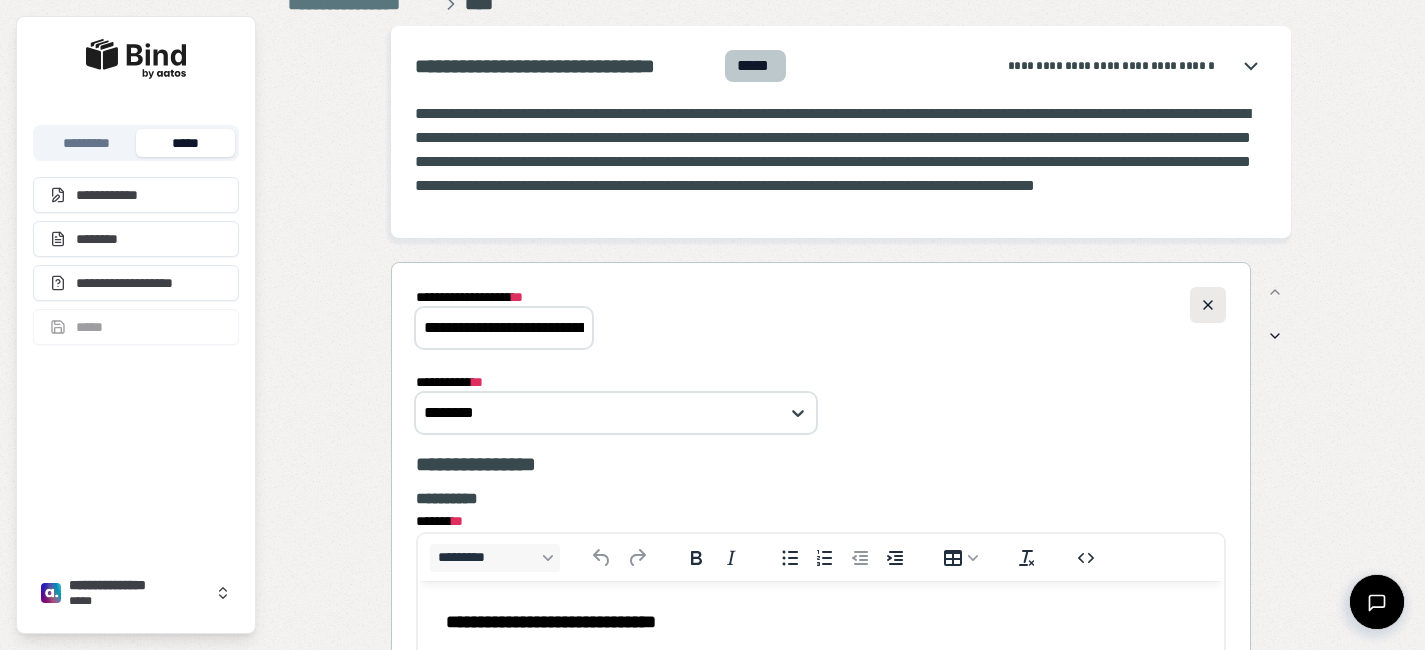 click at bounding box center [1208, 305] 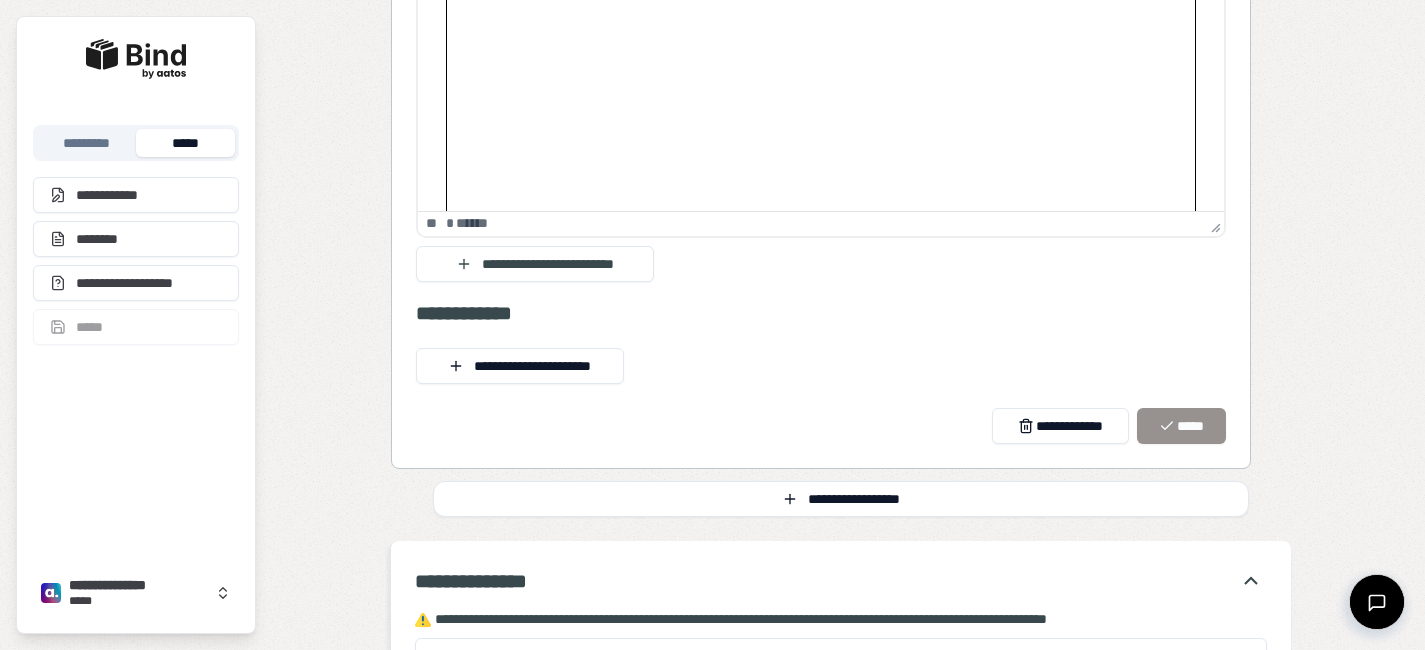scroll, scrollTop: 2482, scrollLeft: 0, axis: vertical 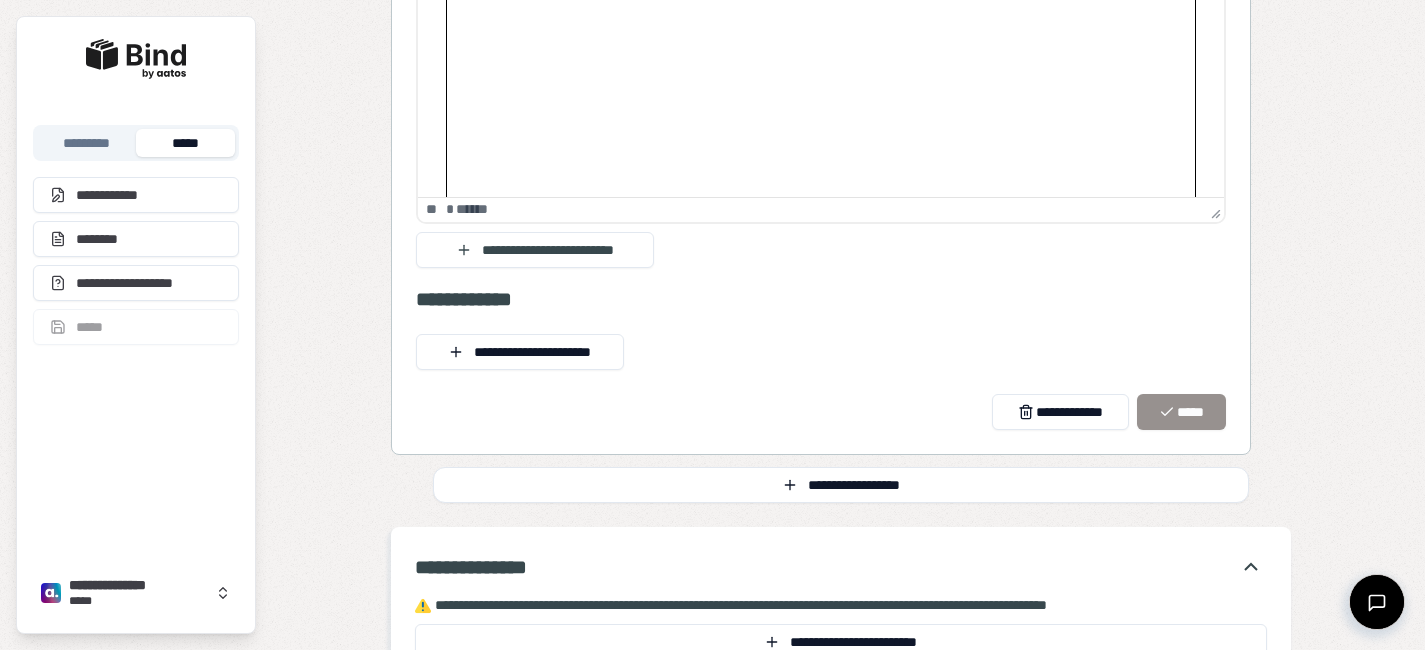 click on "*****" at bounding box center (185, 143) 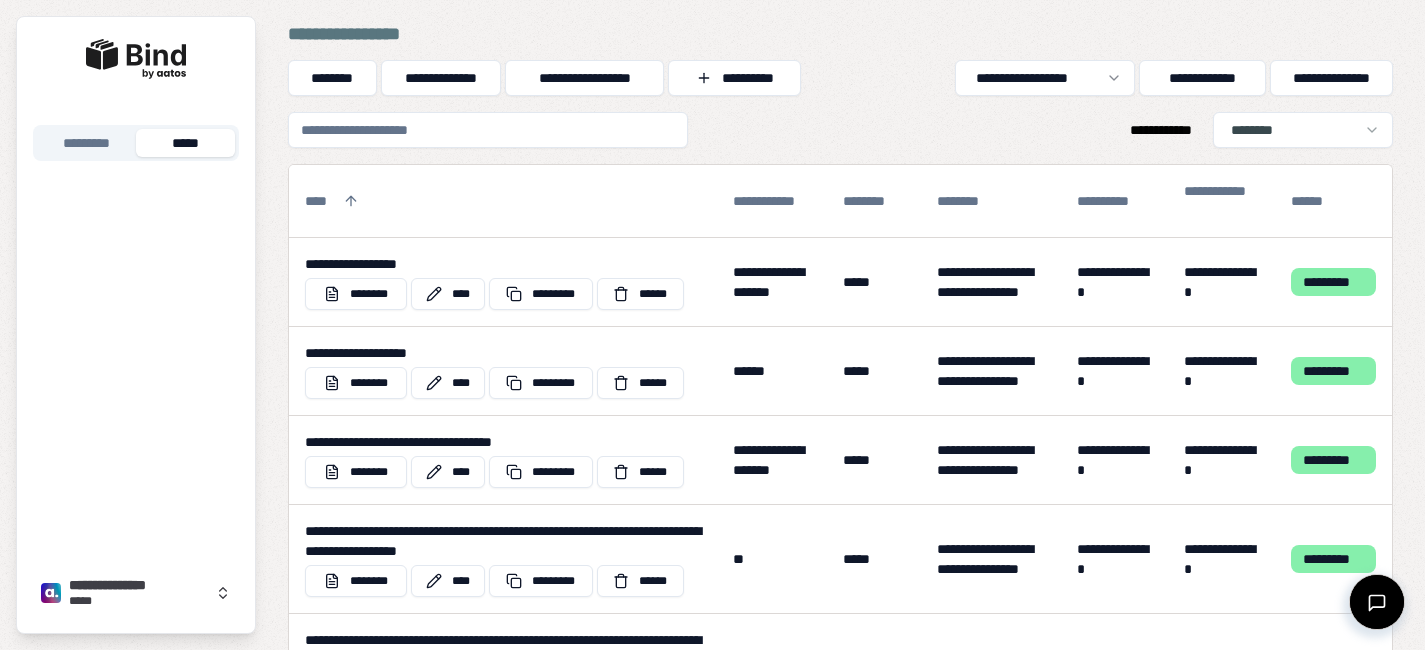 click at bounding box center (488, 130) 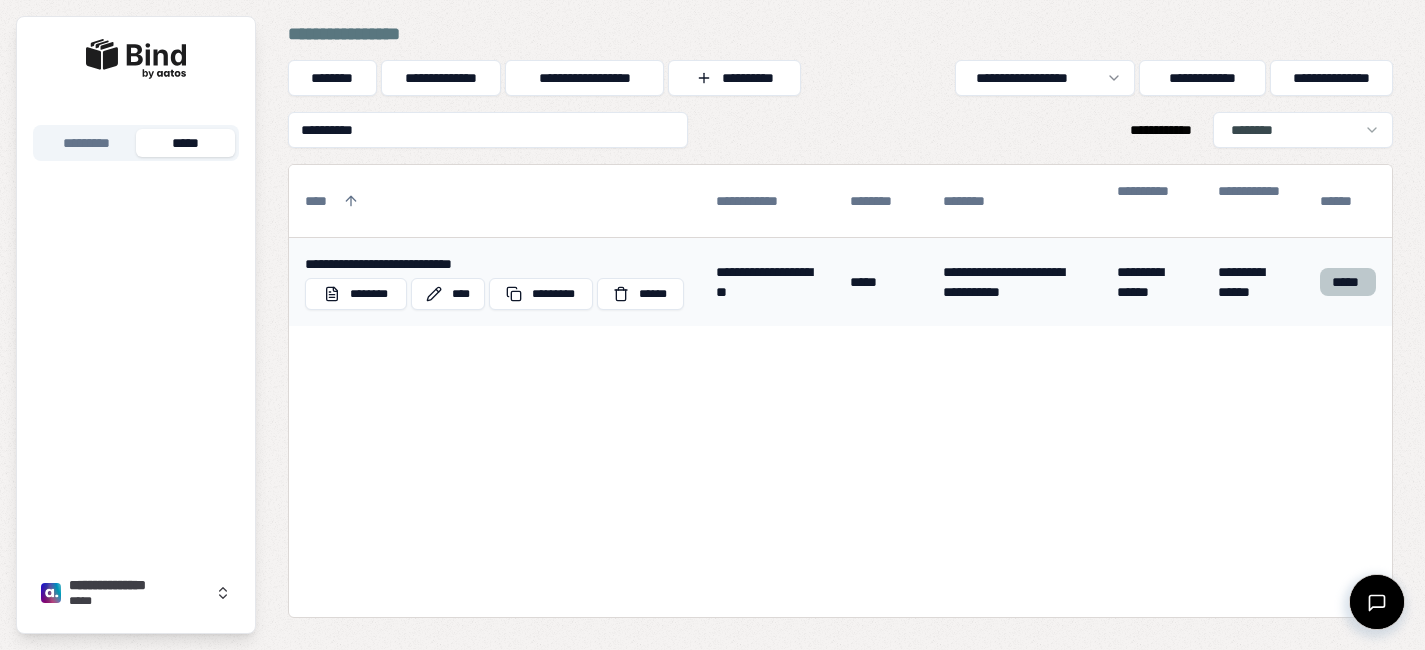type on "**********" 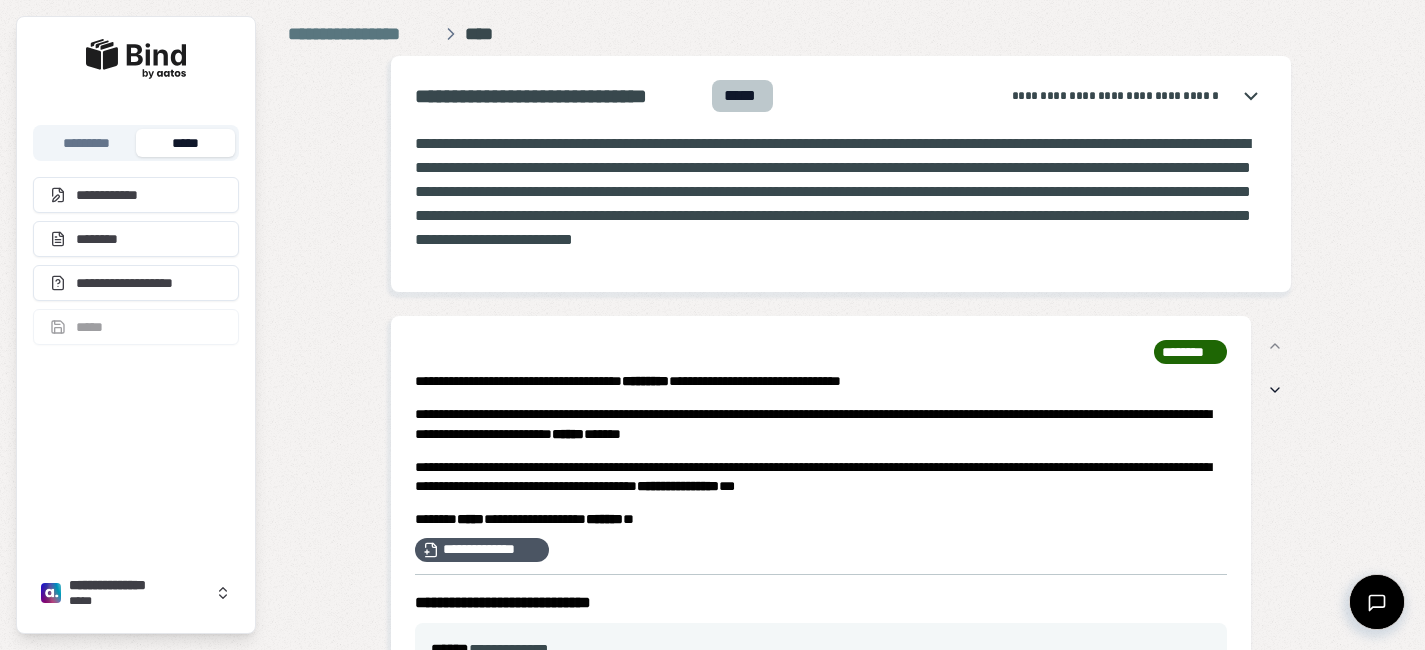 click on "*****" at bounding box center [185, 143] 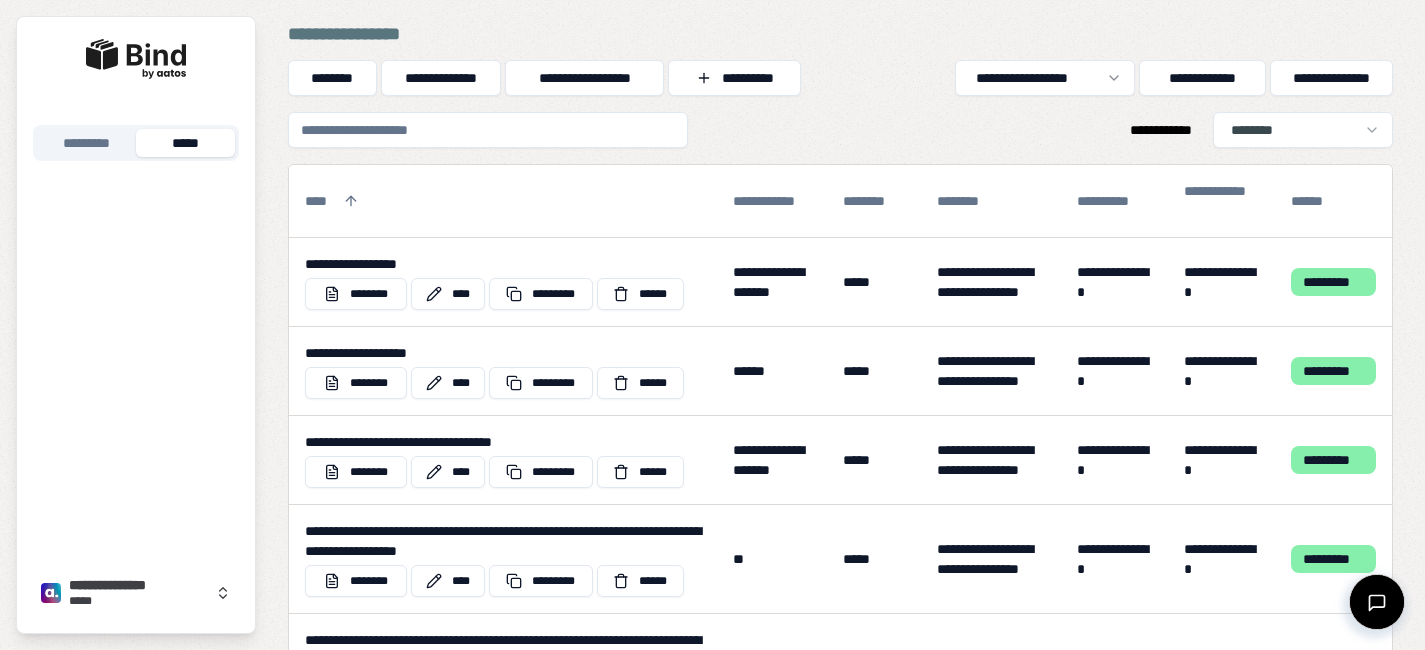 click at bounding box center [488, 130] 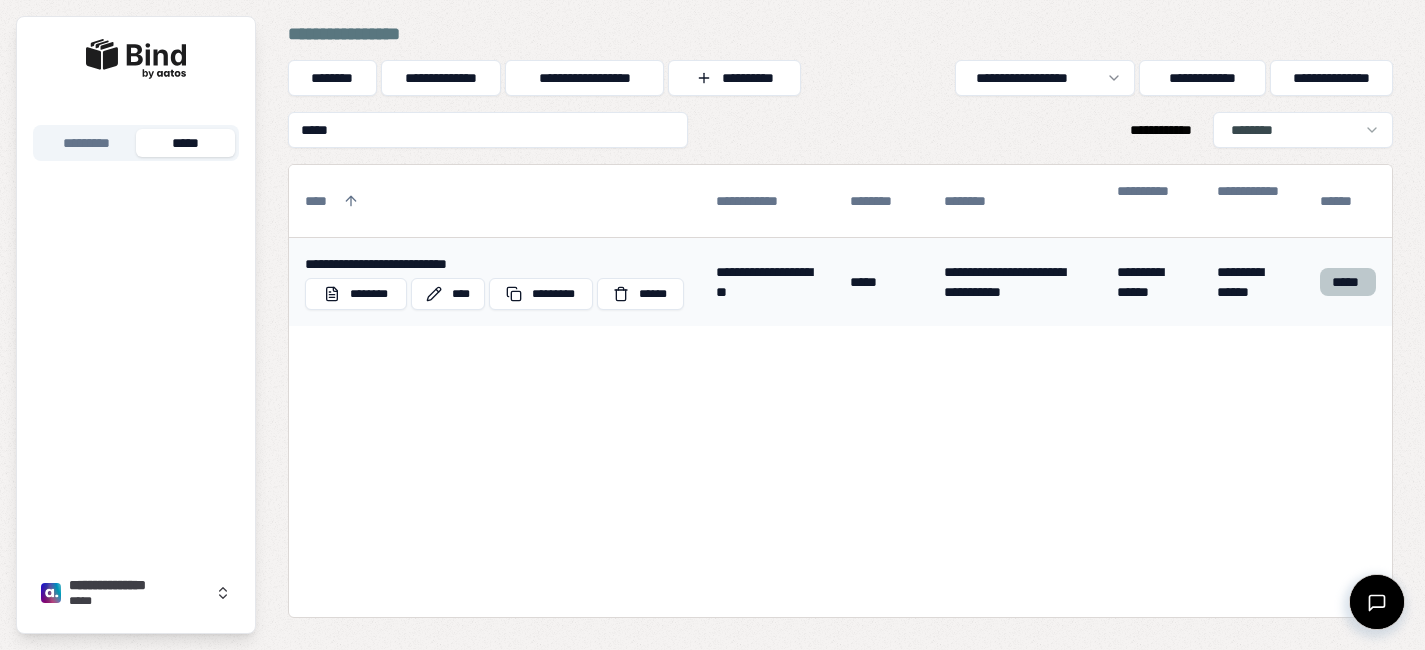 type on "*****" 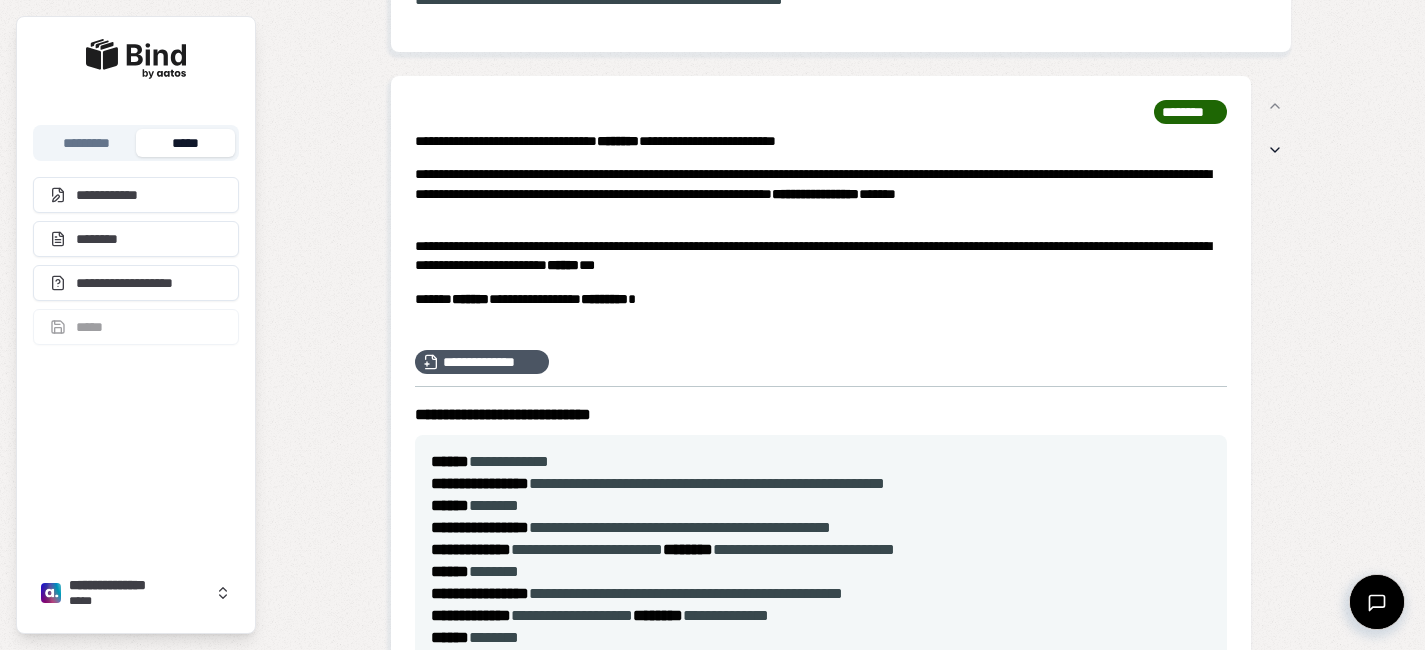 scroll, scrollTop: 229, scrollLeft: 0, axis: vertical 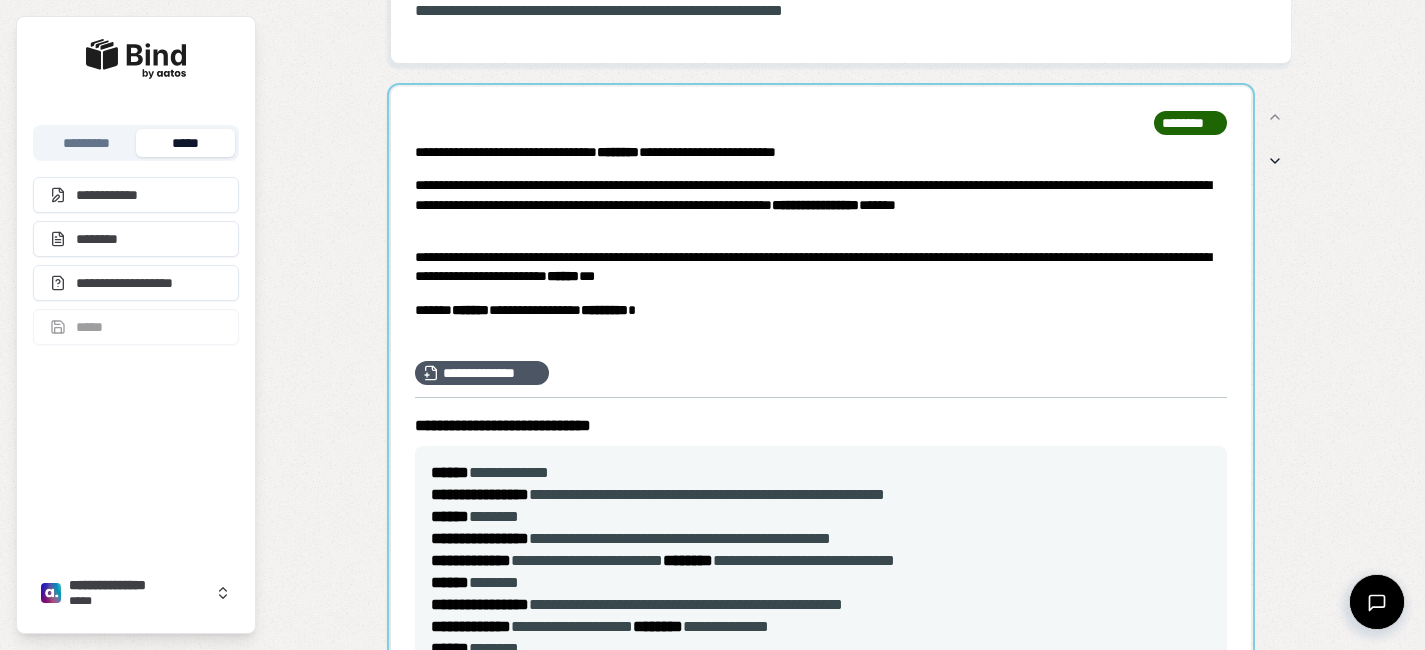 click at bounding box center (821, 580) 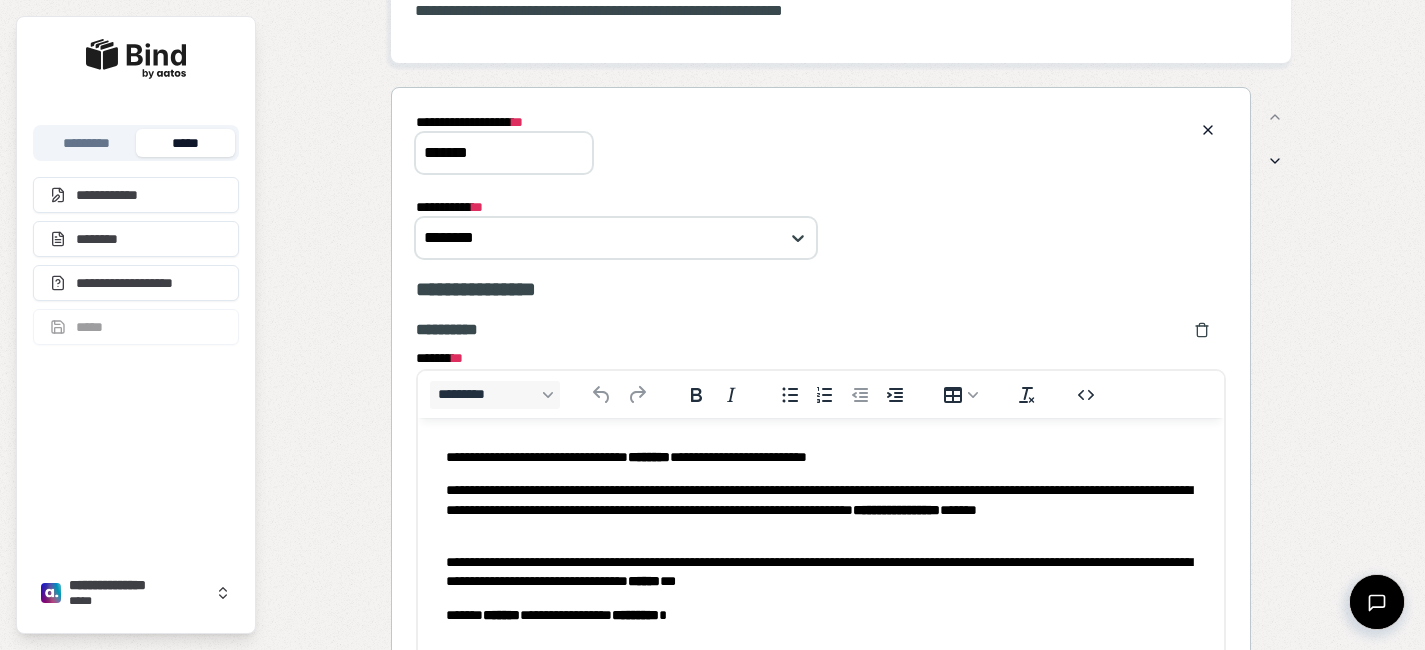 scroll, scrollTop: 0, scrollLeft: 0, axis: both 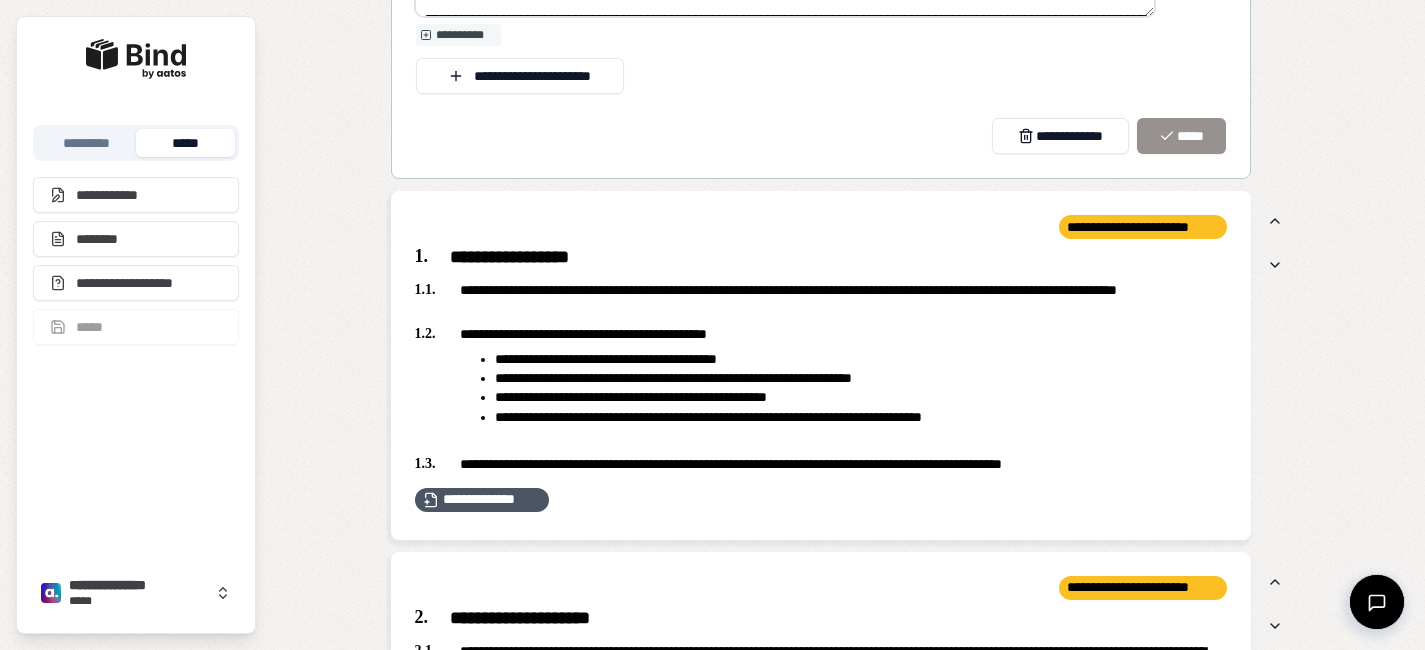 click on "**********" at bounding box center [821, 299] 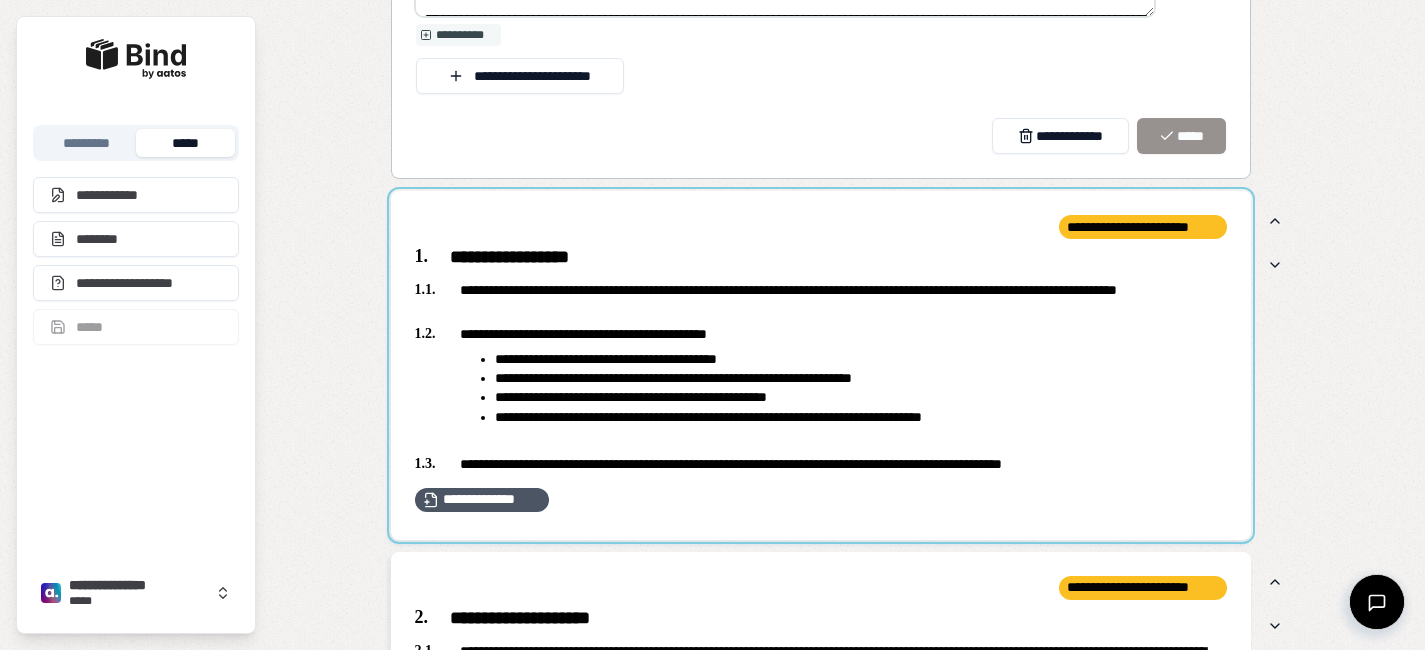 click at bounding box center [821, 365] 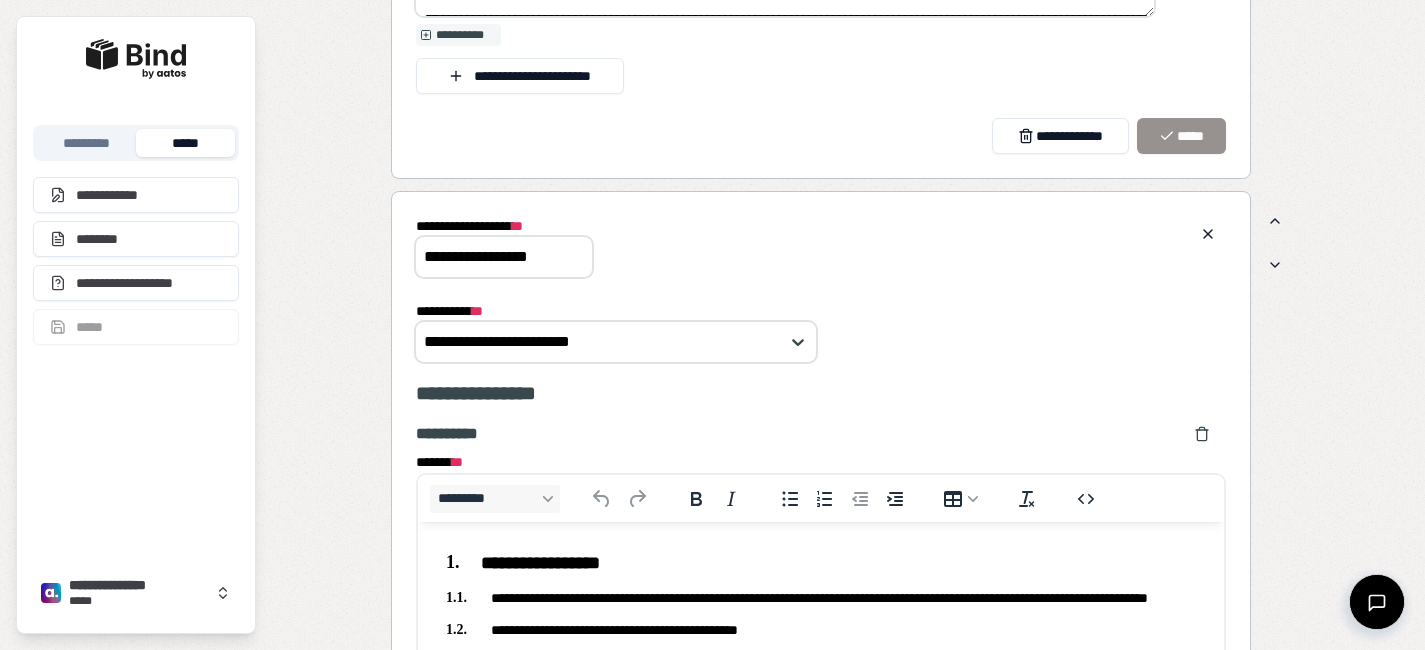 scroll, scrollTop: 0, scrollLeft: 0, axis: both 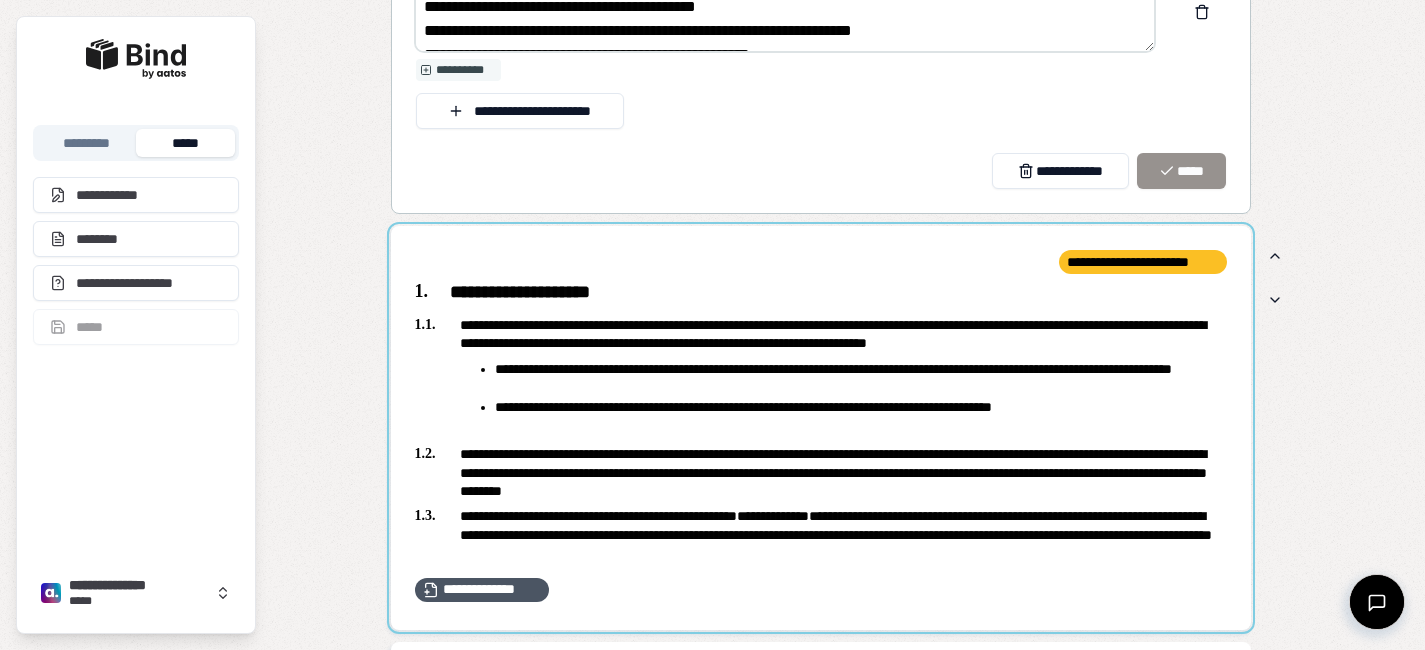 click at bounding box center (821, 428) 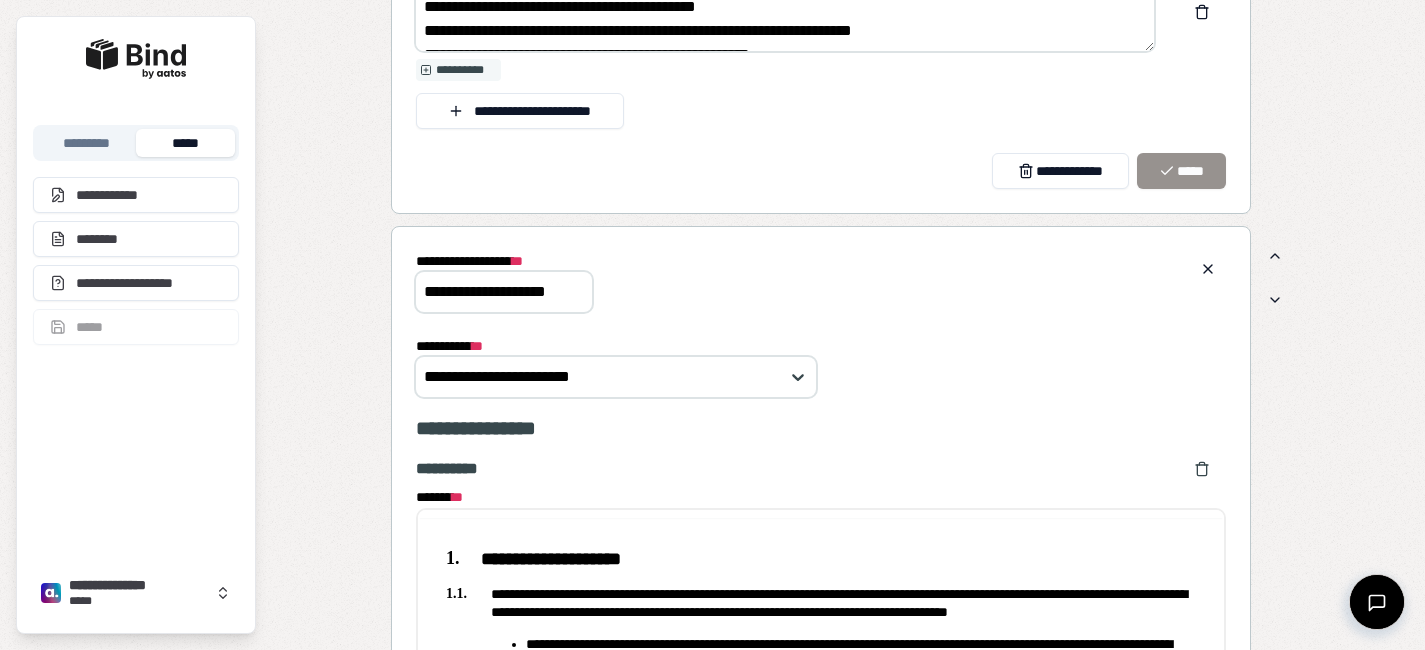 scroll, scrollTop: 0, scrollLeft: 0, axis: both 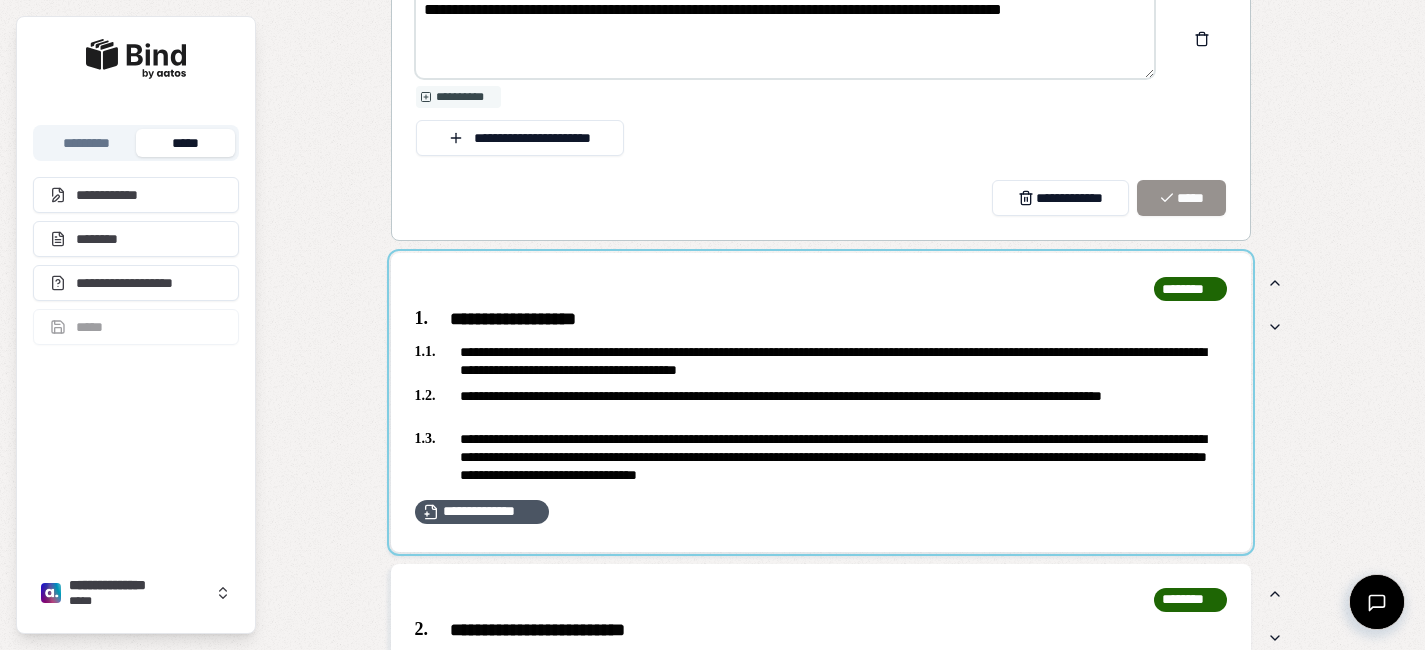 click at bounding box center [821, 402] 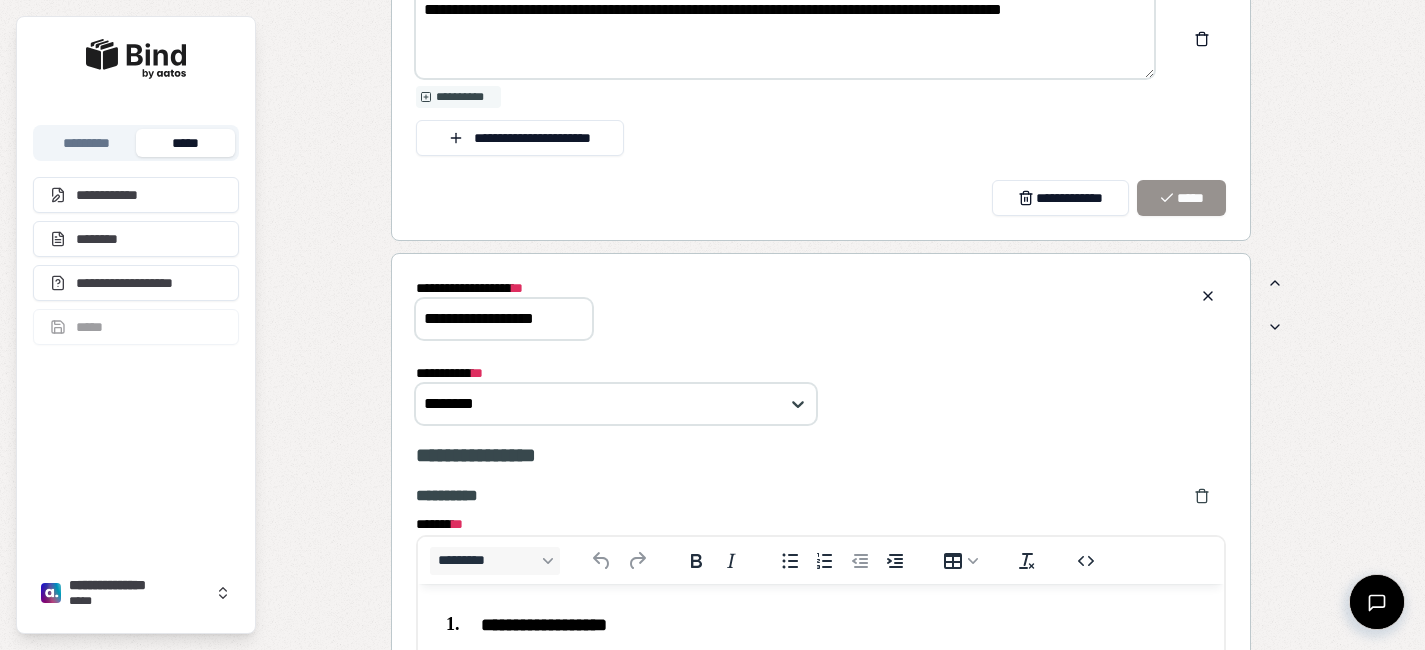 scroll, scrollTop: 0, scrollLeft: 0, axis: both 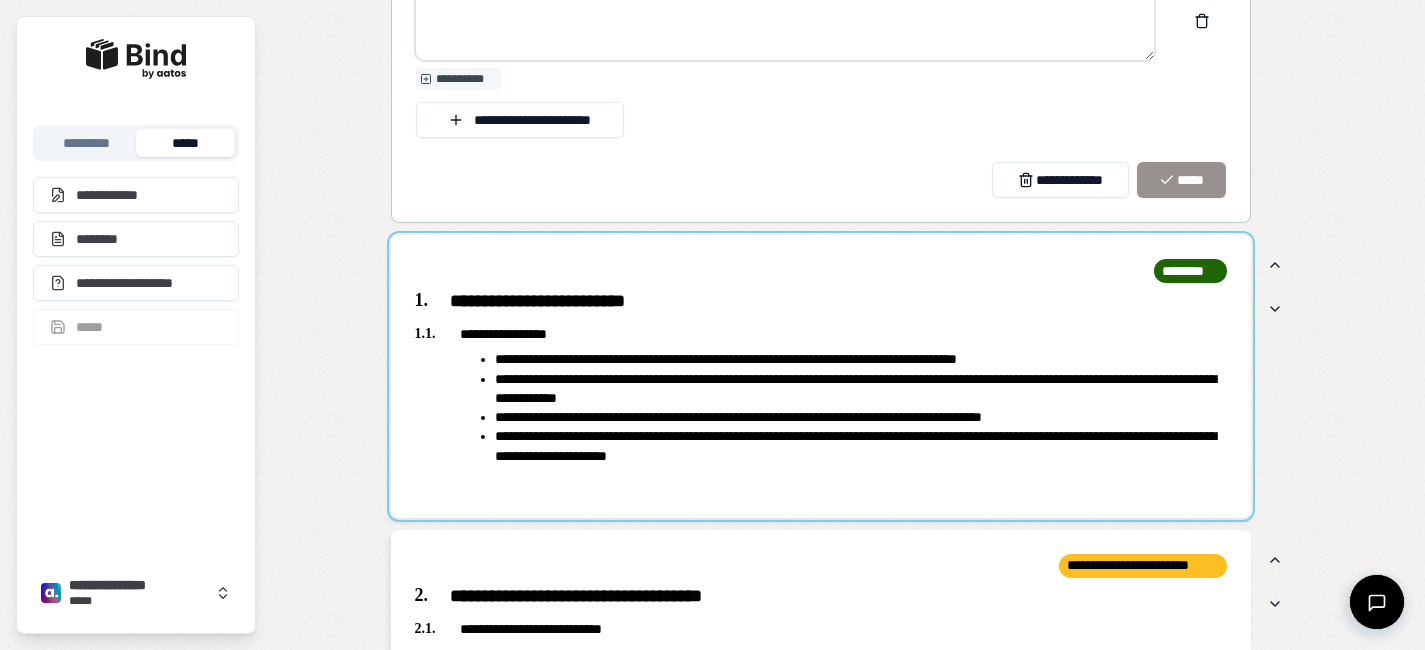 click at bounding box center (821, 376) 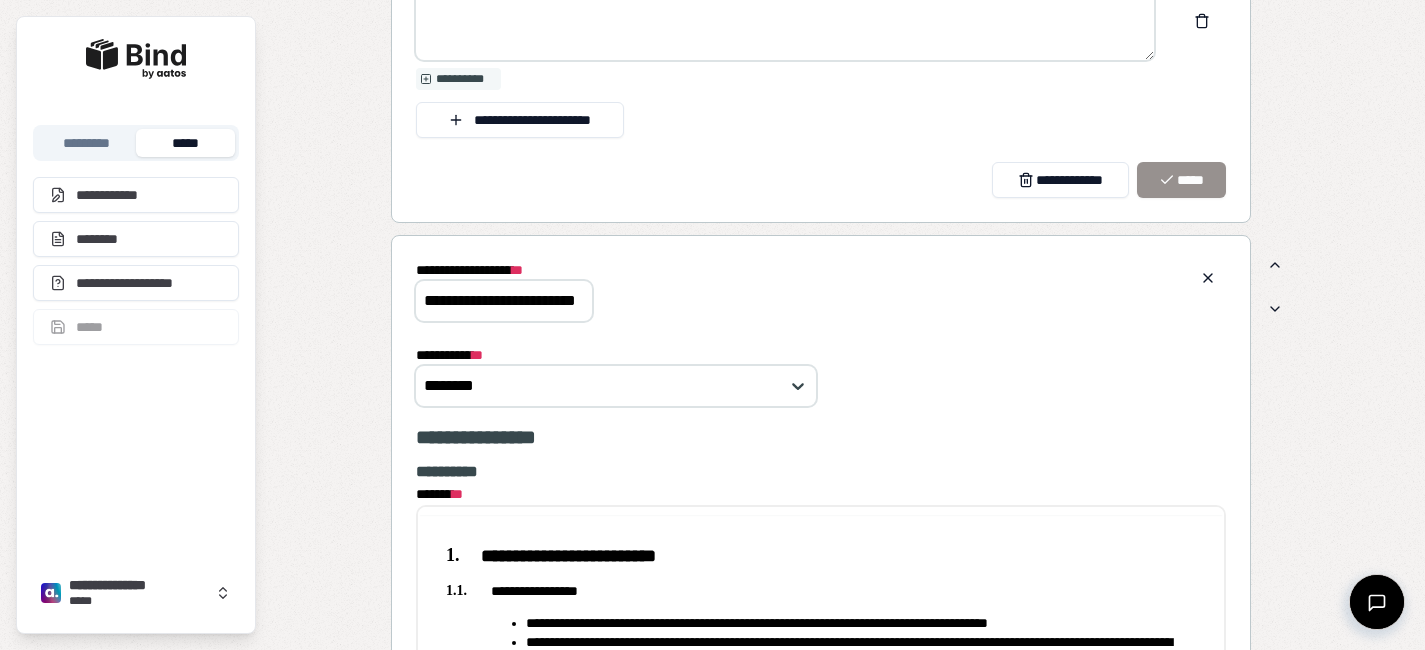 scroll, scrollTop: 0, scrollLeft: 0, axis: both 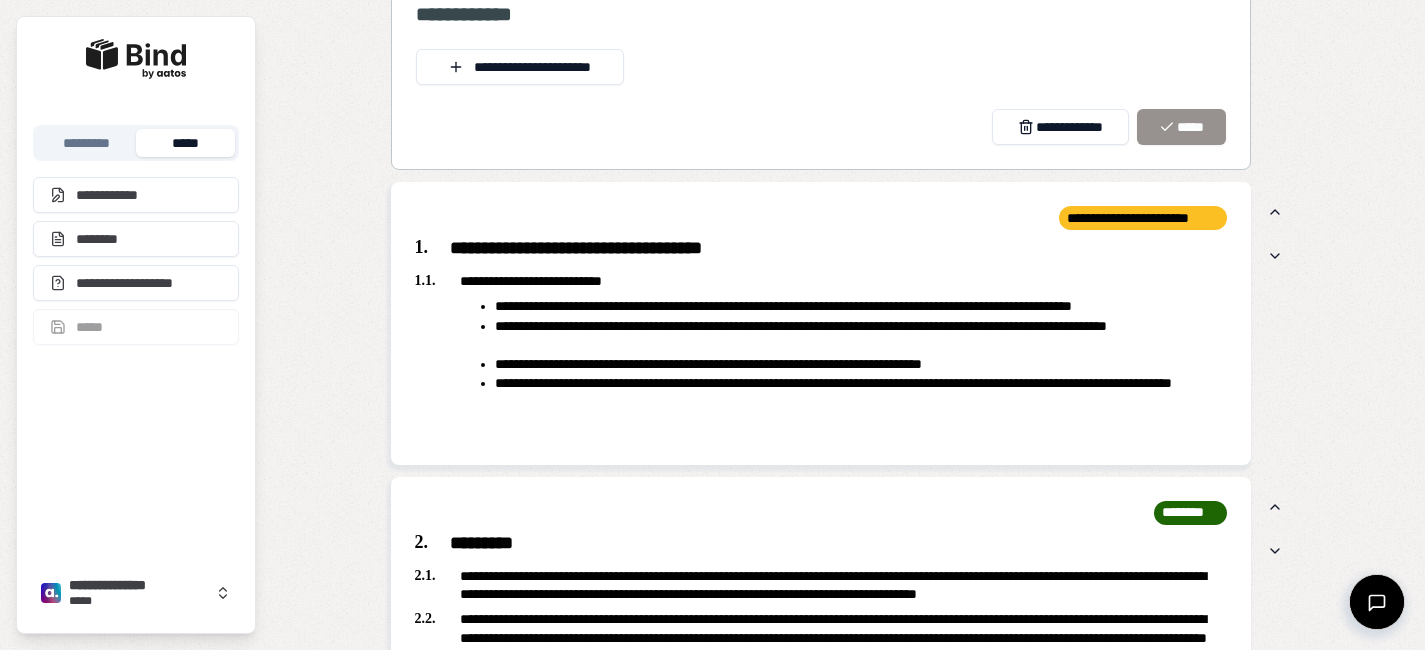 click at bounding box center [821, 323] 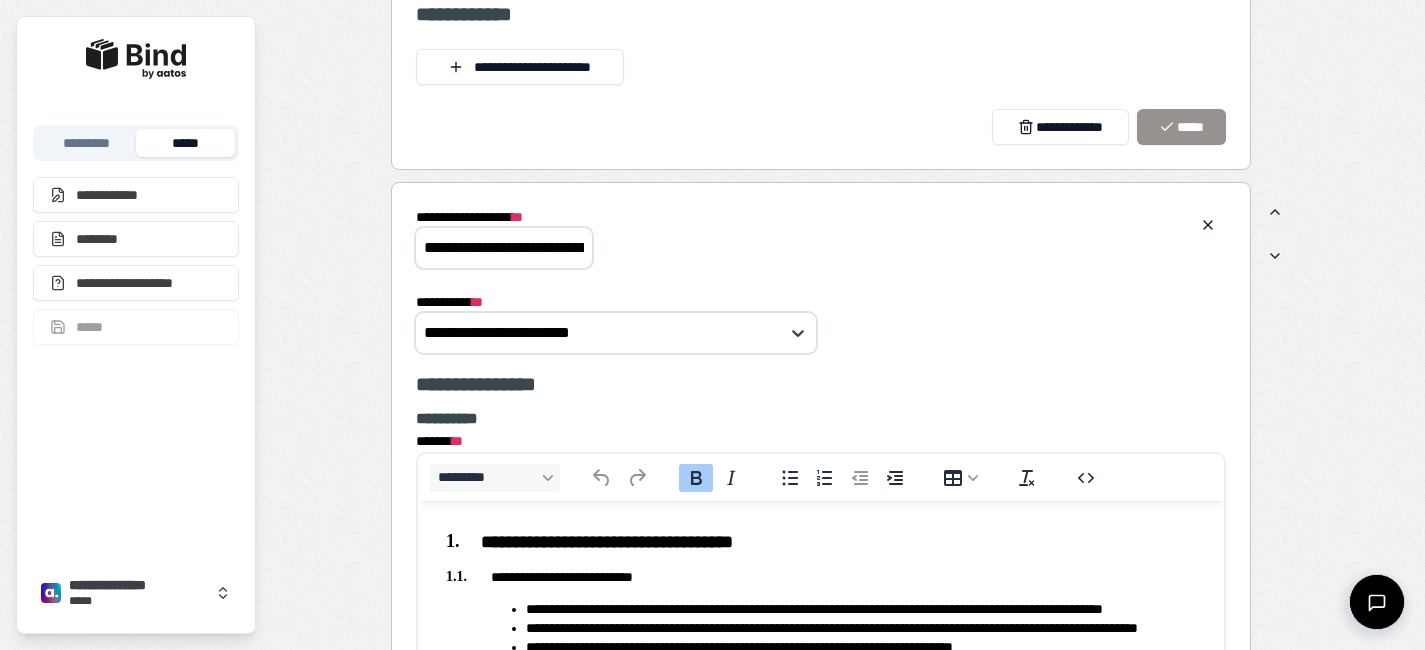 scroll, scrollTop: 0, scrollLeft: 0, axis: both 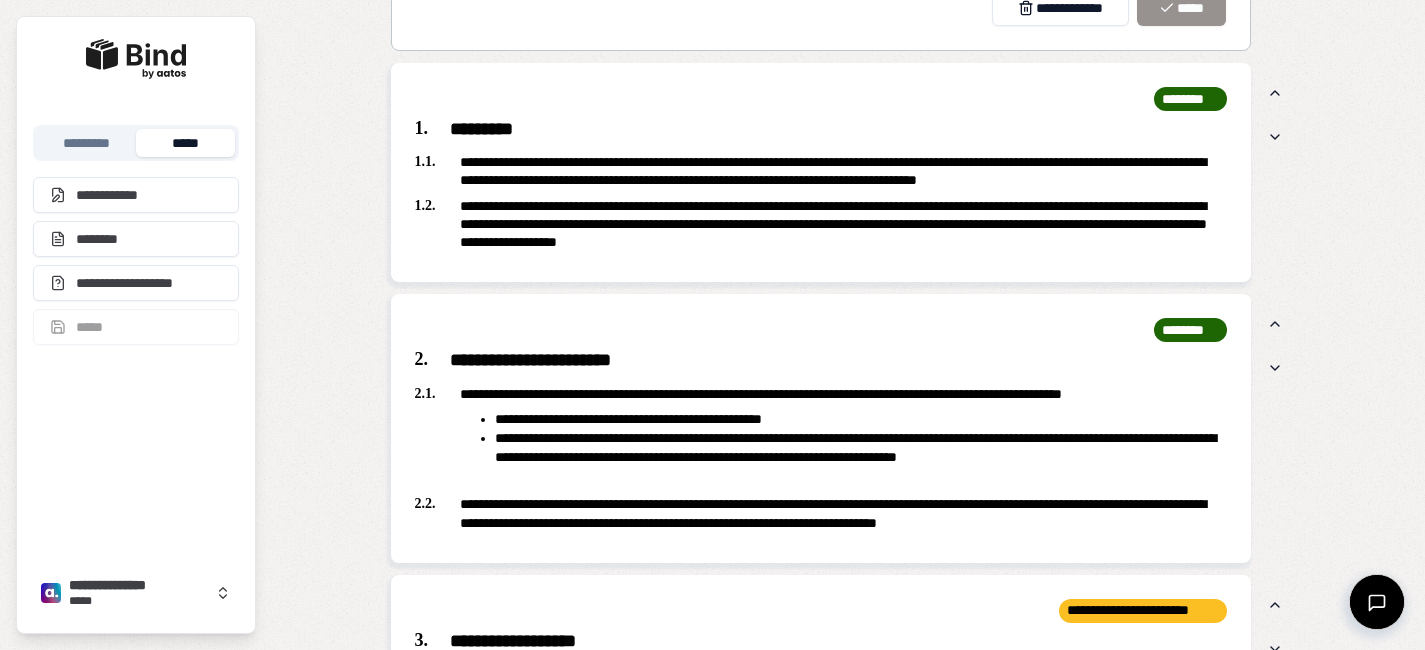 click on "*********" at bounding box center [821, 130] 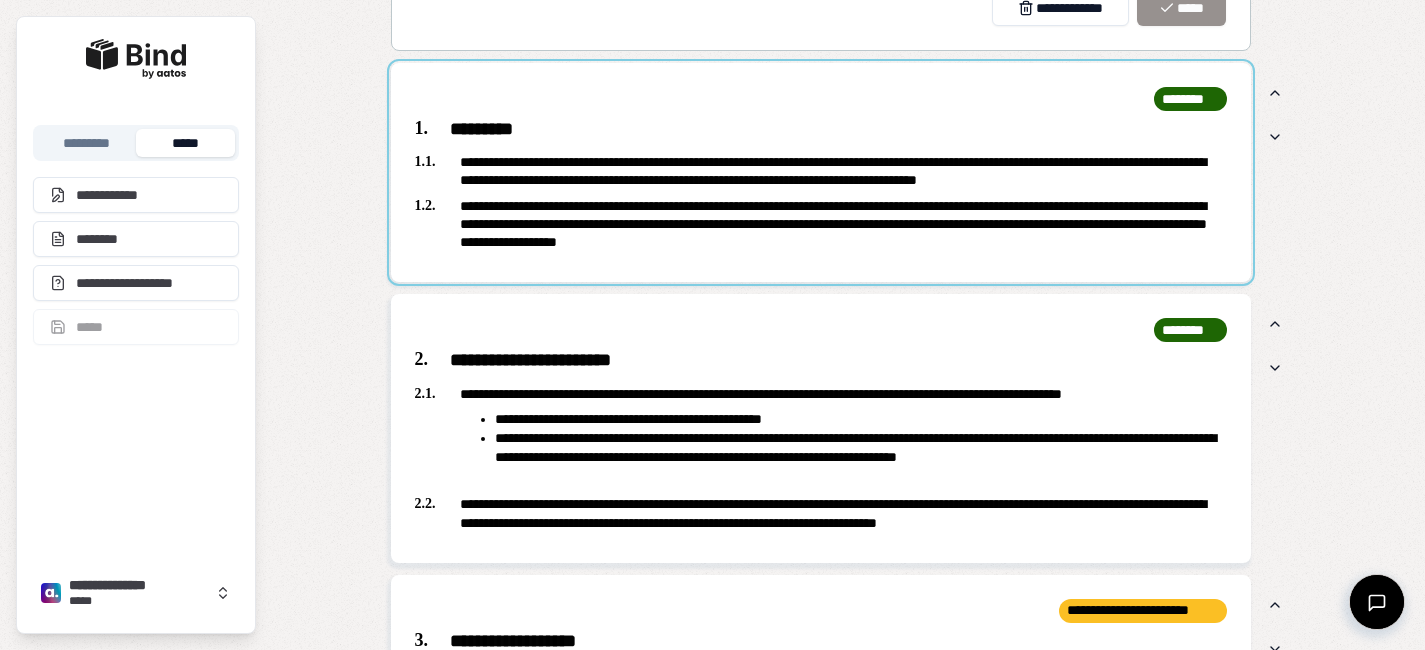 click at bounding box center [821, 172] 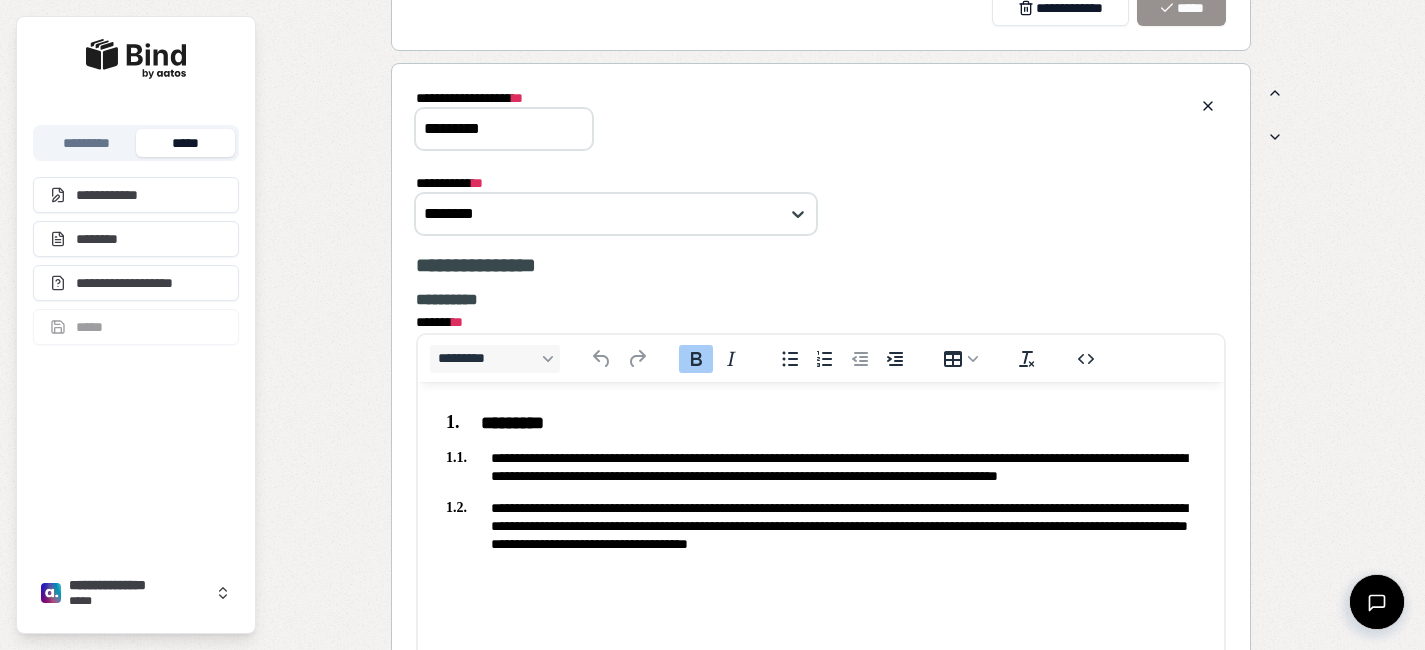 scroll, scrollTop: 0, scrollLeft: 0, axis: both 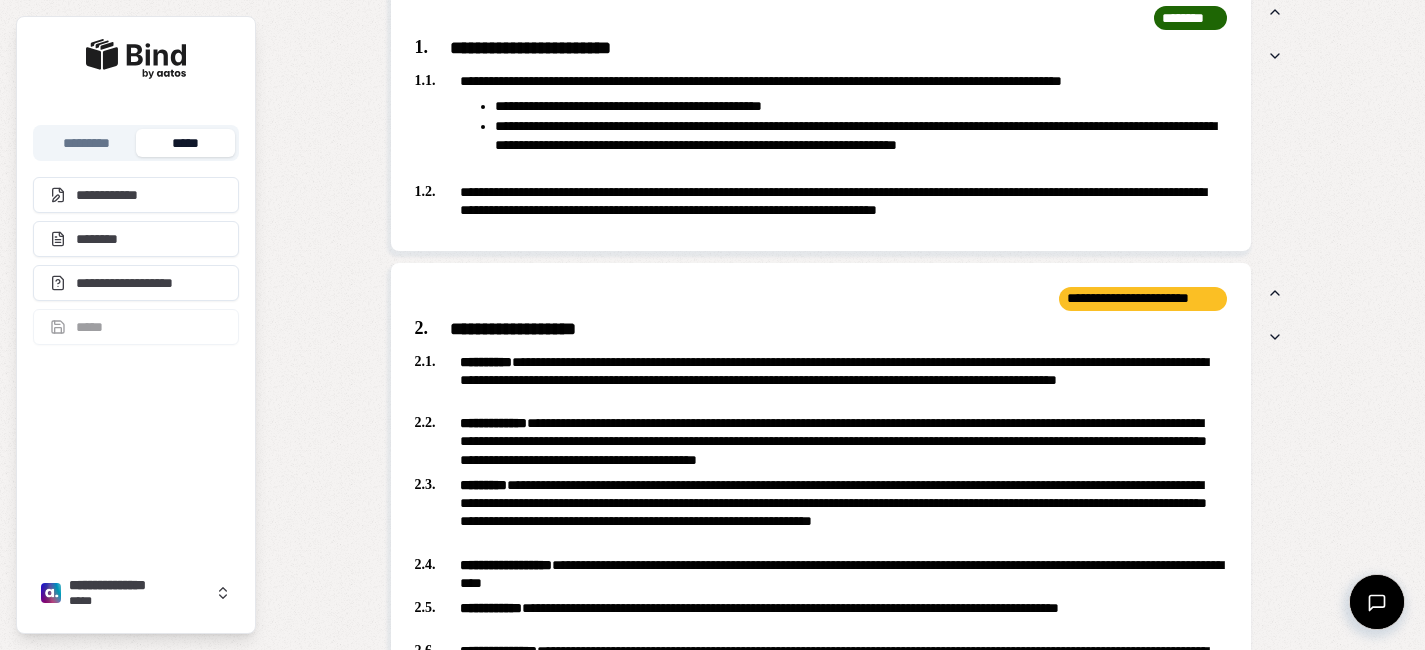 click on "**********" at bounding box center [821, 49] 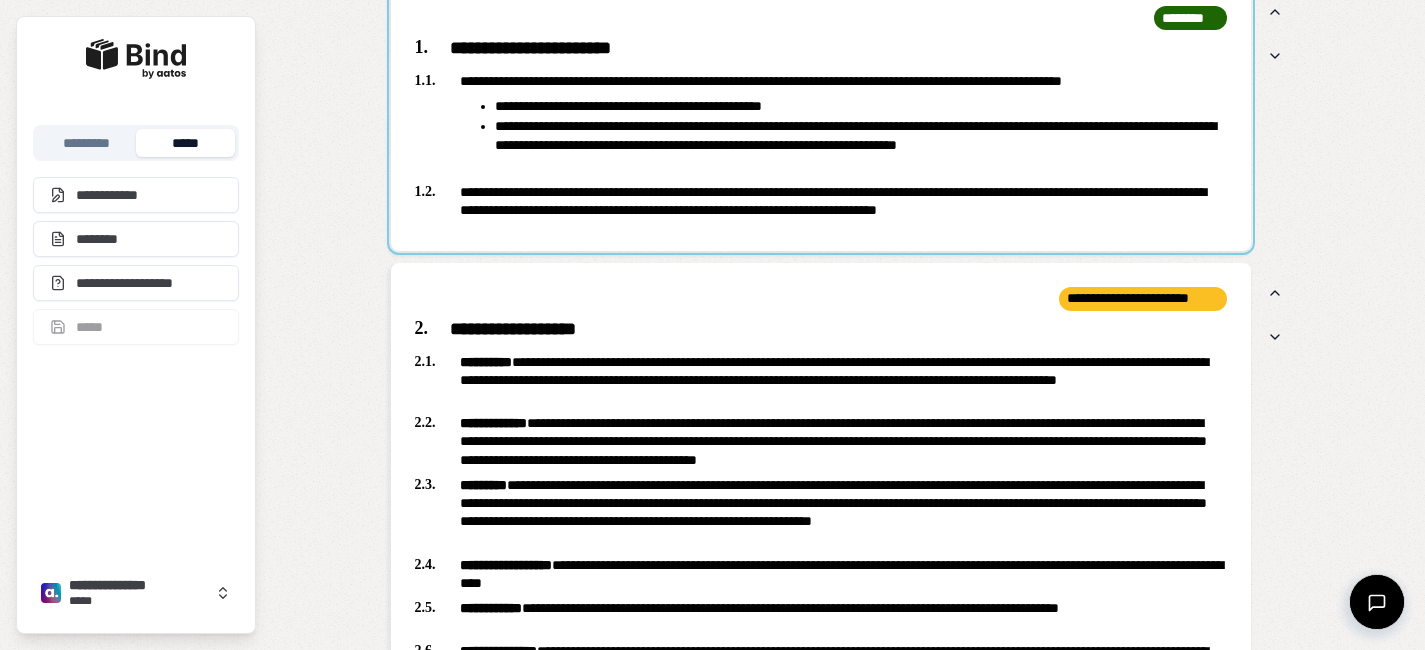click at bounding box center [821, 116] 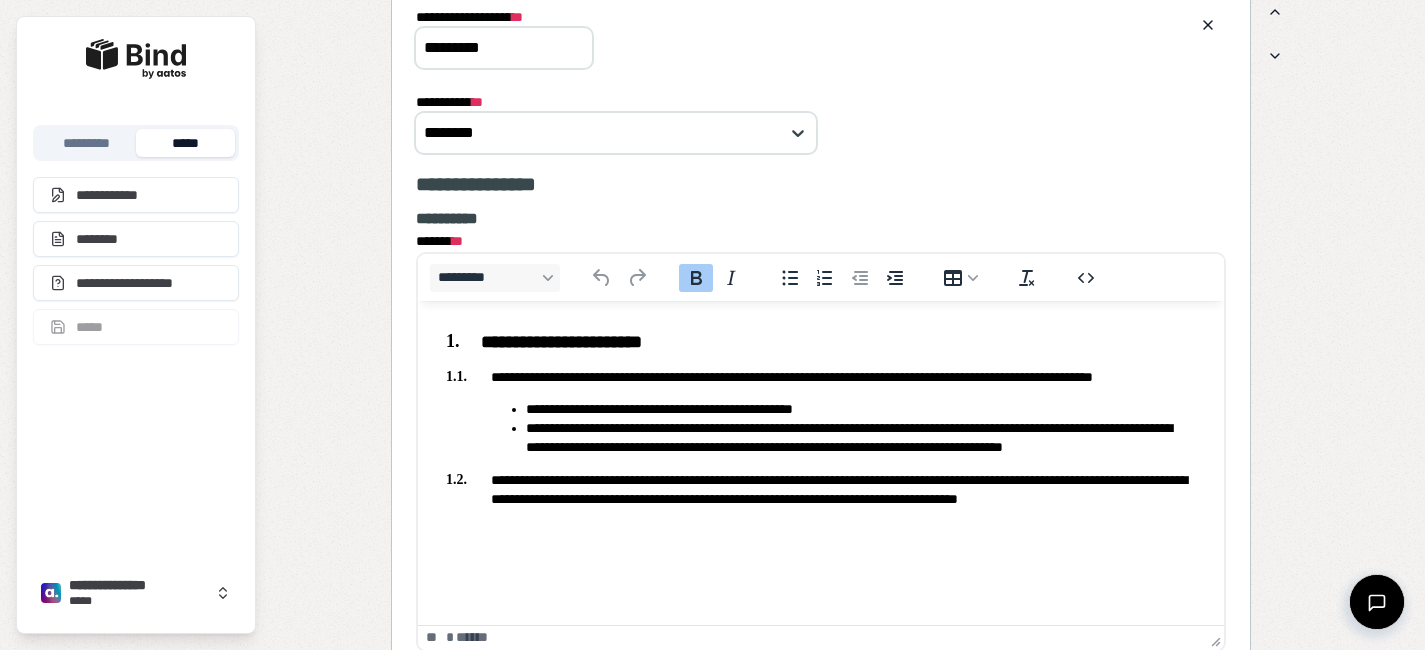 scroll, scrollTop: 0, scrollLeft: 0, axis: both 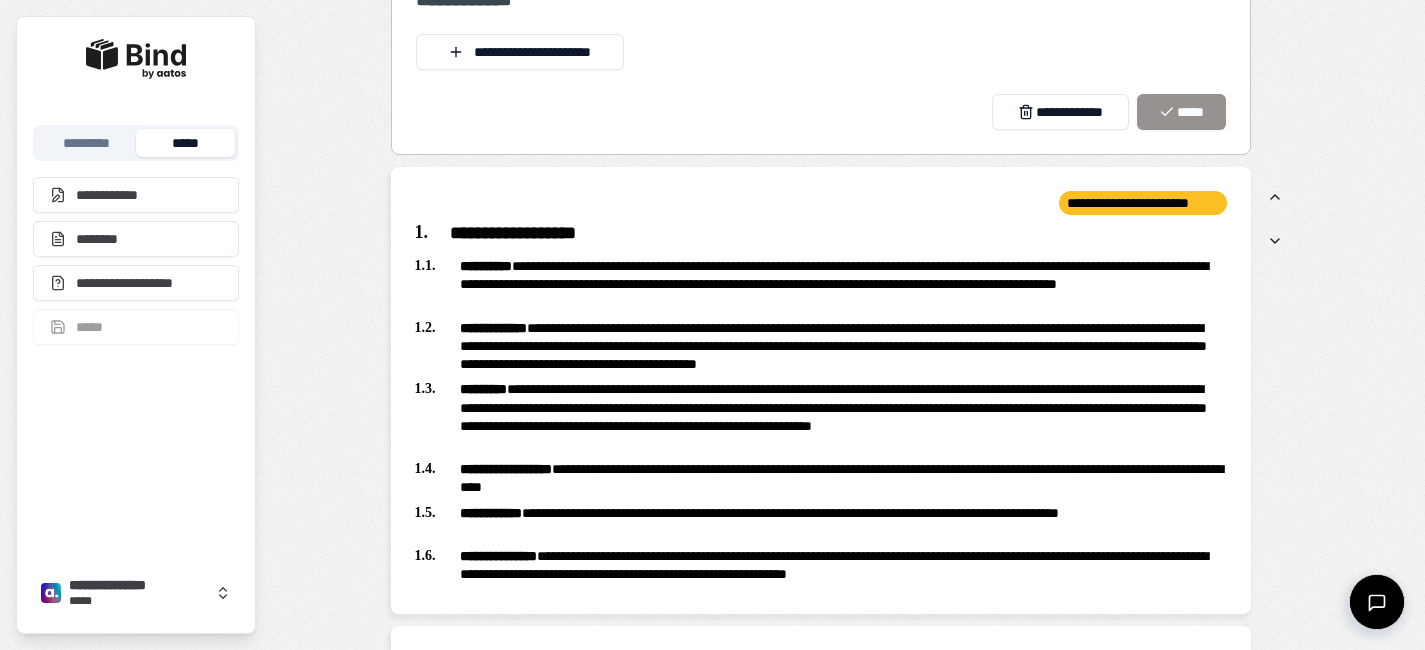 click on "**********" at bounding box center [821, 234] 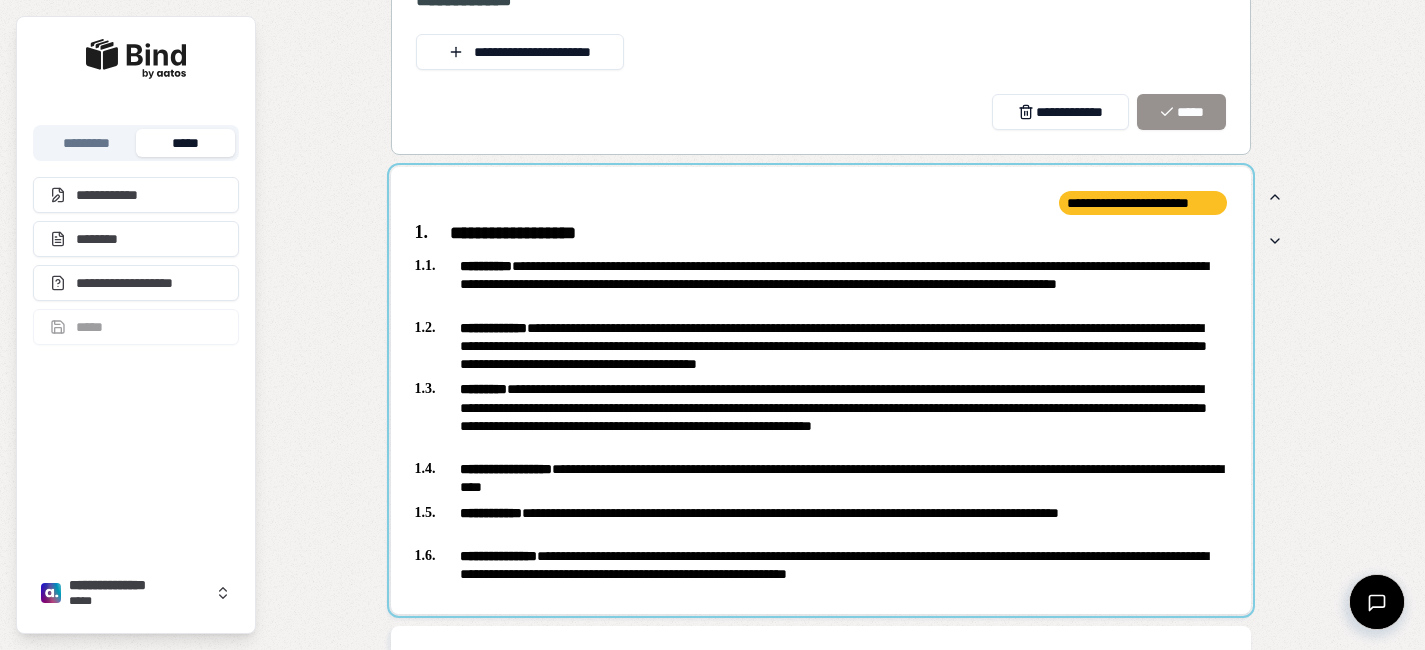 click at bounding box center (821, 390) 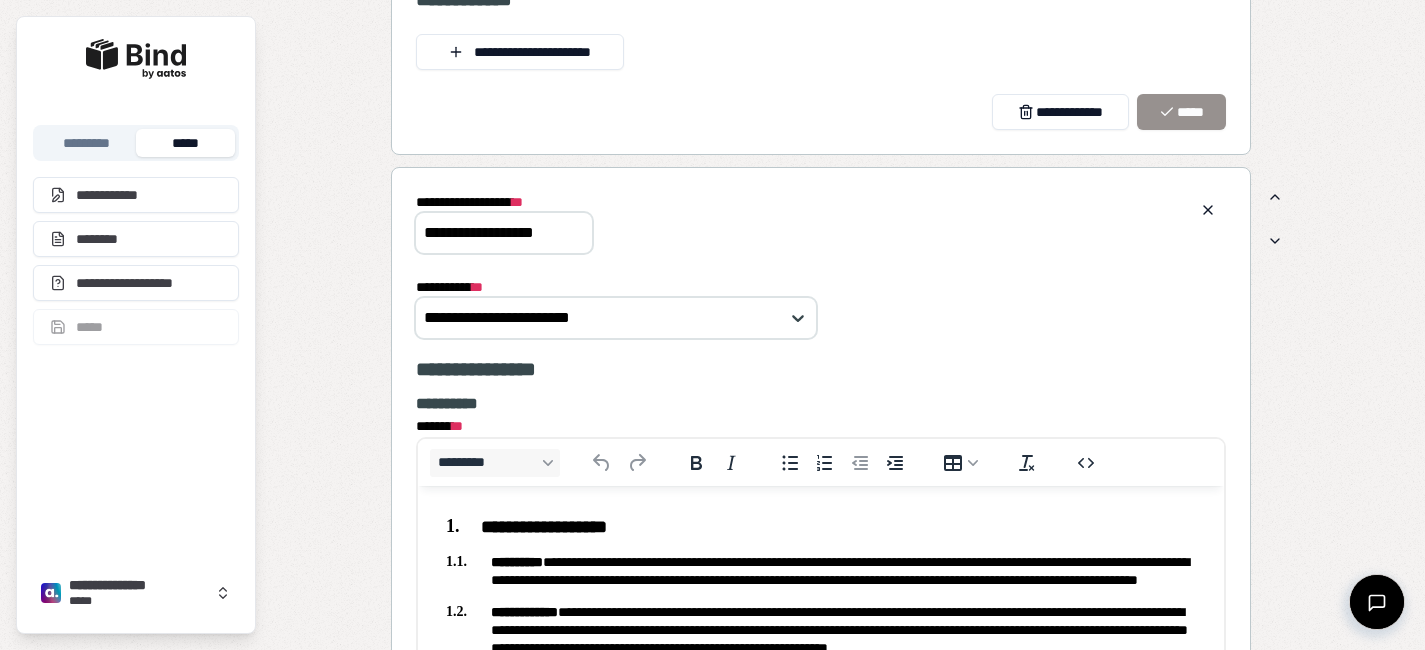 scroll, scrollTop: 0, scrollLeft: 0, axis: both 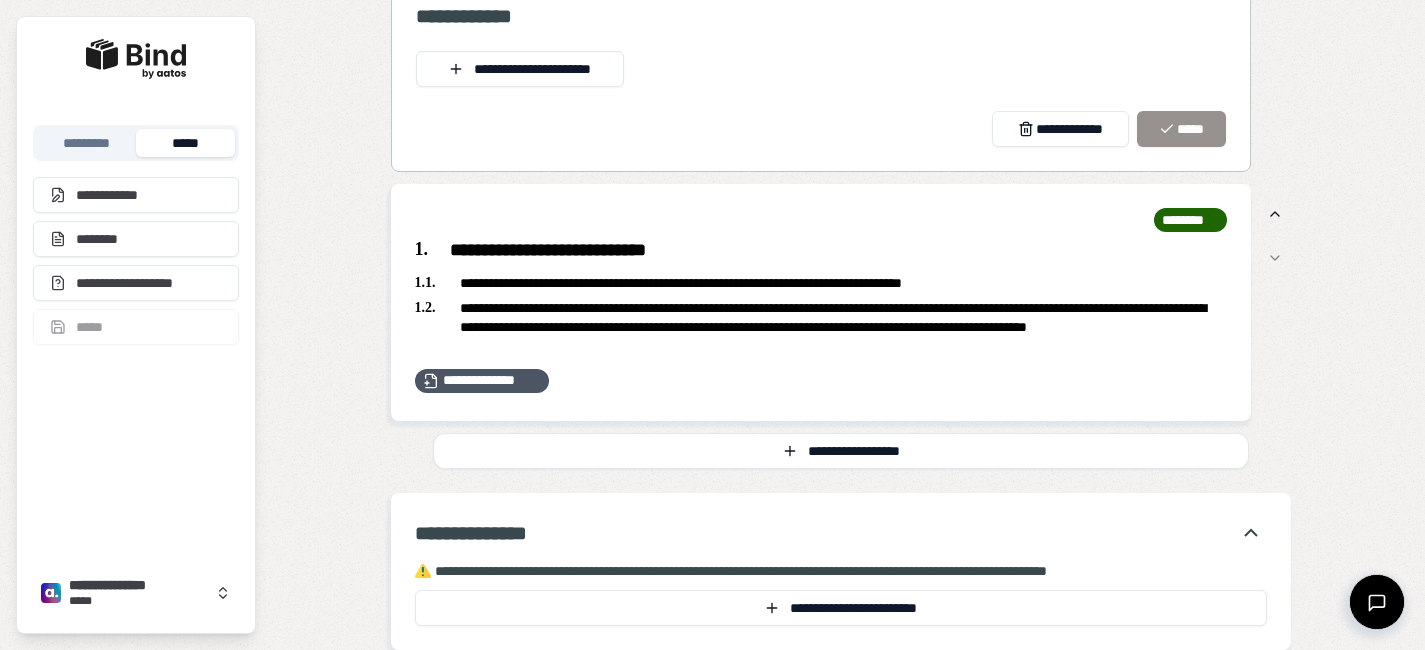 click at bounding box center (821, 302) 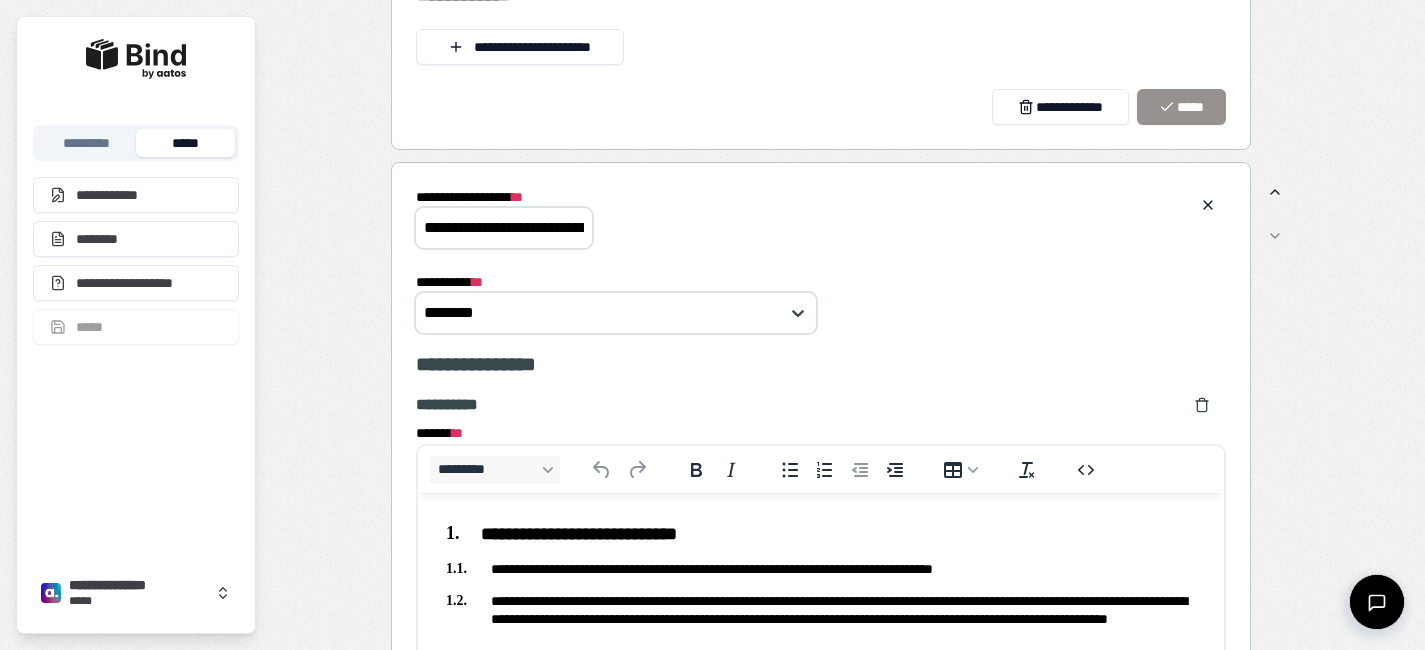 scroll, scrollTop: 0, scrollLeft: 0, axis: both 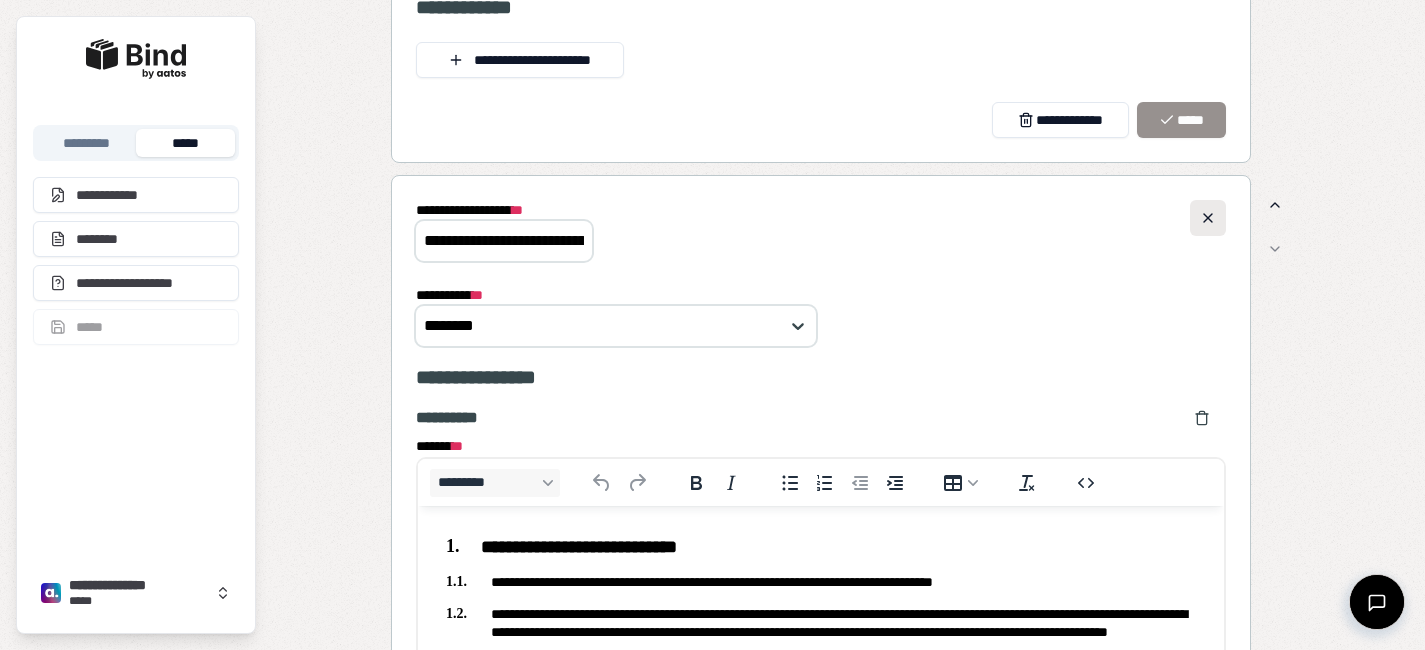 click at bounding box center (1208, 218) 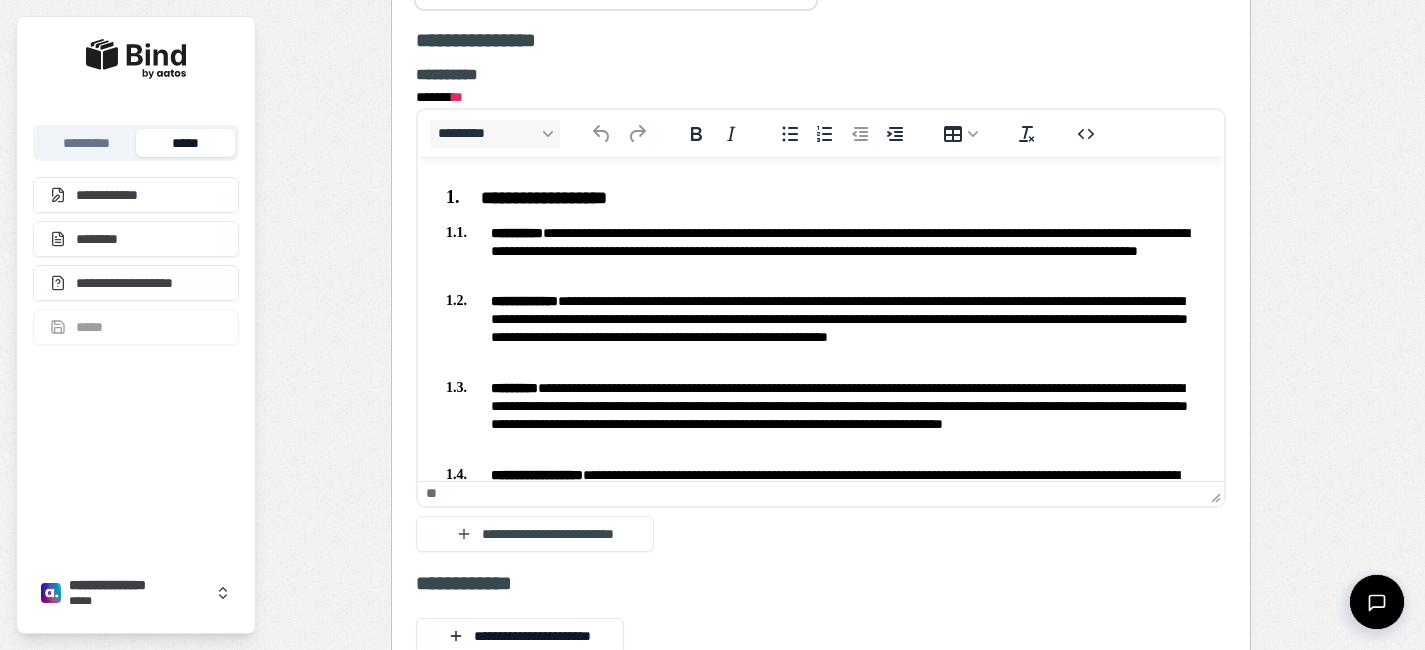 scroll, scrollTop: 10841, scrollLeft: 0, axis: vertical 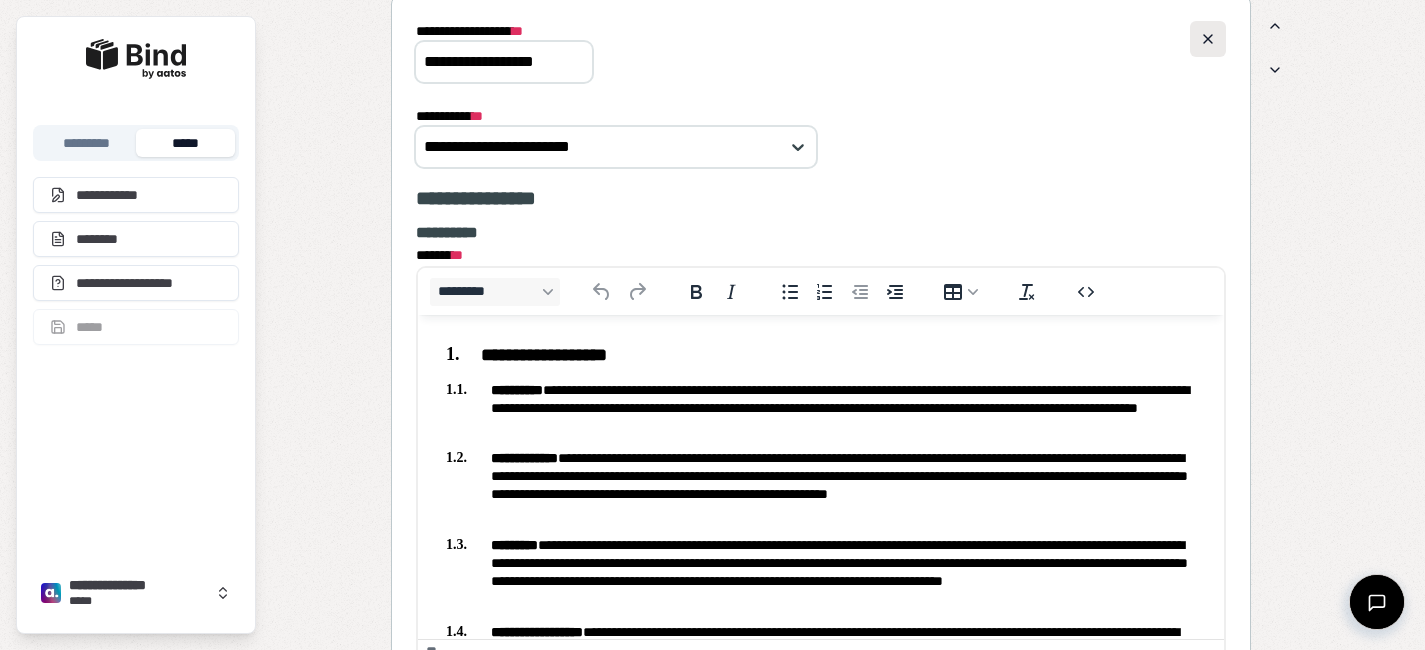 click at bounding box center [1208, 39] 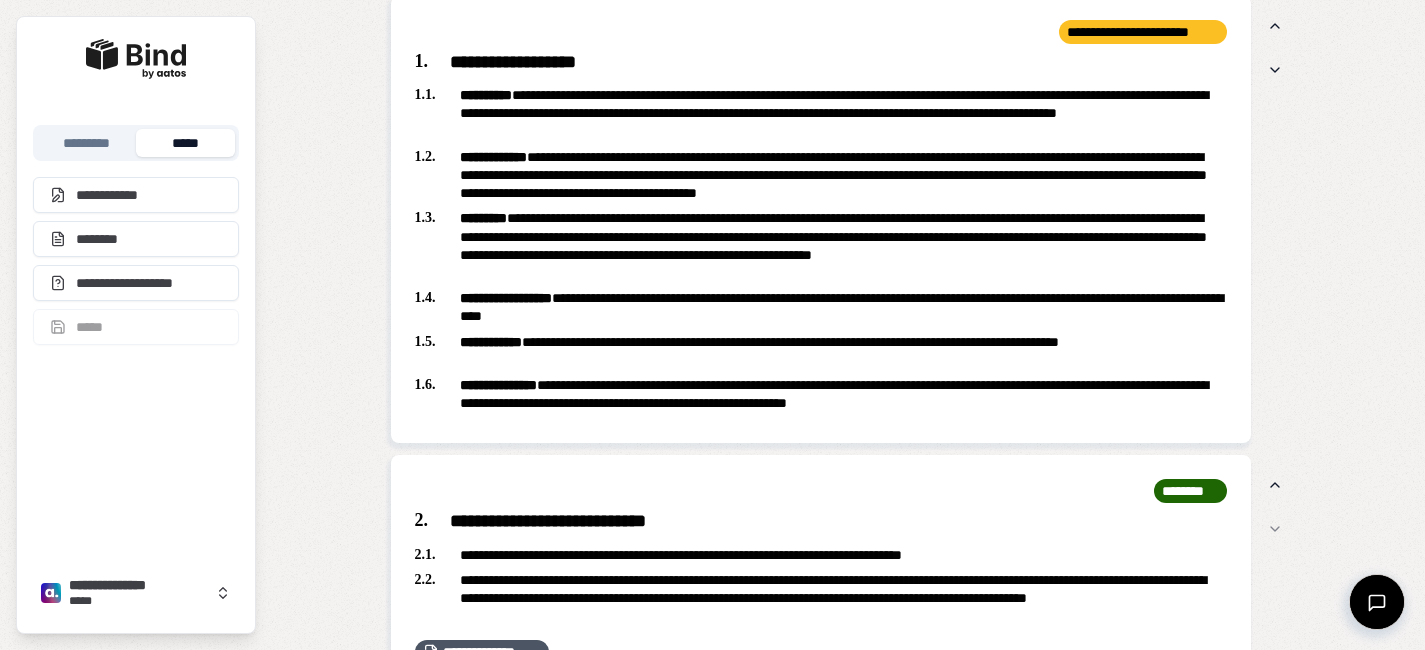 click on "**********" at bounding box center (821, 63) 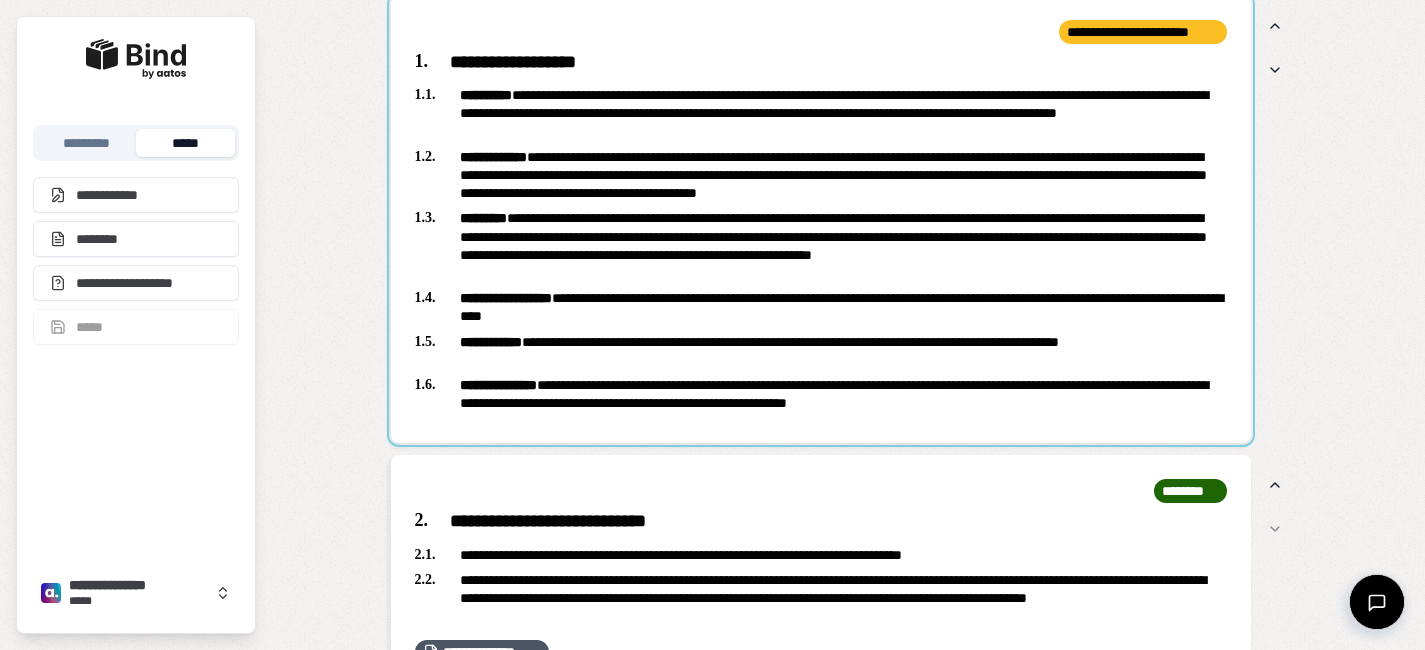 click at bounding box center (821, 219) 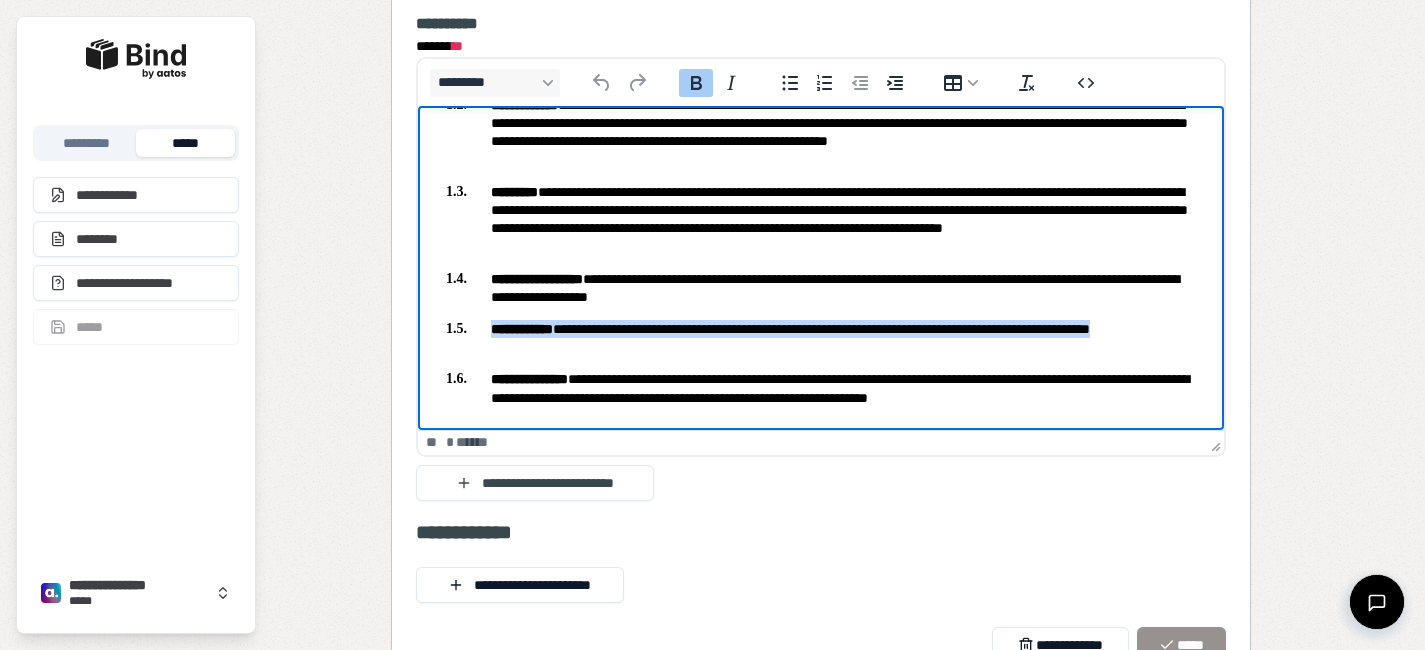 drag, startPoint x: 614, startPoint y: 339, endPoint x: 494, endPoint y: 325, distance: 120.8139 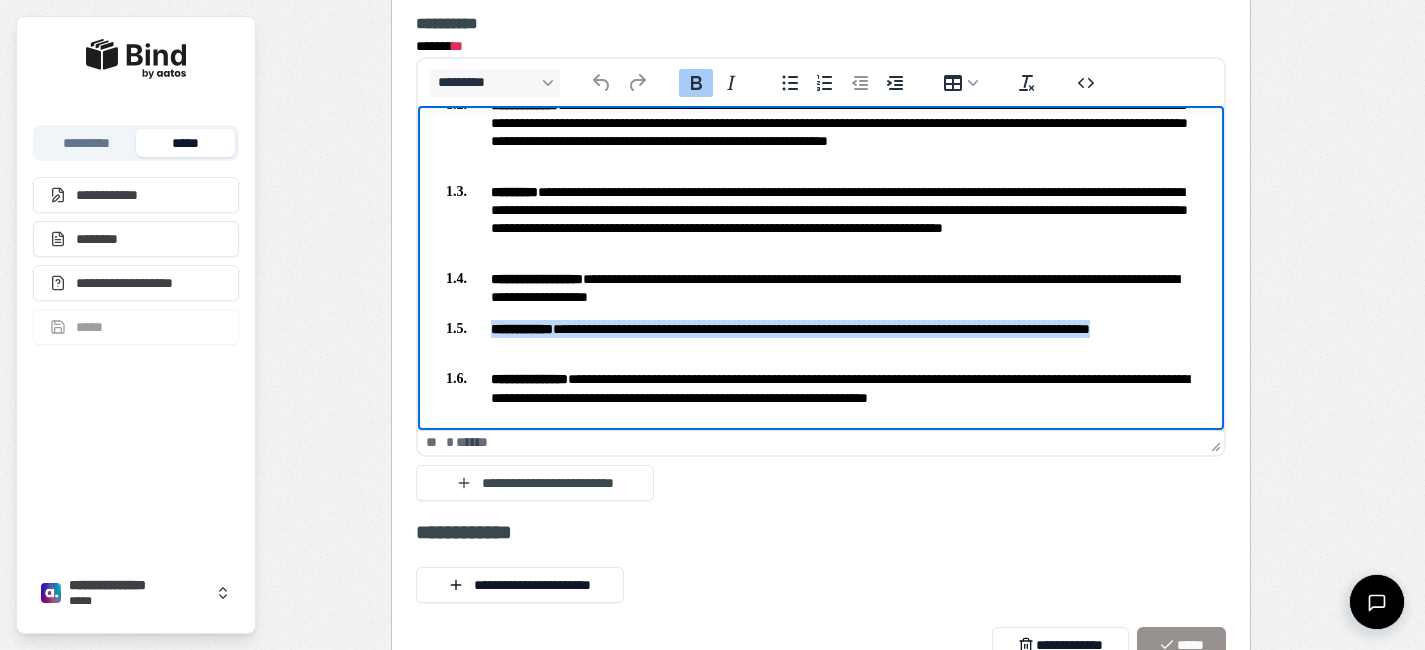 copy on "**********" 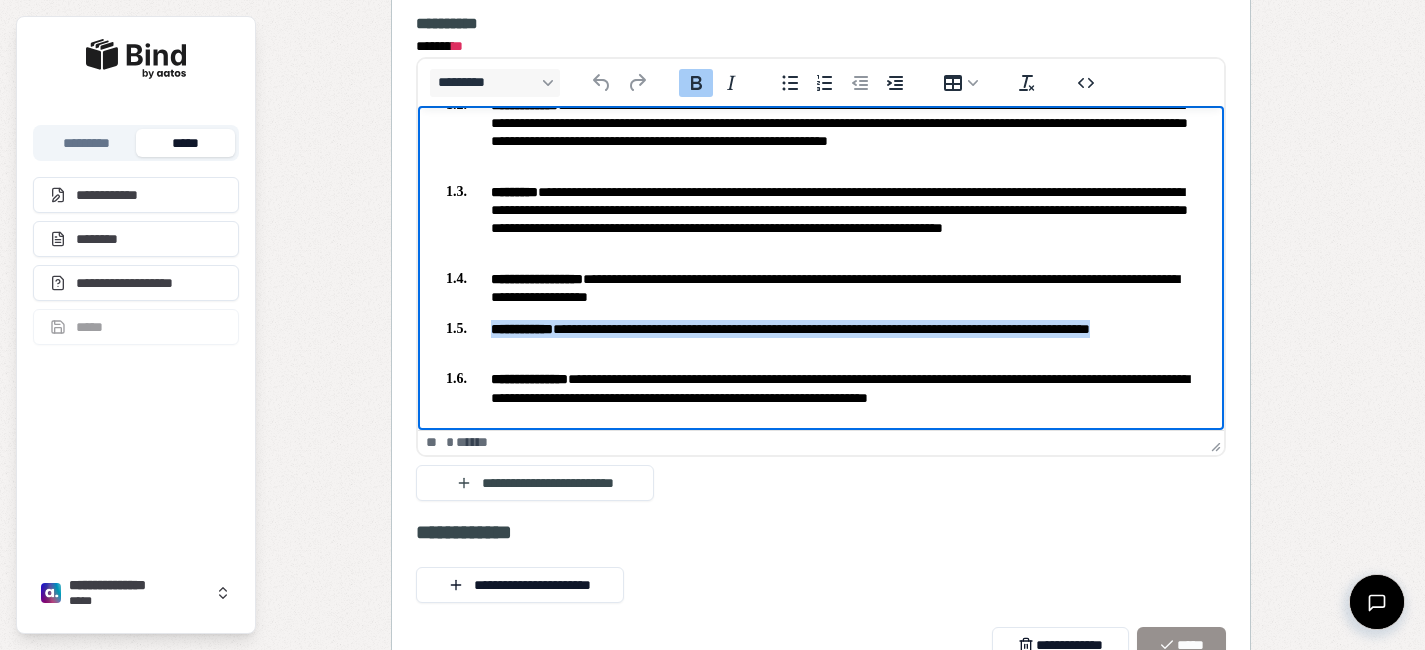 click on "**********" at bounding box center [820, 338] 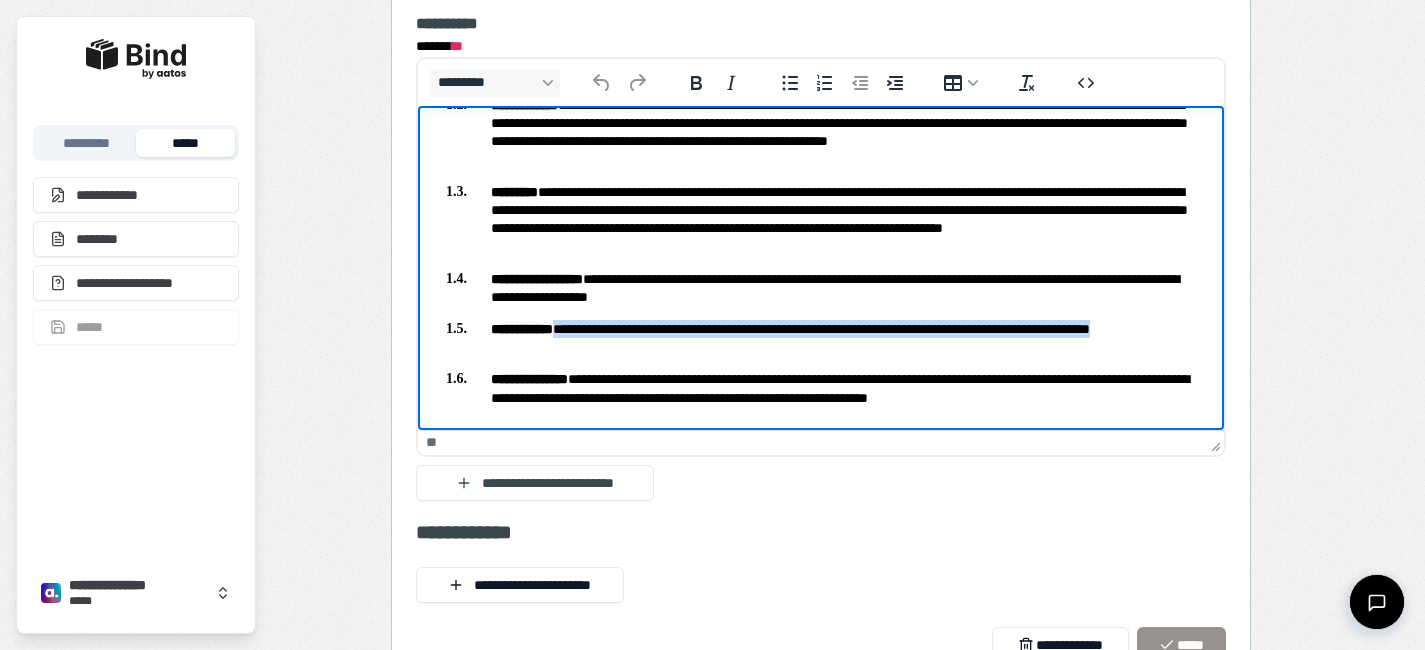 drag, startPoint x: 615, startPoint y: 349, endPoint x: 590, endPoint y: 332, distance: 30.232433 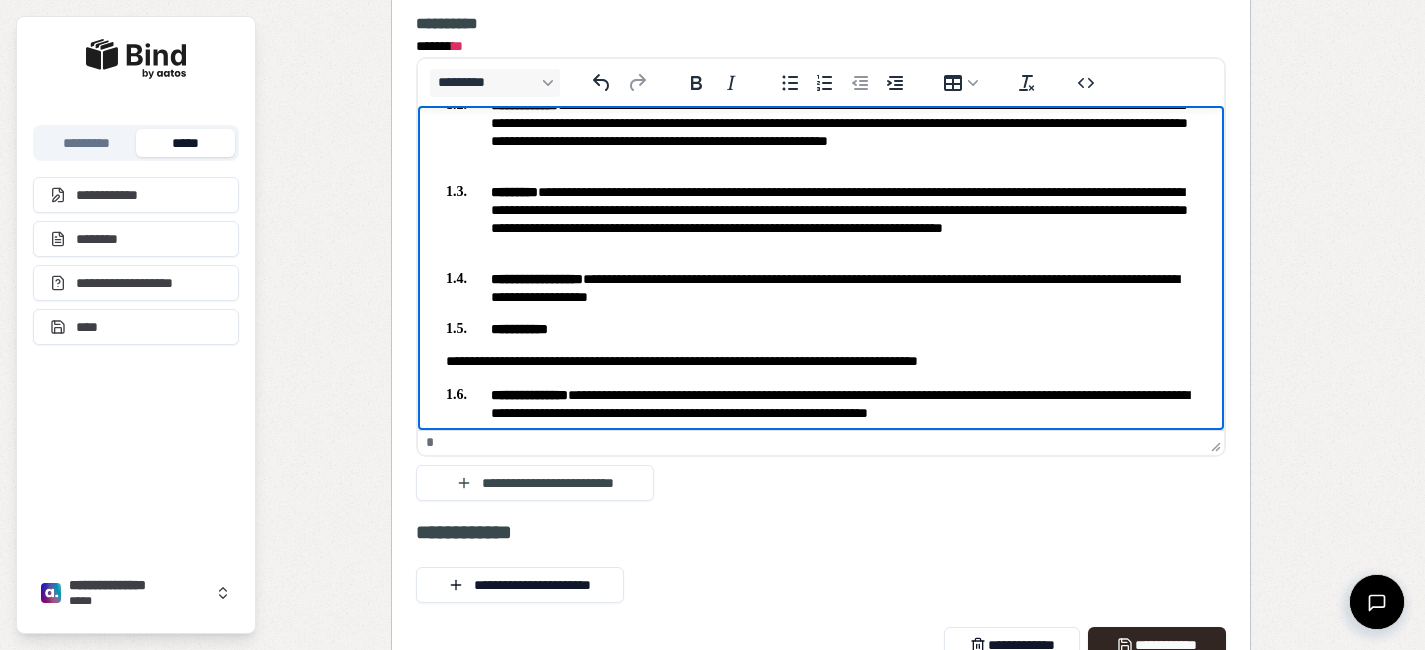 click on "**********" at bounding box center [820, 203] 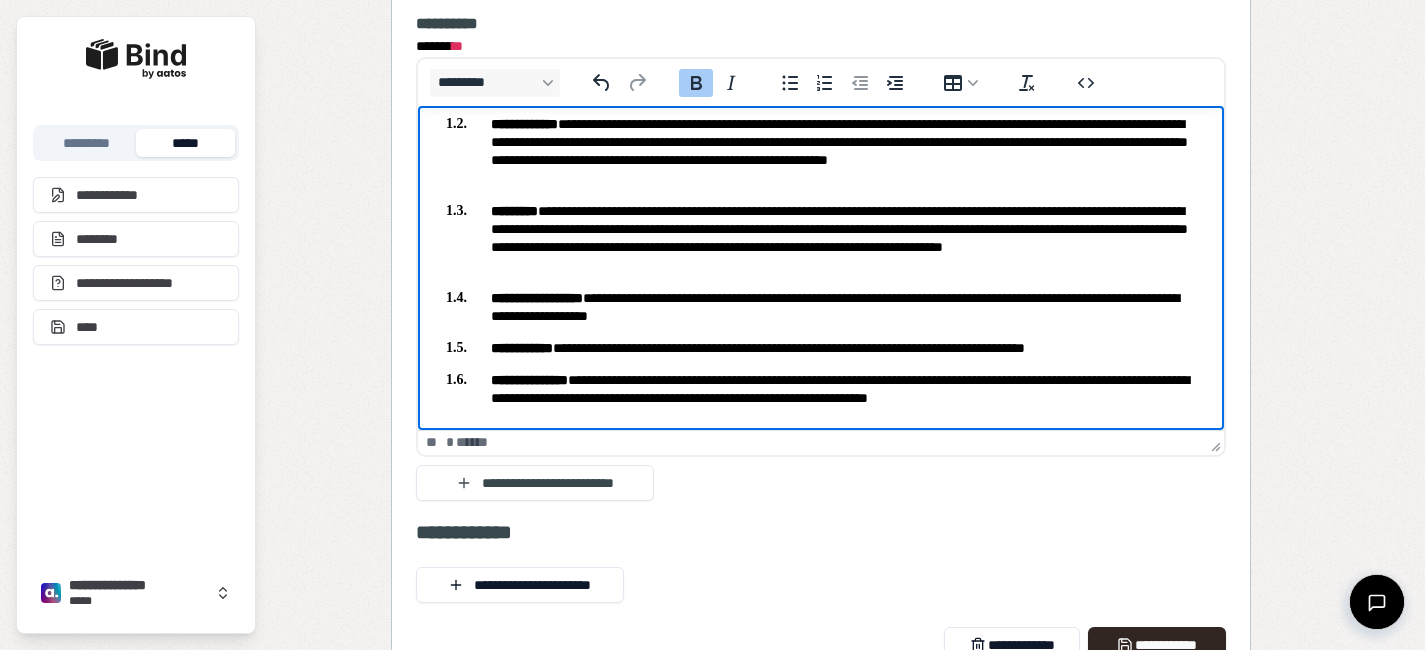 scroll, scrollTop: 0, scrollLeft: 0, axis: both 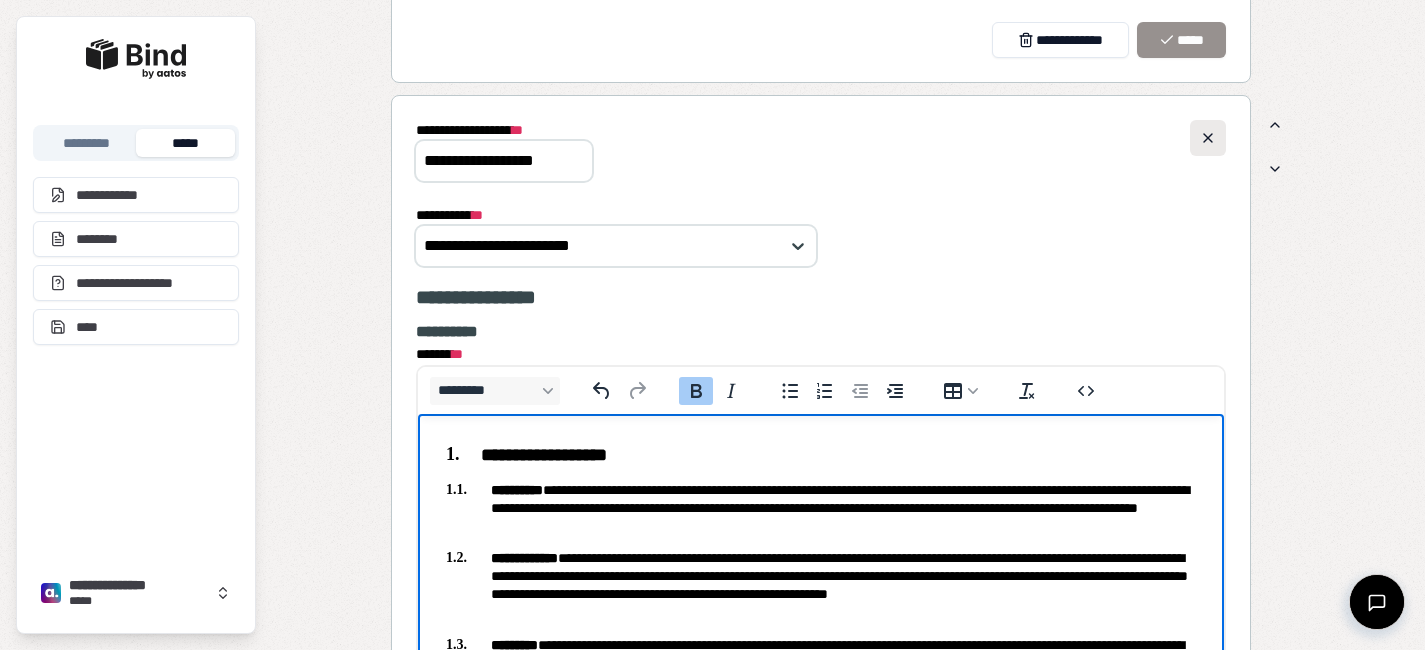 click at bounding box center [1208, 138] 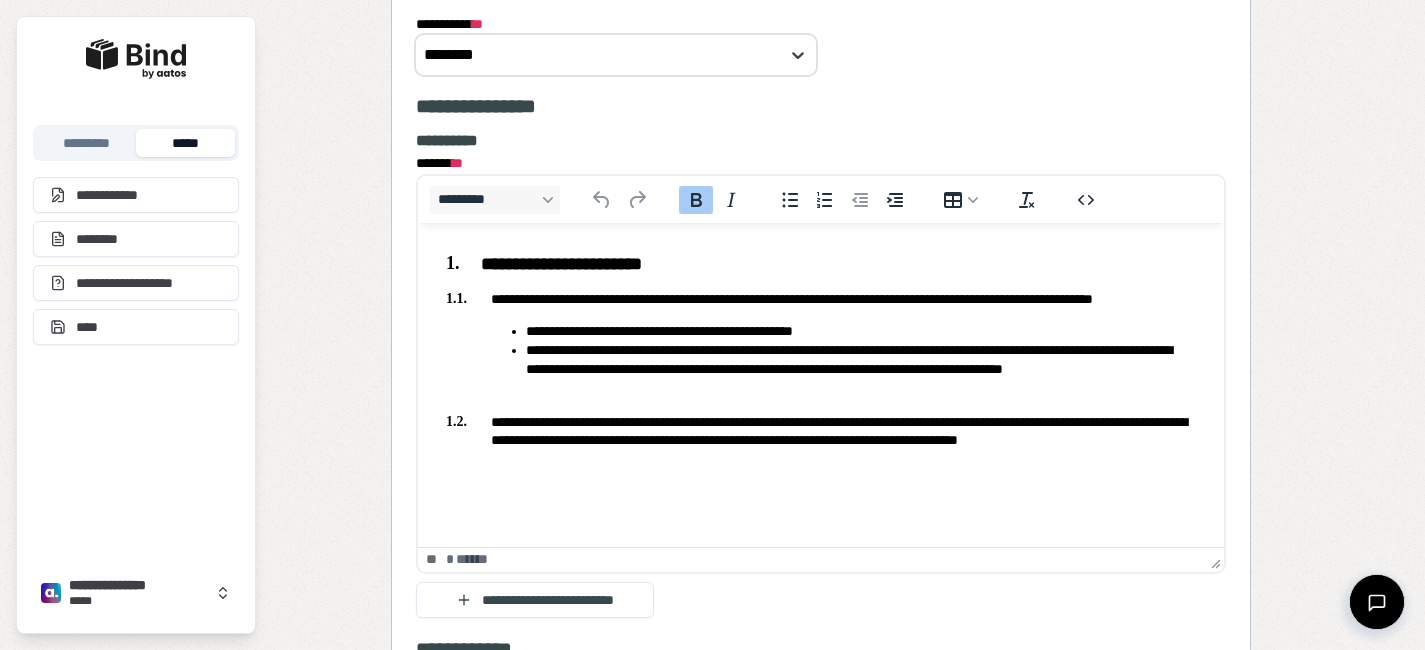 scroll, scrollTop: 9864, scrollLeft: 0, axis: vertical 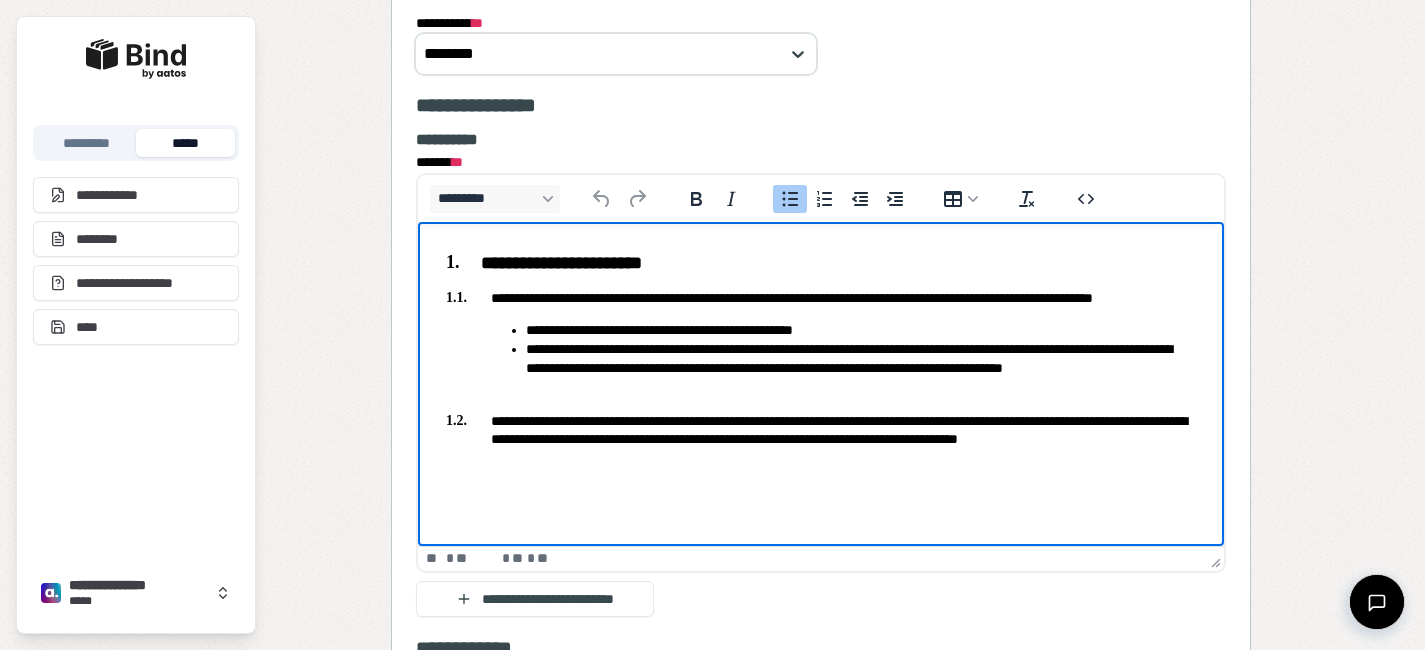 click on "**********" at bounding box center [860, 330] 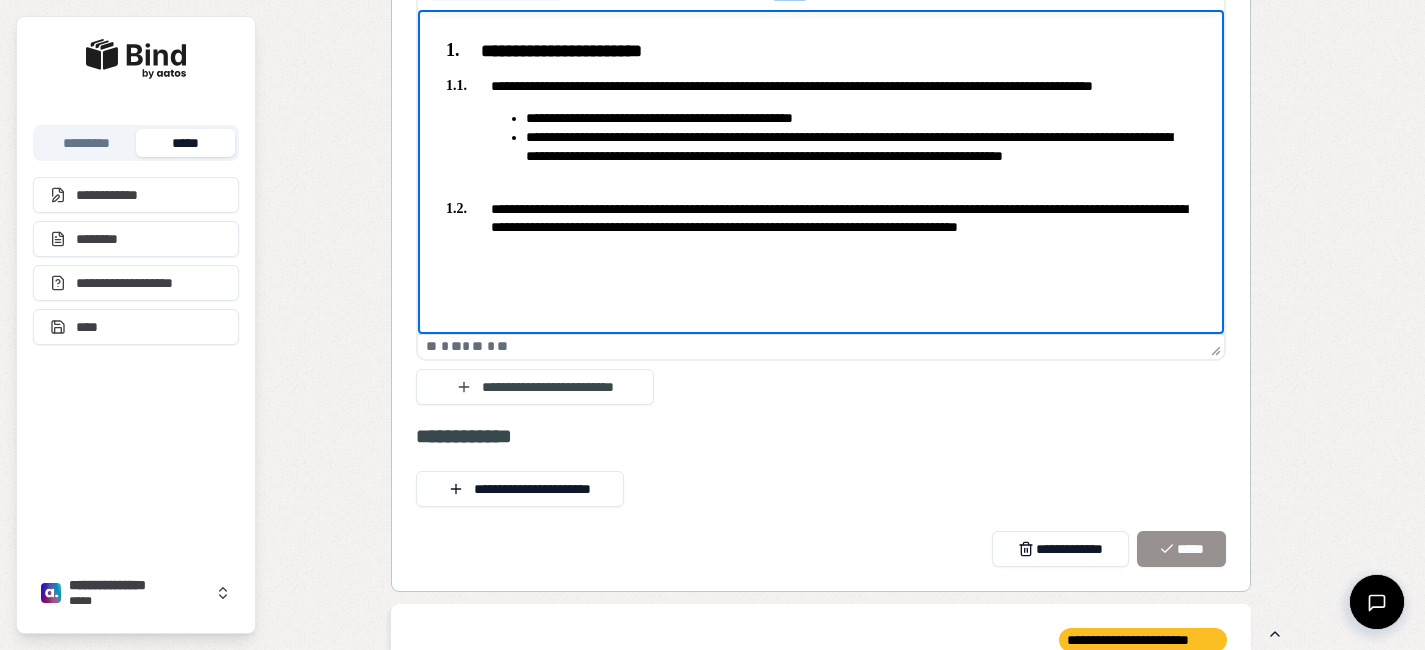 scroll, scrollTop: 9857, scrollLeft: 0, axis: vertical 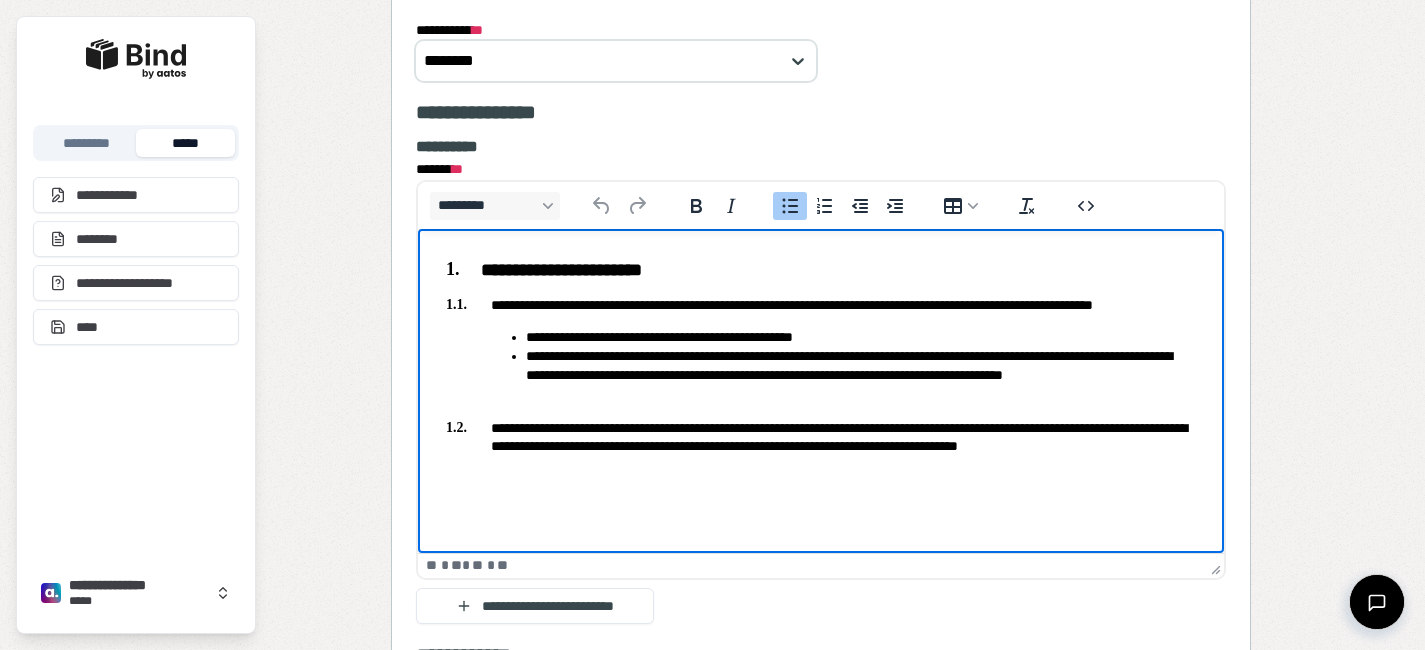 click on "**********" at bounding box center (860, 376) 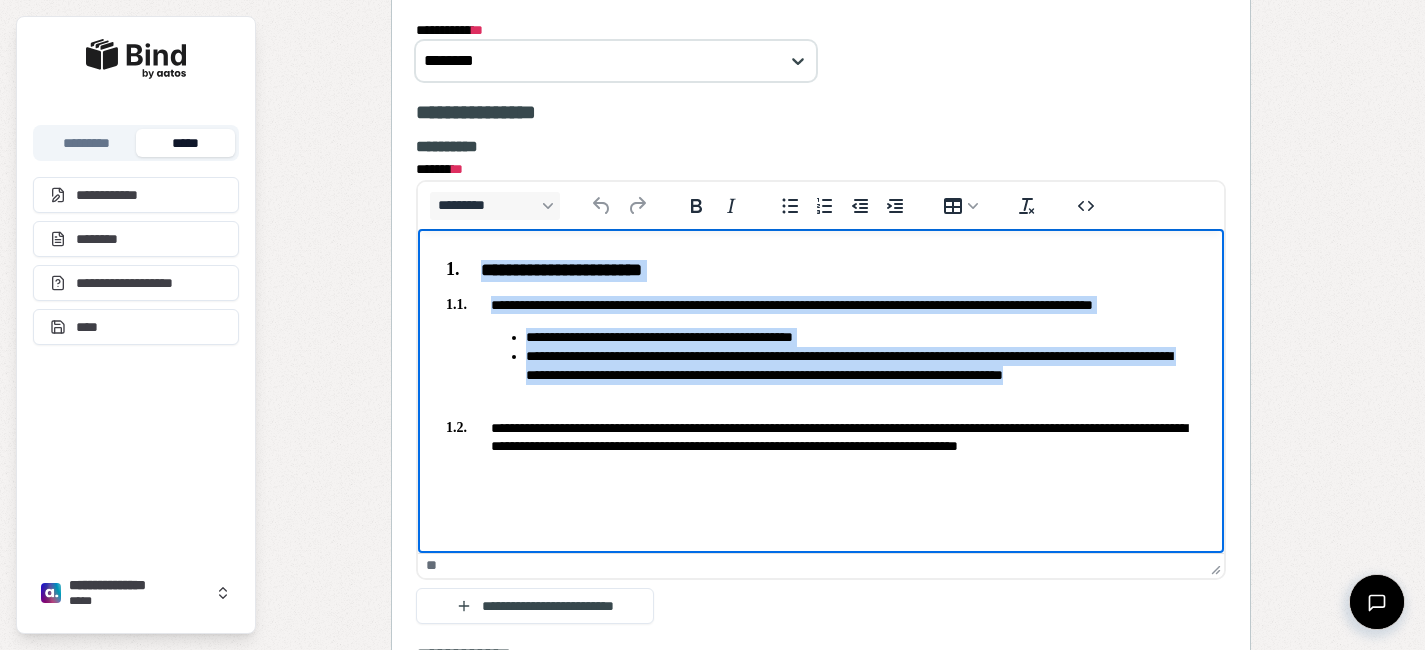 copy on "**********" 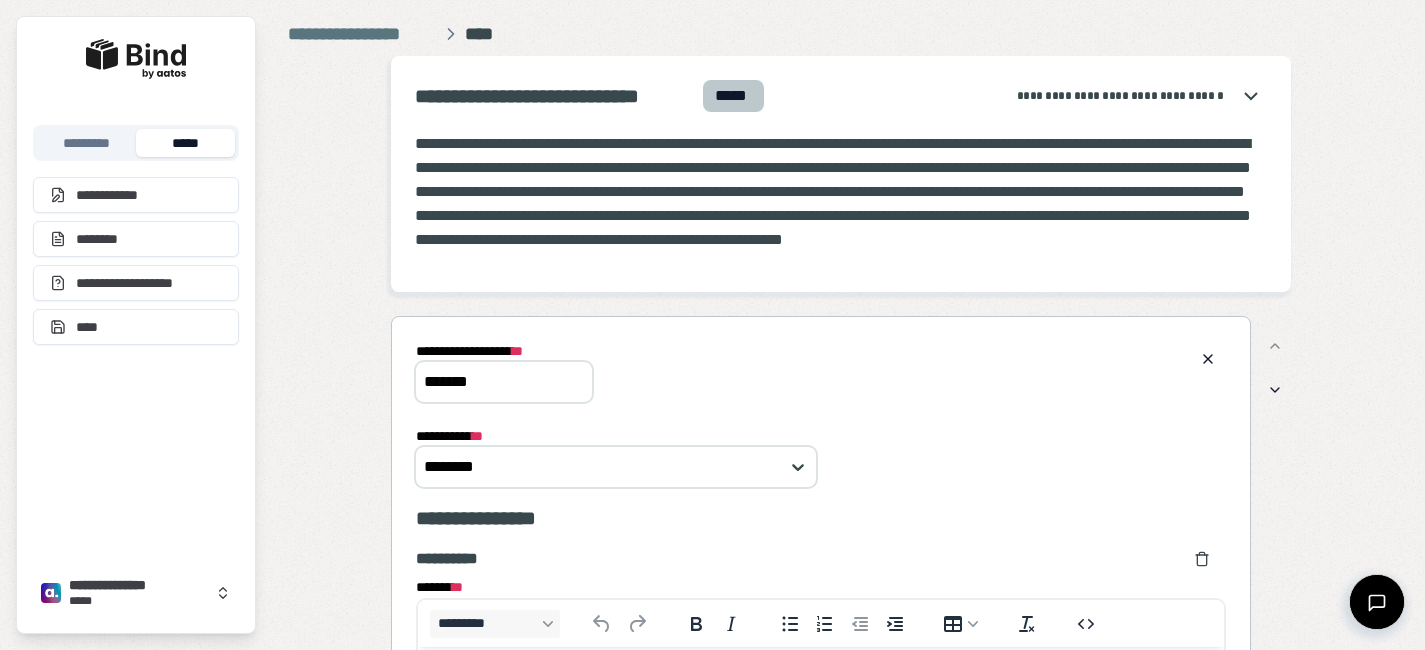 scroll, scrollTop: 330, scrollLeft: 0, axis: vertical 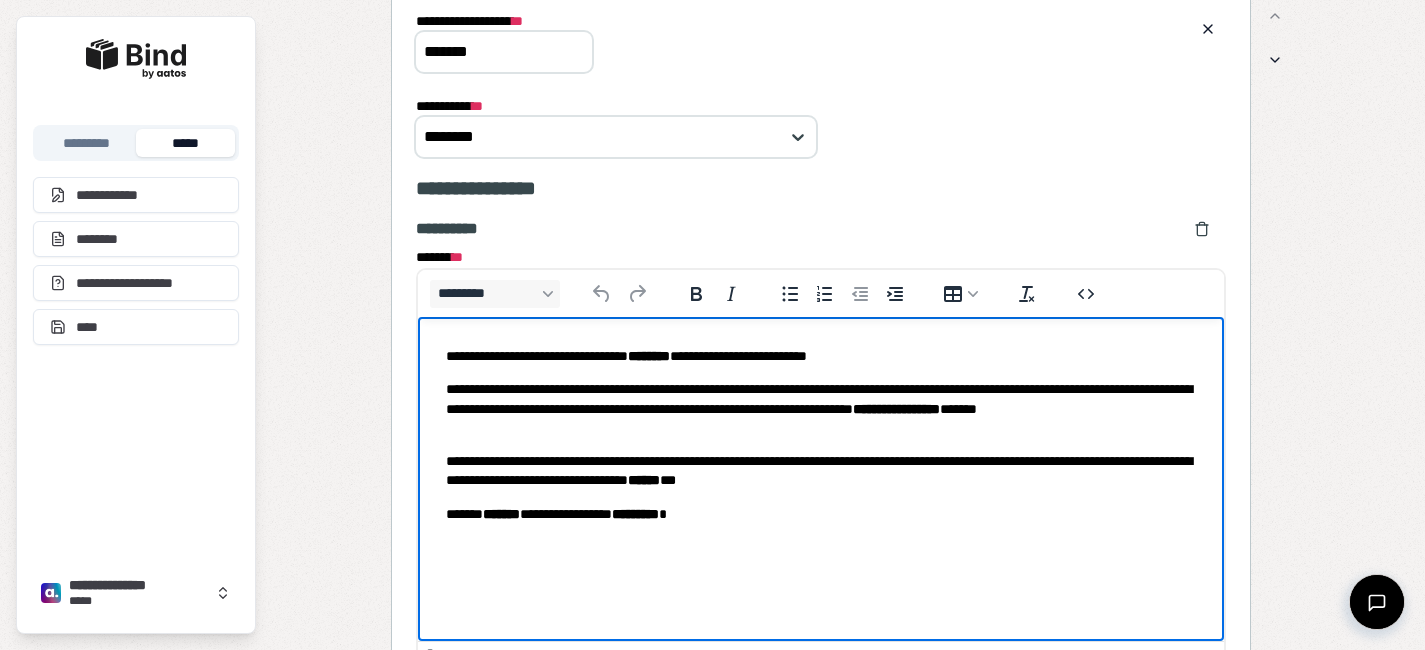 click on "**********" at bounding box center (820, 471) 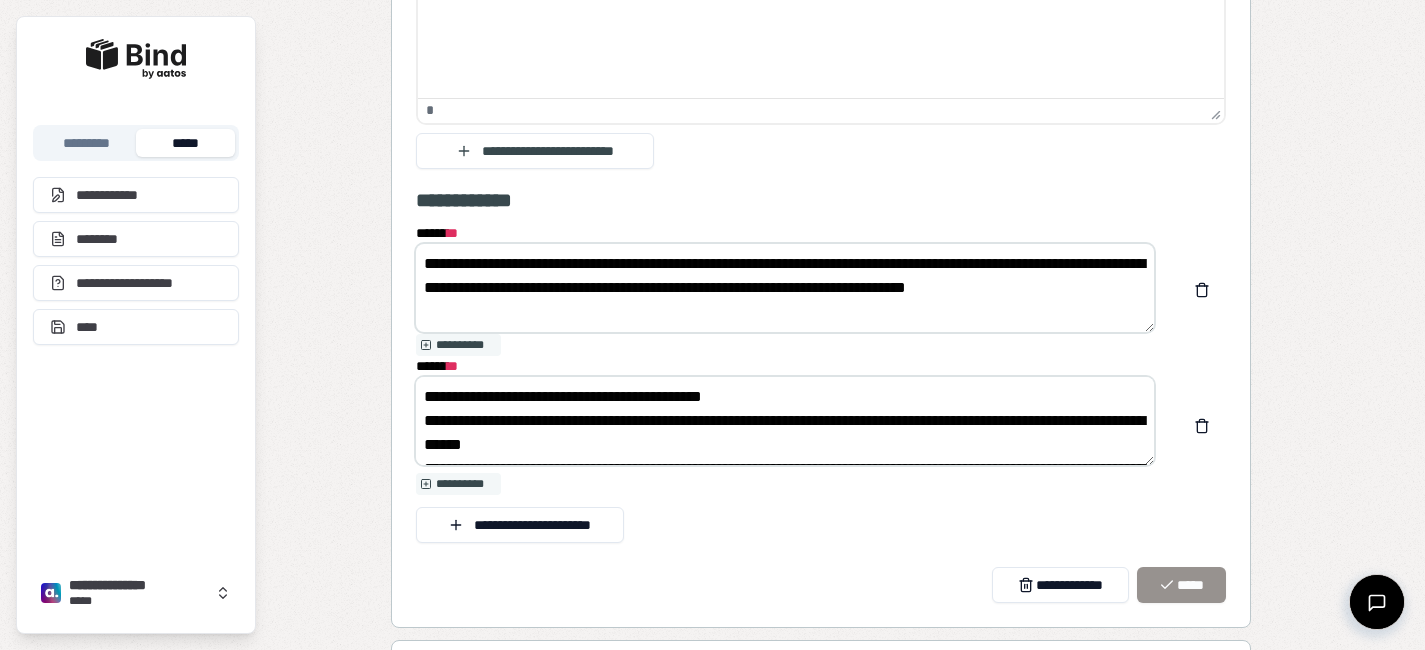 scroll, scrollTop: 1369, scrollLeft: 0, axis: vertical 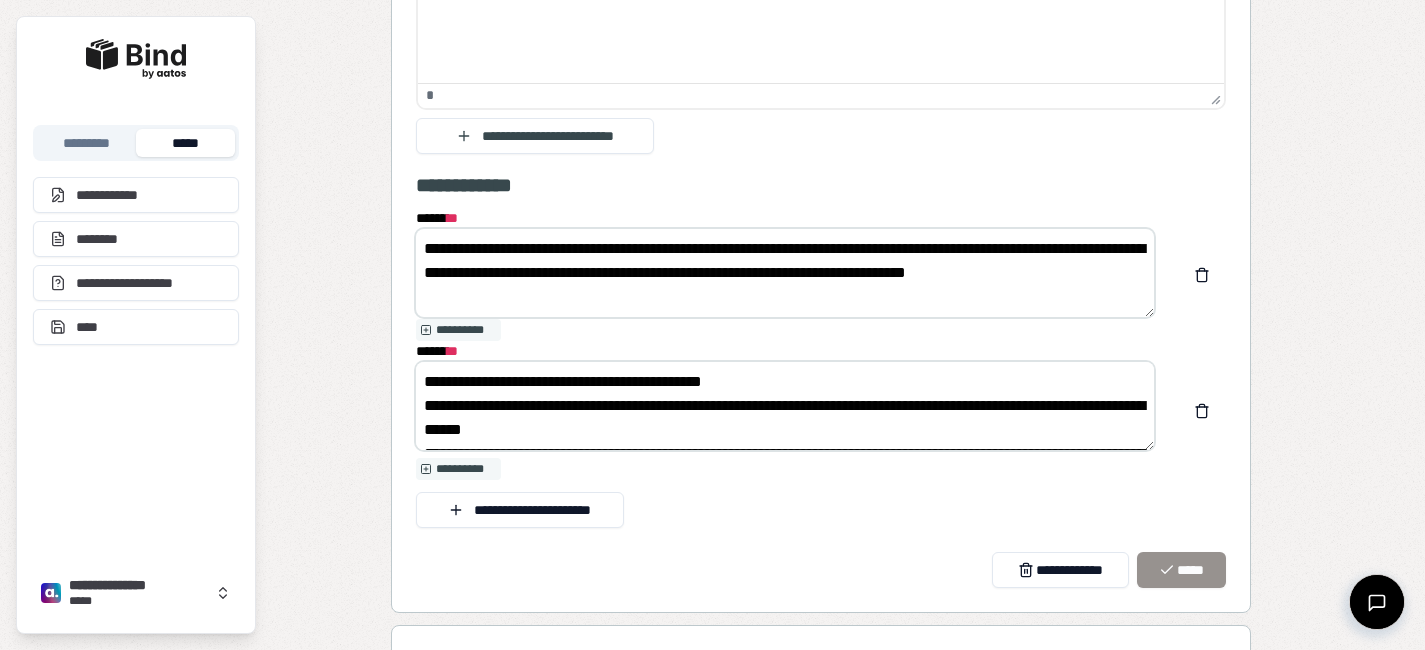 click on "**********" at bounding box center (785, 273) 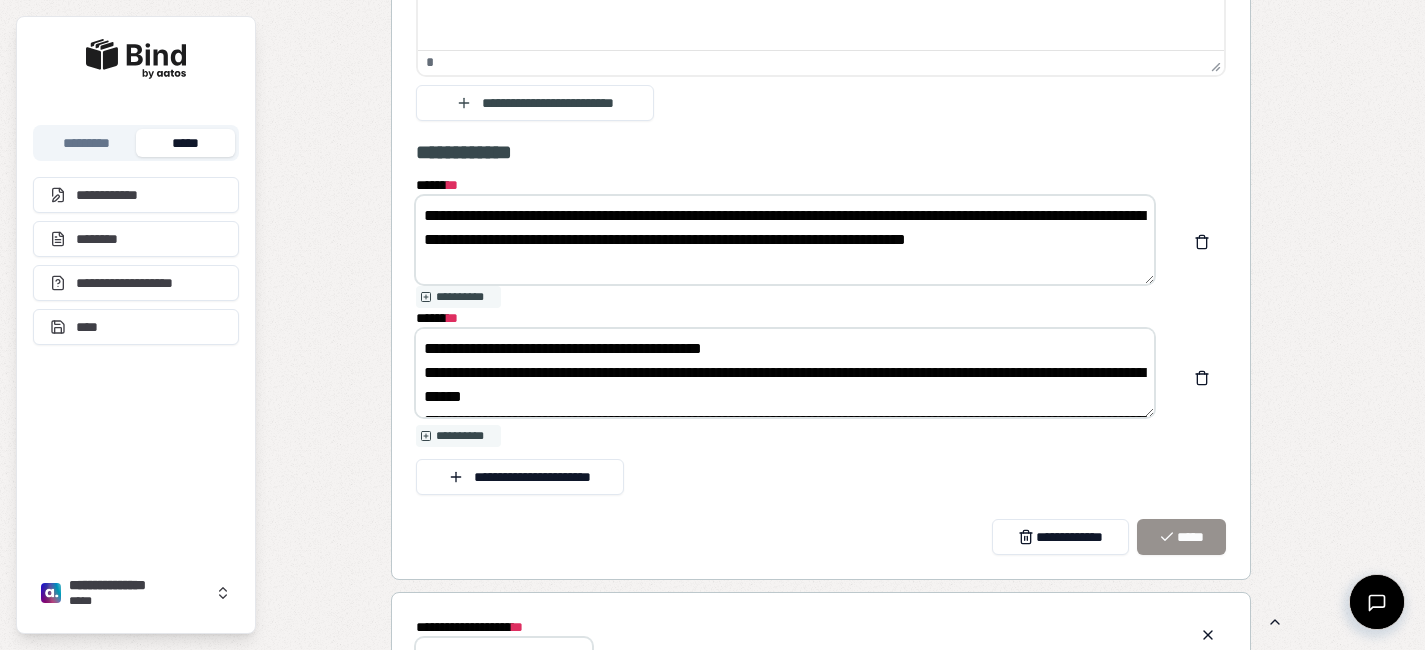 scroll, scrollTop: 1403, scrollLeft: 0, axis: vertical 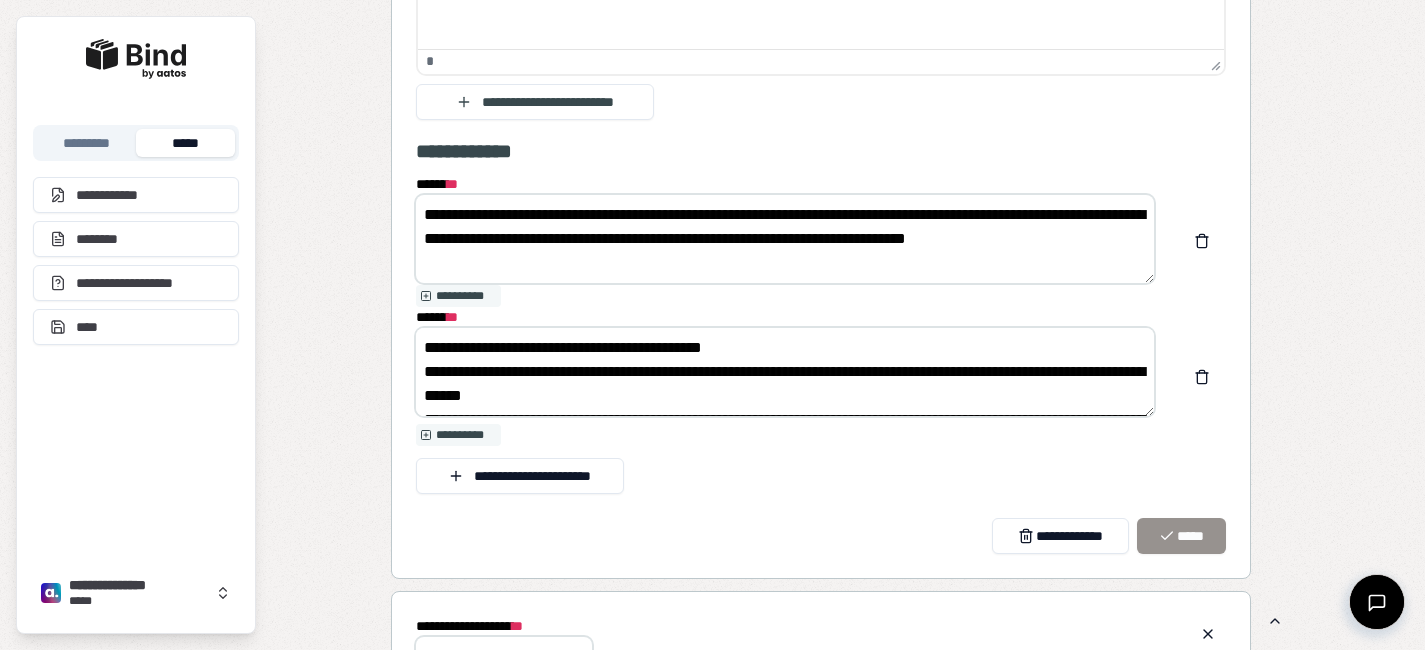 click on "**********" at bounding box center (785, 372) 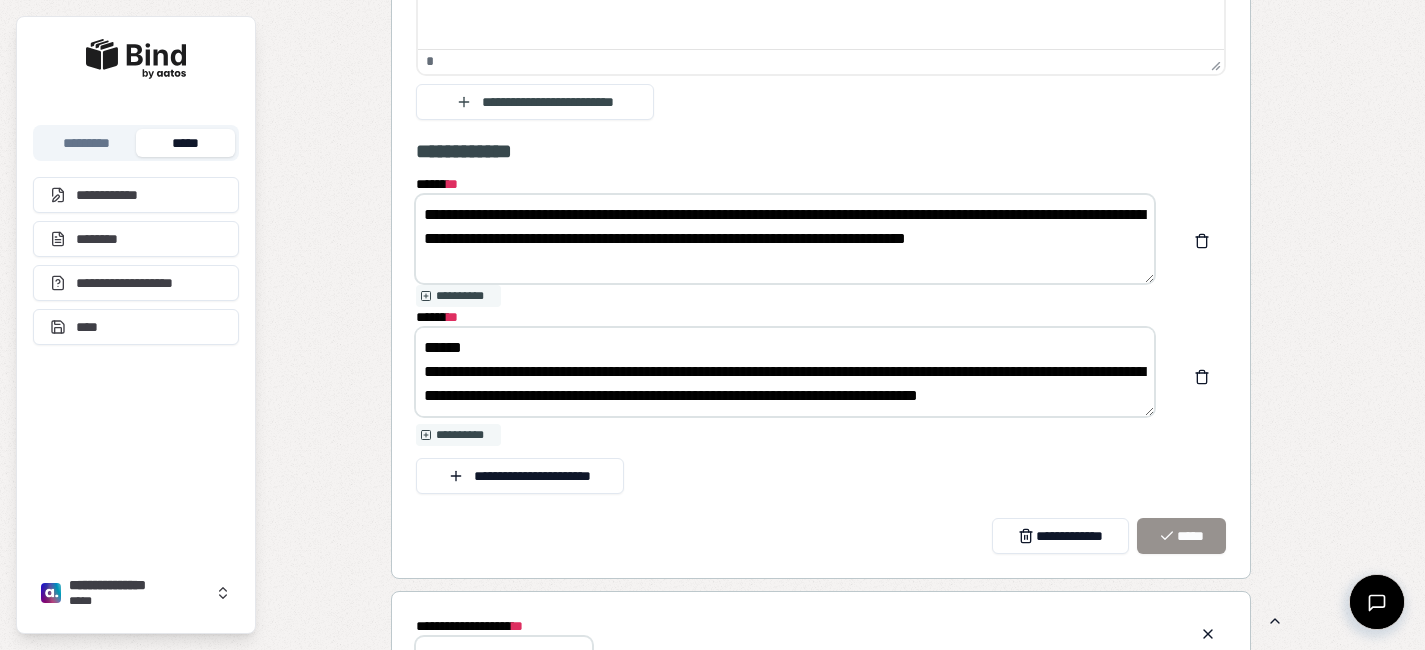 scroll, scrollTop: 72, scrollLeft: 0, axis: vertical 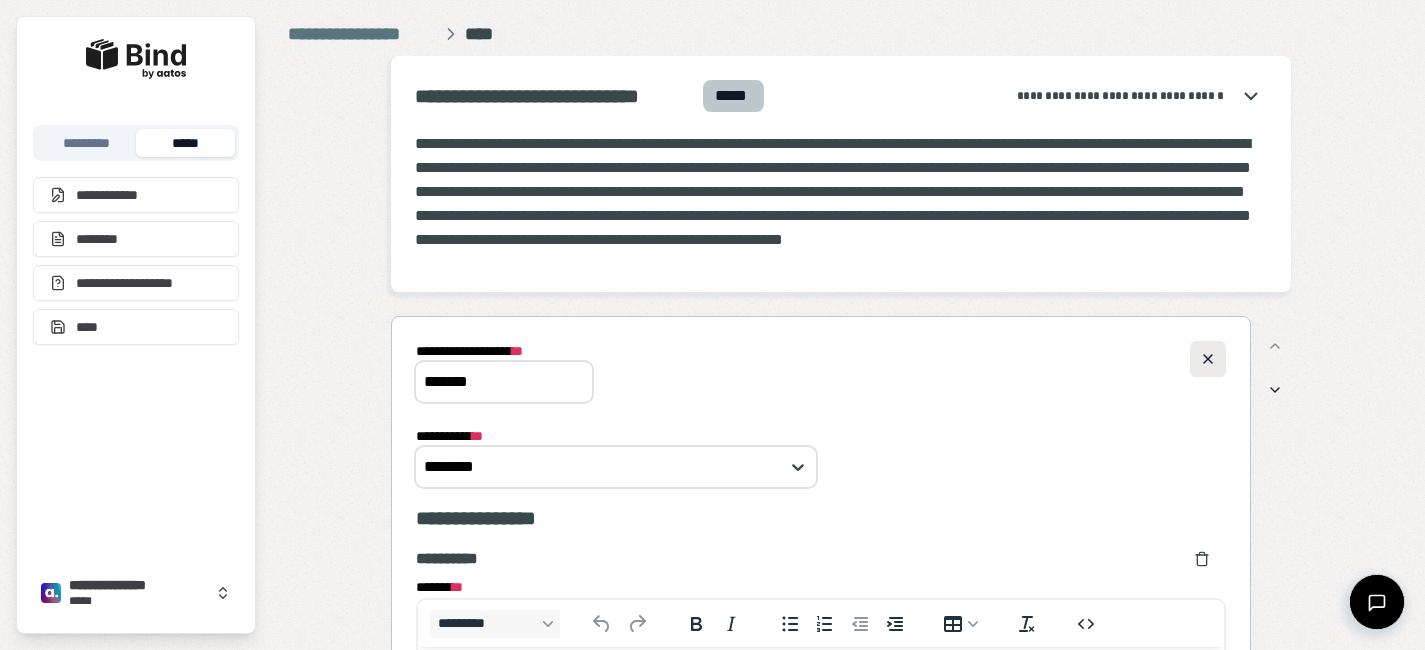 click at bounding box center (1208, 359) 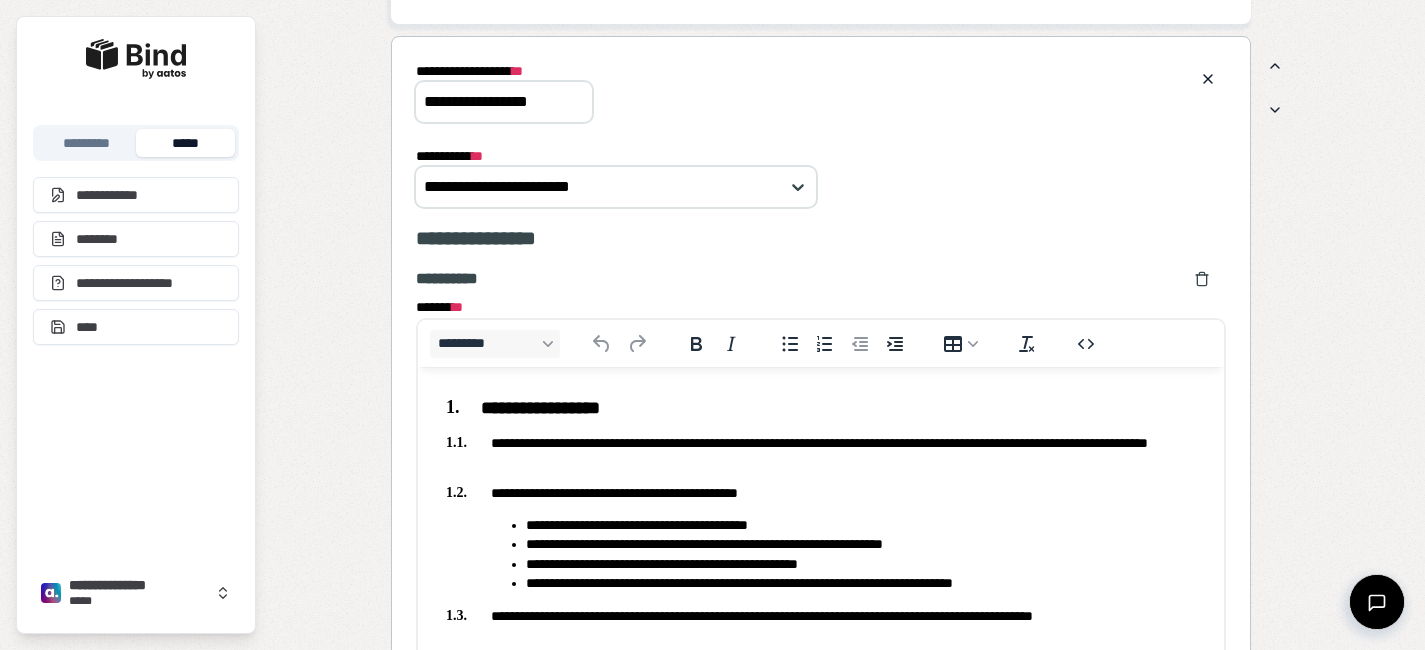 scroll, scrollTop: 1298, scrollLeft: 0, axis: vertical 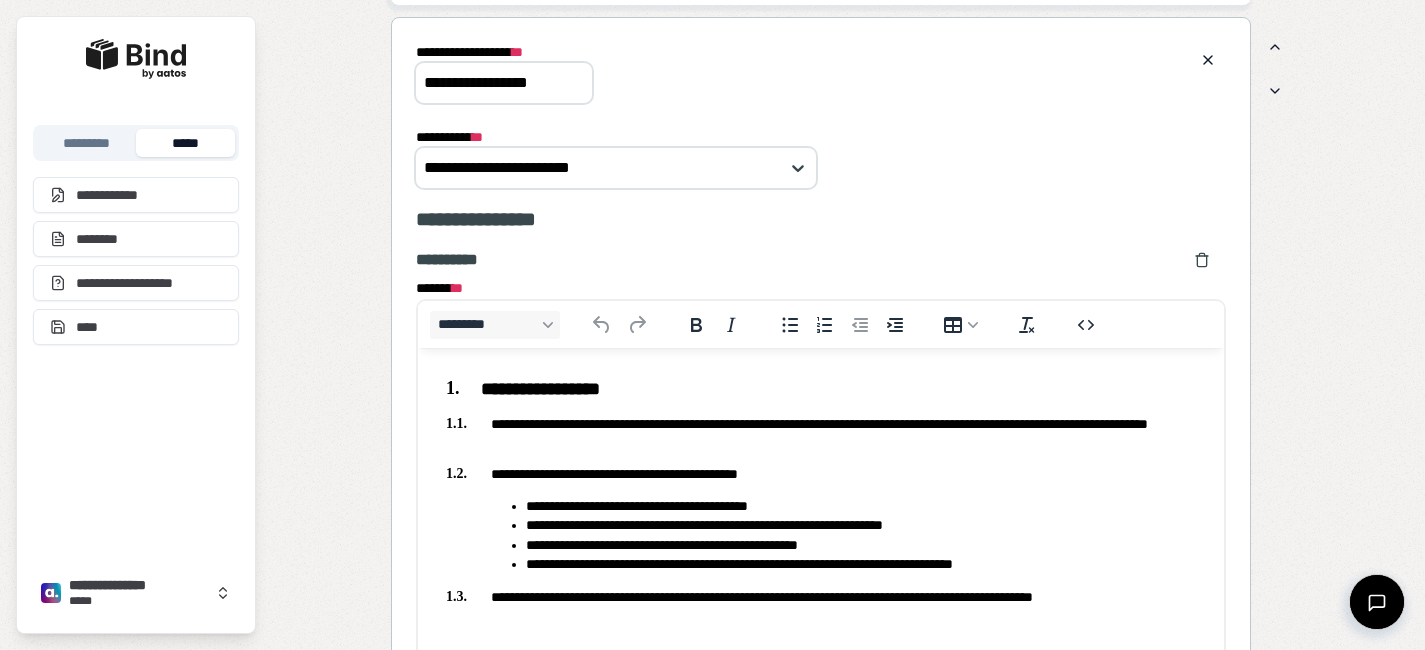 click on "**********" at bounding box center [820, 433] 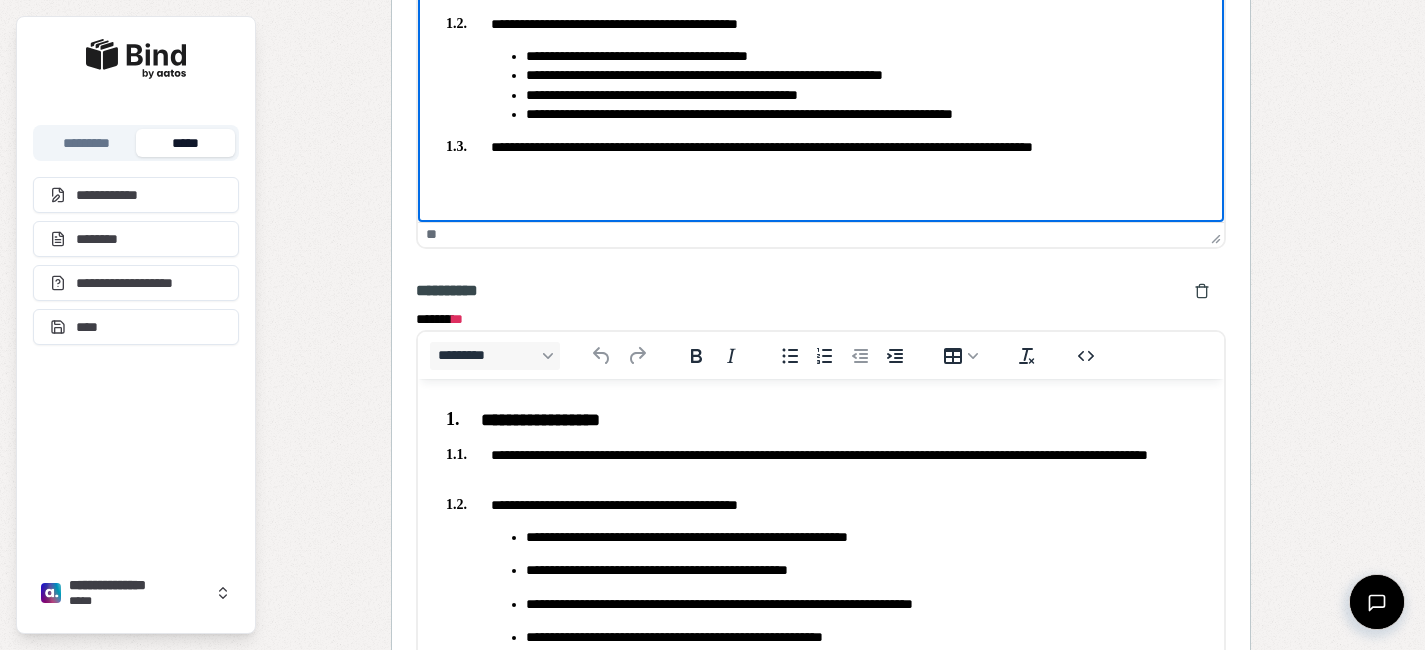 scroll, scrollTop: 1757, scrollLeft: 0, axis: vertical 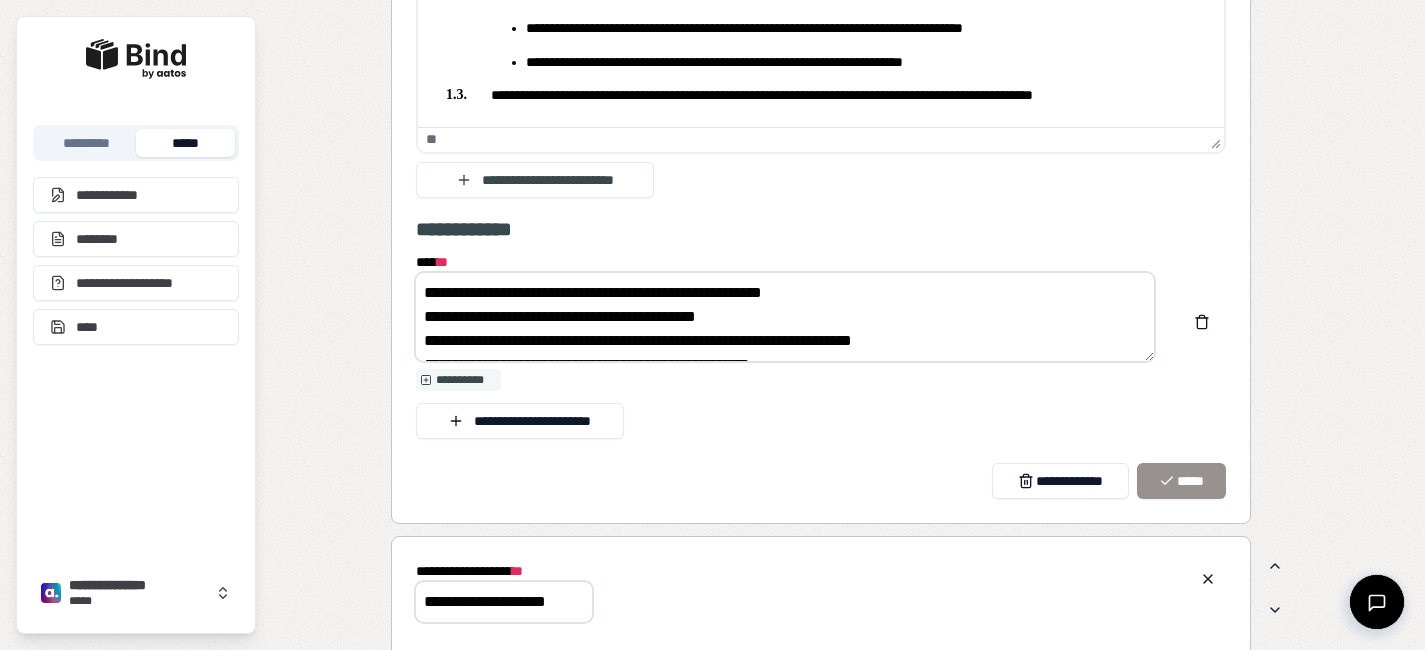 click on "**********" at bounding box center (785, 317) 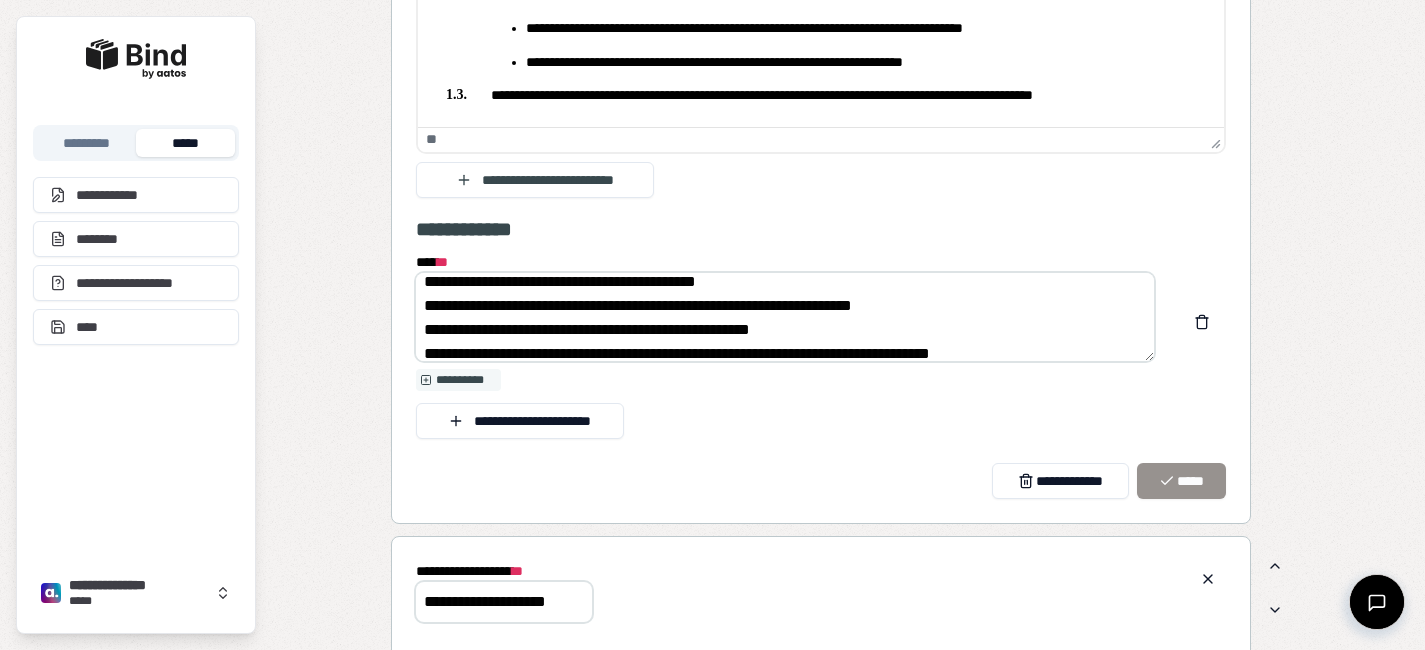 scroll, scrollTop: 48, scrollLeft: 0, axis: vertical 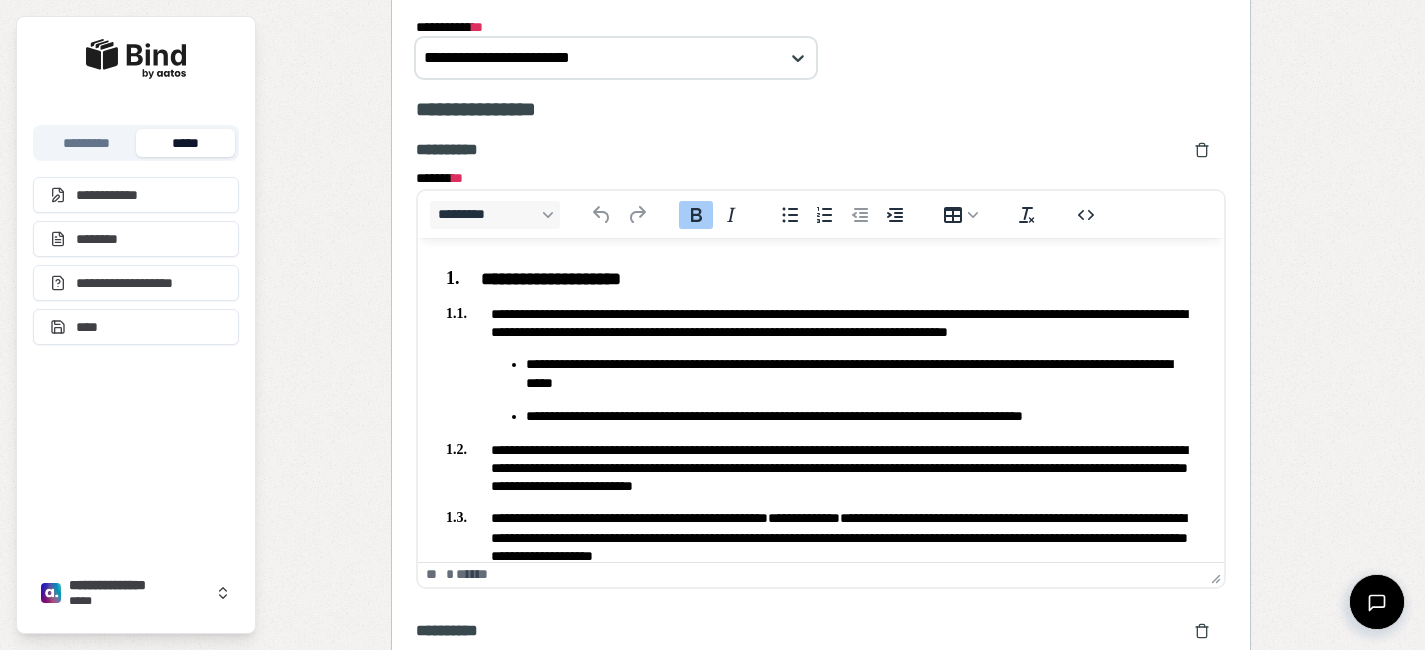 click on "**********" at bounding box center [820, 323] 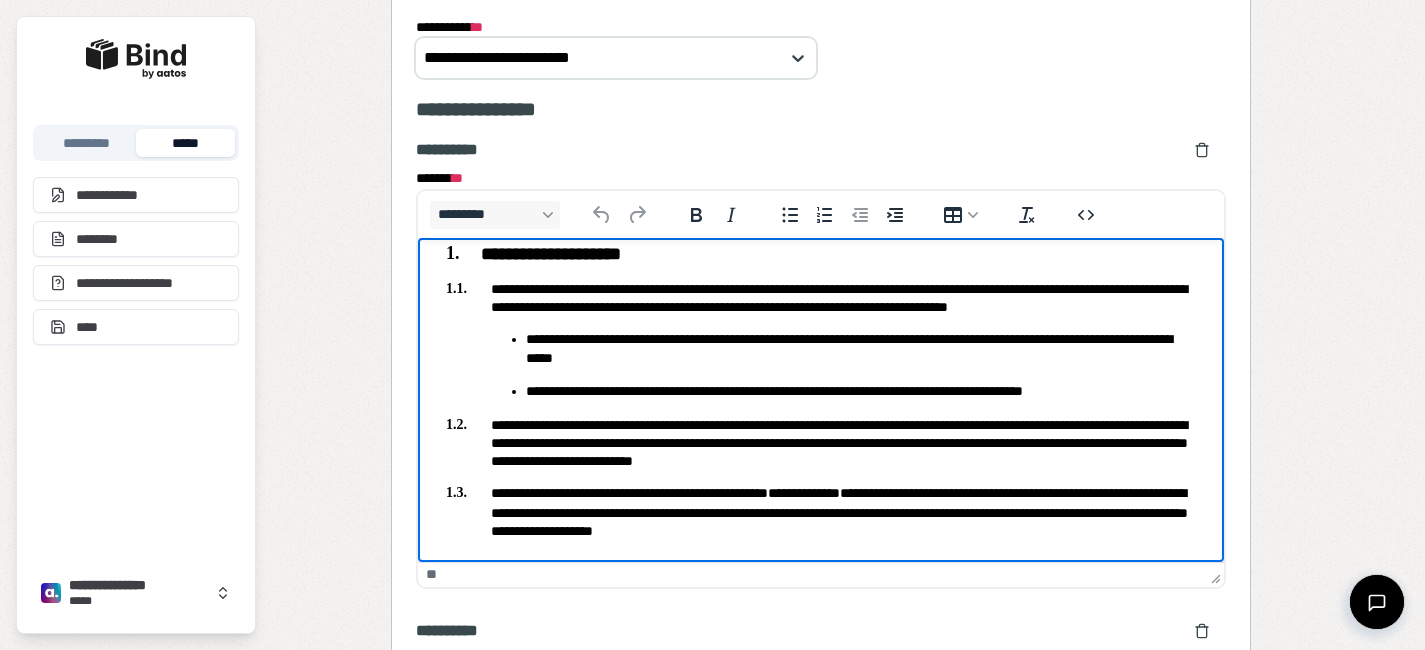 scroll, scrollTop: 26, scrollLeft: 0, axis: vertical 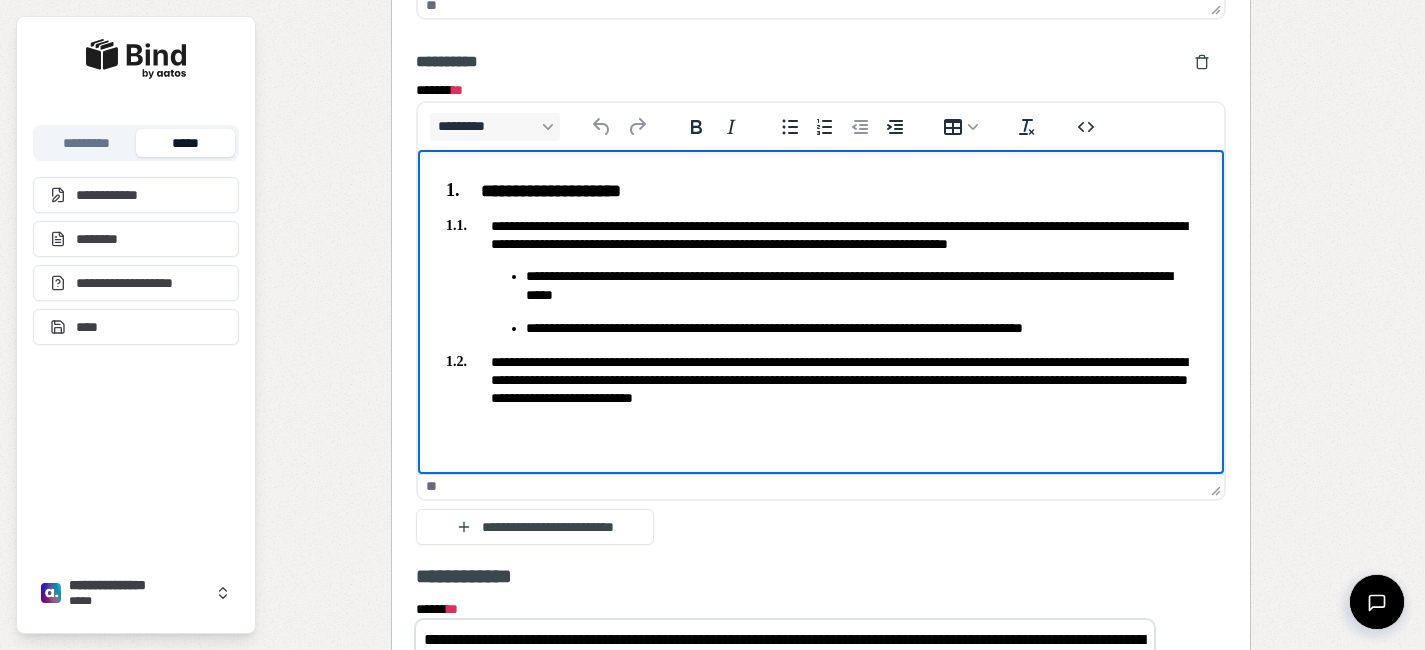 click on "**********" at bounding box center (820, 380) 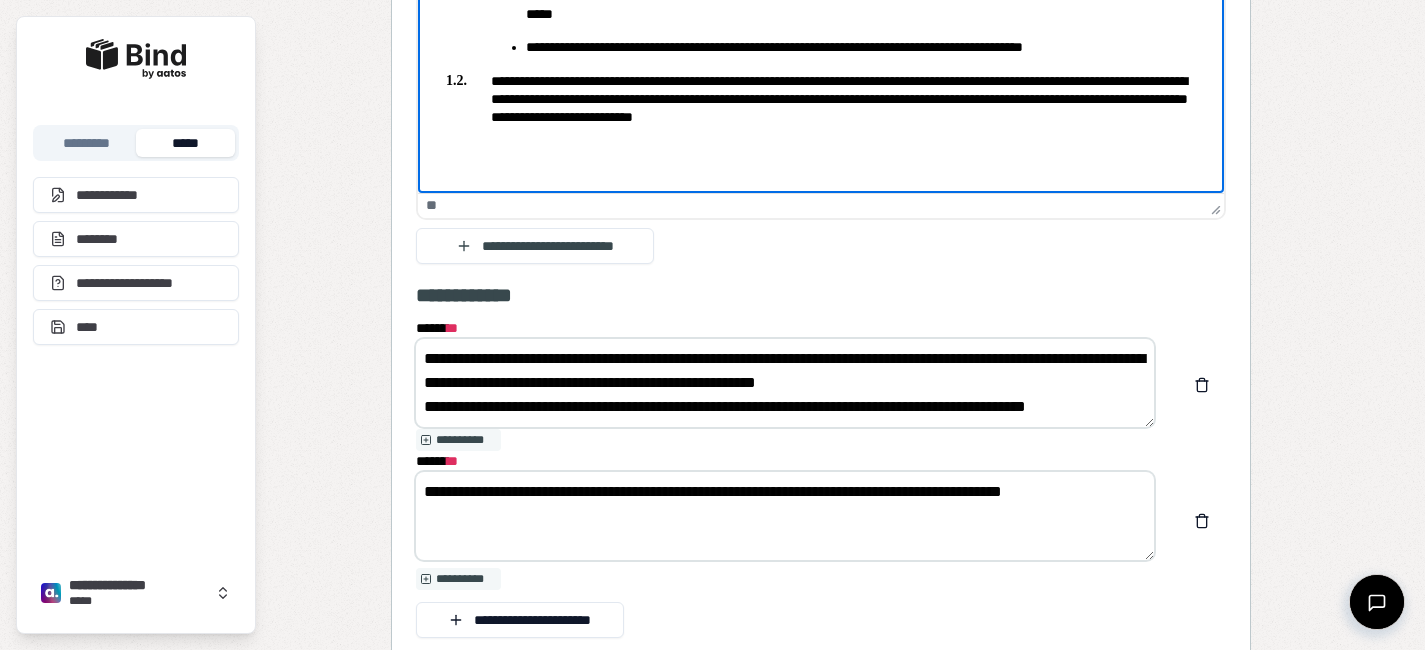scroll, scrollTop: 3805, scrollLeft: 0, axis: vertical 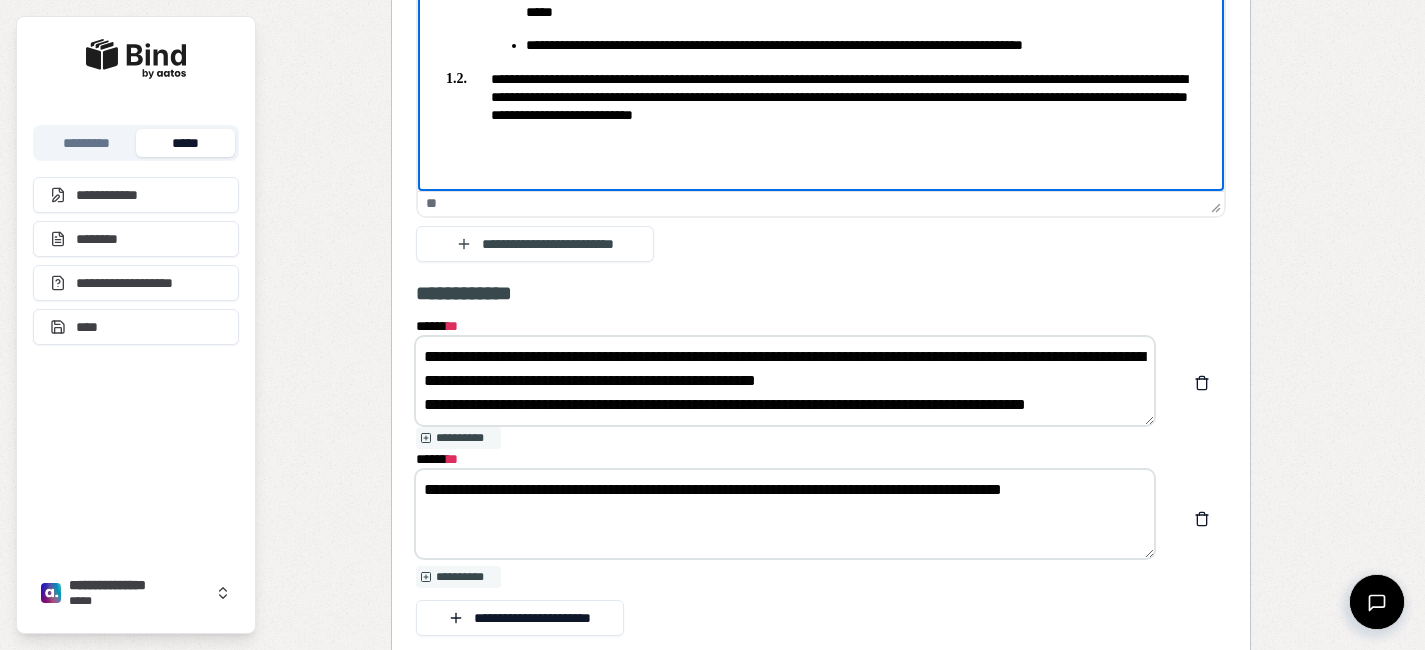 click on "**********" at bounding box center [785, 381] 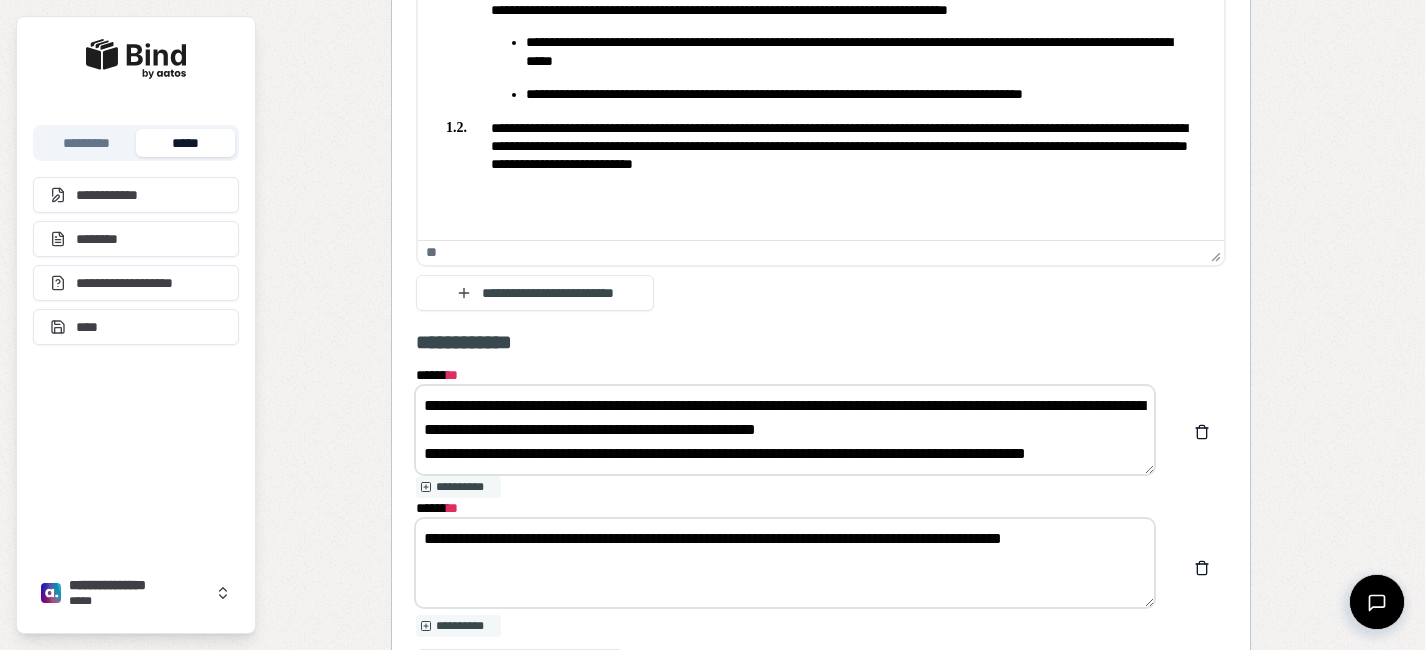 scroll, scrollTop: 3844, scrollLeft: 0, axis: vertical 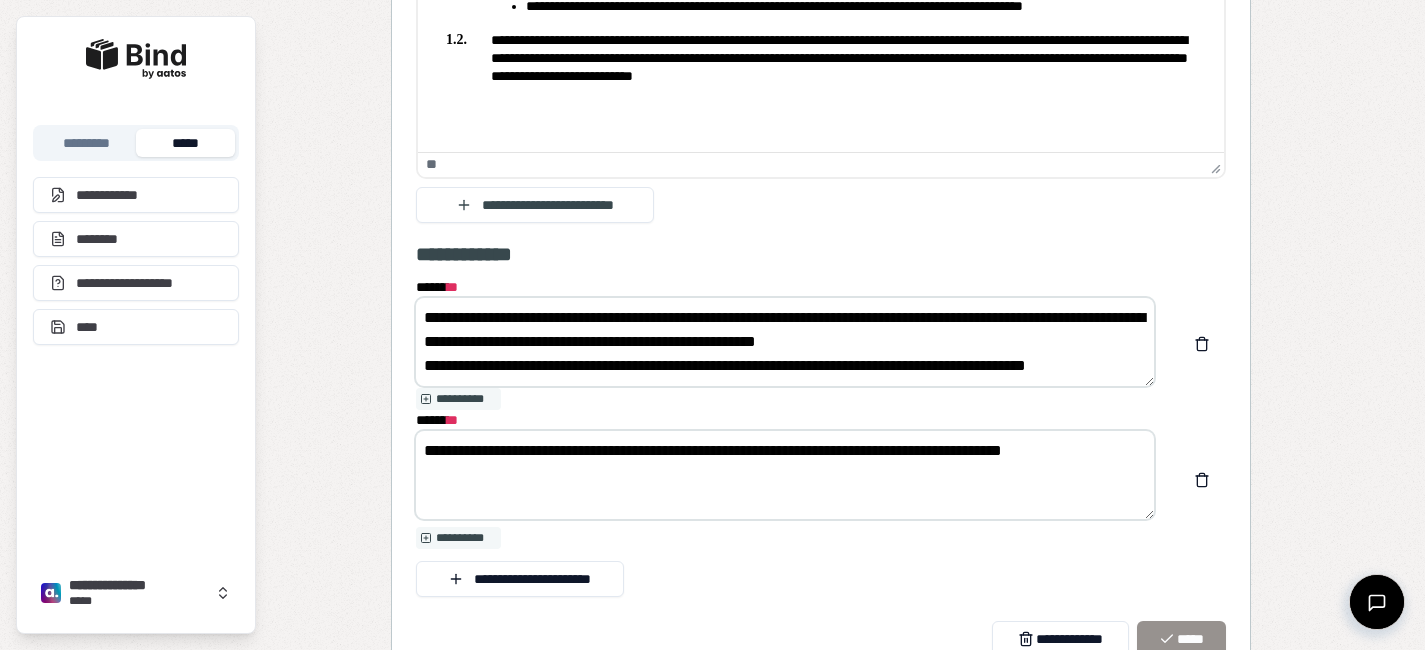 click on "**********" at bounding box center (785, 475) 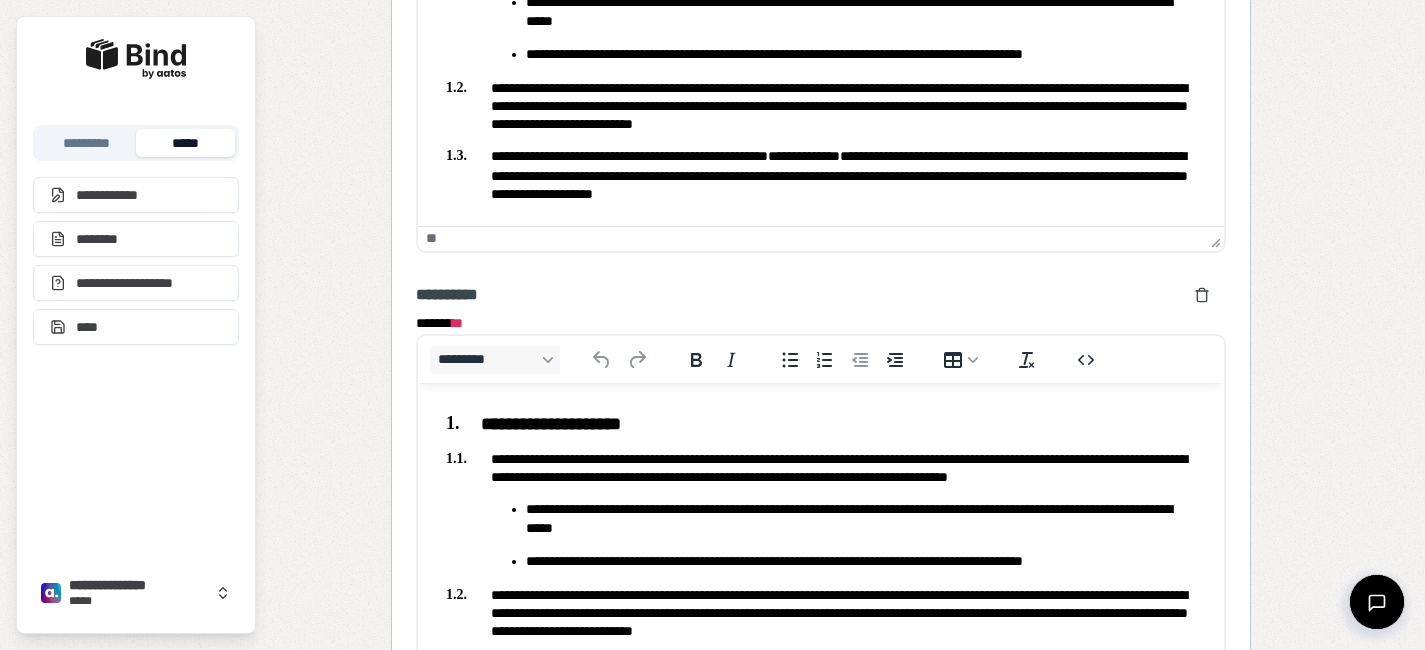 scroll, scrollTop: 3237, scrollLeft: 0, axis: vertical 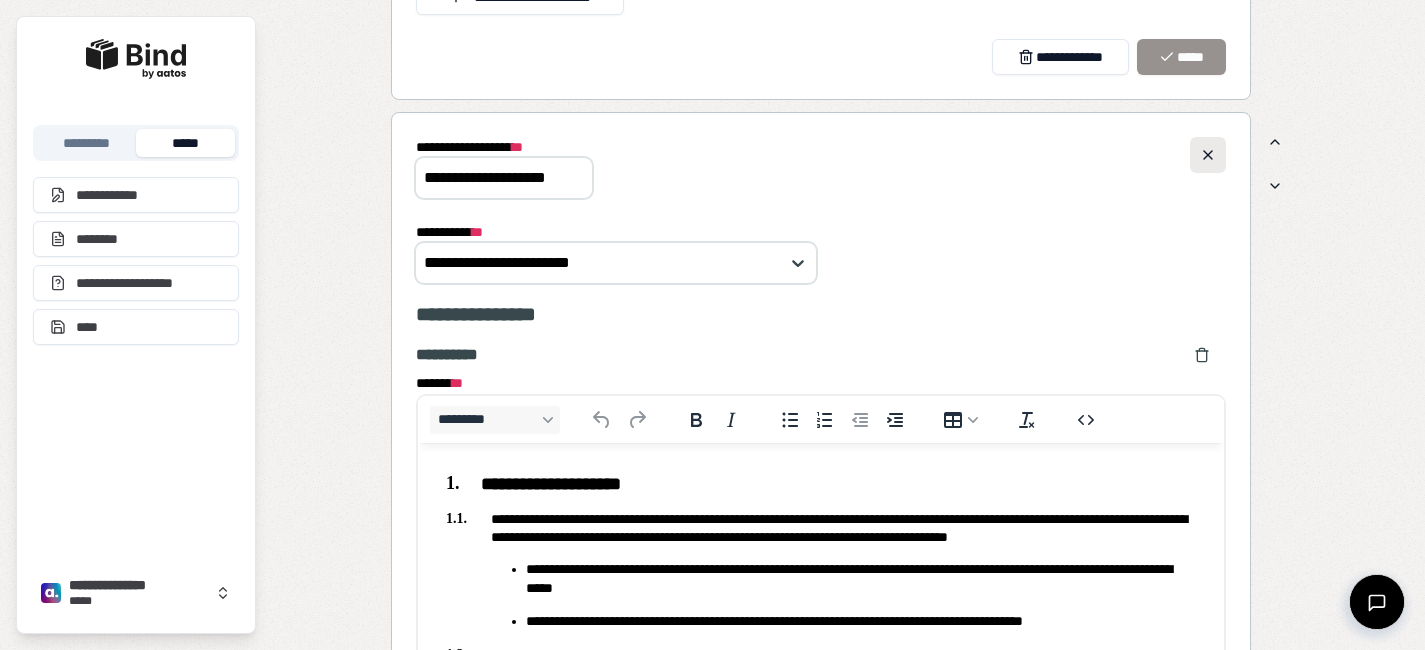 click at bounding box center (1208, 155) 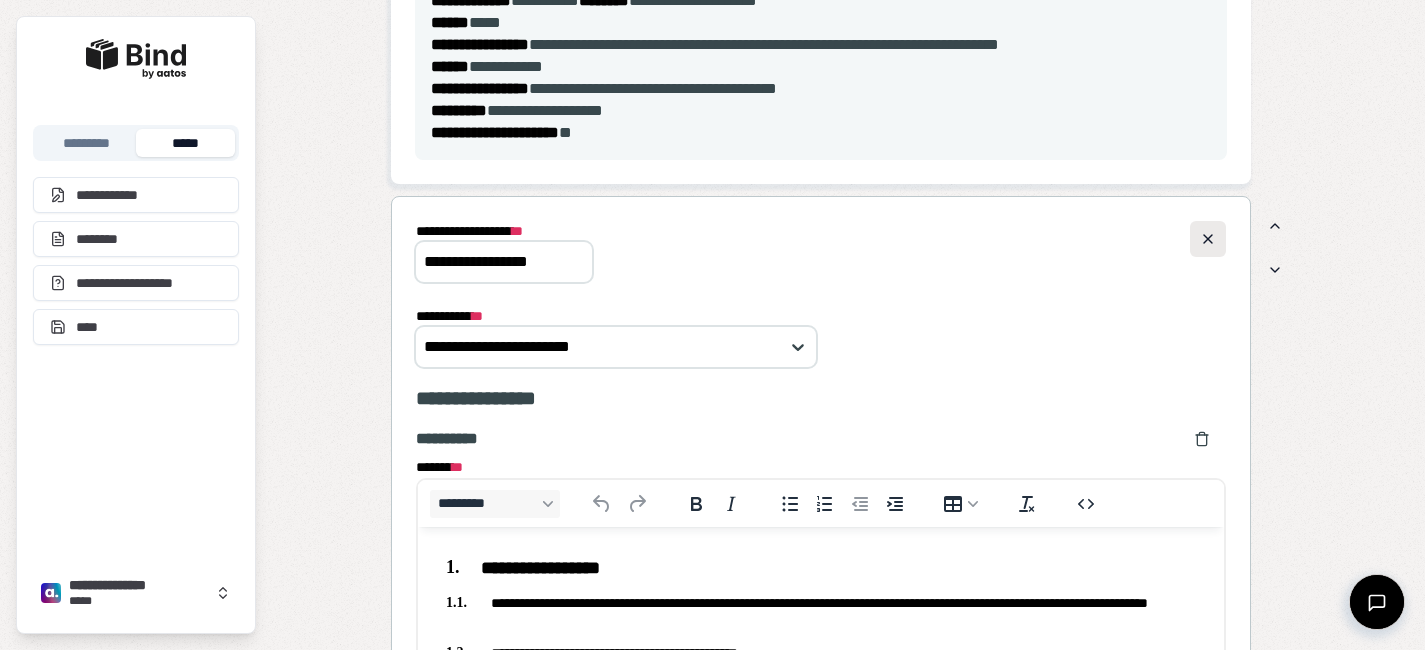 click at bounding box center (1208, 239) 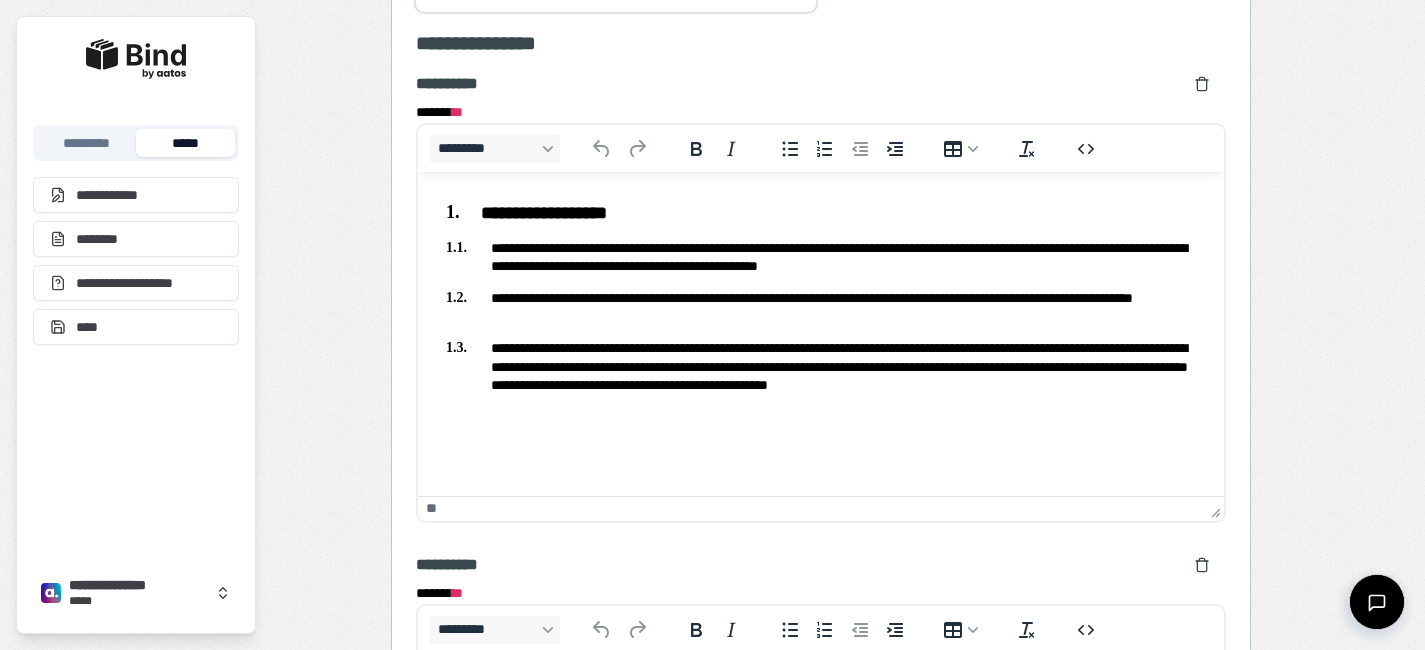 scroll, scrollTop: 2252, scrollLeft: 0, axis: vertical 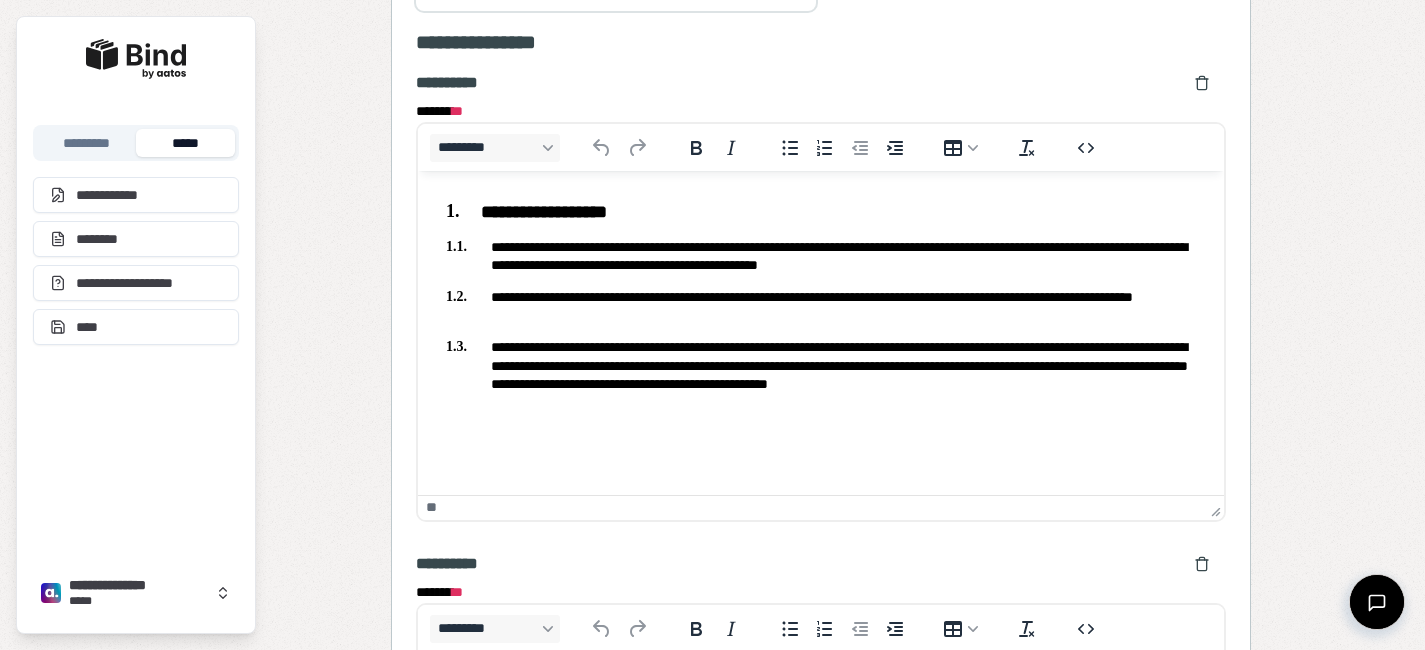 click on "**********" at bounding box center [820, 305] 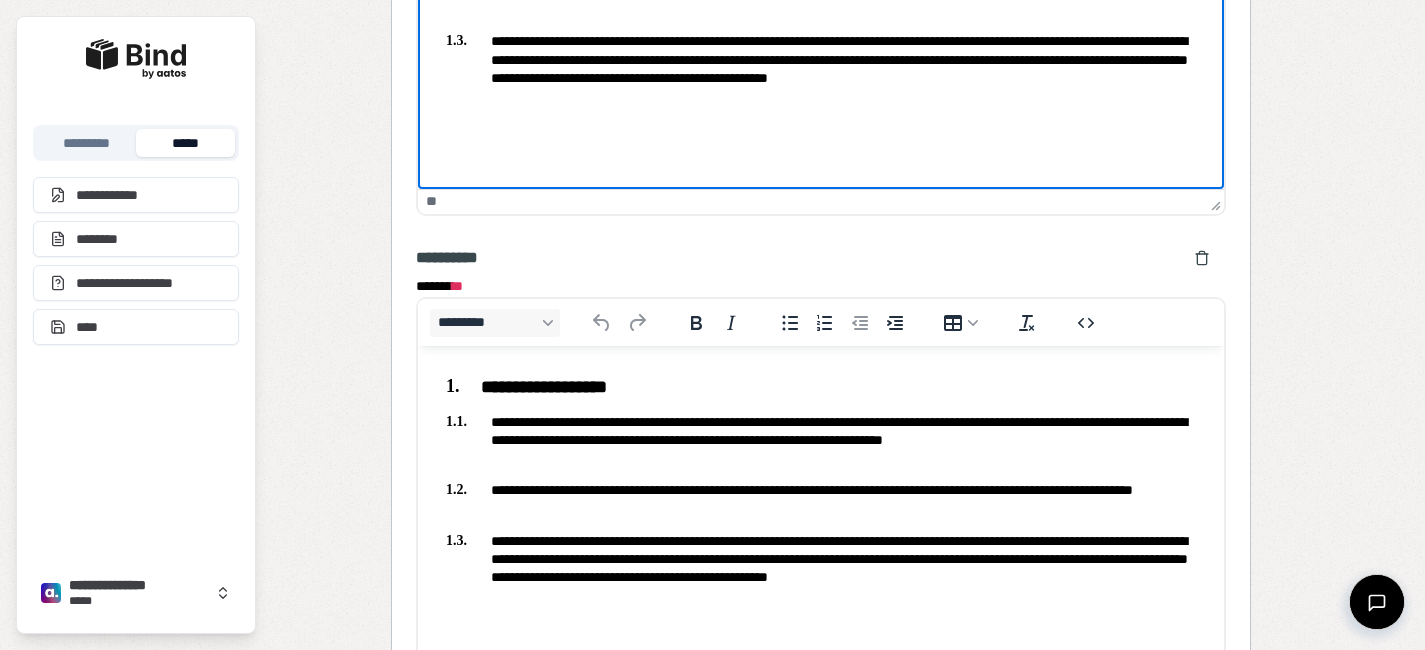 scroll, scrollTop: 2559, scrollLeft: 0, axis: vertical 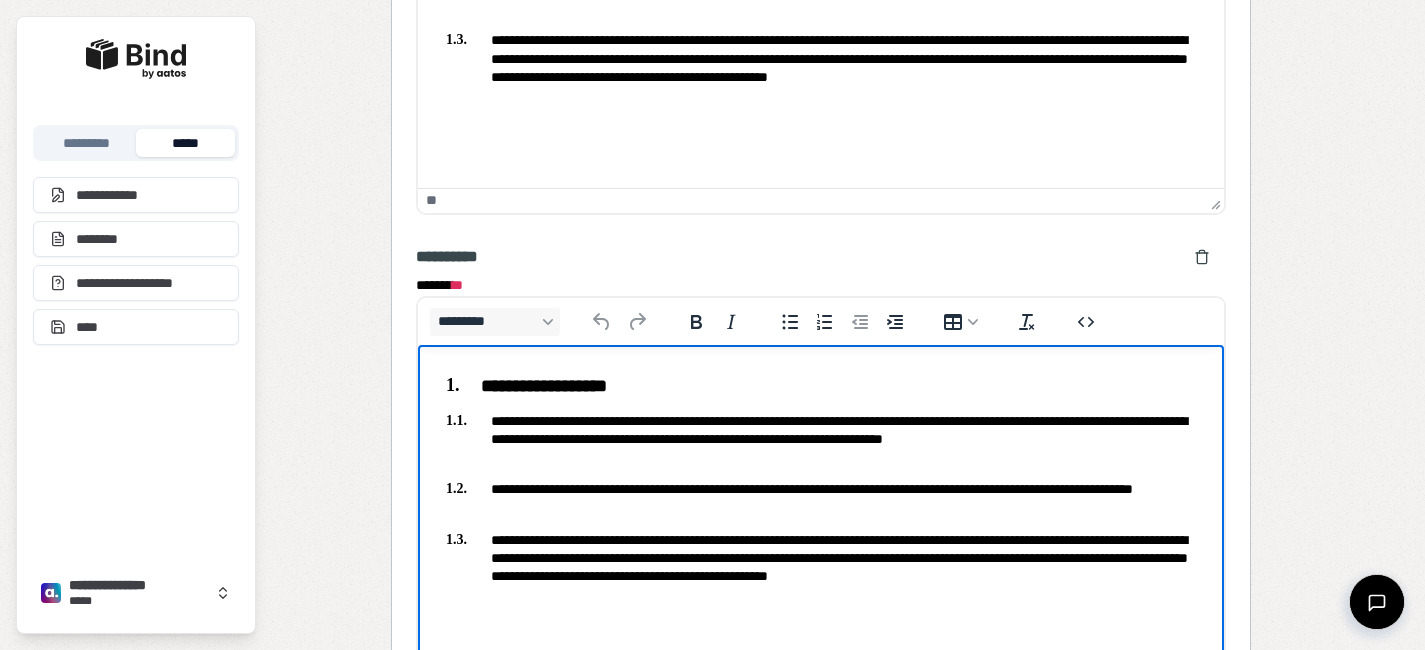 click on "**********" at bounding box center [820, 475] 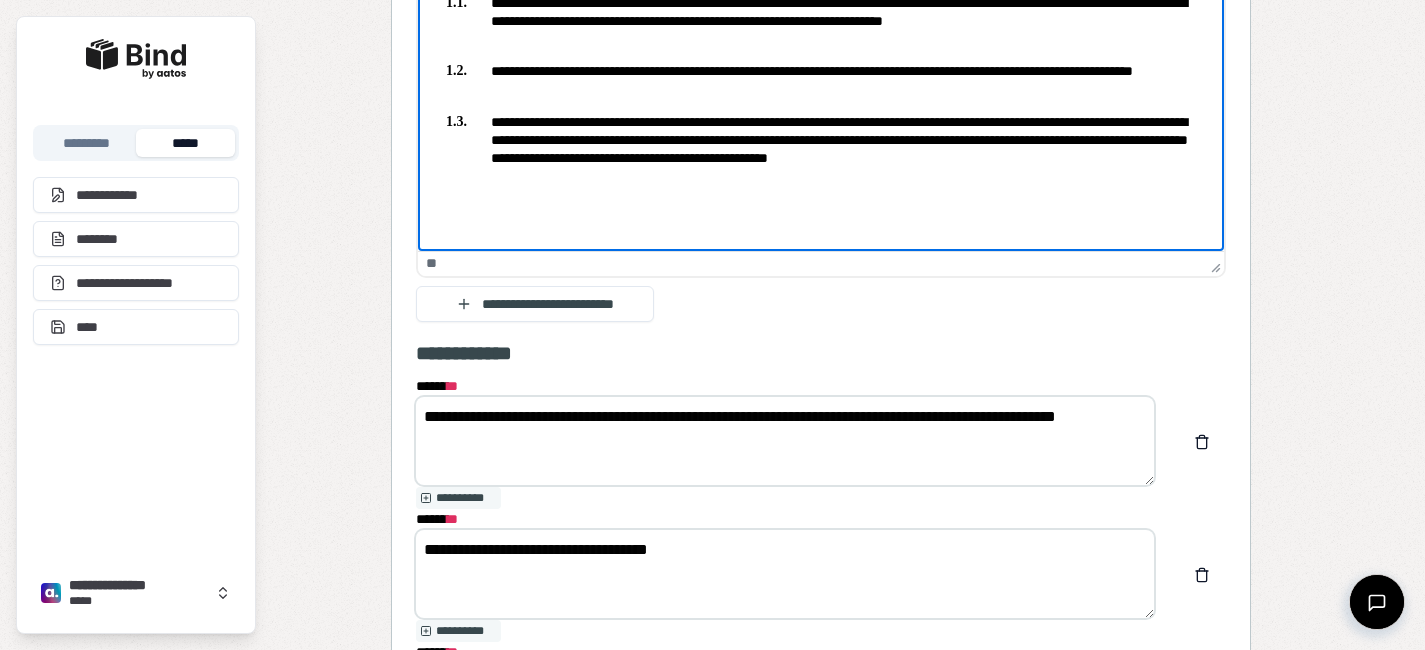 scroll, scrollTop: 2997, scrollLeft: 0, axis: vertical 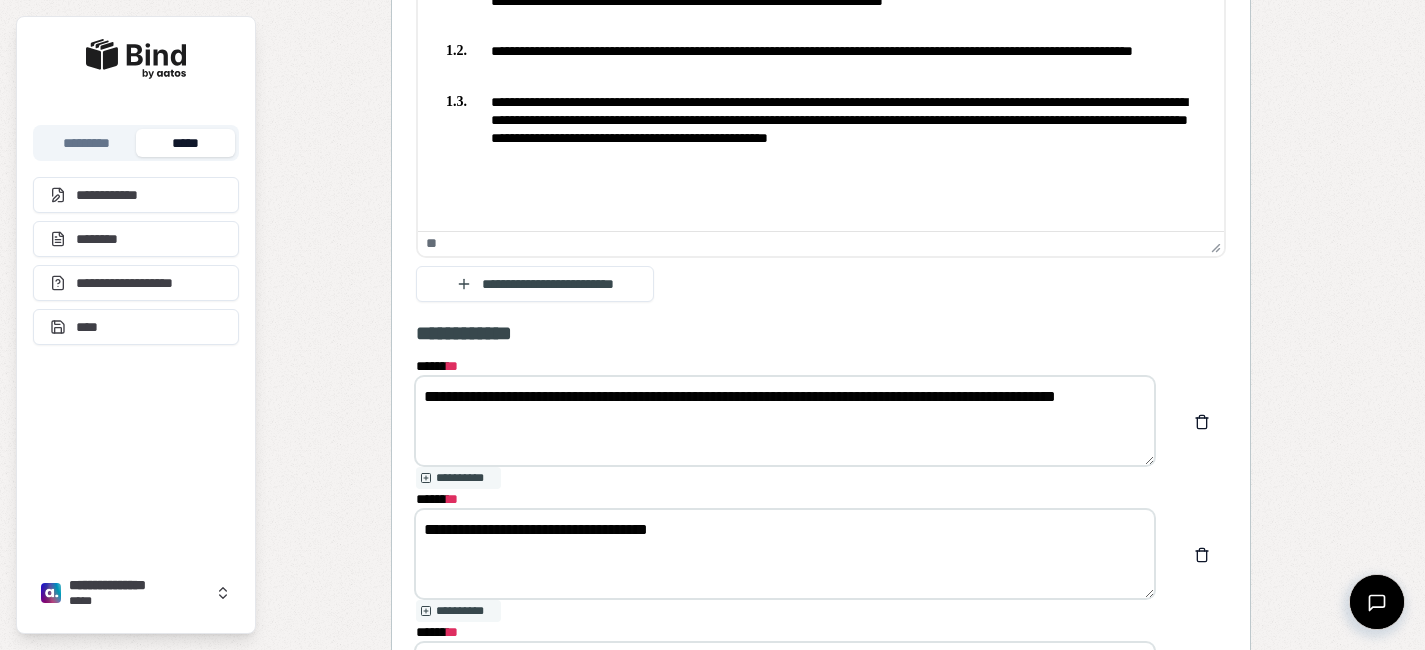 click on "**********" at bounding box center (785, 421) 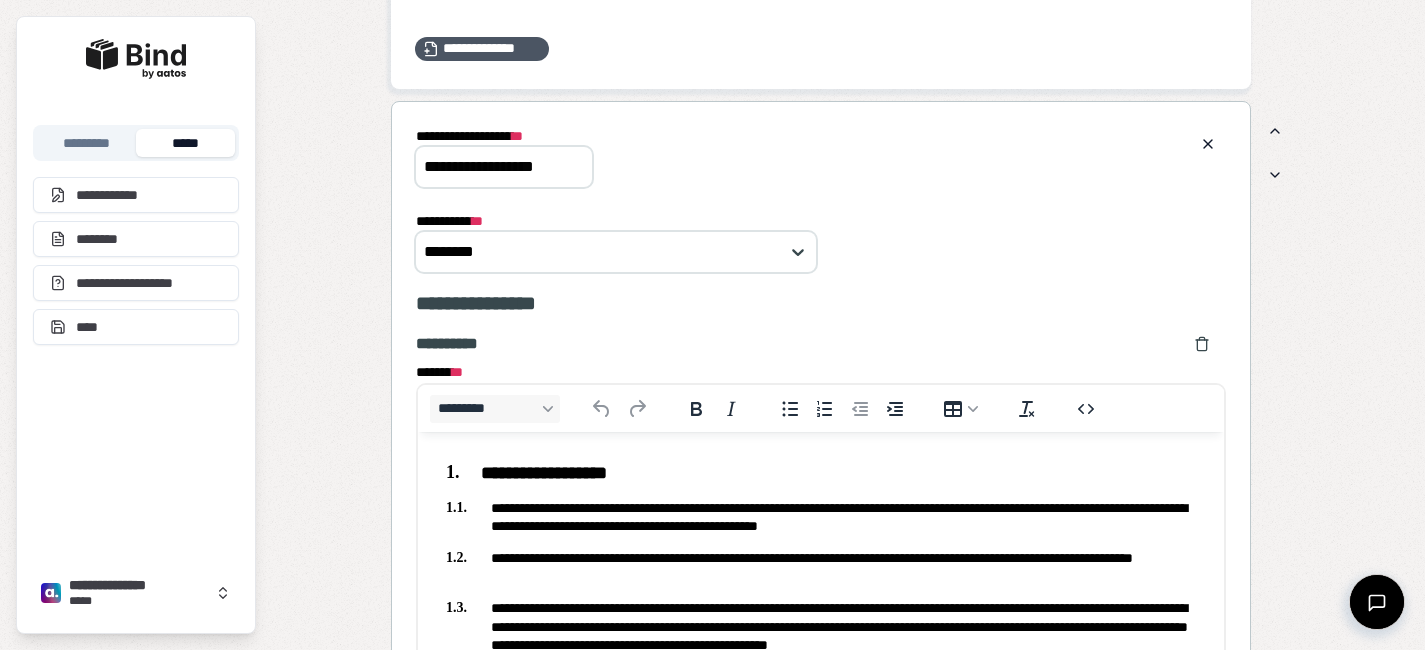 scroll, scrollTop: 1989, scrollLeft: 0, axis: vertical 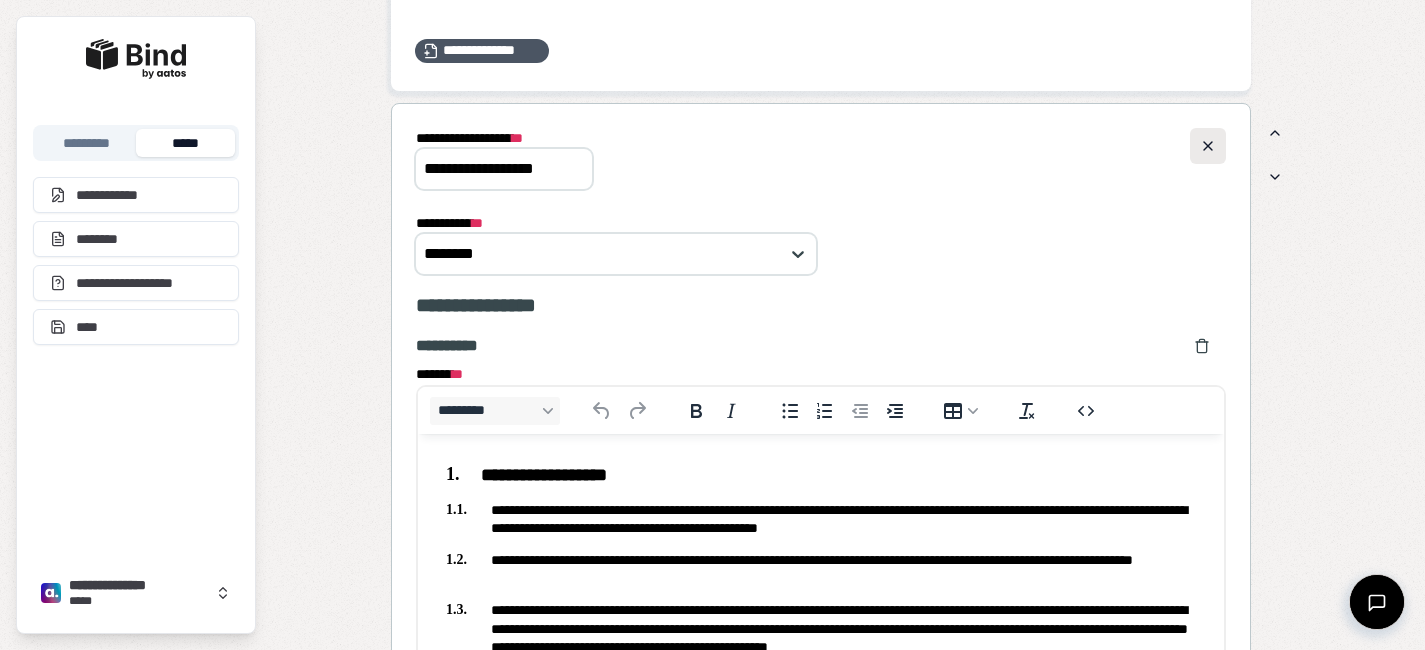 click at bounding box center (1208, 146) 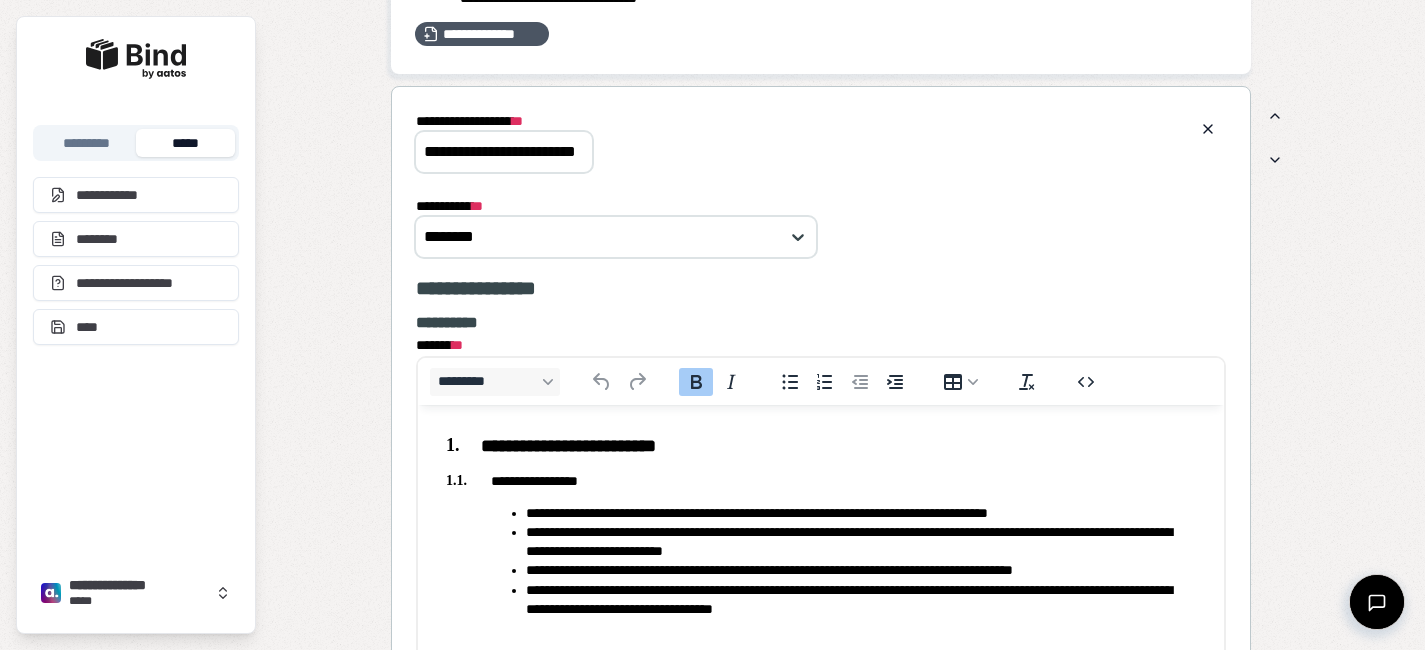 scroll, scrollTop: 2339, scrollLeft: 0, axis: vertical 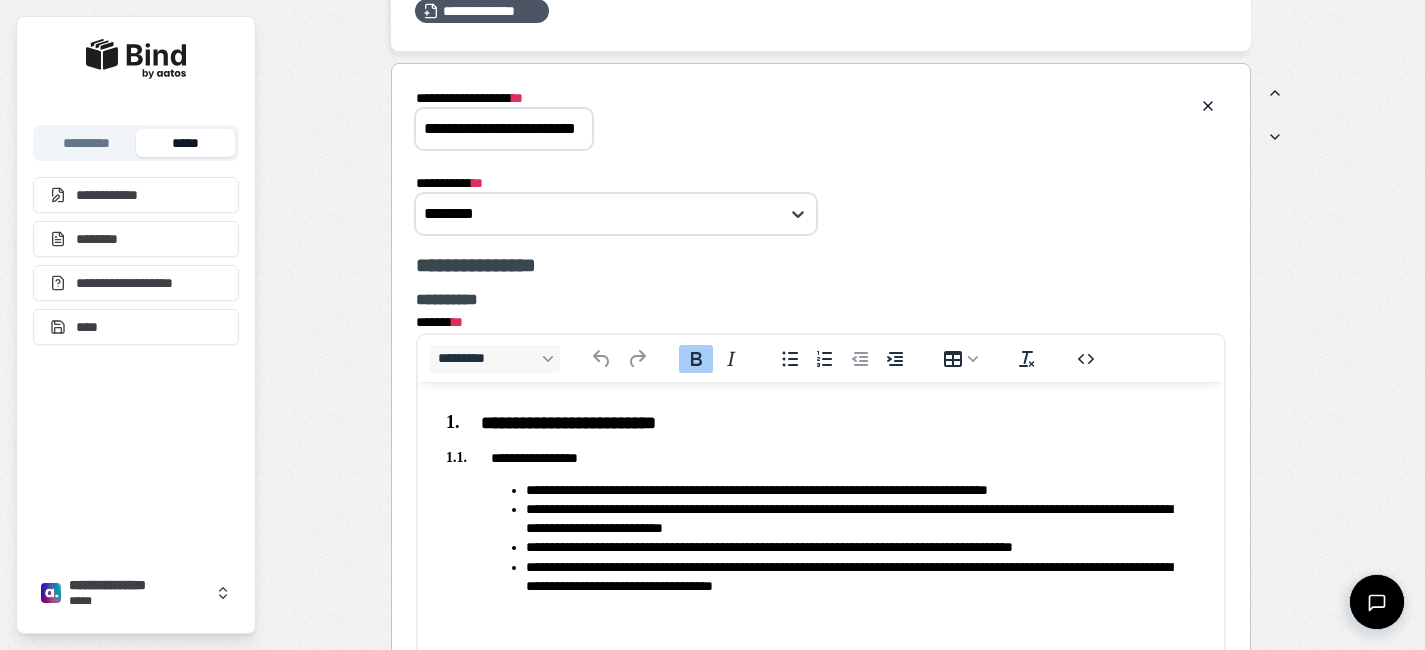 click on "**********" at bounding box center (860, 547) 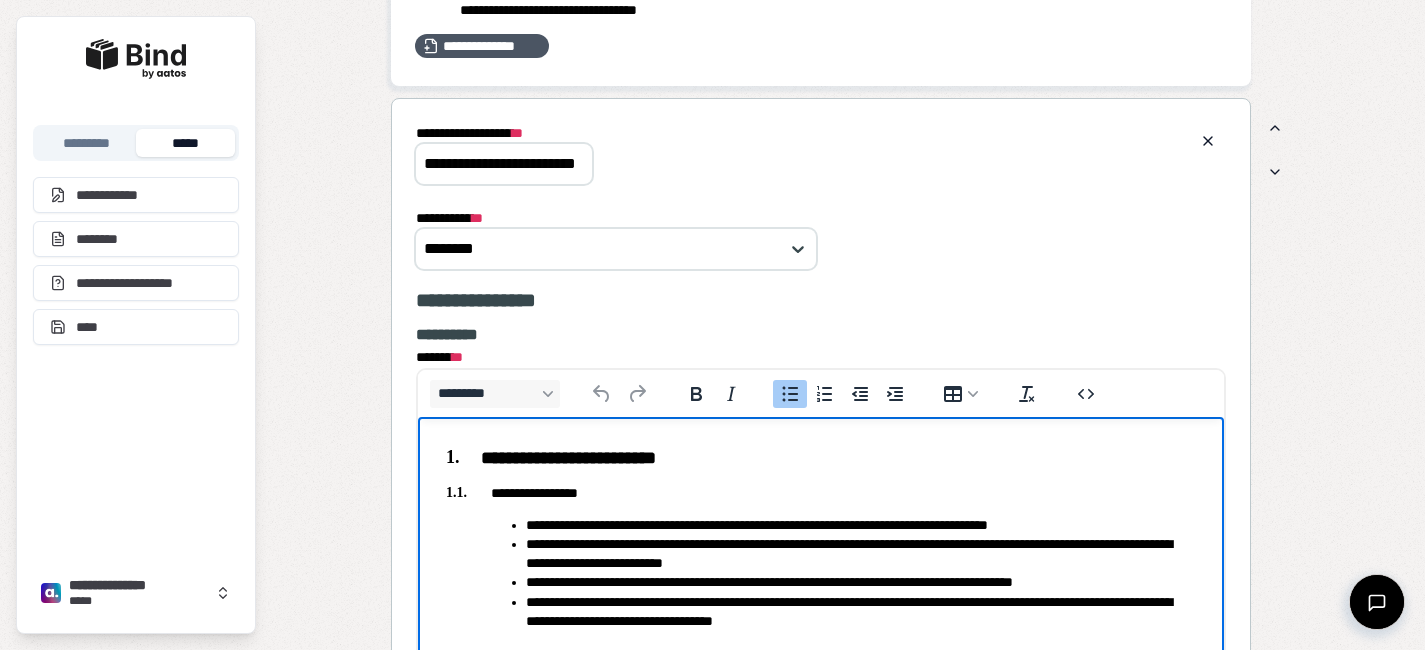 scroll, scrollTop: 2303, scrollLeft: 0, axis: vertical 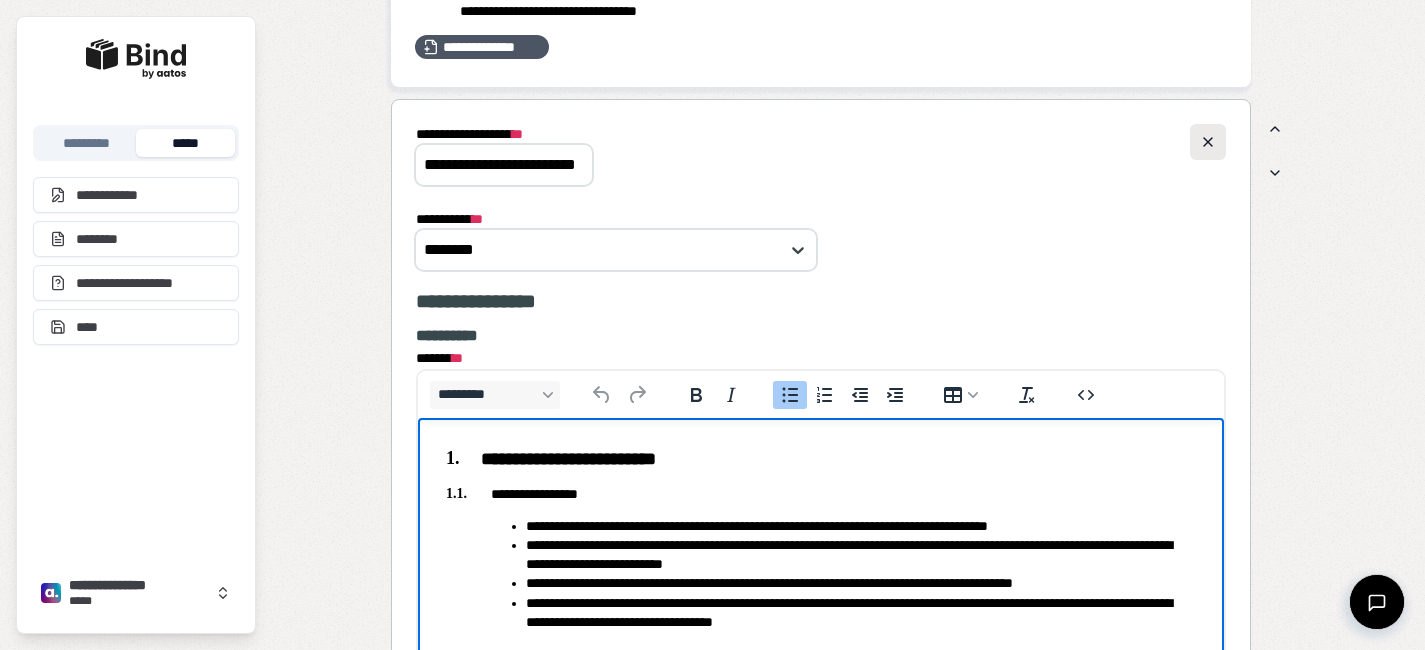 click at bounding box center (1208, 142) 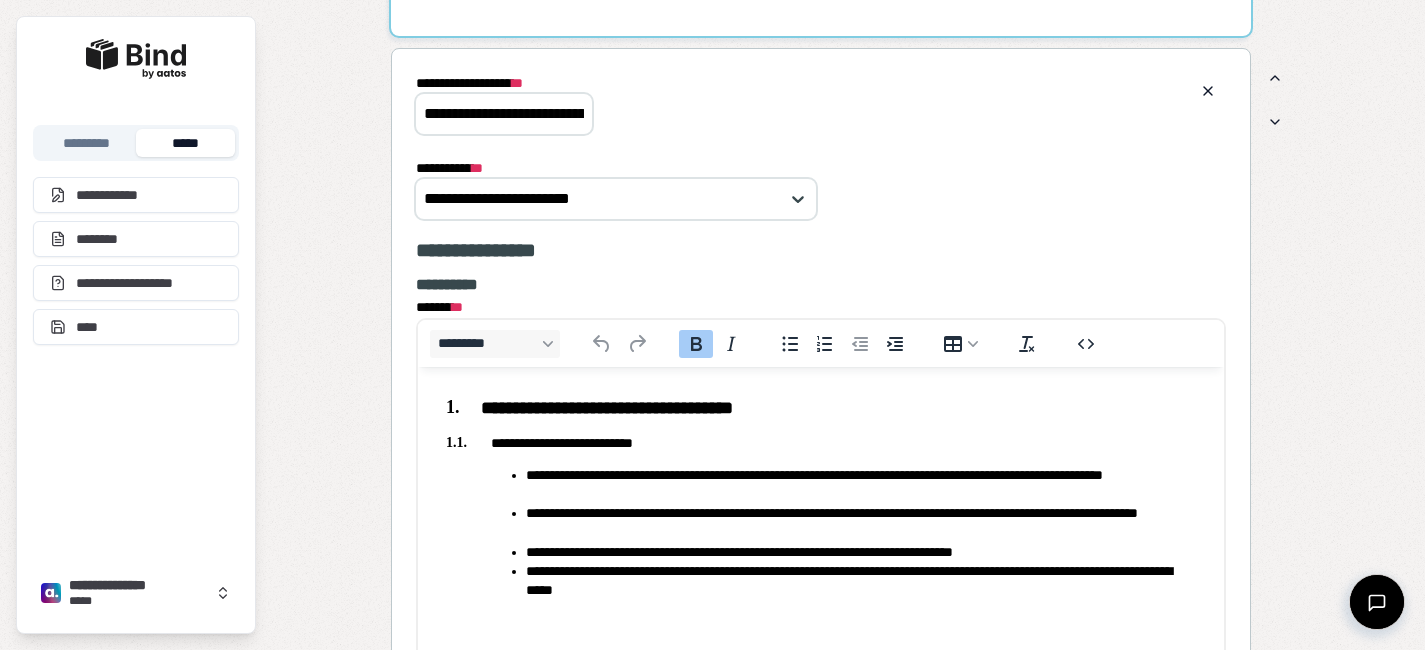 scroll, scrollTop: 2655, scrollLeft: 0, axis: vertical 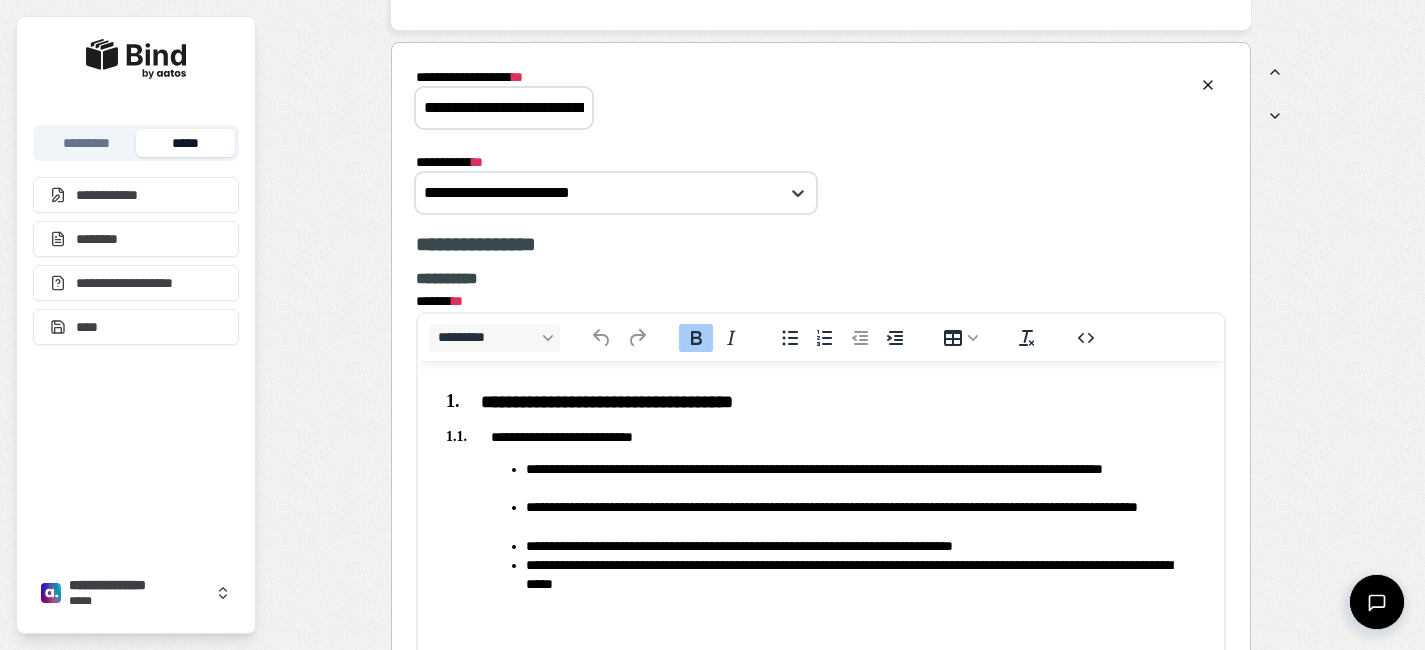 click on "**********" at bounding box center (860, 478) 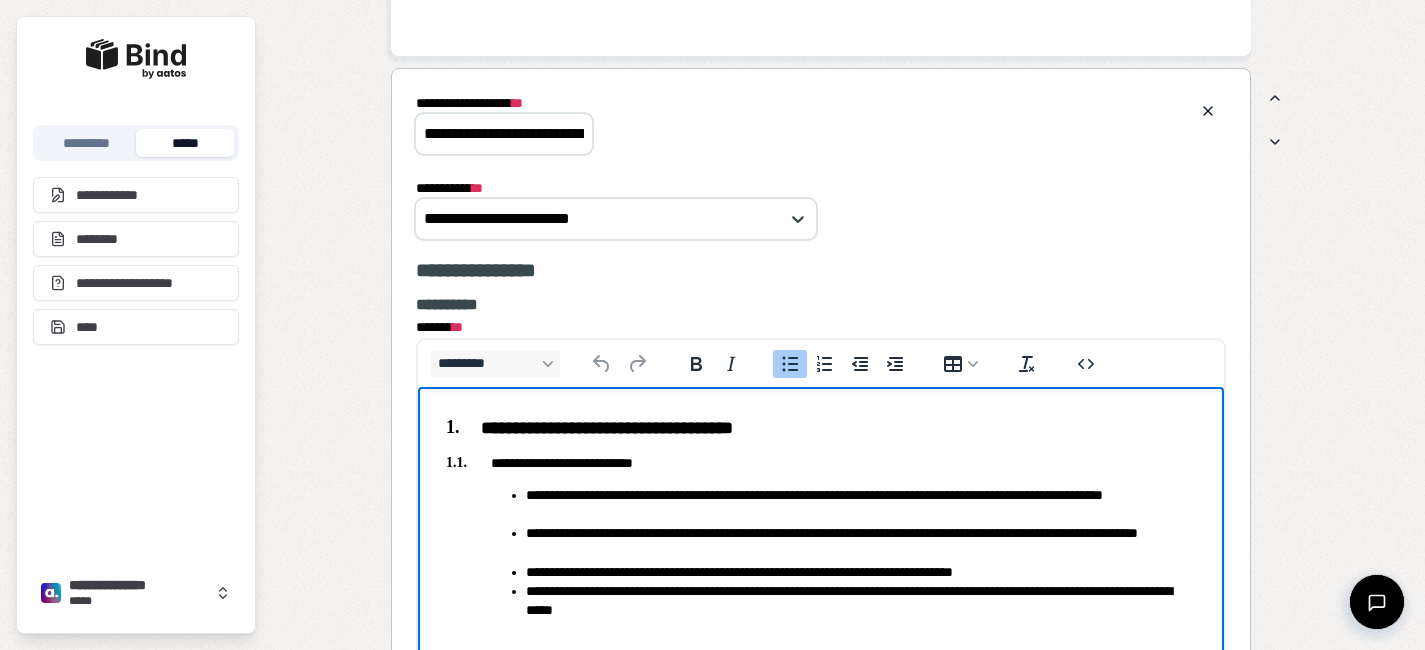 scroll, scrollTop: 2606, scrollLeft: 0, axis: vertical 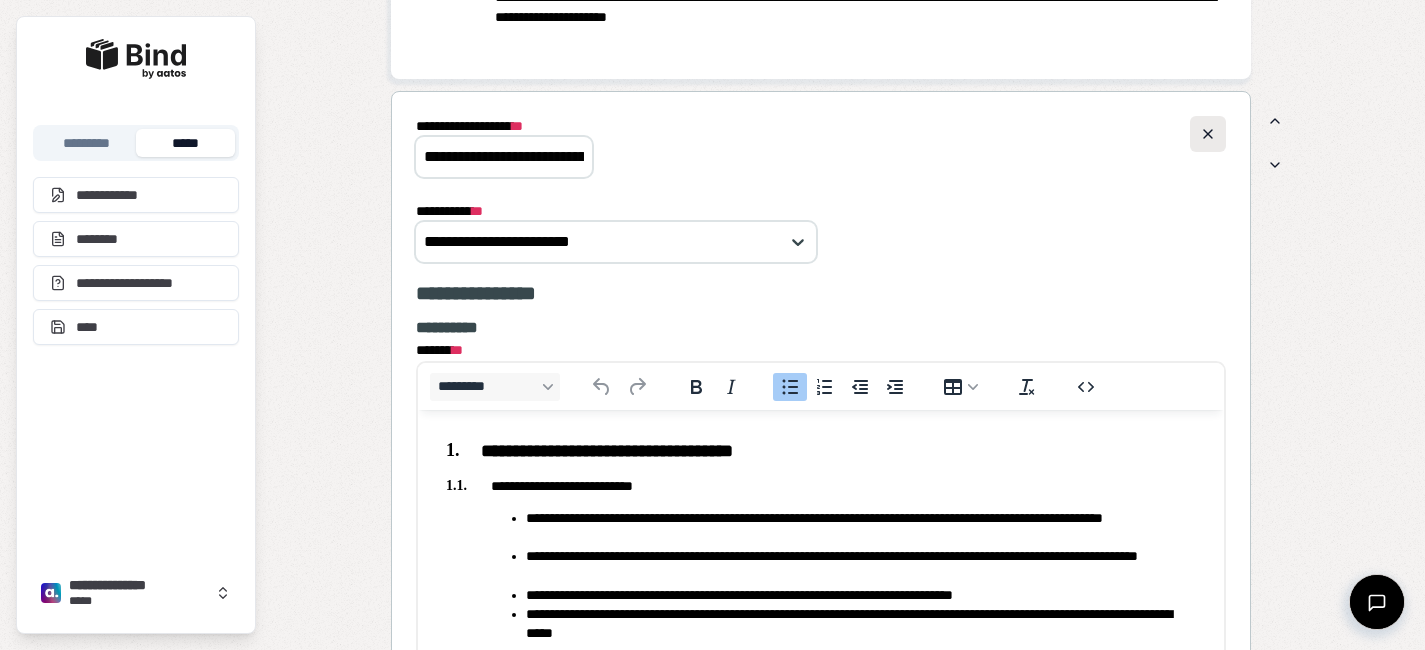 click at bounding box center (1208, 134) 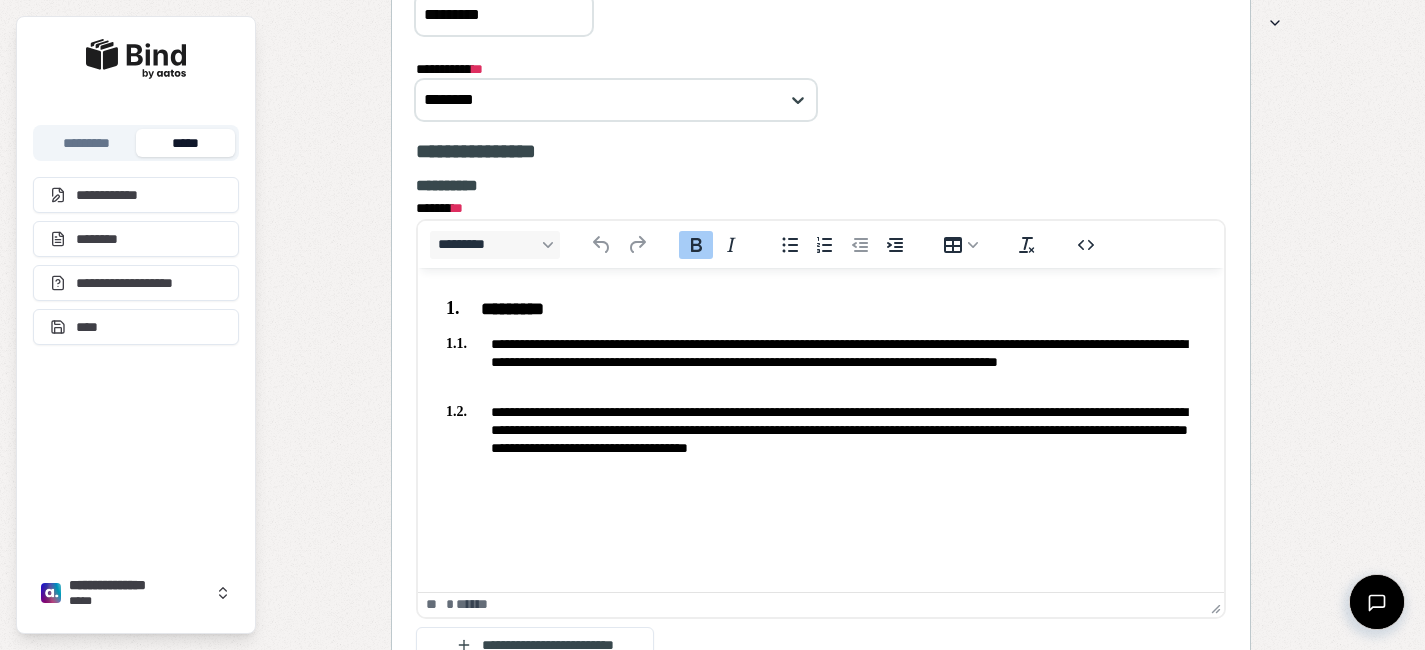 scroll, scrollTop: 3028, scrollLeft: 0, axis: vertical 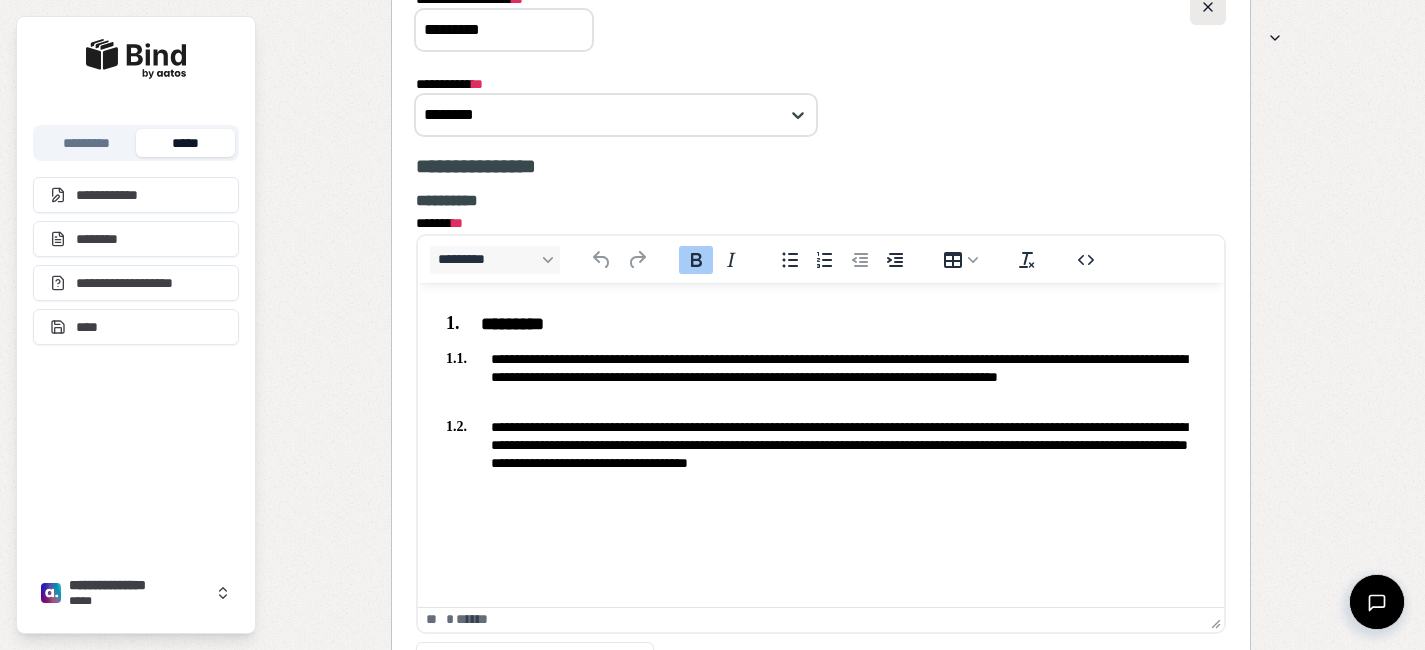 click at bounding box center [1208, 7] 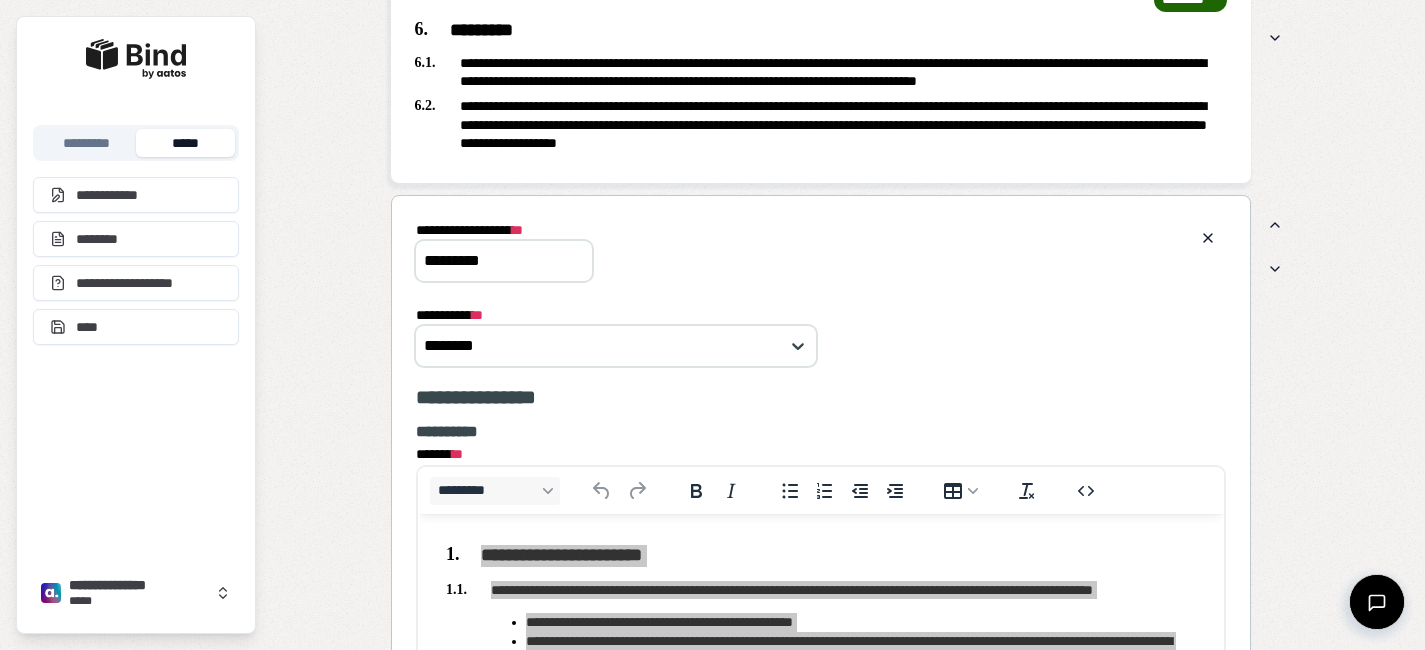 scroll, scrollTop: 3239, scrollLeft: 0, axis: vertical 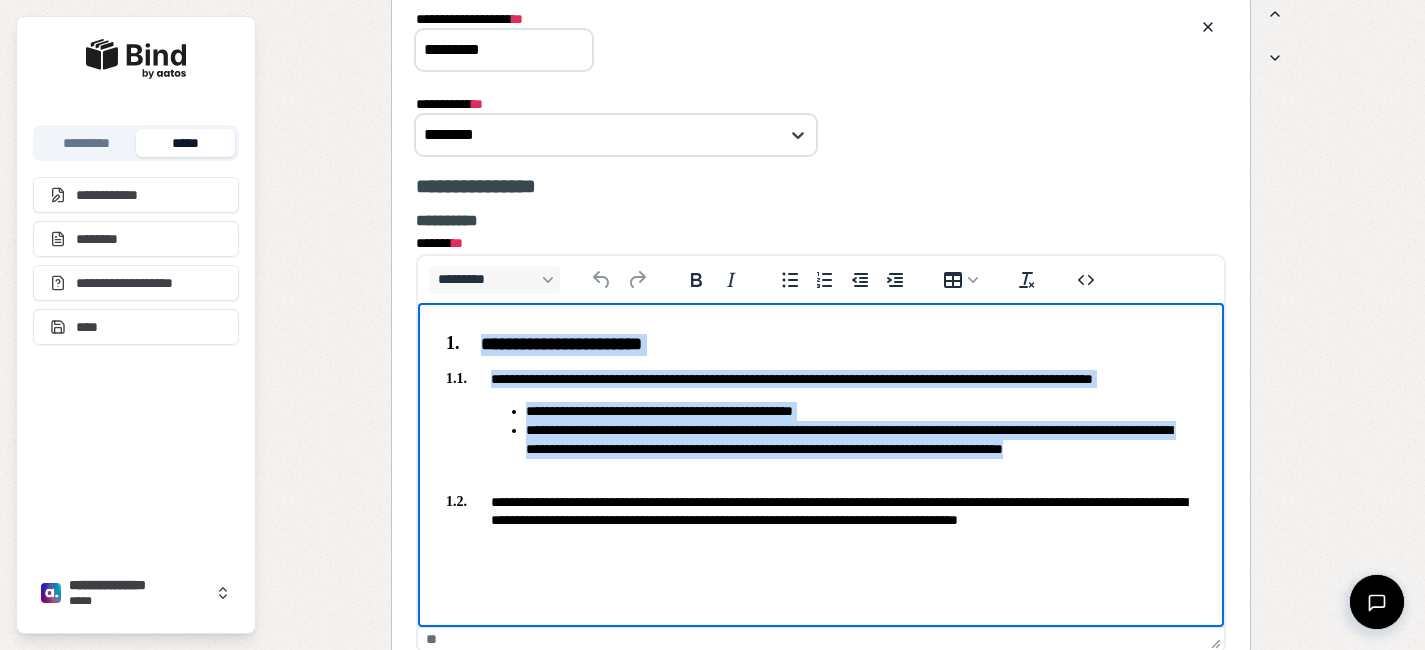 click on "**********" at bounding box center [820, 520] 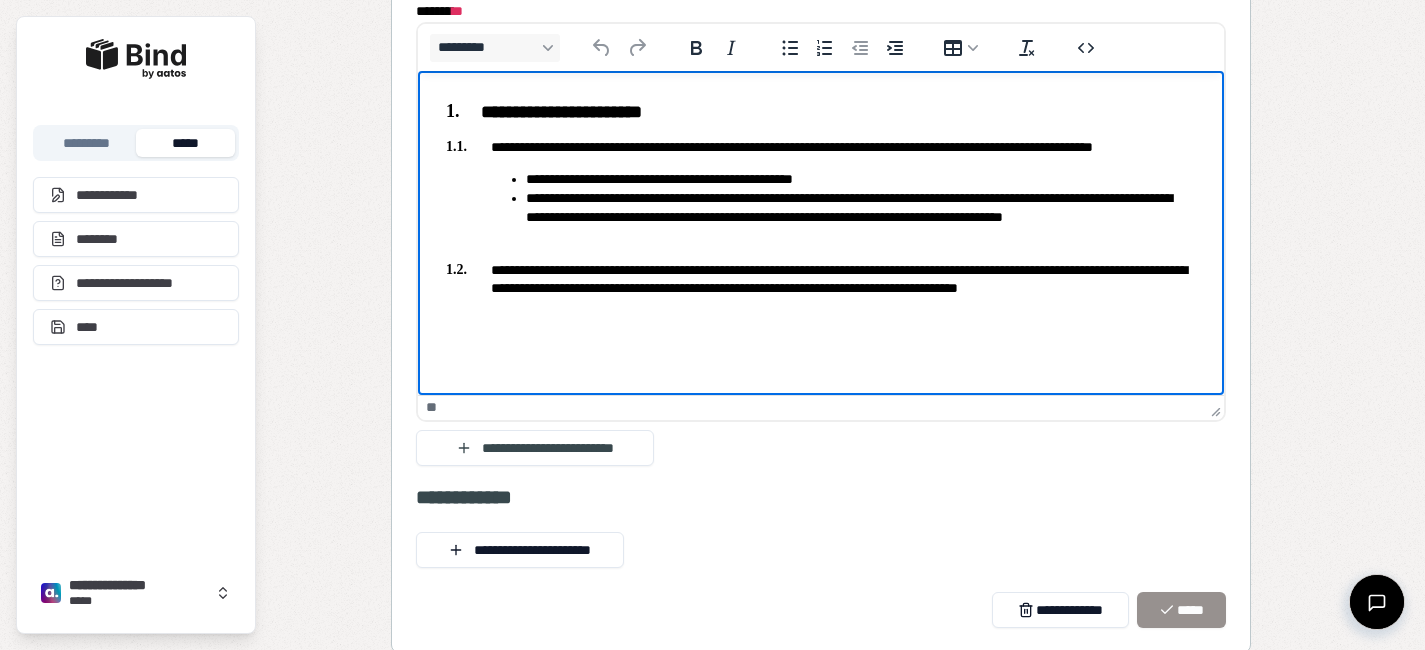 scroll, scrollTop: 3545, scrollLeft: 0, axis: vertical 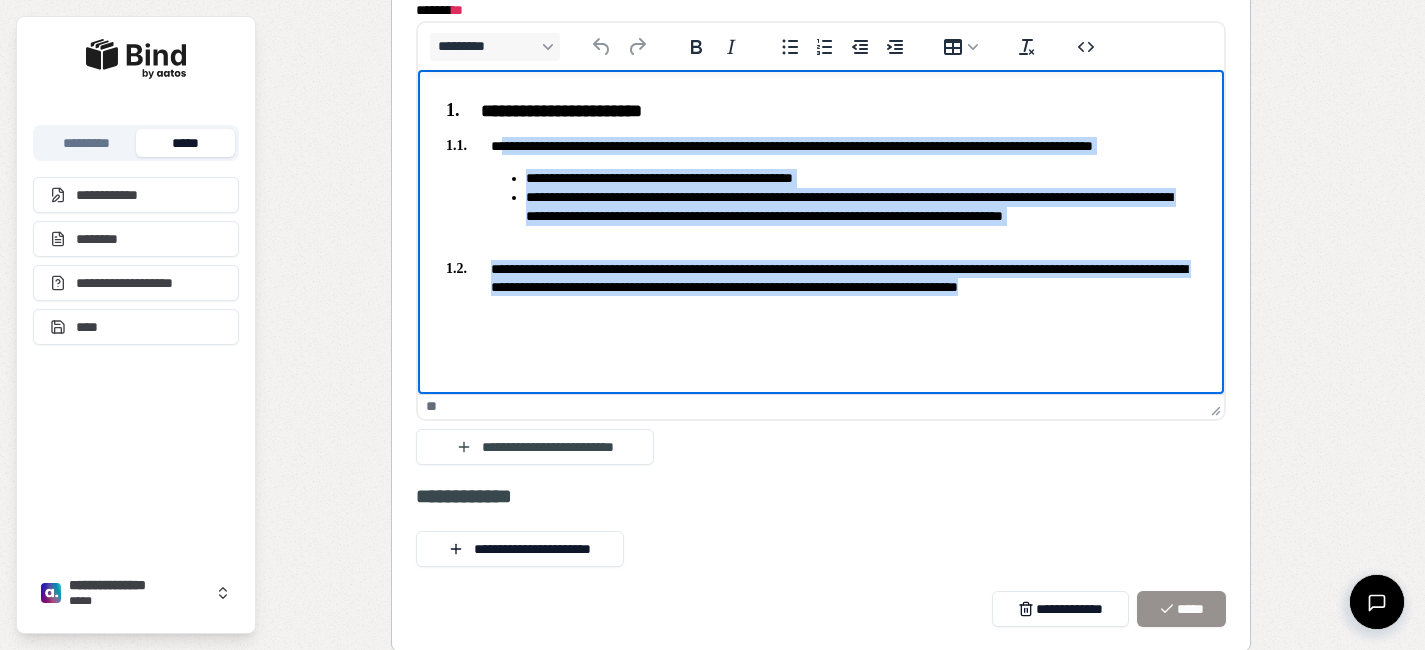 drag, startPoint x: 599, startPoint y: 316, endPoint x: 505, endPoint y: 150, distance: 190.76688 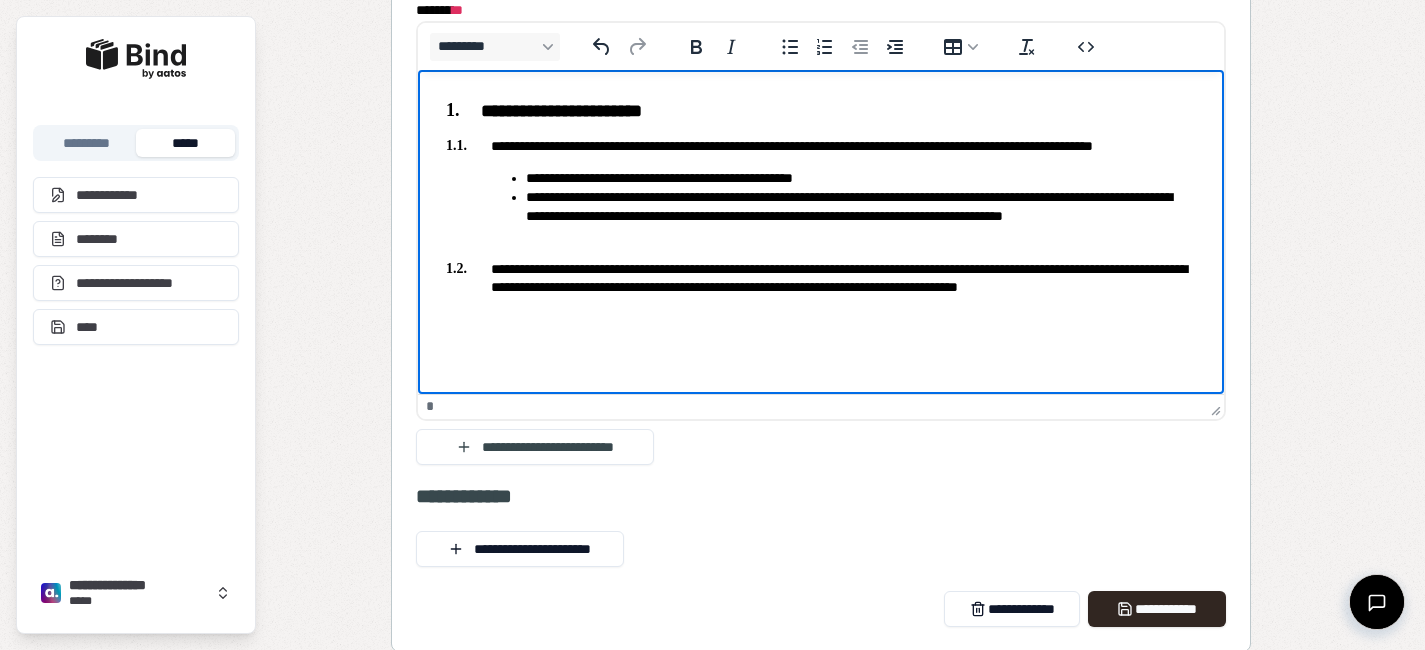 scroll, scrollTop: 82, scrollLeft: 0, axis: vertical 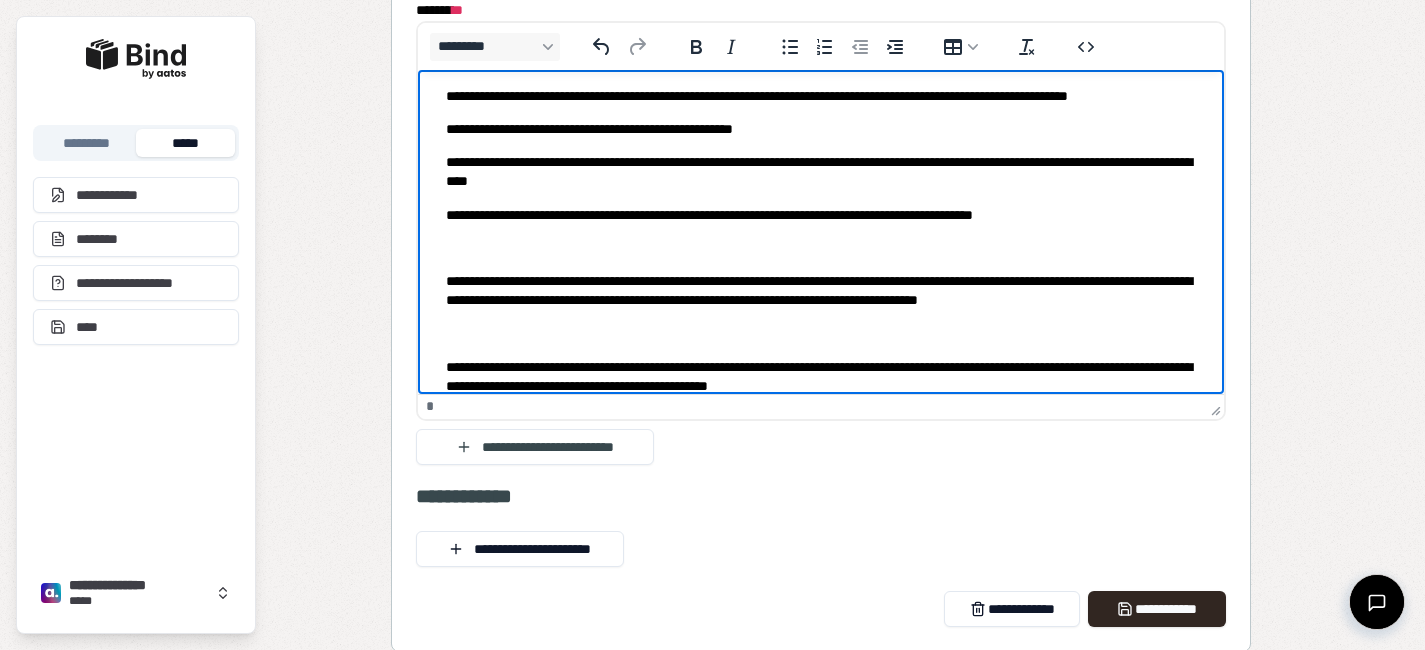 click at bounding box center [820, 248] 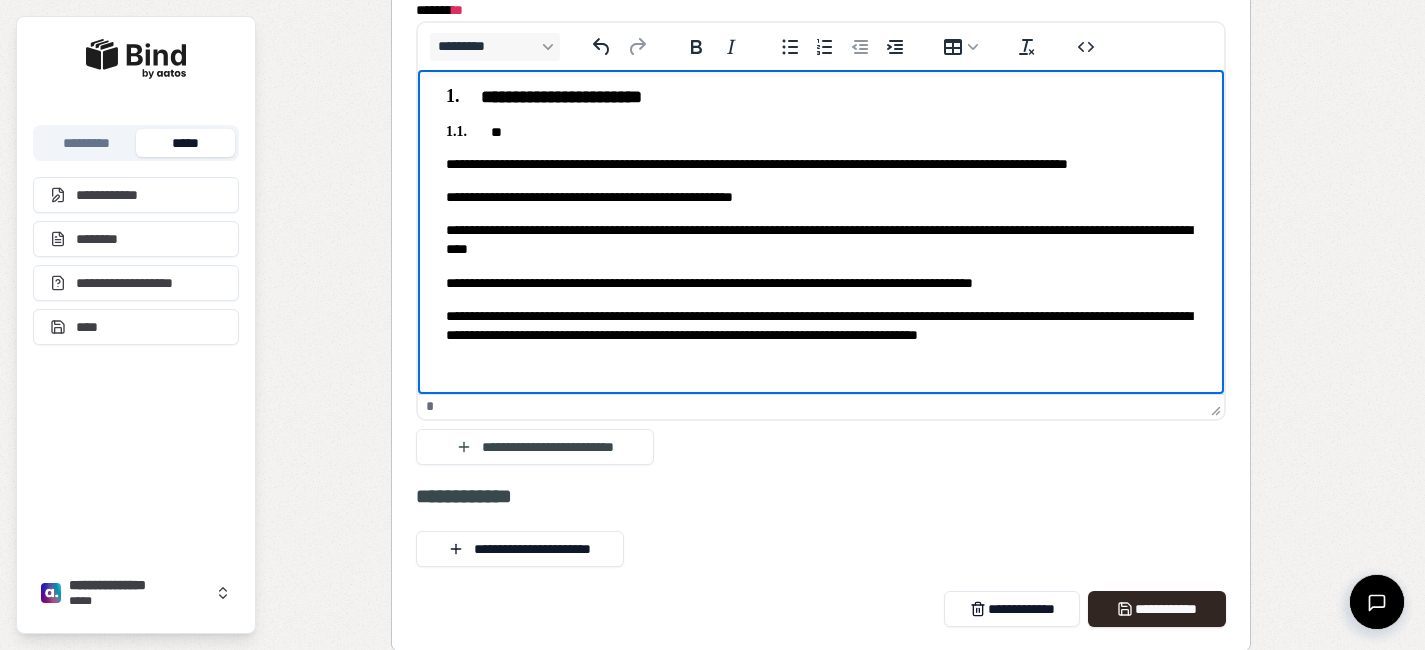 scroll, scrollTop: 11, scrollLeft: 0, axis: vertical 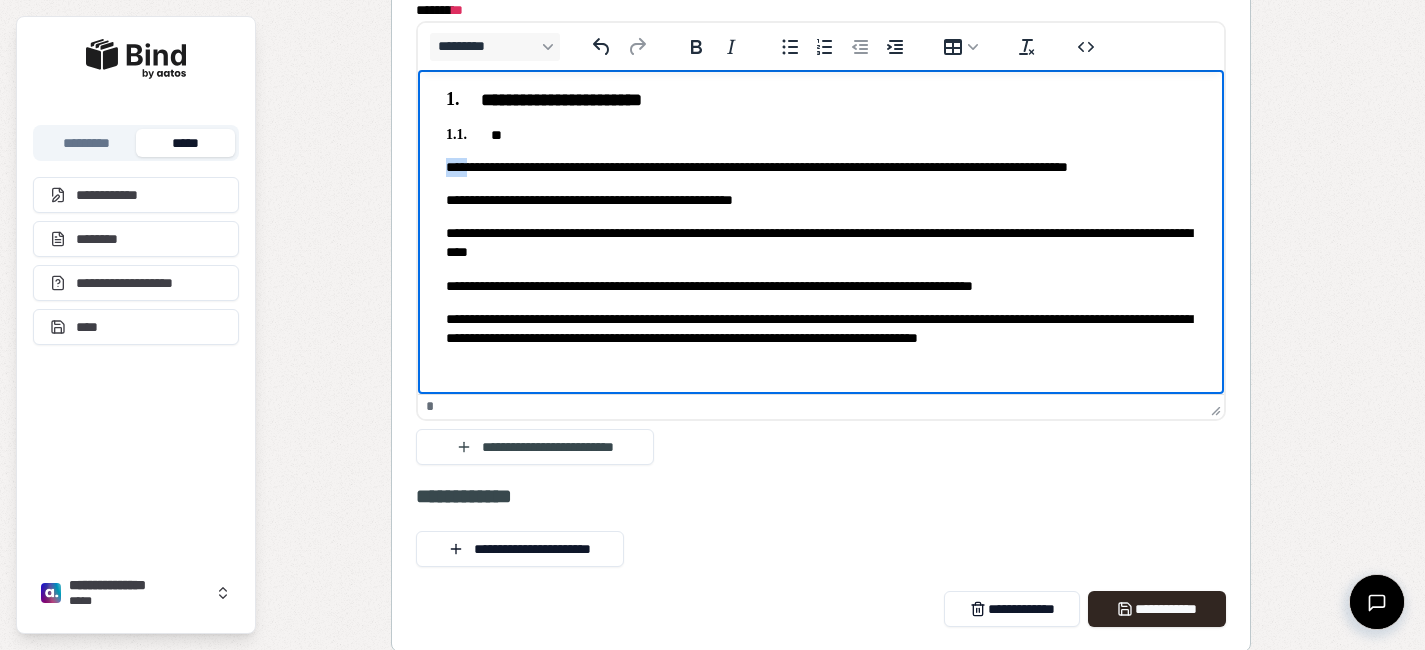drag, startPoint x: 475, startPoint y: 162, endPoint x: 424, endPoint y: 162, distance: 51 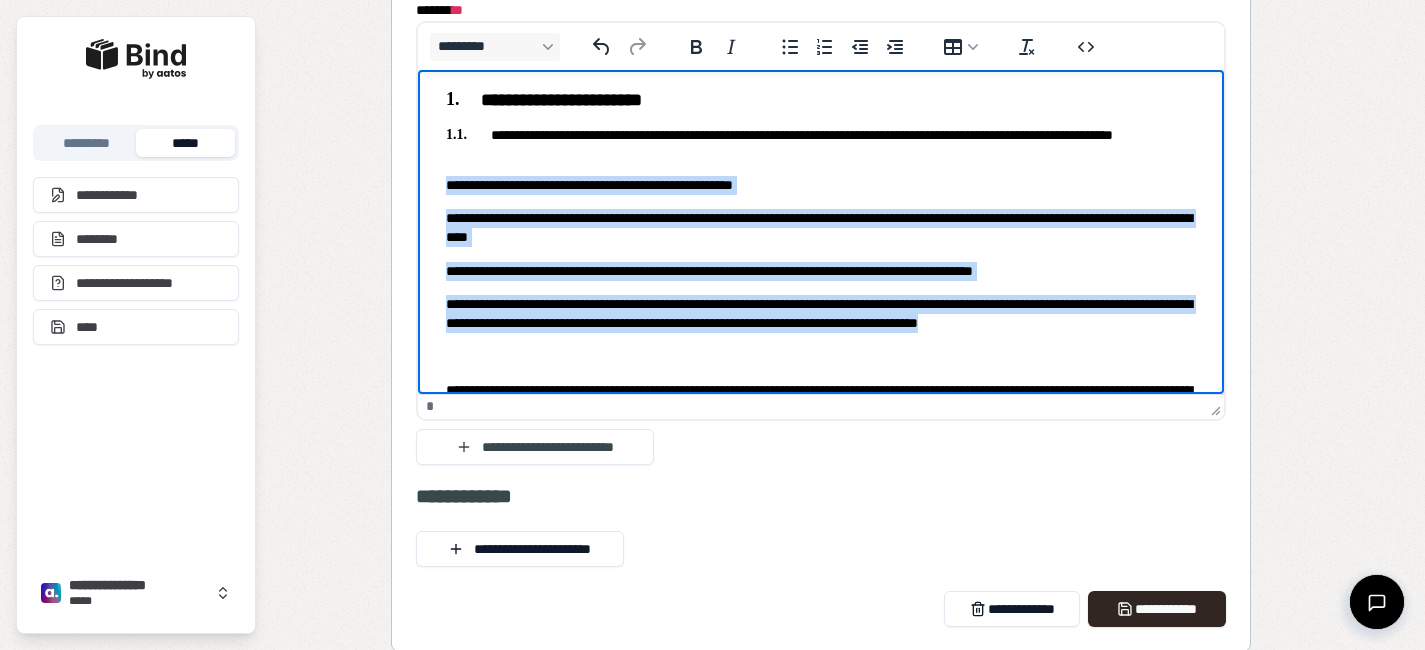 drag, startPoint x: 1169, startPoint y: 325, endPoint x: 329, endPoint y: 189, distance: 850.9383 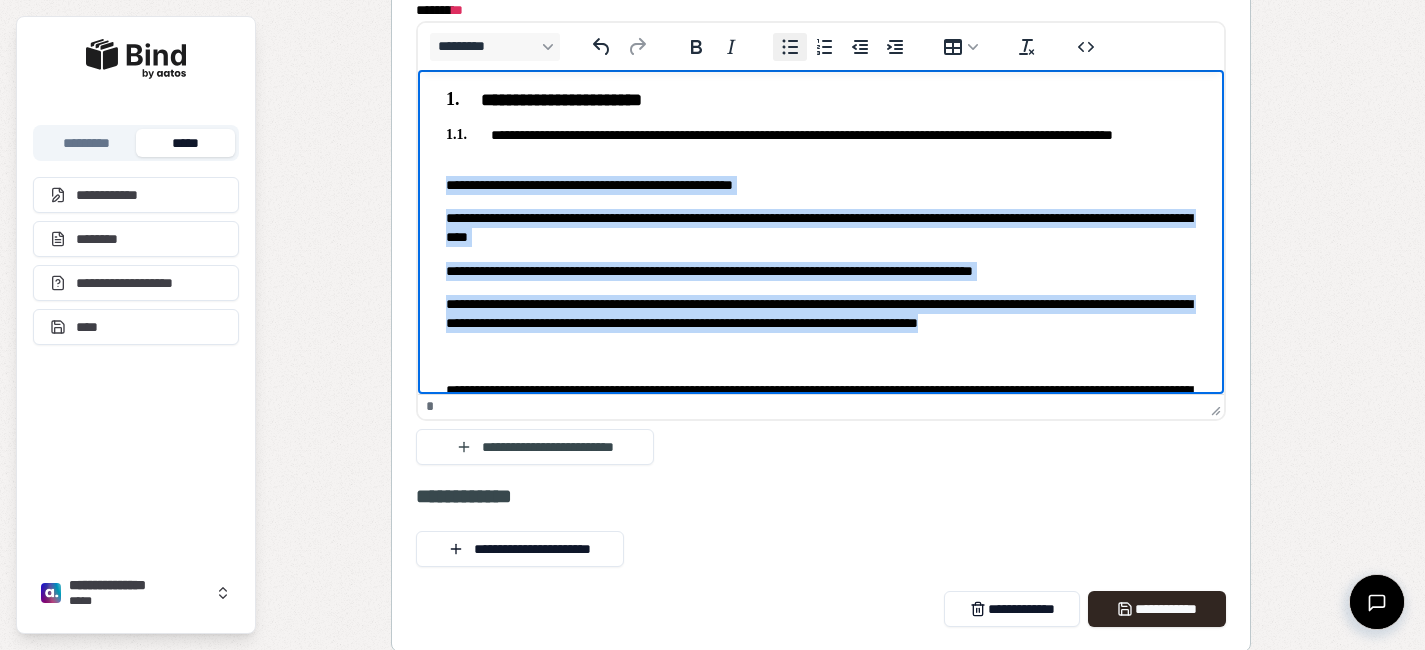 click 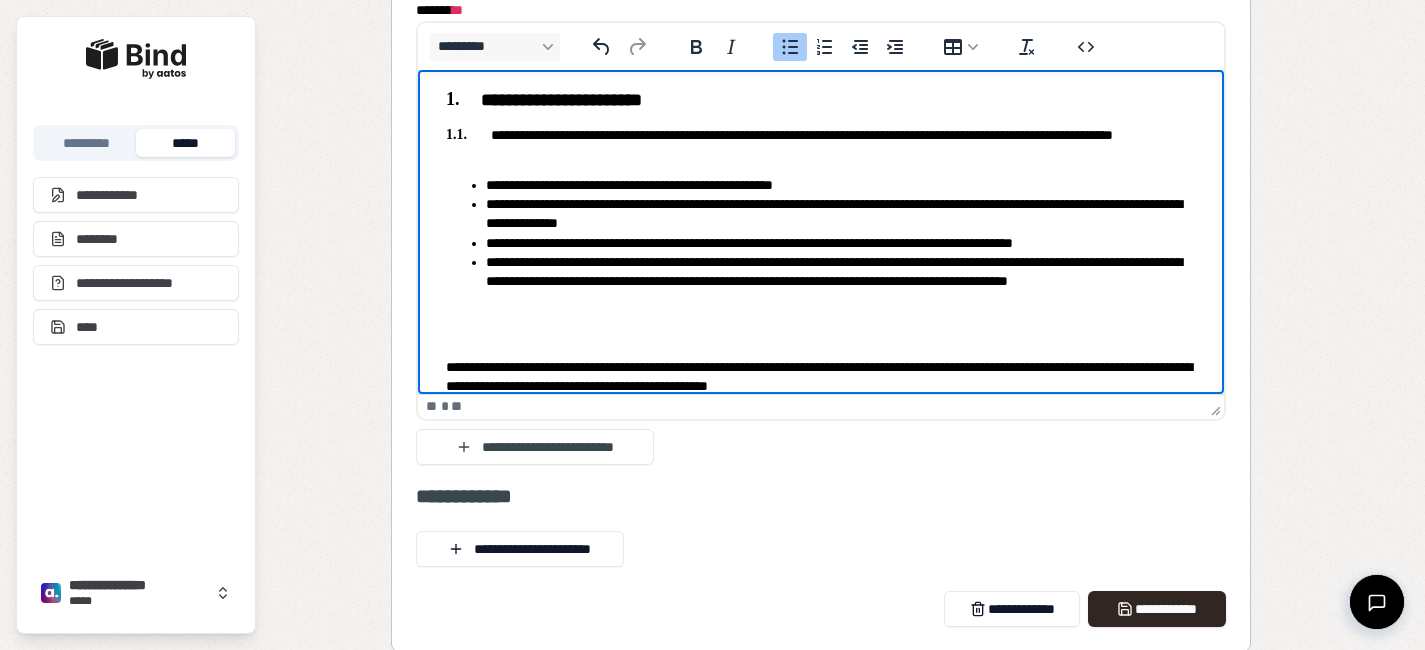 click on "**********" at bounding box center [840, 185] 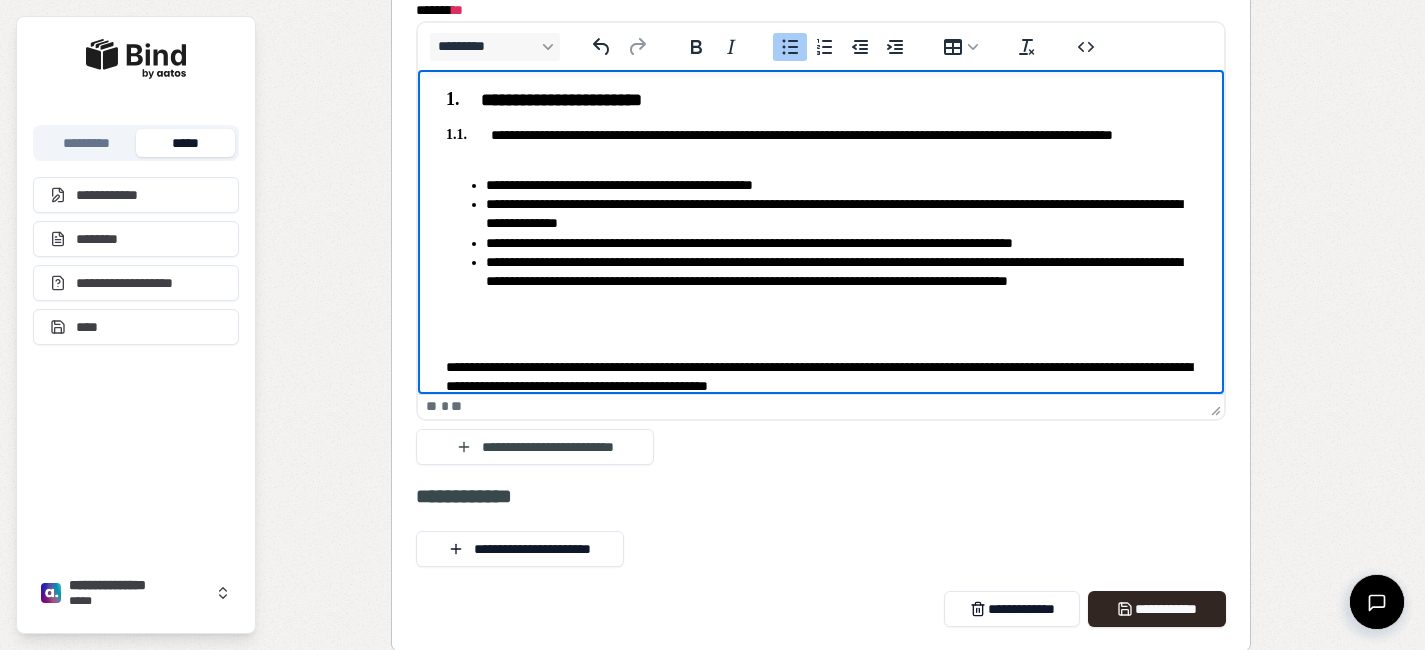 click on "**********" at bounding box center [840, 214] 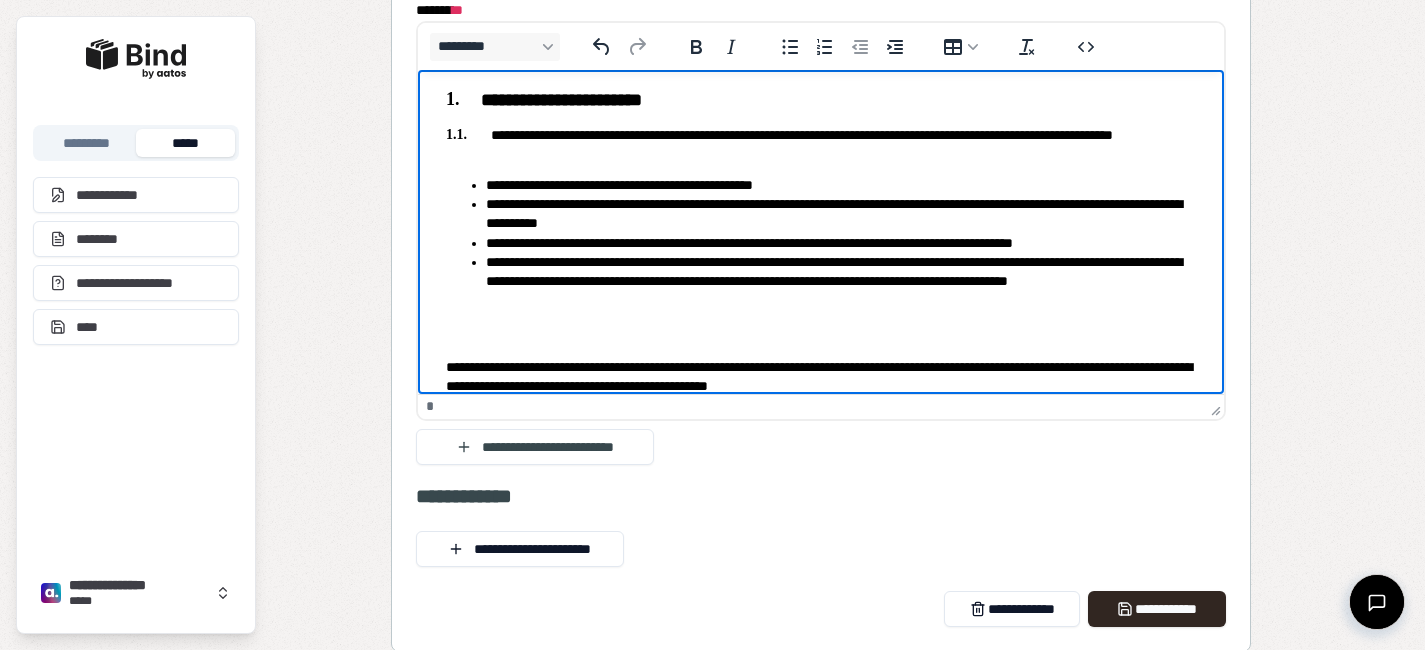 click at bounding box center (820, 334) 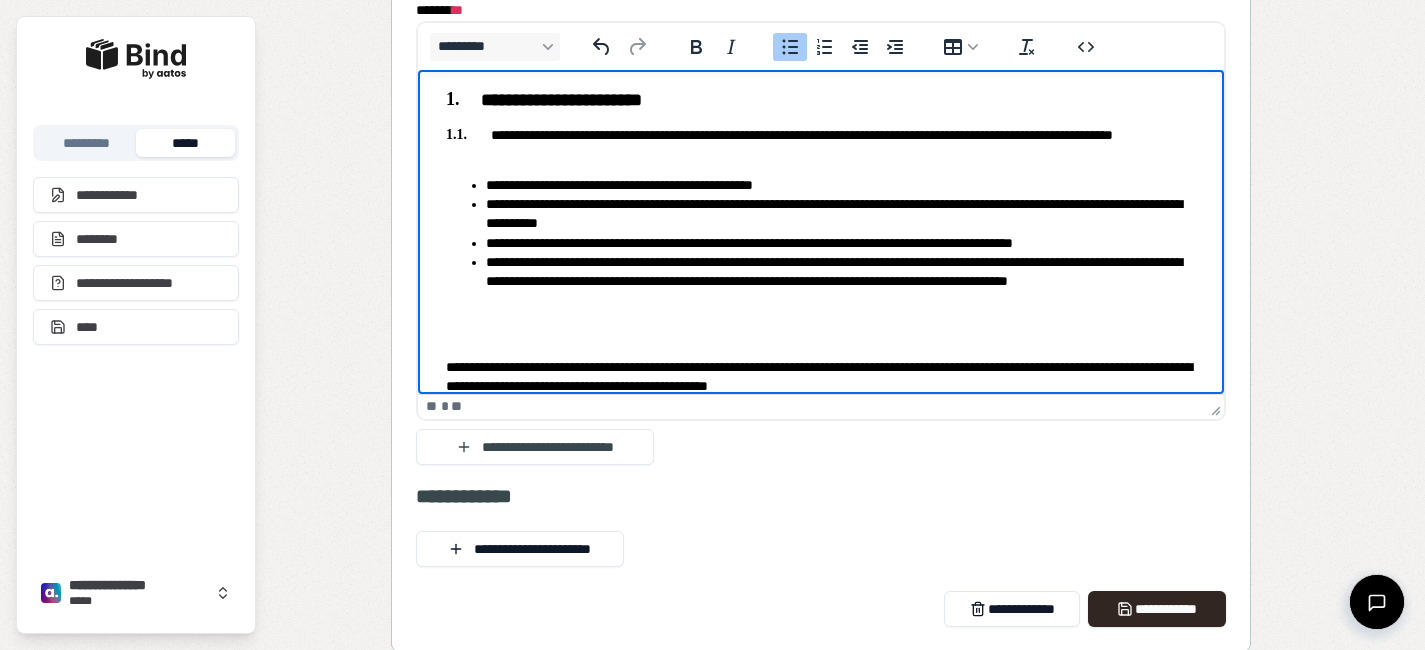 scroll, scrollTop: 10, scrollLeft: 0, axis: vertical 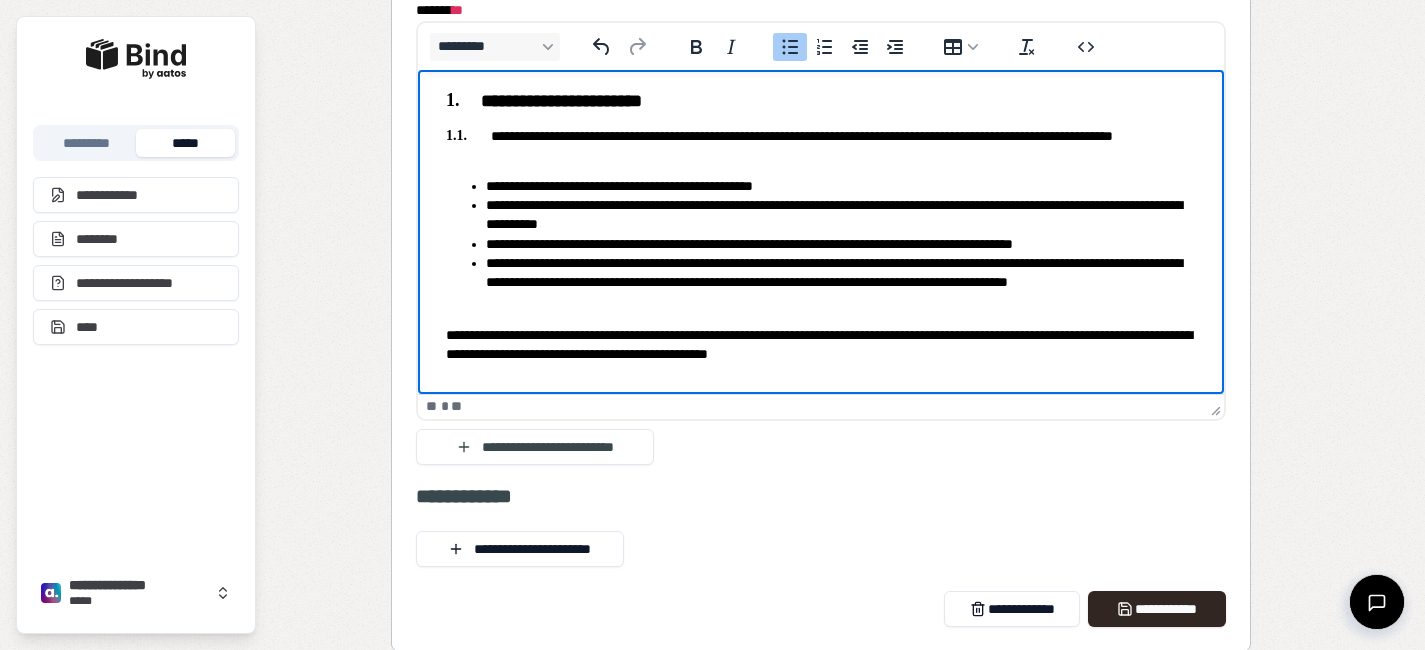 click on "**********" at bounding box center (820, 244) 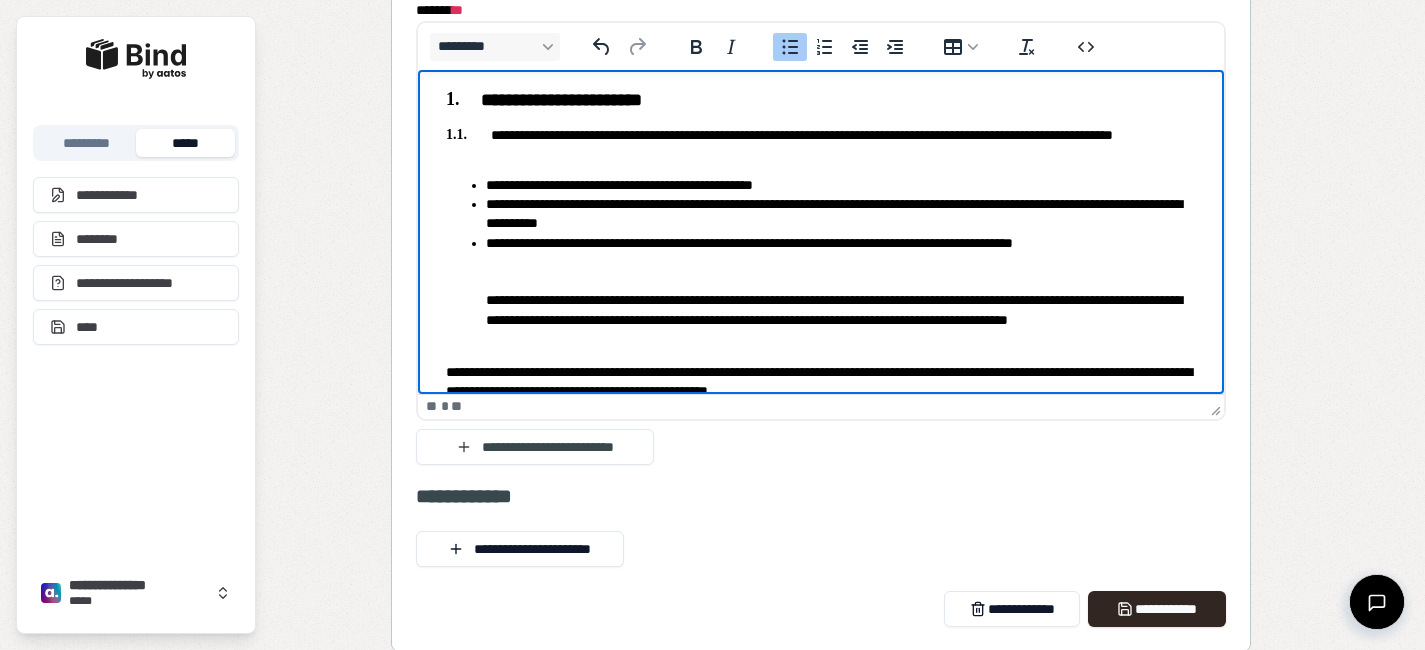 scroll, scrollTop: 48, scrollLeft: 0, axis: vertical 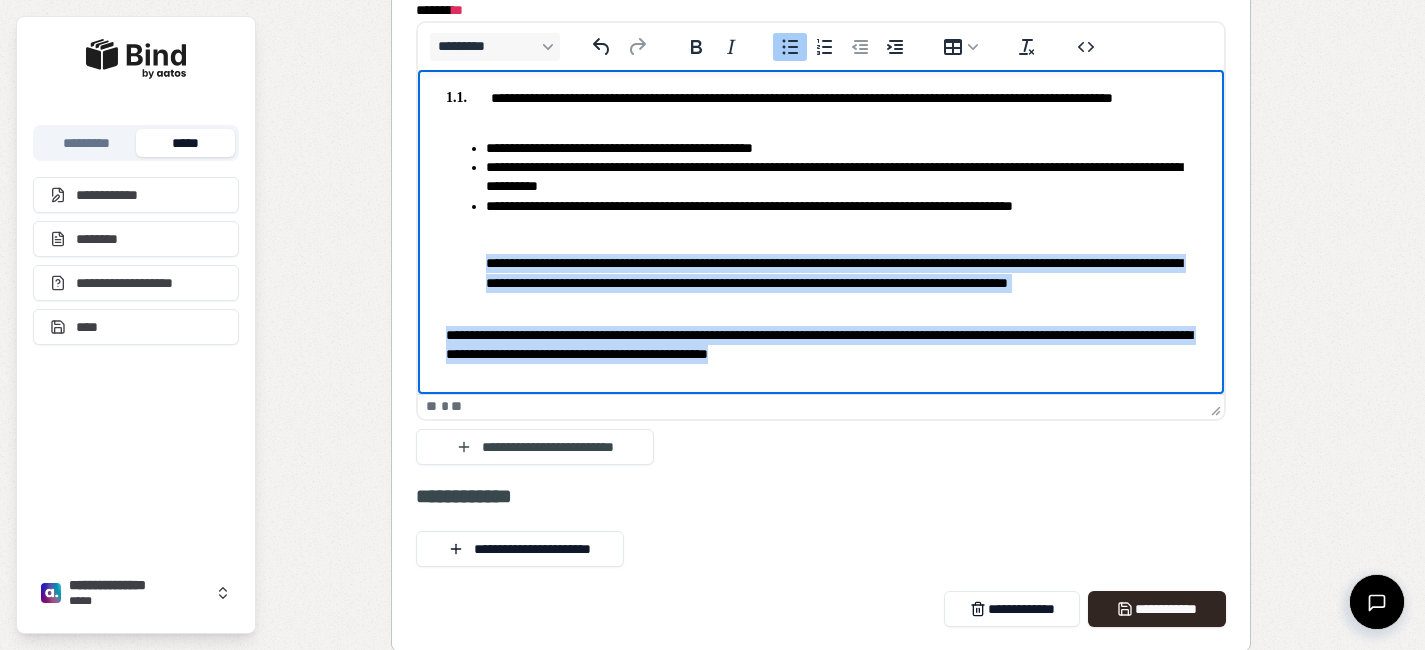 drag, startPoint x: 966, startPoint y: 362, endPoint x: 470, endPoint y: 264, distance: 505.58878 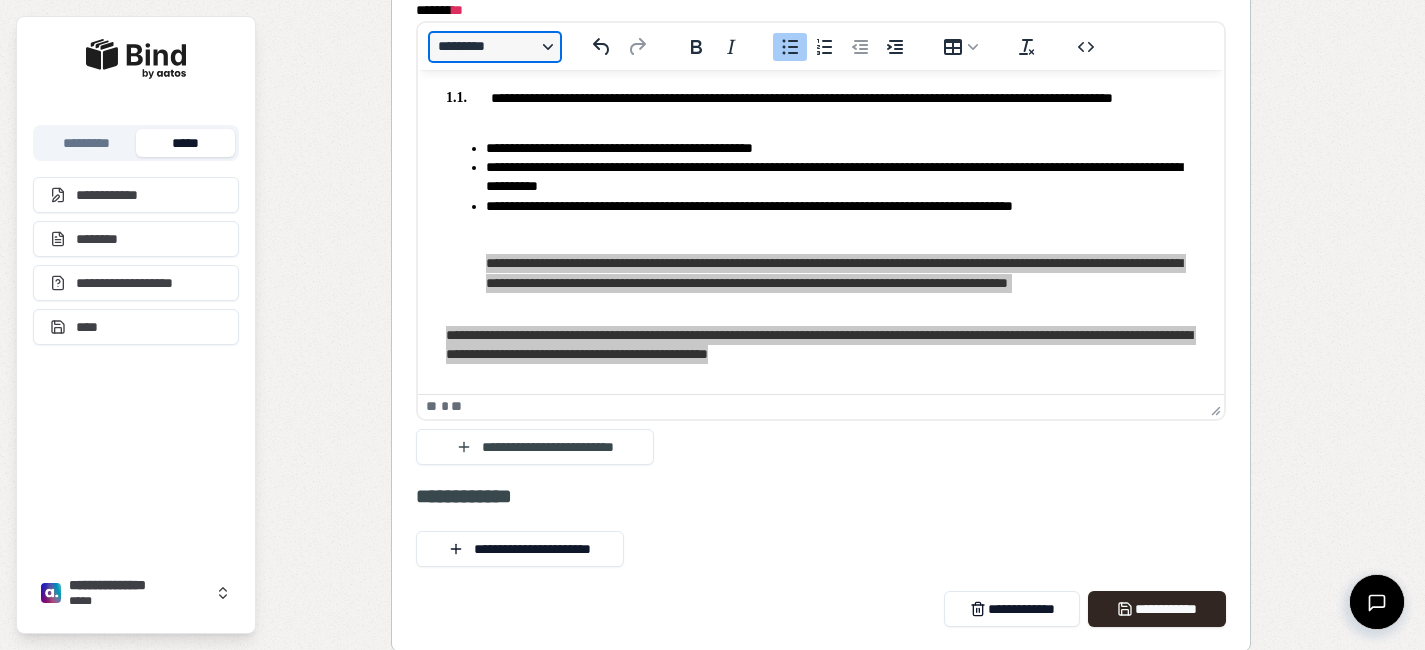 click on "*********" at bounding box center [495, 47] 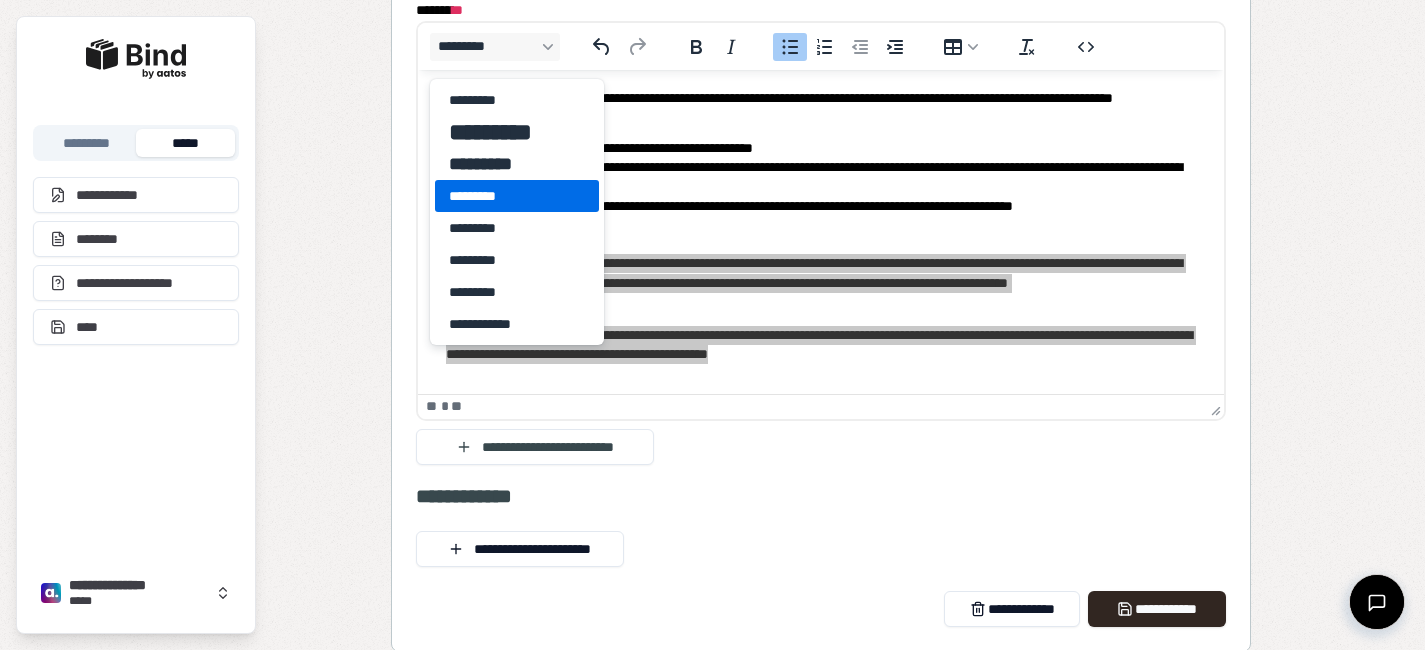 click on "*********" at bounding box center [503, 196] 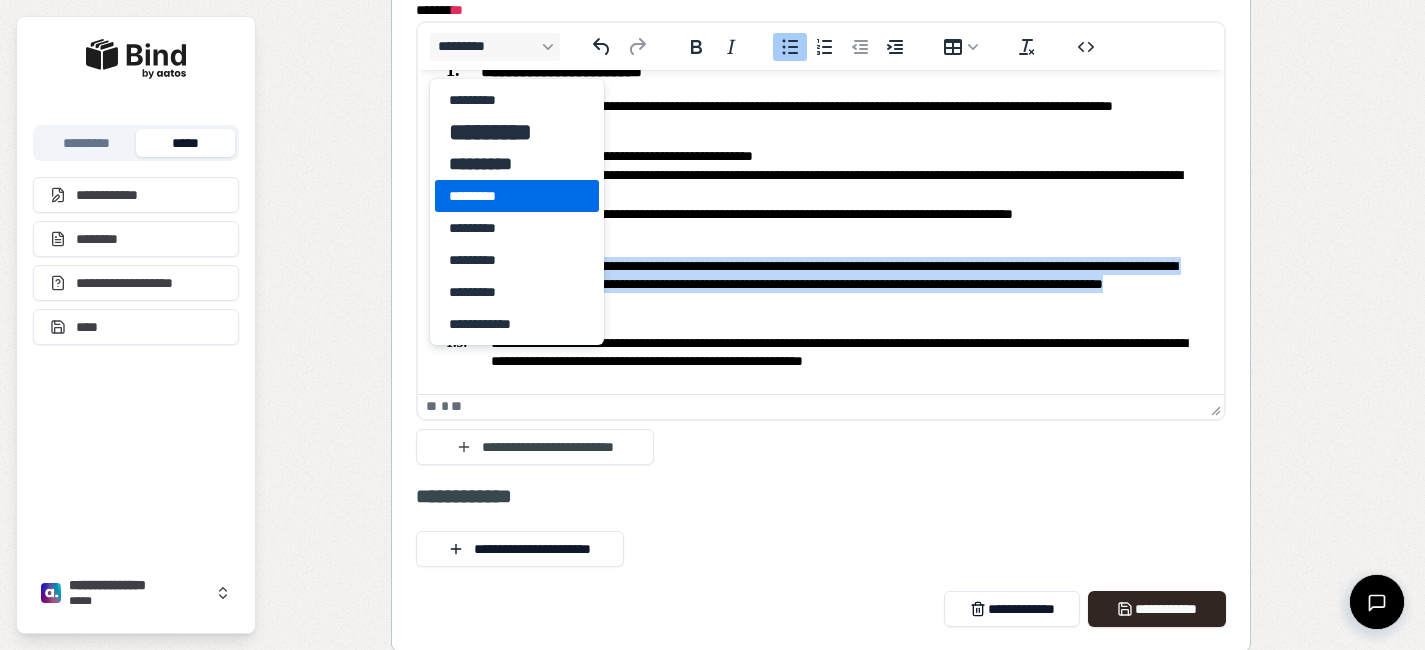 scroll, scrollTop: 31, scrollLeft: 0, axis: vertical 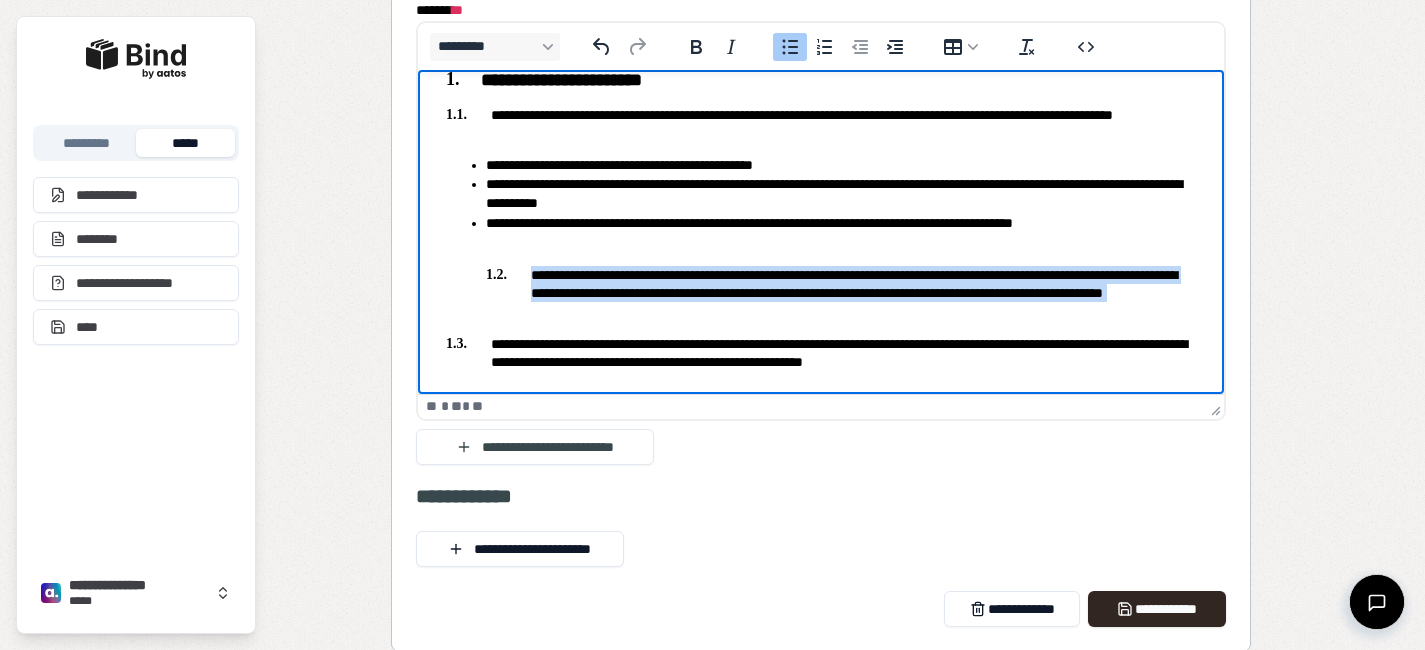 click on "**********" at bounding box center (840, 293) 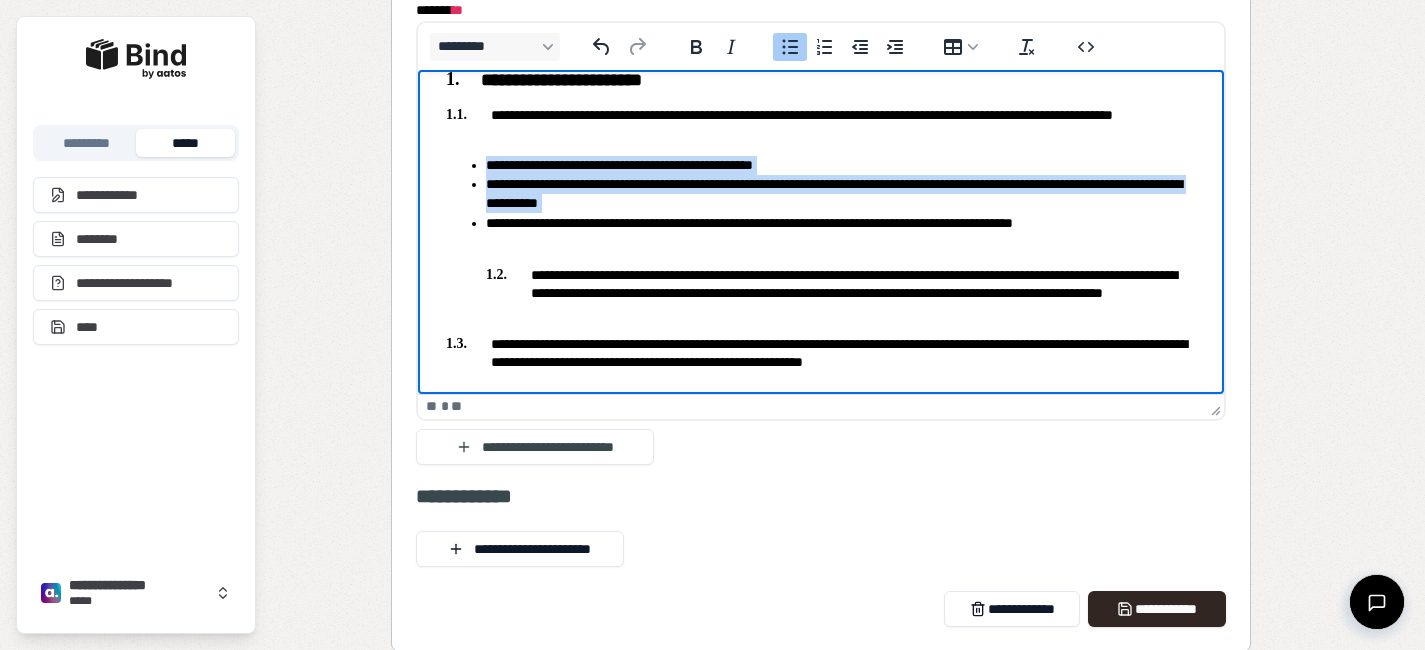 drag, startPoint x: 1134, startPoint y: 231, endPoint x: 435, endPoint y: 161, distance: 702.4963 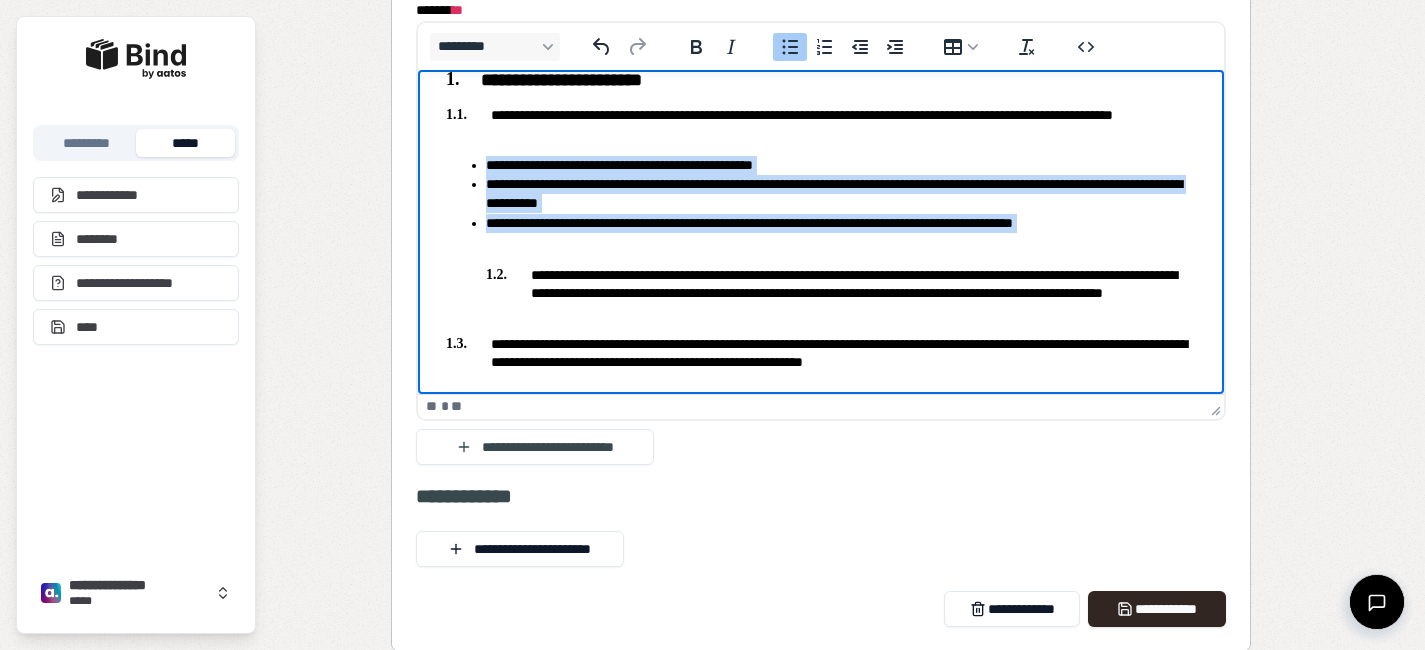 drag, startPoint x: 1147, startPoint y: 233, endPoint x: 423, endPoint y: 145, distance: 729.3284 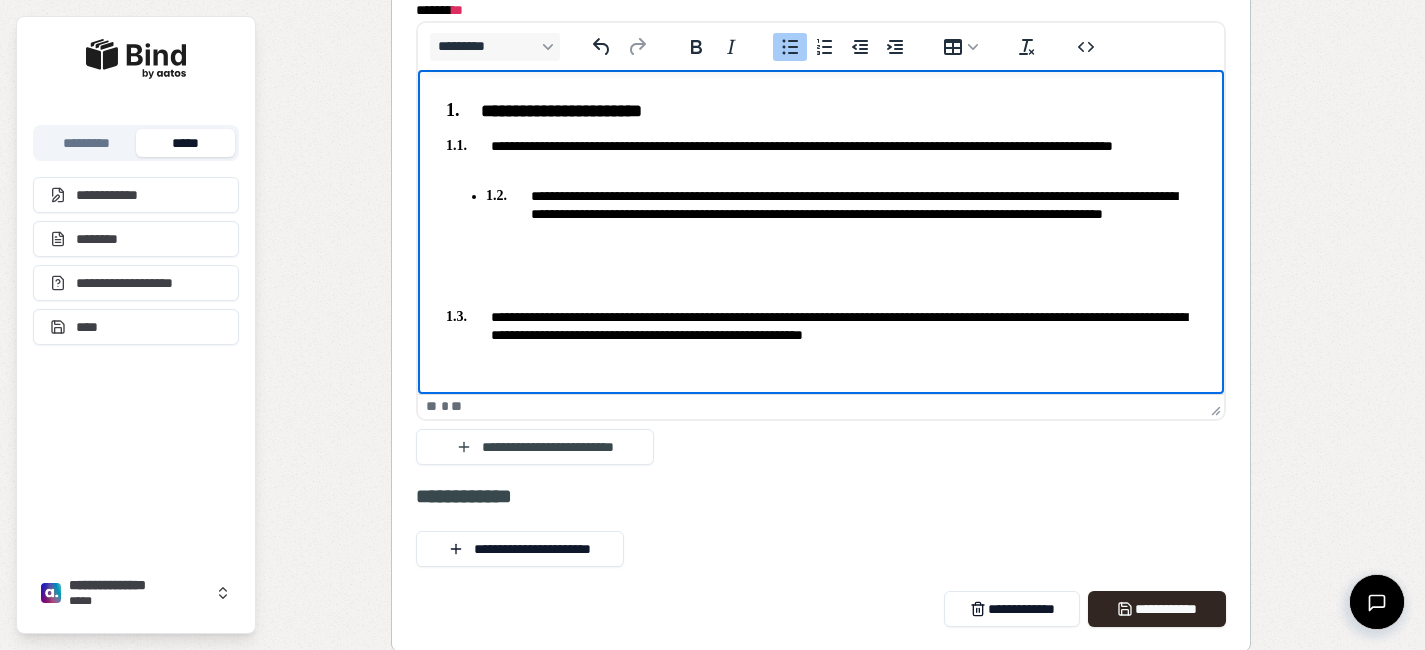 scroll, scrollTop: 0, scrollLeft: 0, axis: both 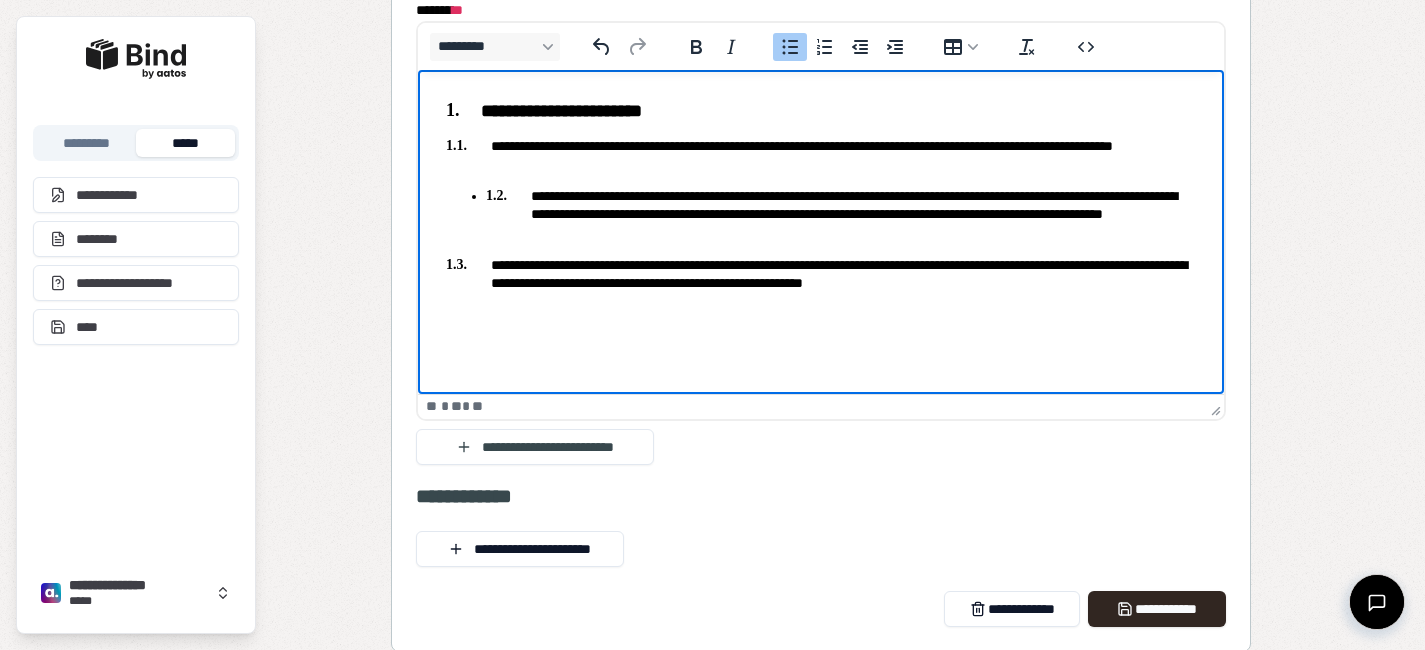 click on "**********" at bounding box center [840, 214] 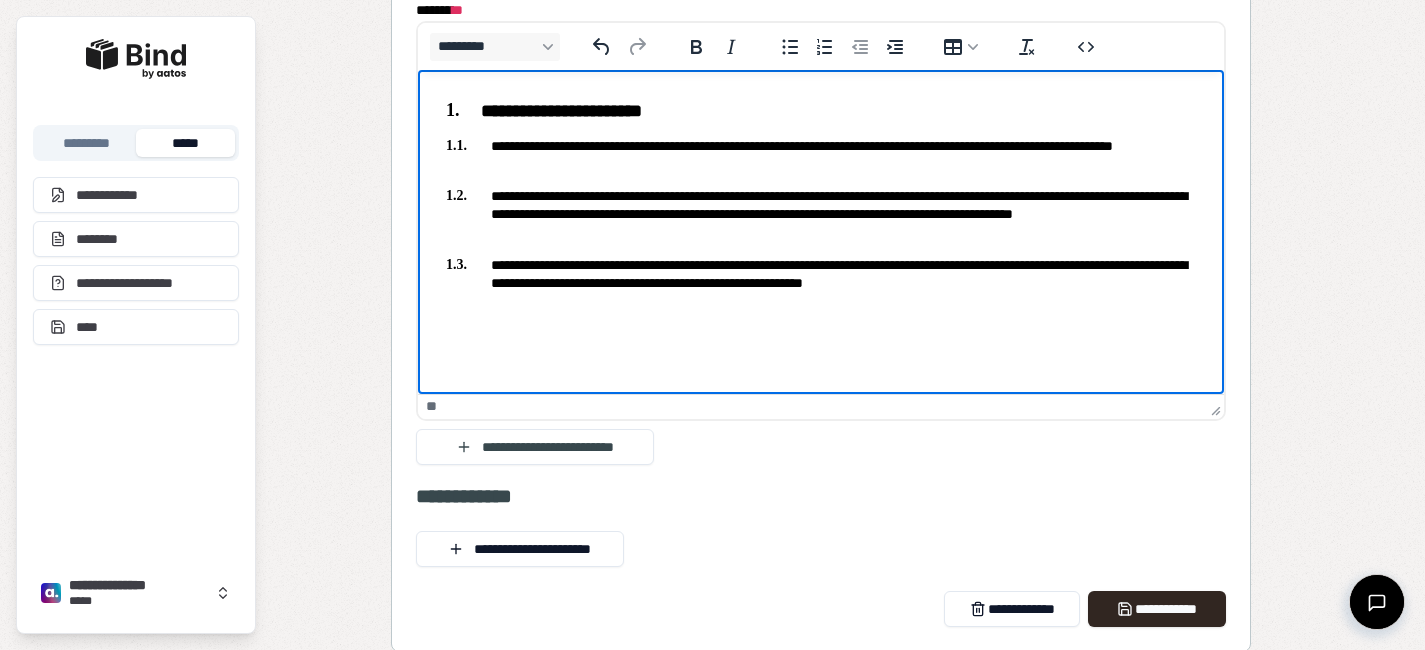 click on "**********" at bounding box center (820, 155) 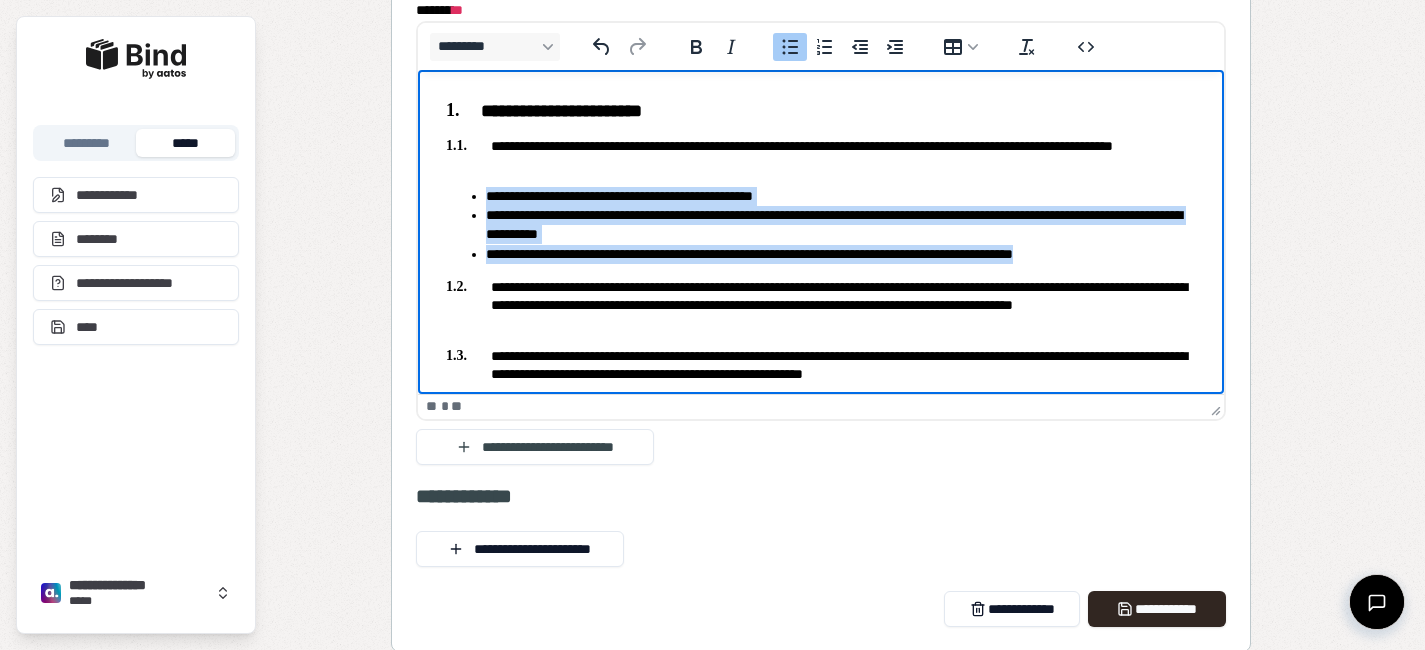 drag, startPoint x: 1128, startPoint y: 252, endPoint x: 472, endPoint y: 197, distance: 658.3016 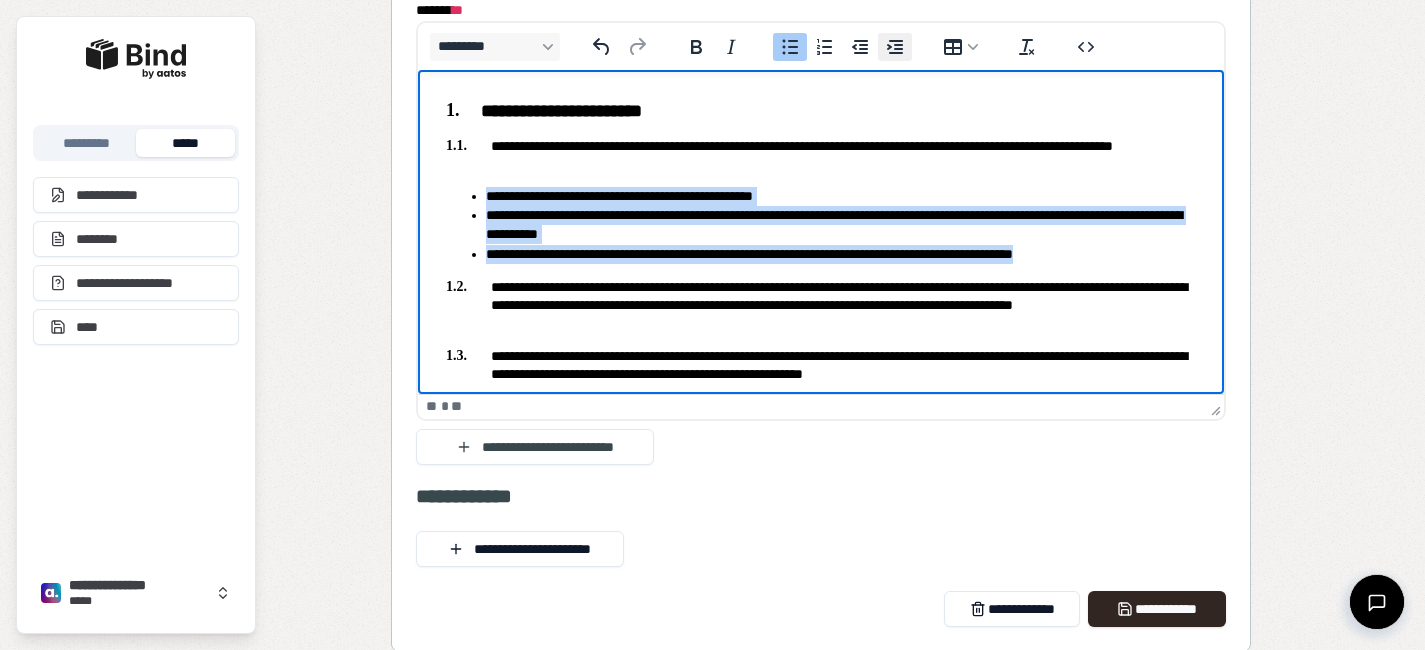 click 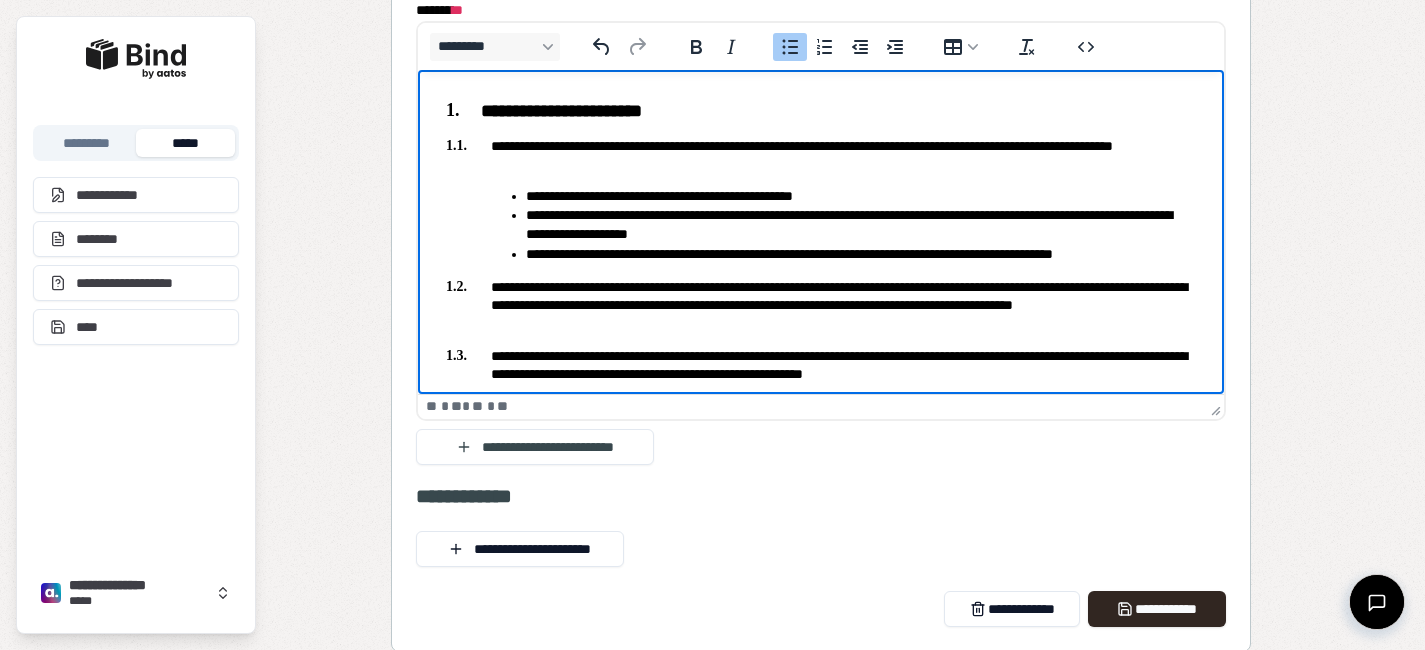 click on "**********" at bounding box center [820, 155] 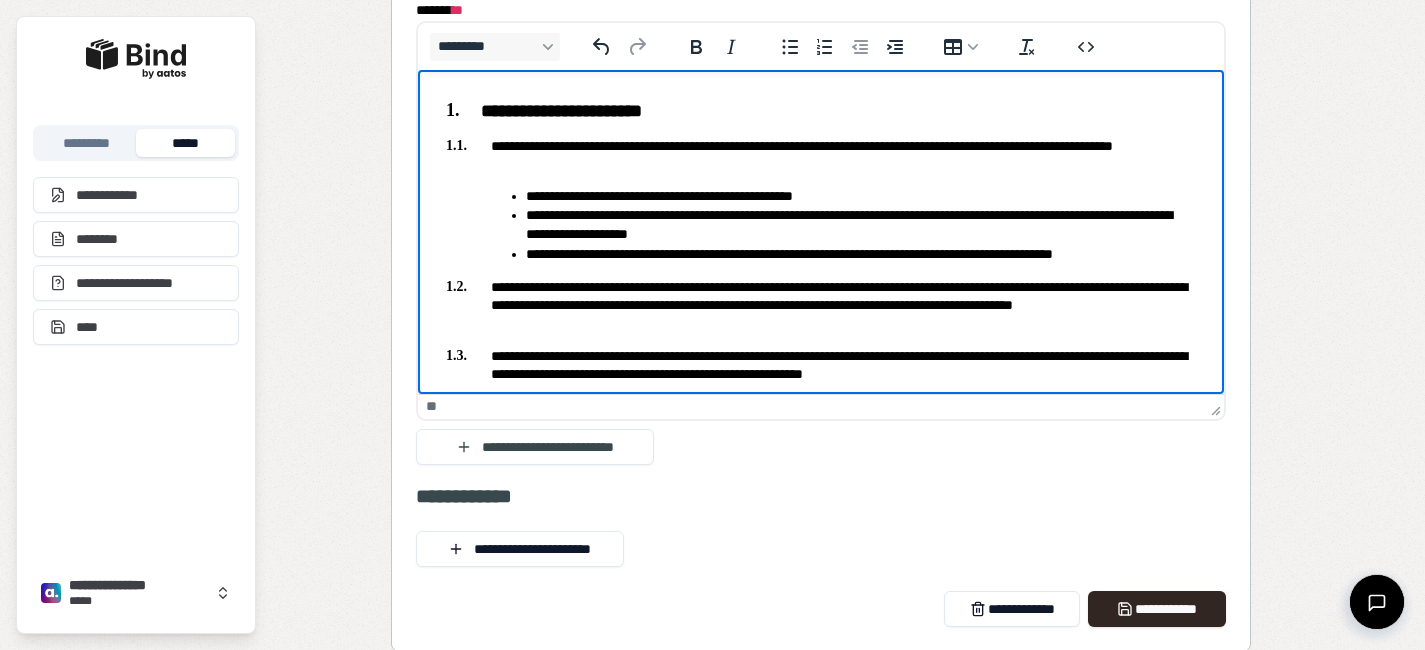 click on "**********" at bounding box center (820, 305) 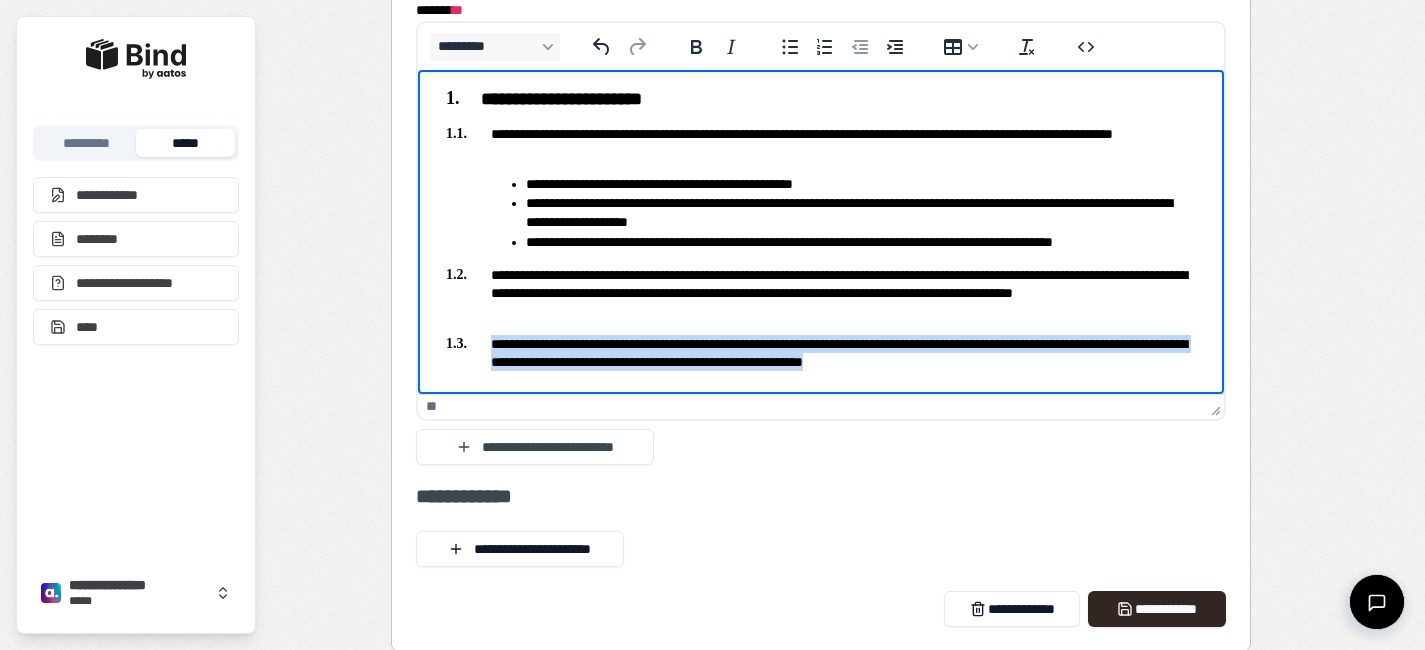 drag, startPoint x: 1041, startPoint y: 366, endPoint x: 463, endPoint y: 345, distance: 578.38135 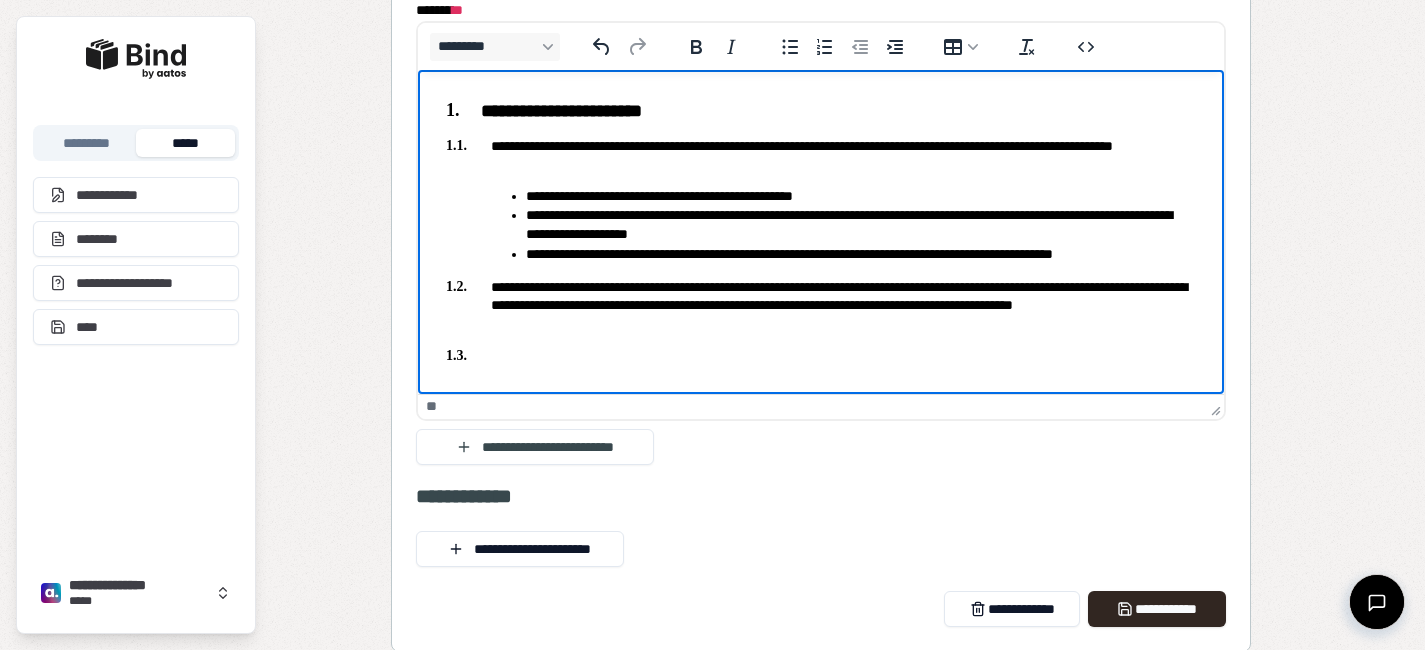 scroll, scrollTop: 0, scrollLeft: 0, axis: both 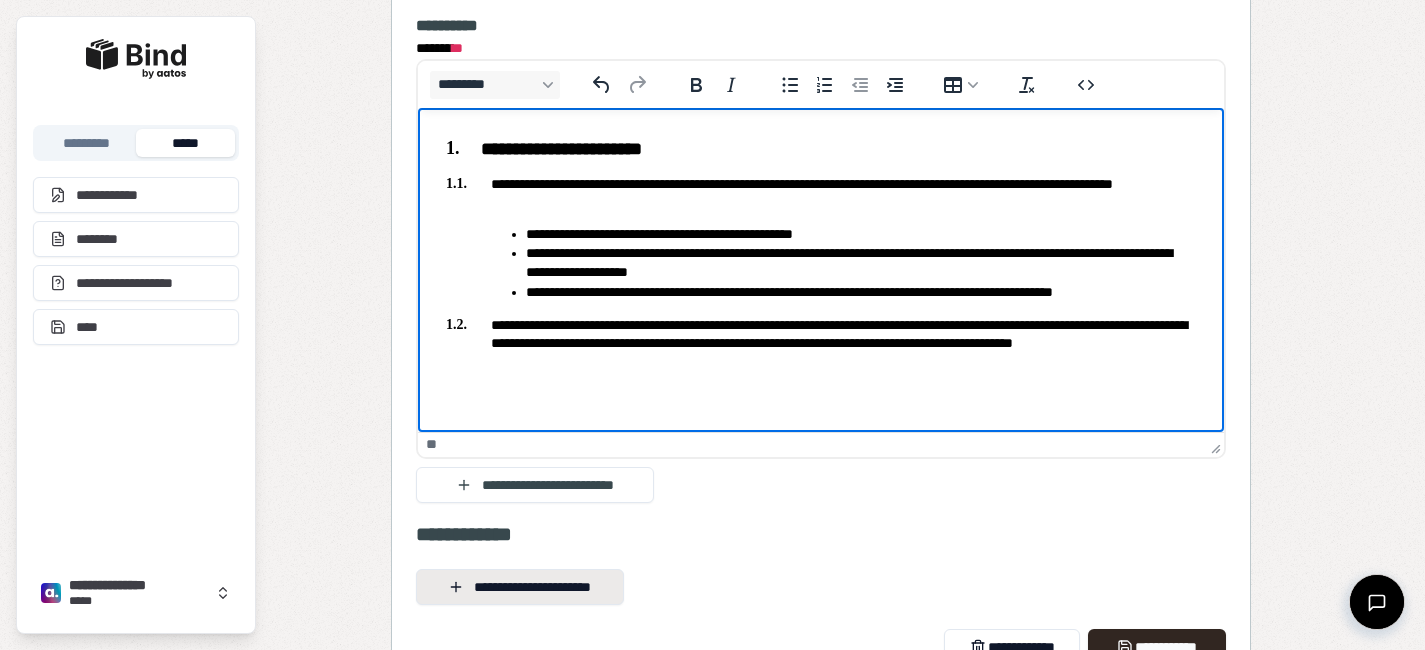 click on "**********" at bounding box center (520, 587) 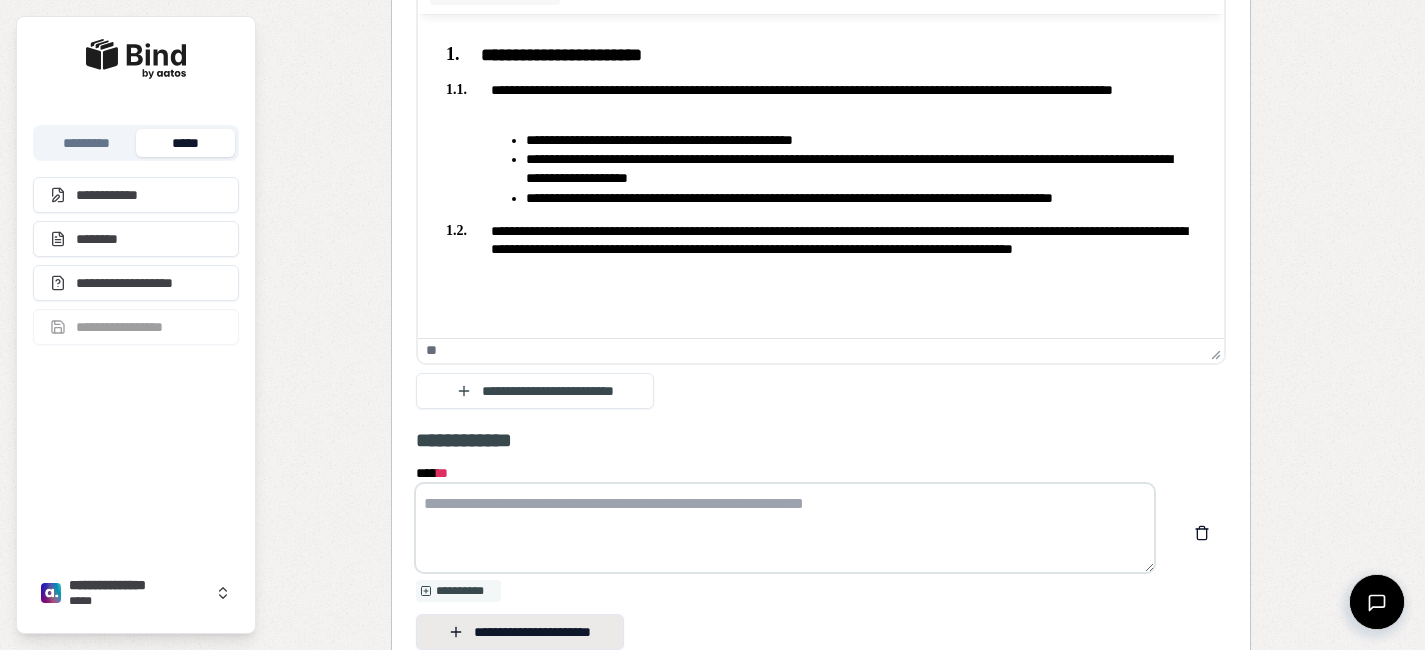 scroll, scrollTop: 3552, scrollLeft: 0, axis: vertical 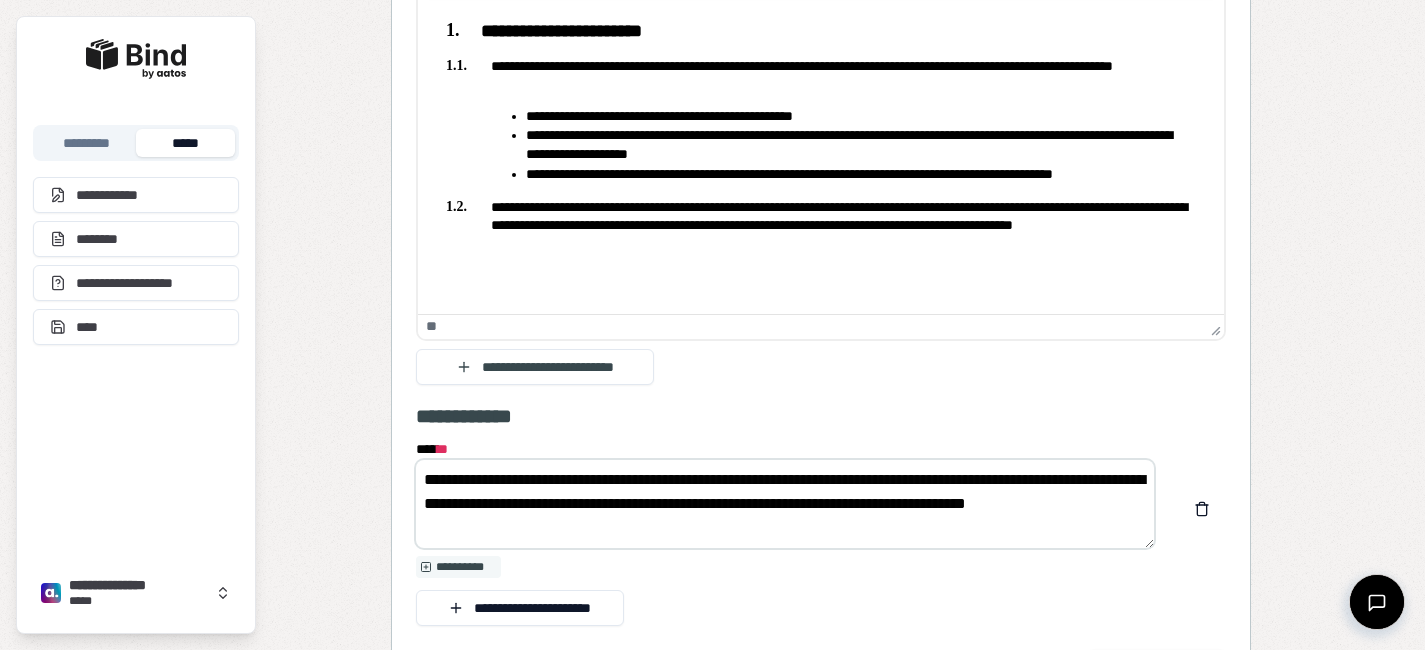 drag, startPoint x: 686, startPoint y: 496, endPoint x: 604, endPoint y: 519, distance: 85.16454 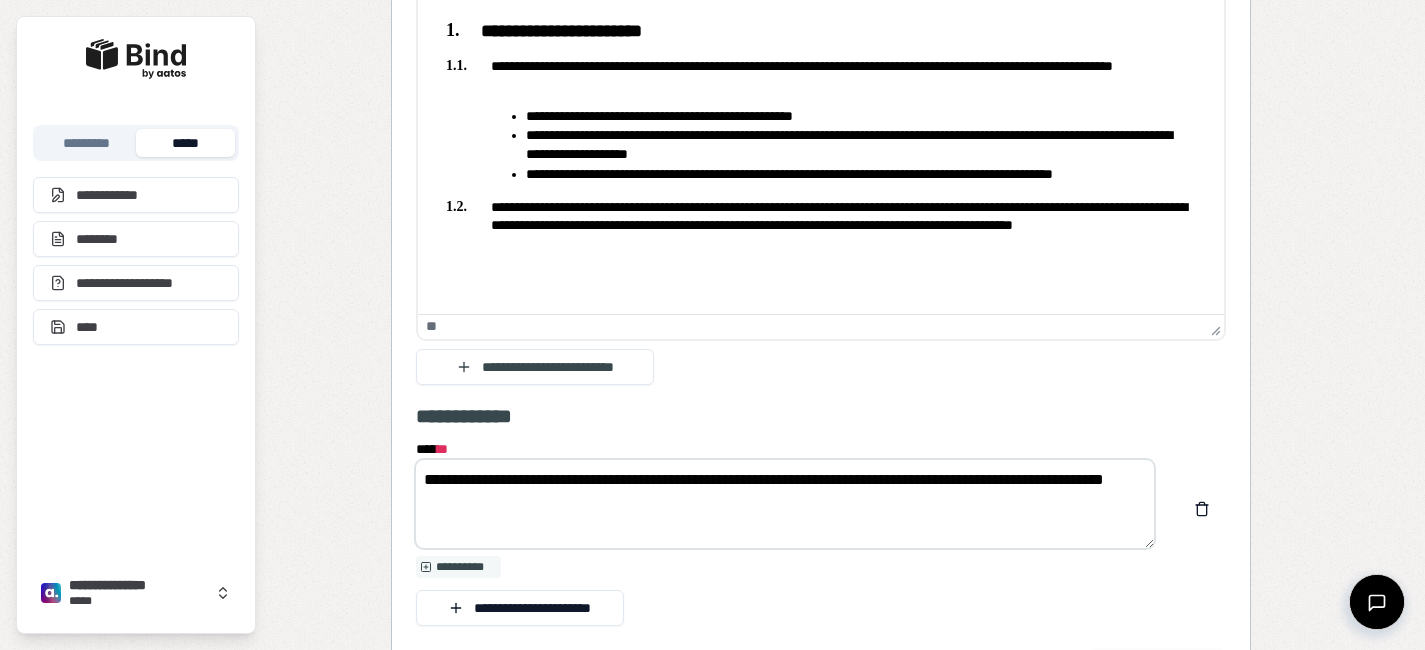 click on "**********" at bounding box center (860, 175) 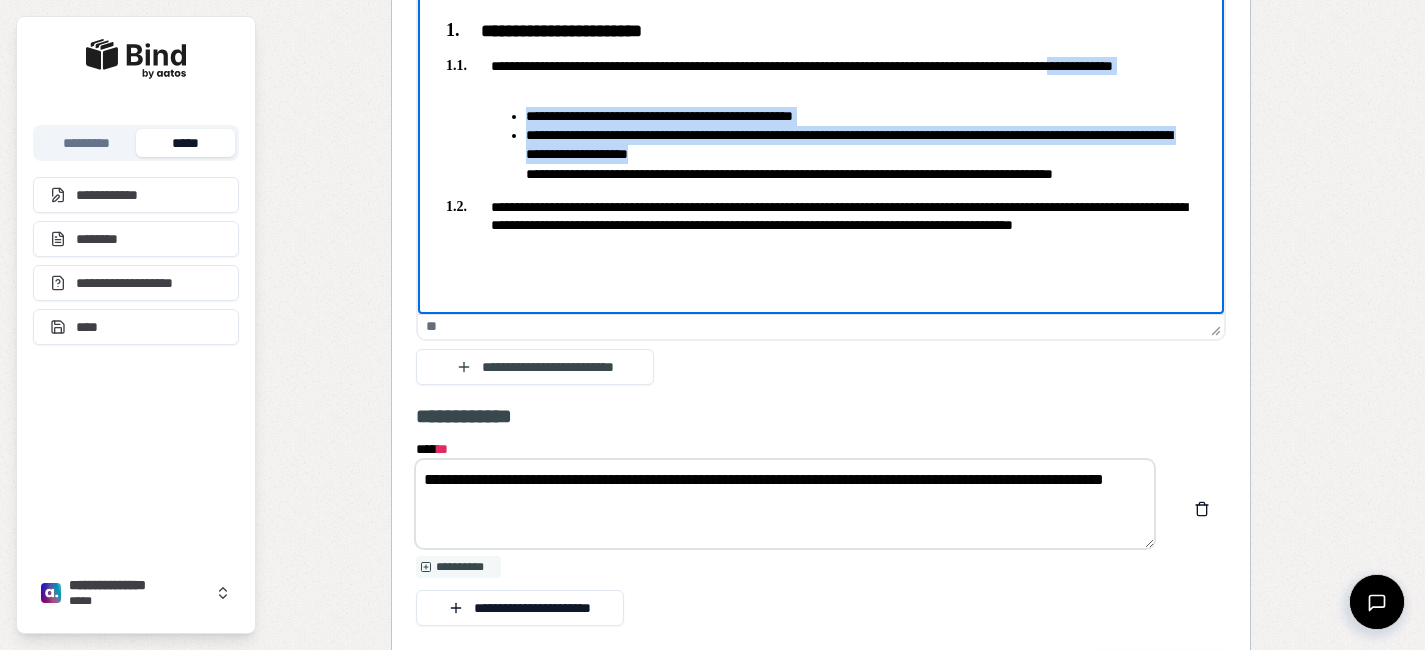 drag, startPoint x: 1149, startPoint y: 67, endPoint x: 1139, endPoint y: 151, distance: 84.59315 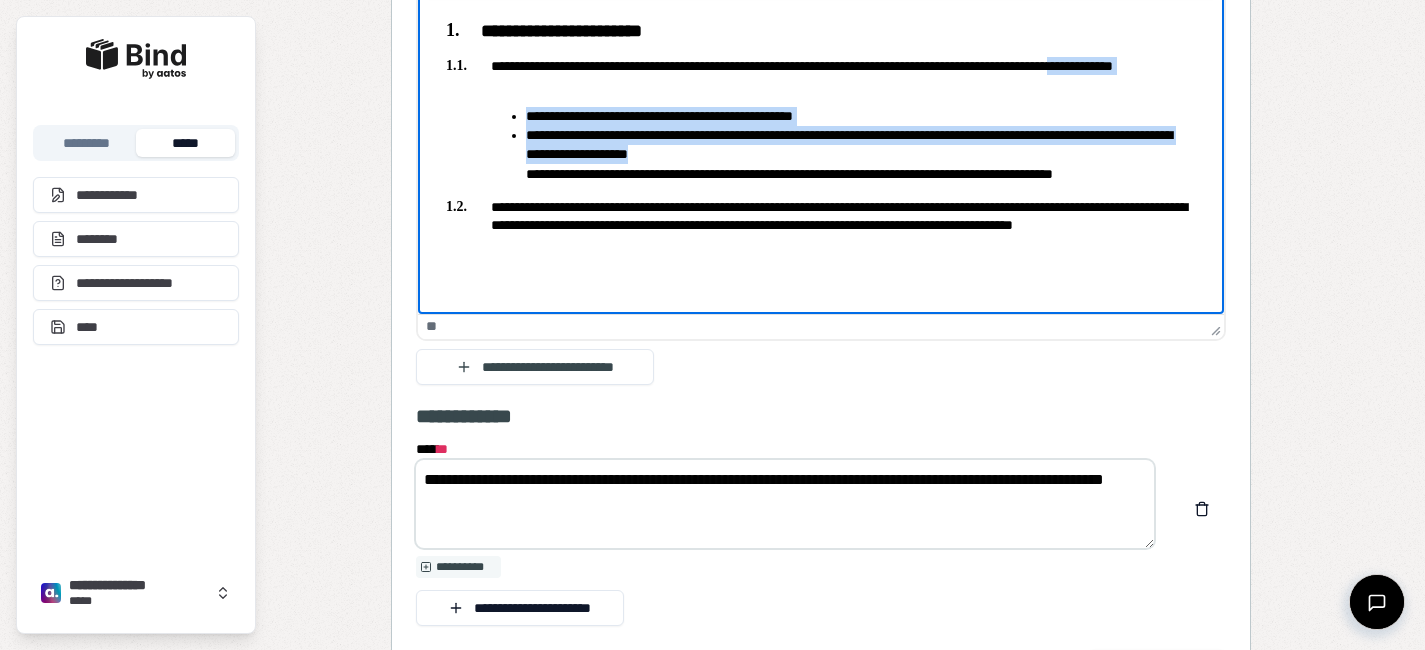 copy on "**********" 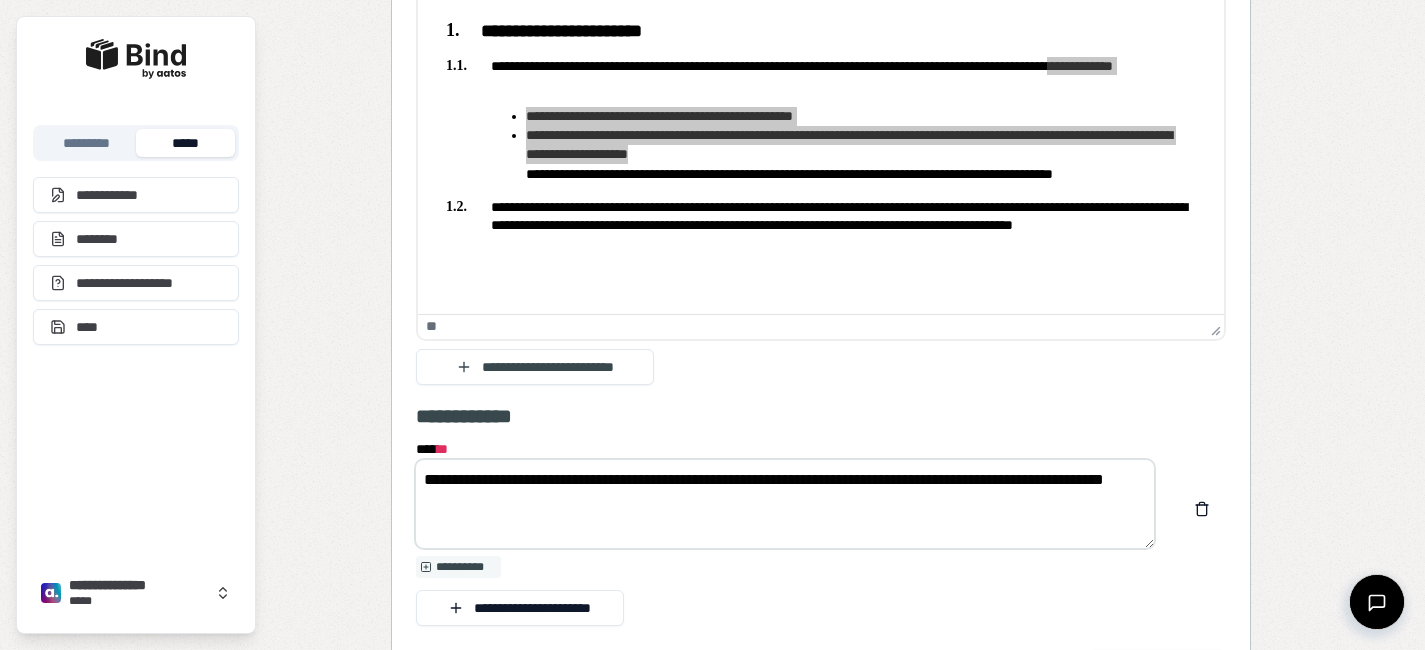 drag, startPoint x: 697, startPoint y: 521, endPoint x: 684, endPoint y: 497, distance: 27.294687 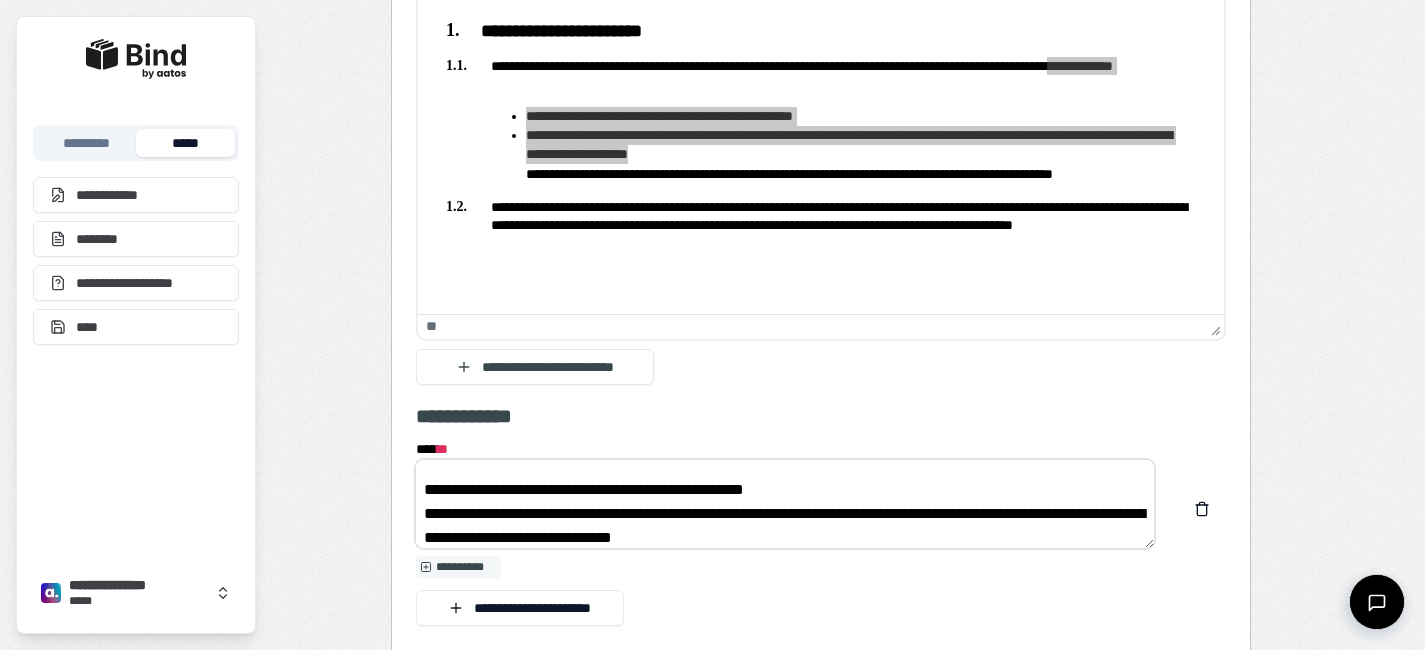 scroll, scrollTop: 0, scrollLeft: 0, axis: both 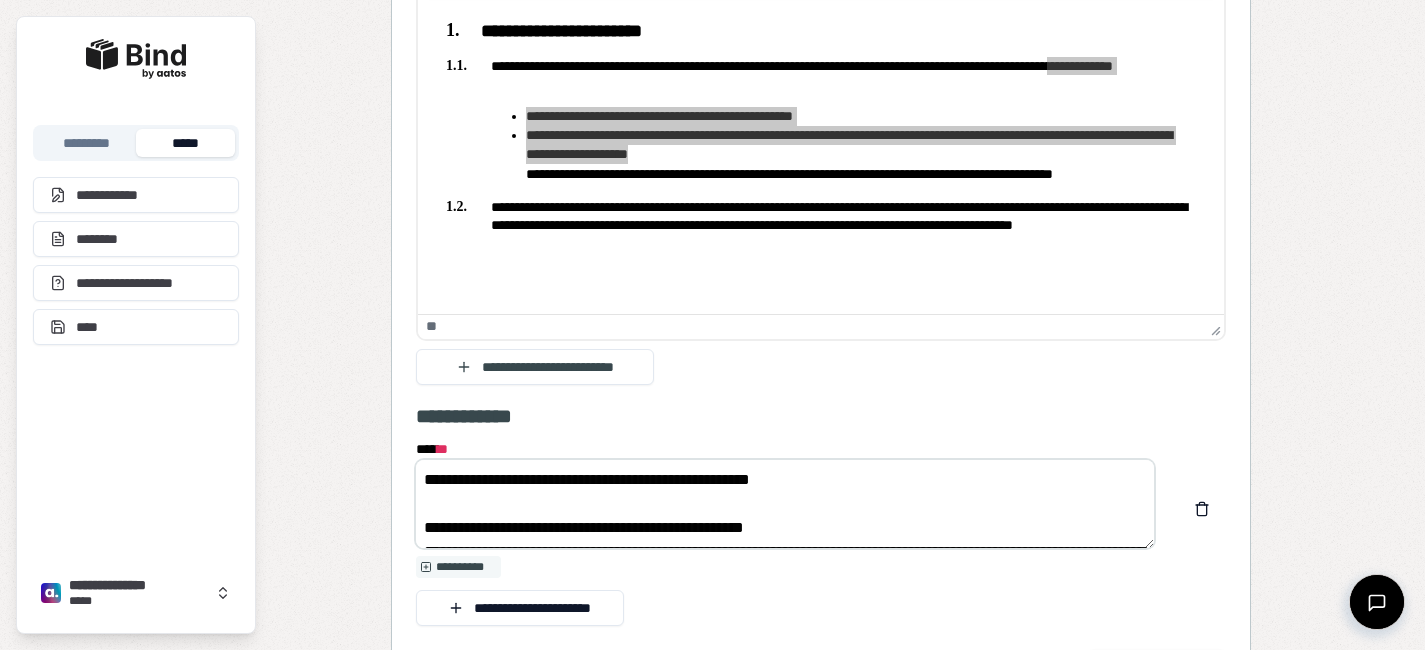 click on "**********" at bounding box center [785, 504] 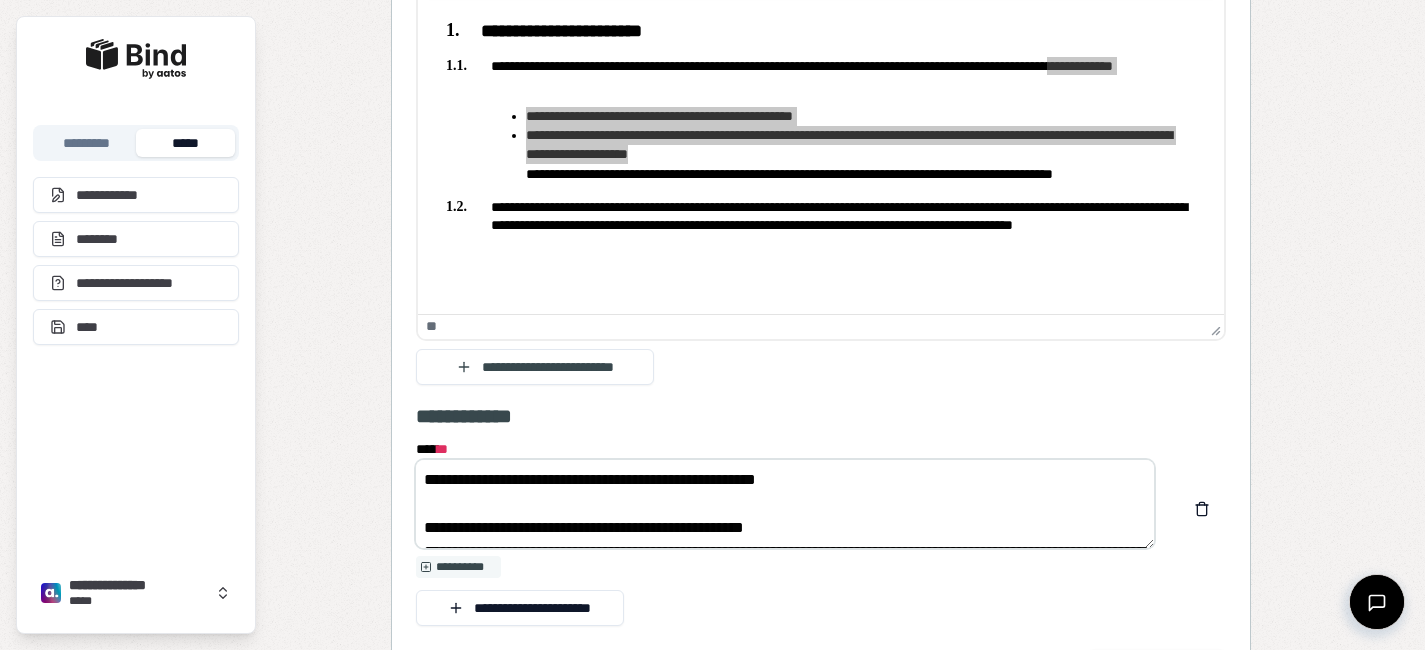 click on "**********" at bounding box center (785, 504) 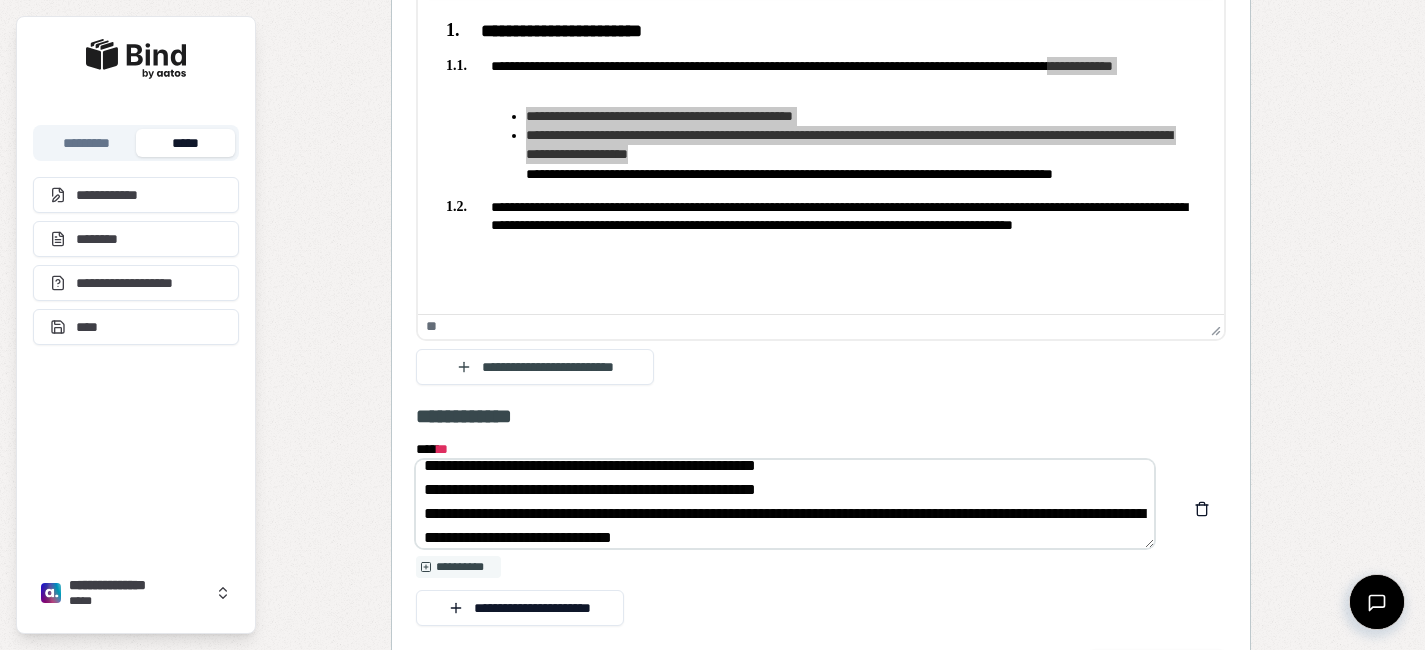 scroll, scrollTop: 18, scrollLeft: 0, axis: vertical 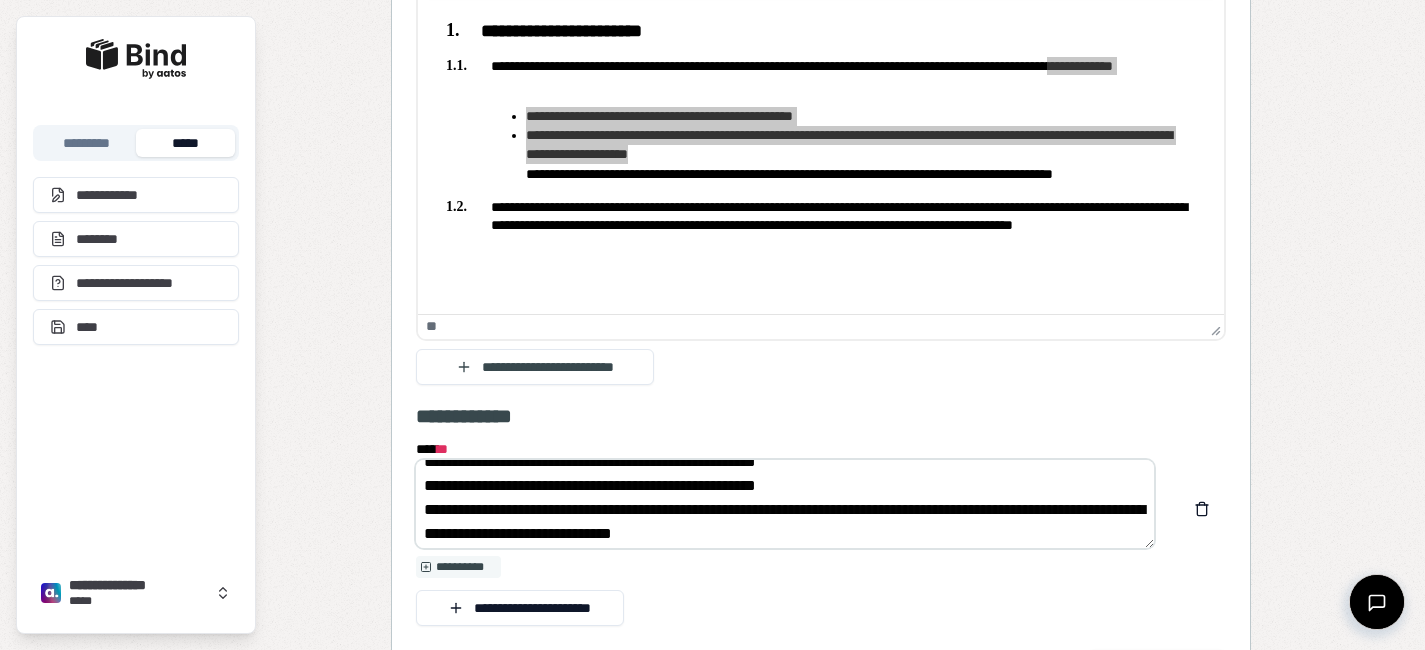 click on "**********" at bounding box center [785, 504] 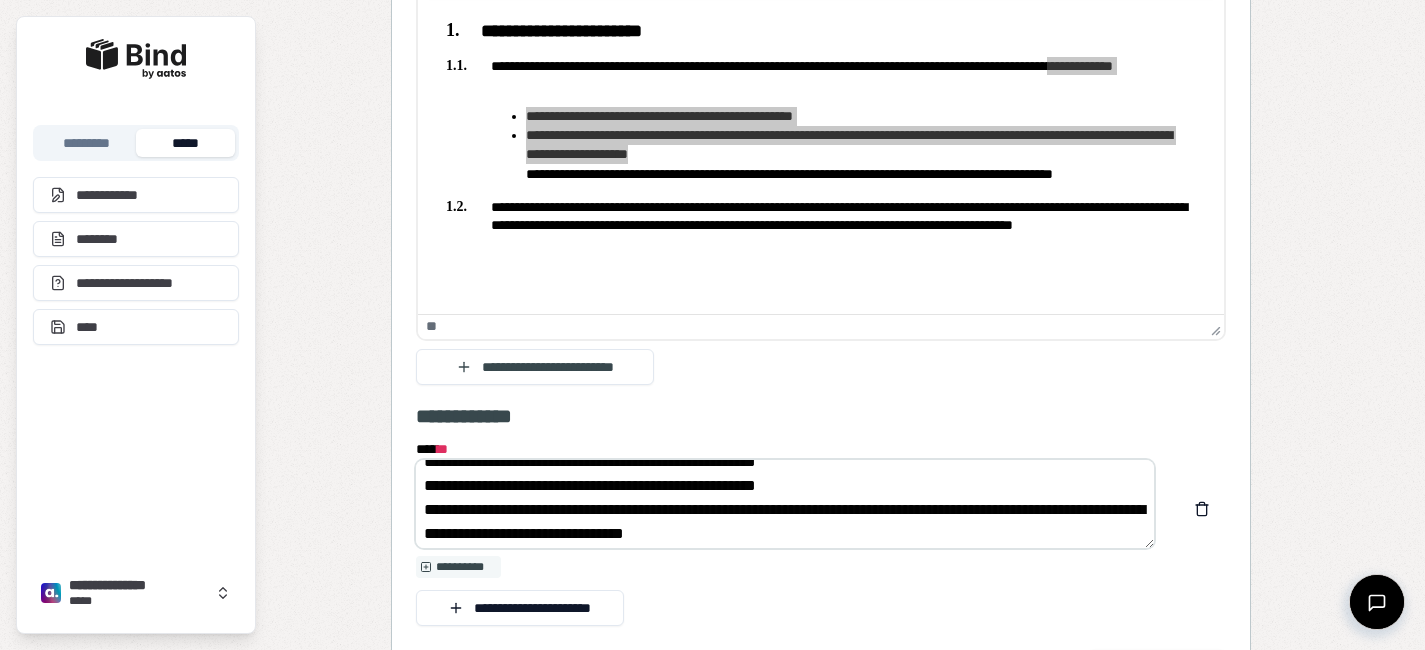 scroll, scrollTop: 24, scrollLeft: 0, axis: vertical 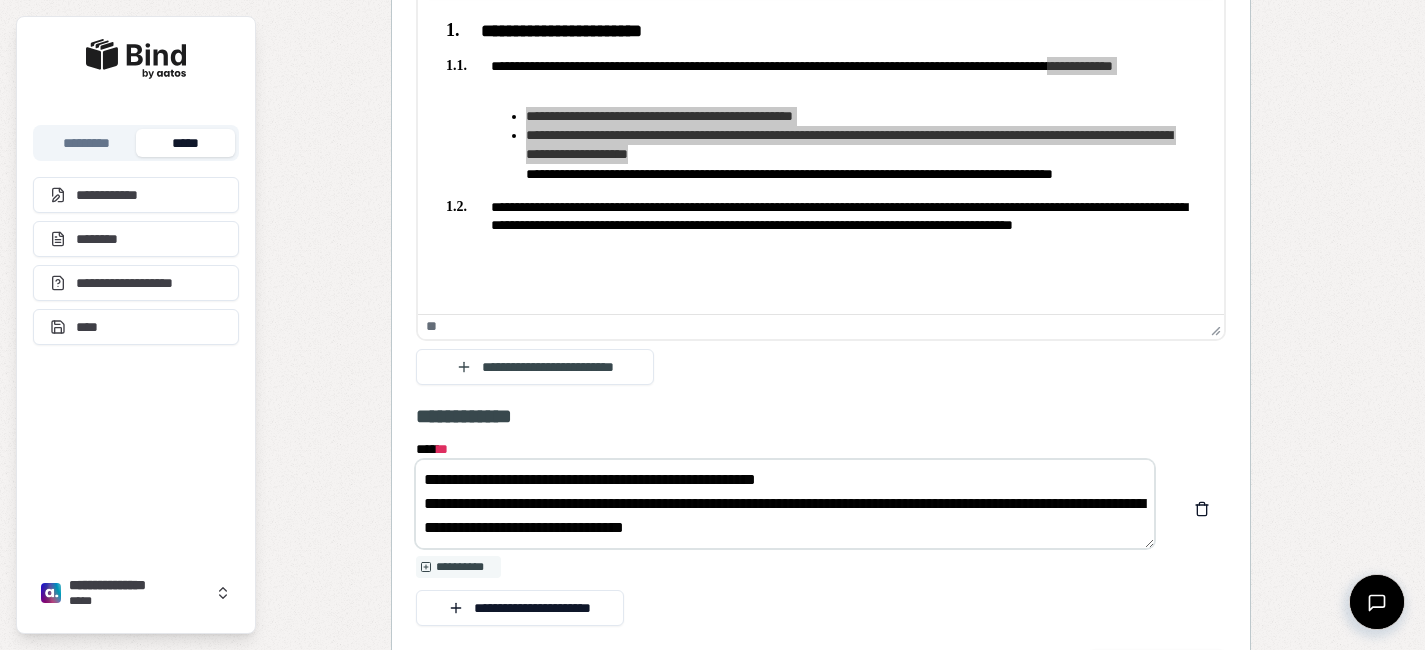 drag, startPoint x: 892, startPoint y: 552, endPoint x: 636, endPoint y: 539, distance: 256.32986 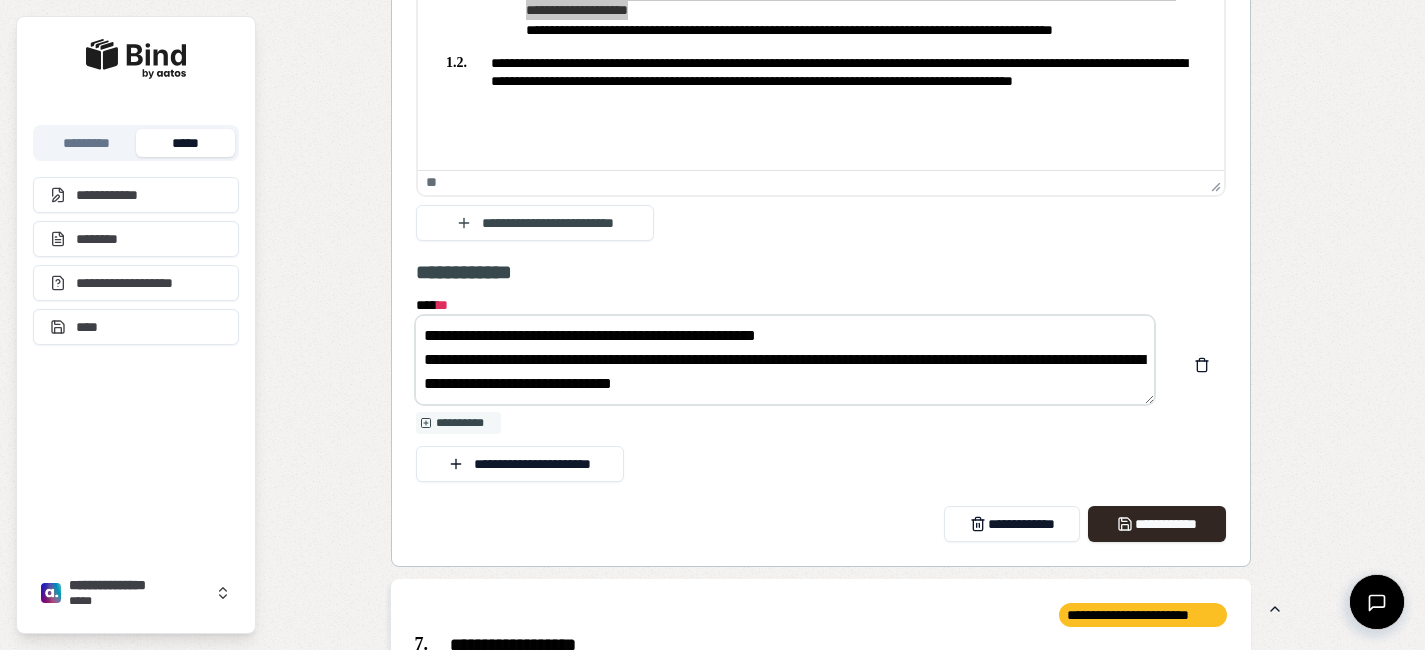 scroll, scrollTop: 3699, scrollLeft: 0, axis: vertical 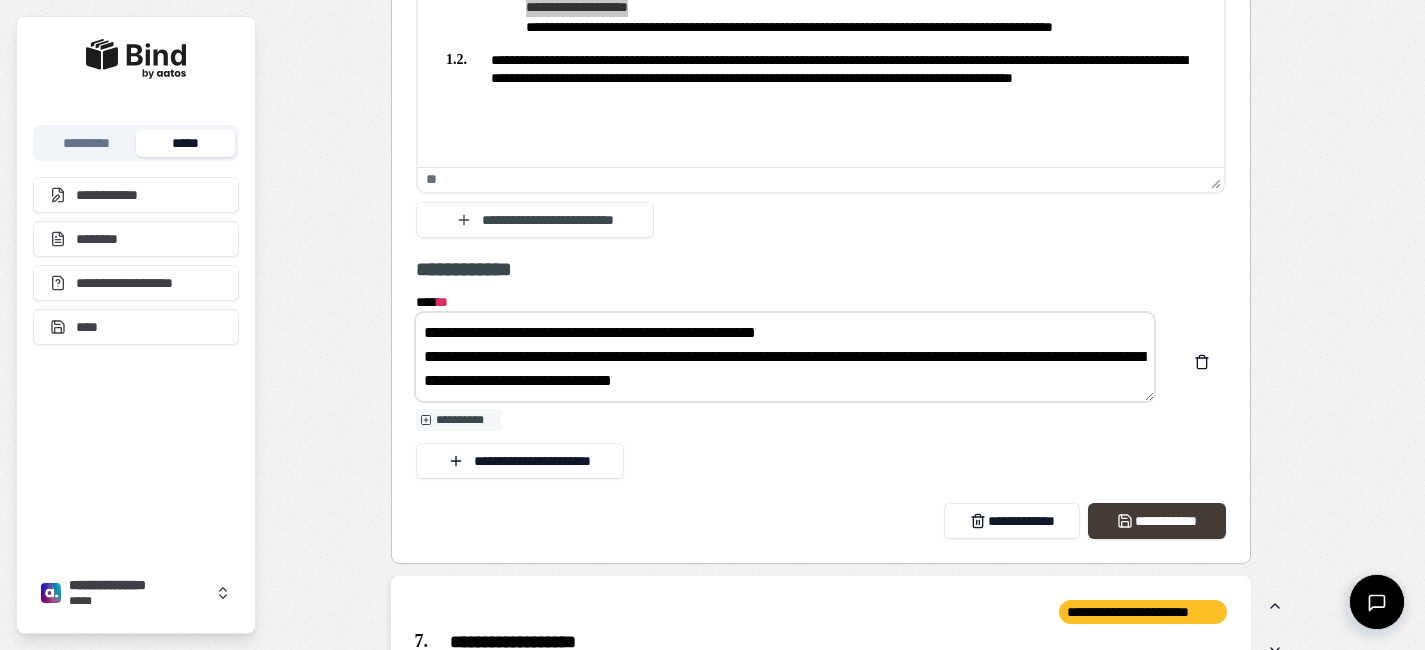 type on "**********" 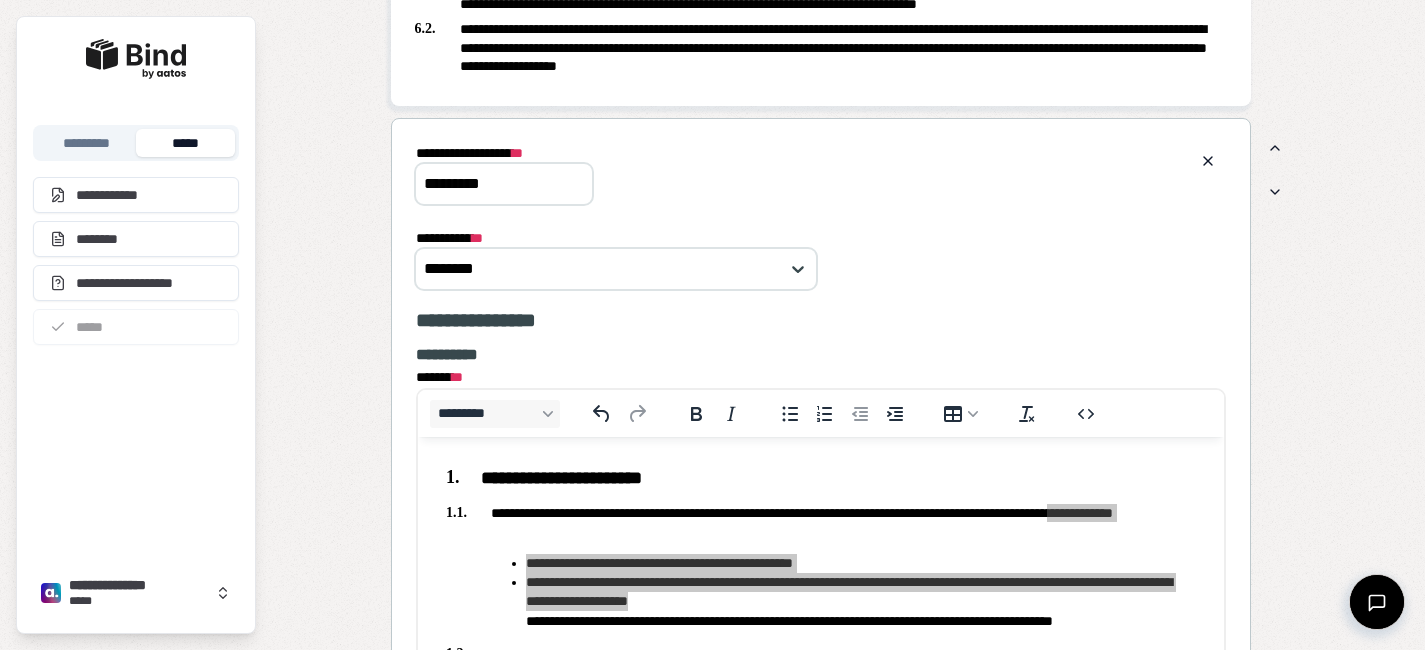 scroll, scrollTop: 3103, scrollLeft: 0, axis: vertical 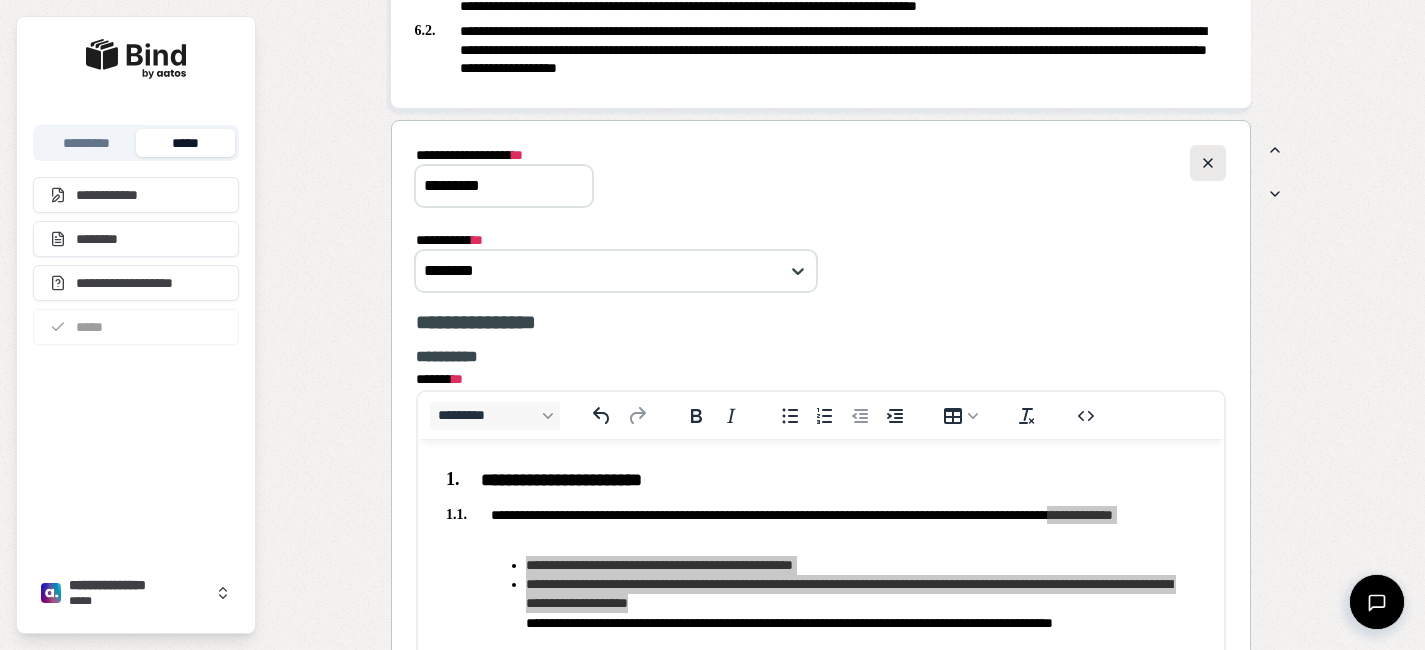 click at bounding box center [1208, 163] 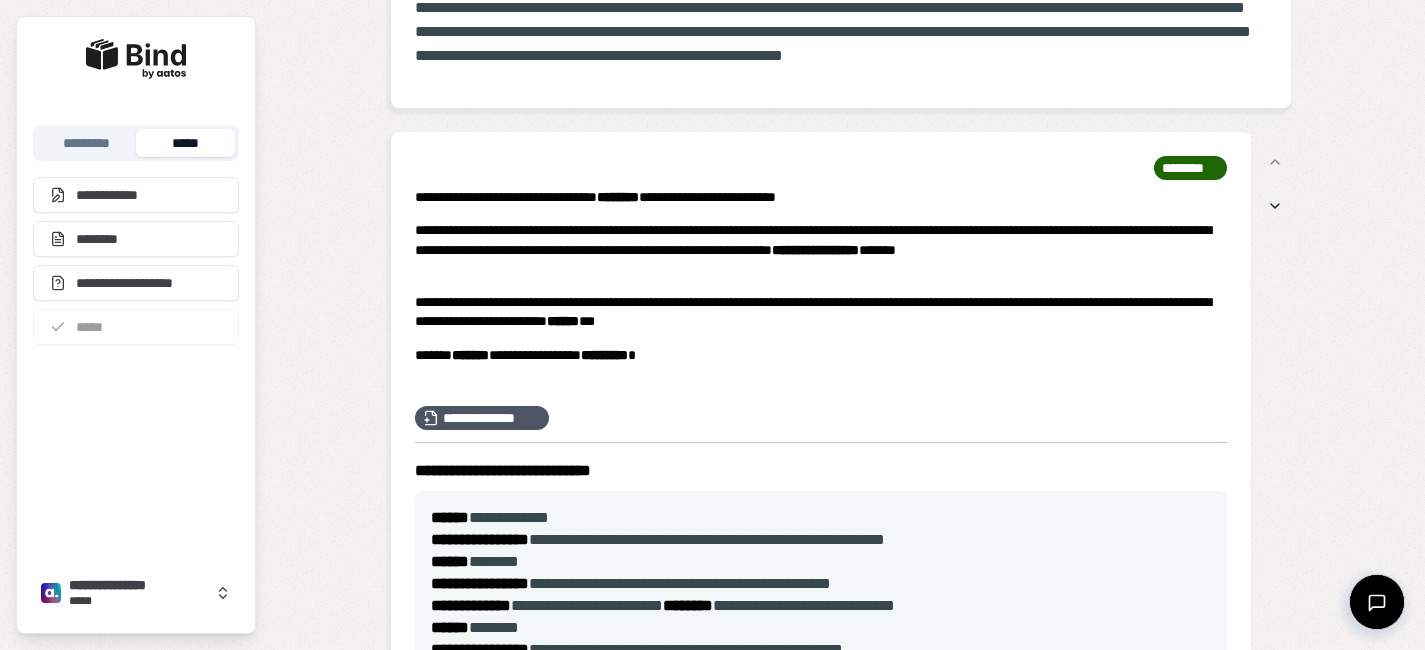 scroll, scrollTop: 0, scrollLeft: 0, axis: both 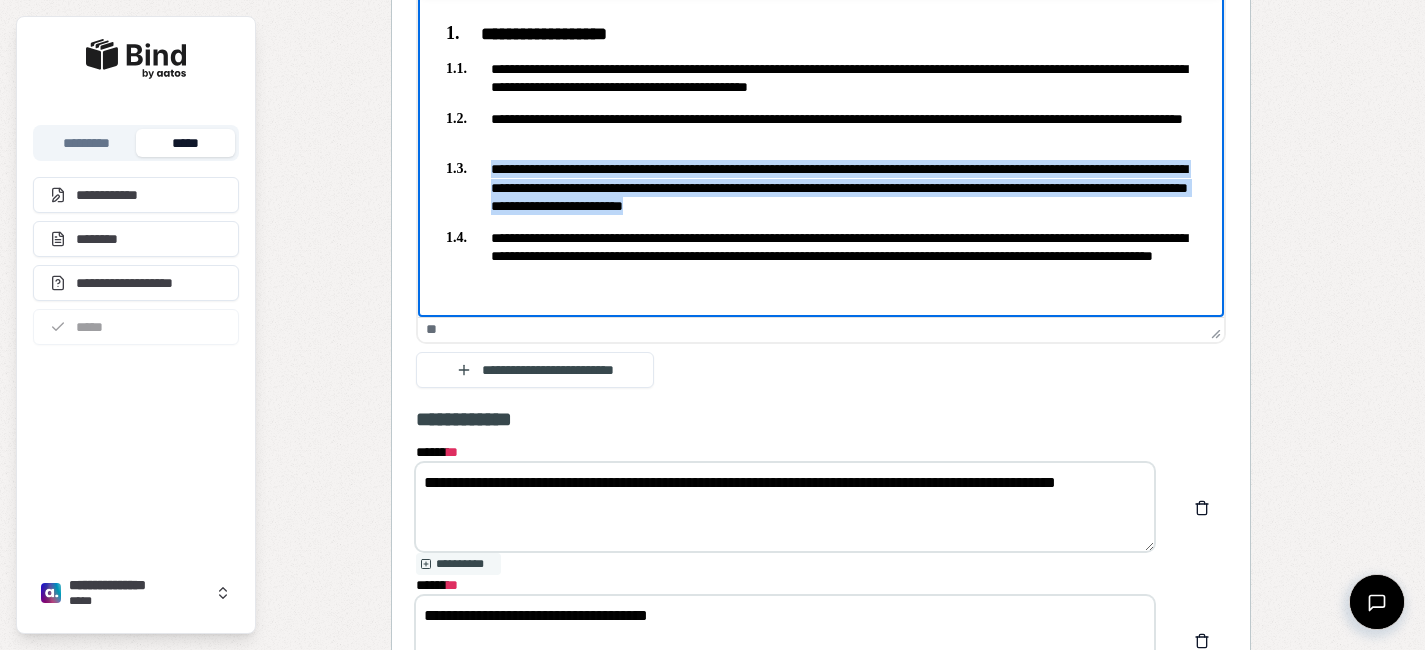 drag, startPoint x: 984, startPoint y: 201, endPoint x: 1189, endPoint y: 449, distance: 321.75922 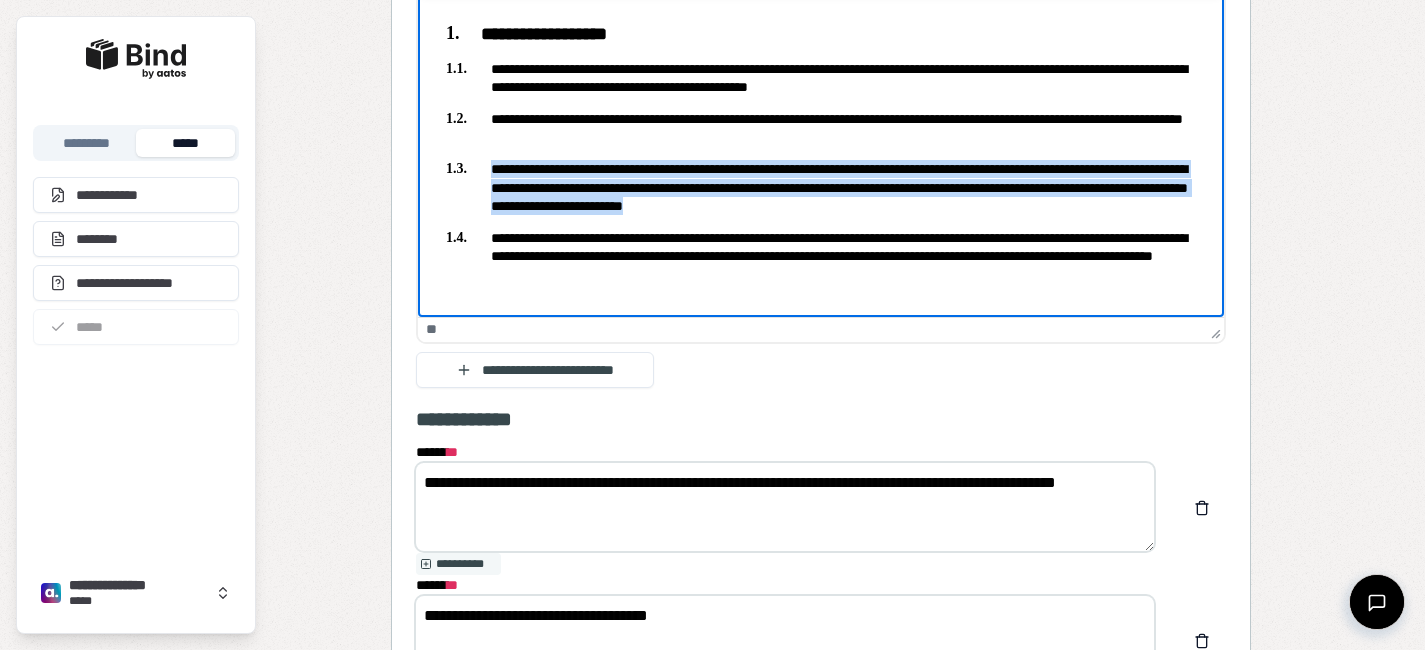 click on "**********" at bounding box center [820, 187] 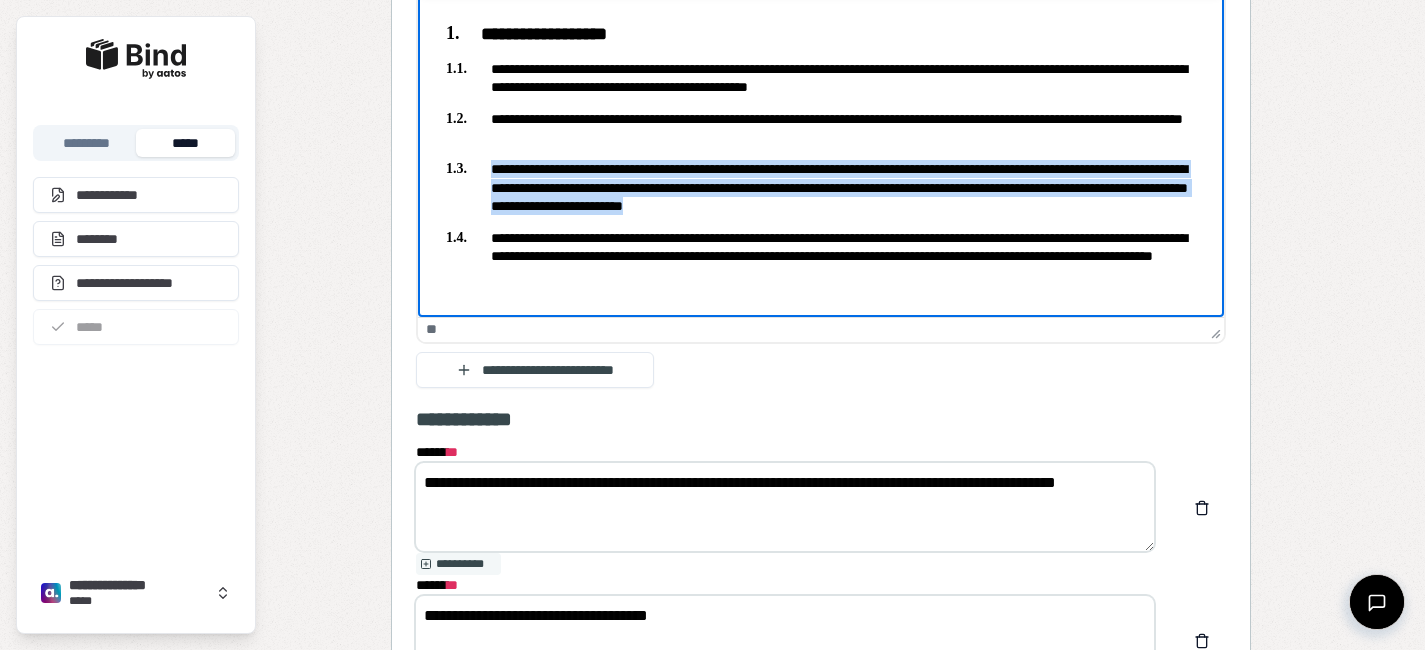 copy on "**********" 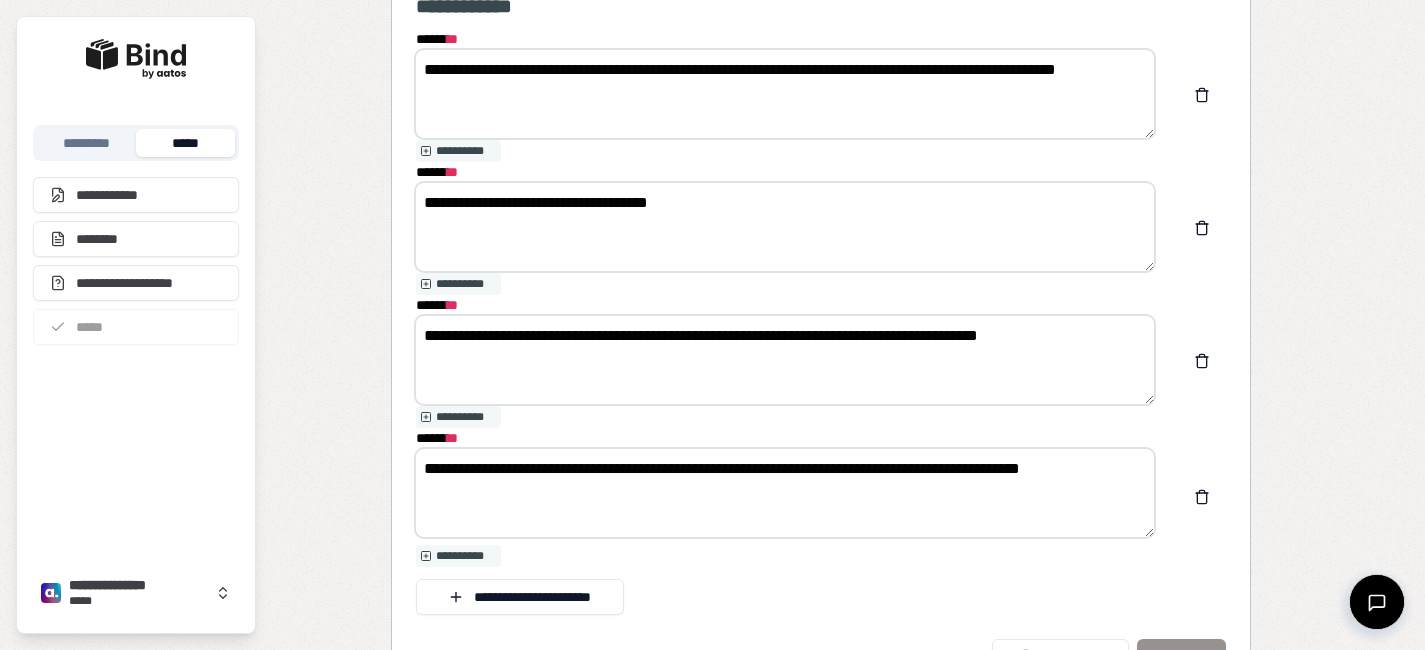 scroll, scrollTop: 2953, scrollLeft: 0, axis: vertical 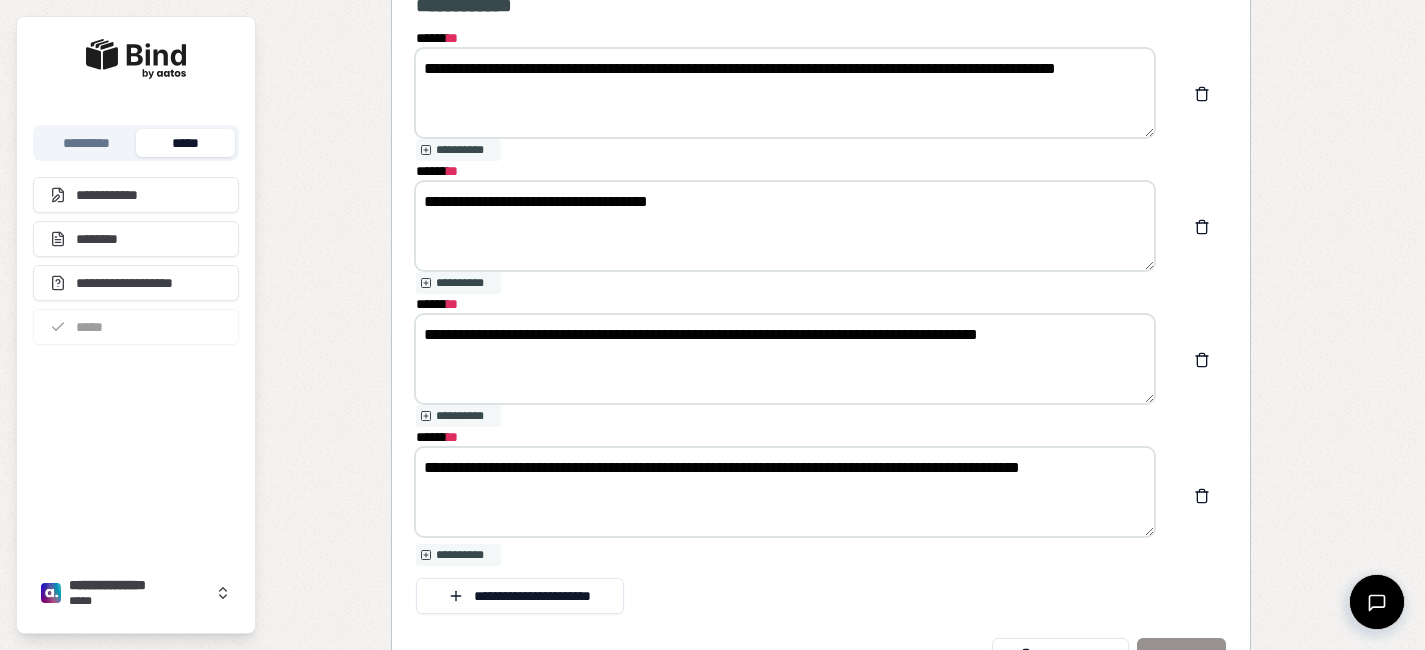 drag, startPoint x: 542, startPoint y: 462, endPoint x: 1108, endPoint y: 516, distance: 568.5701 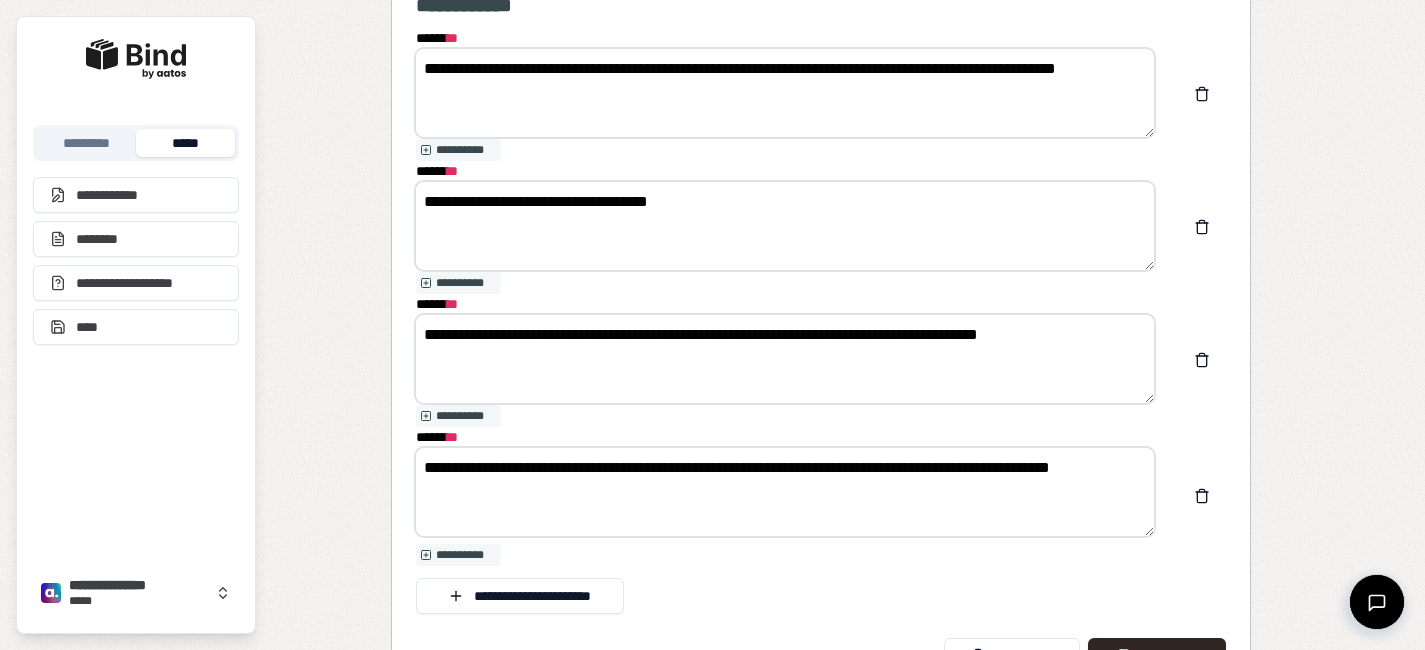 click on "**********" at bounding box center [785, 492] 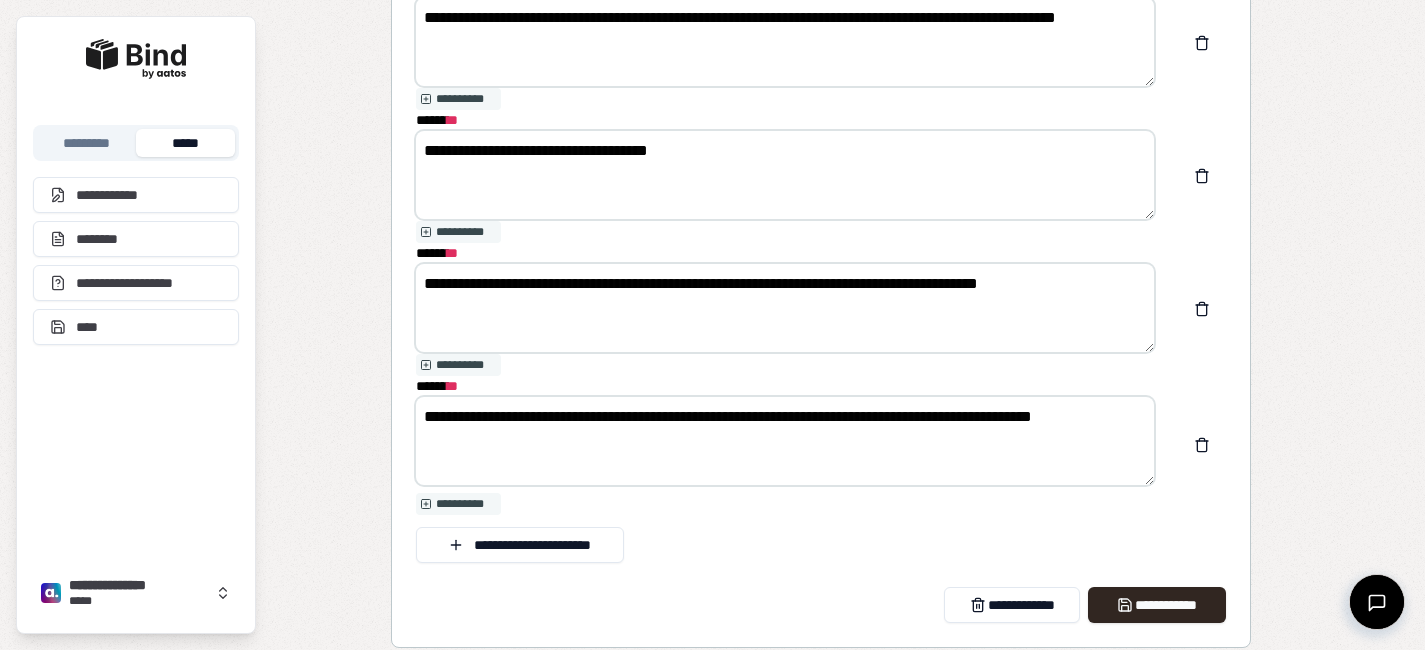 scroll, scrollTop: 3015, scrollLeft: 0, axis: vertical 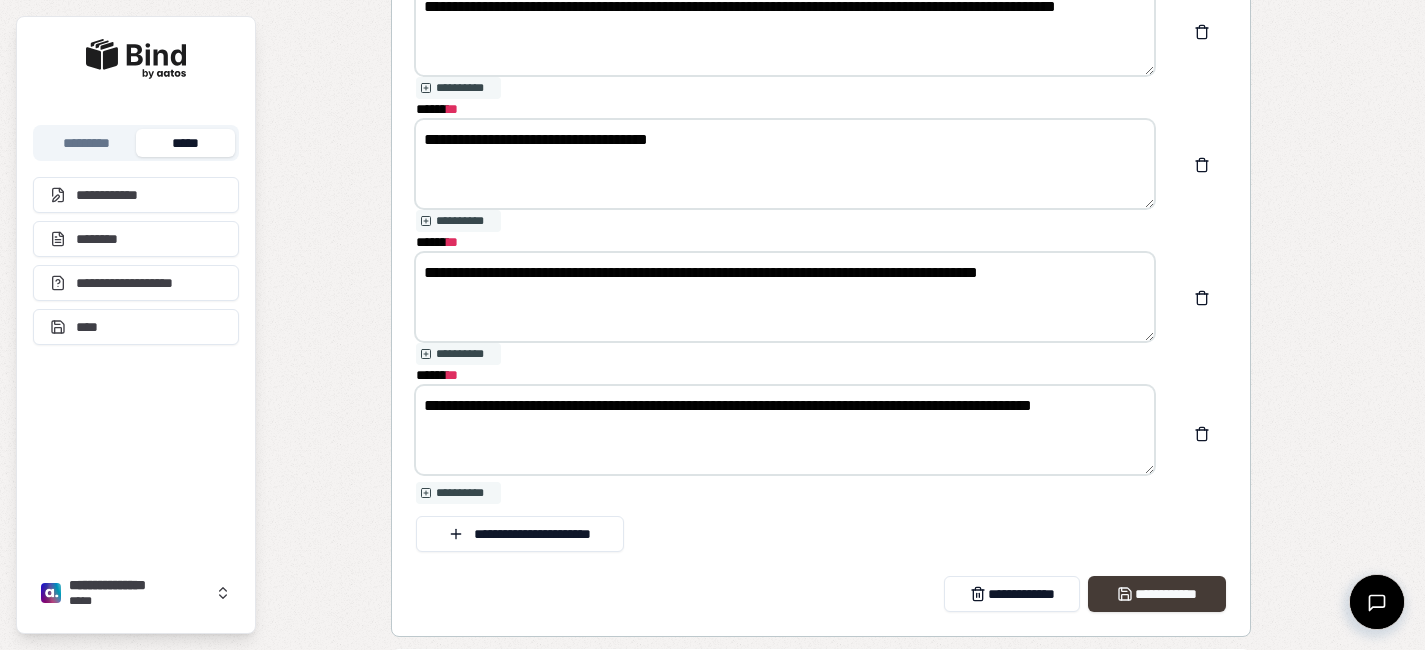 type on "**********" 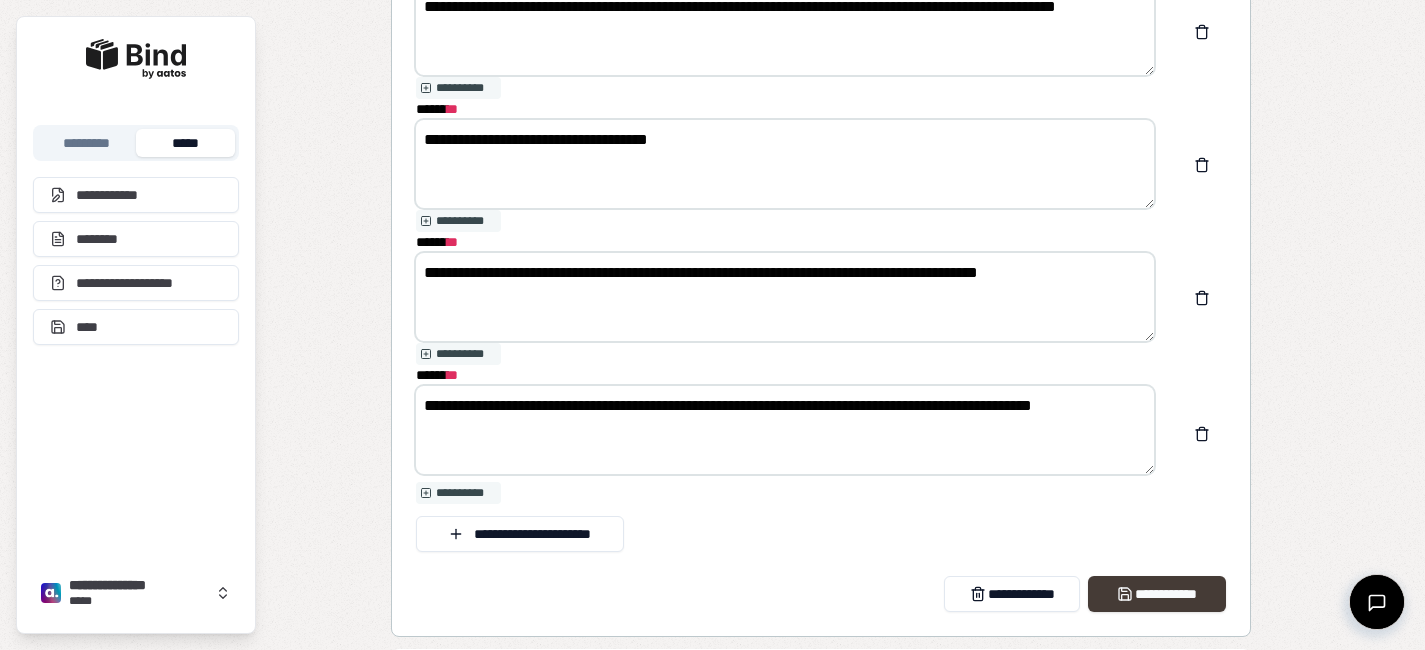 click on "**********" at bounding box center [1156, 594] 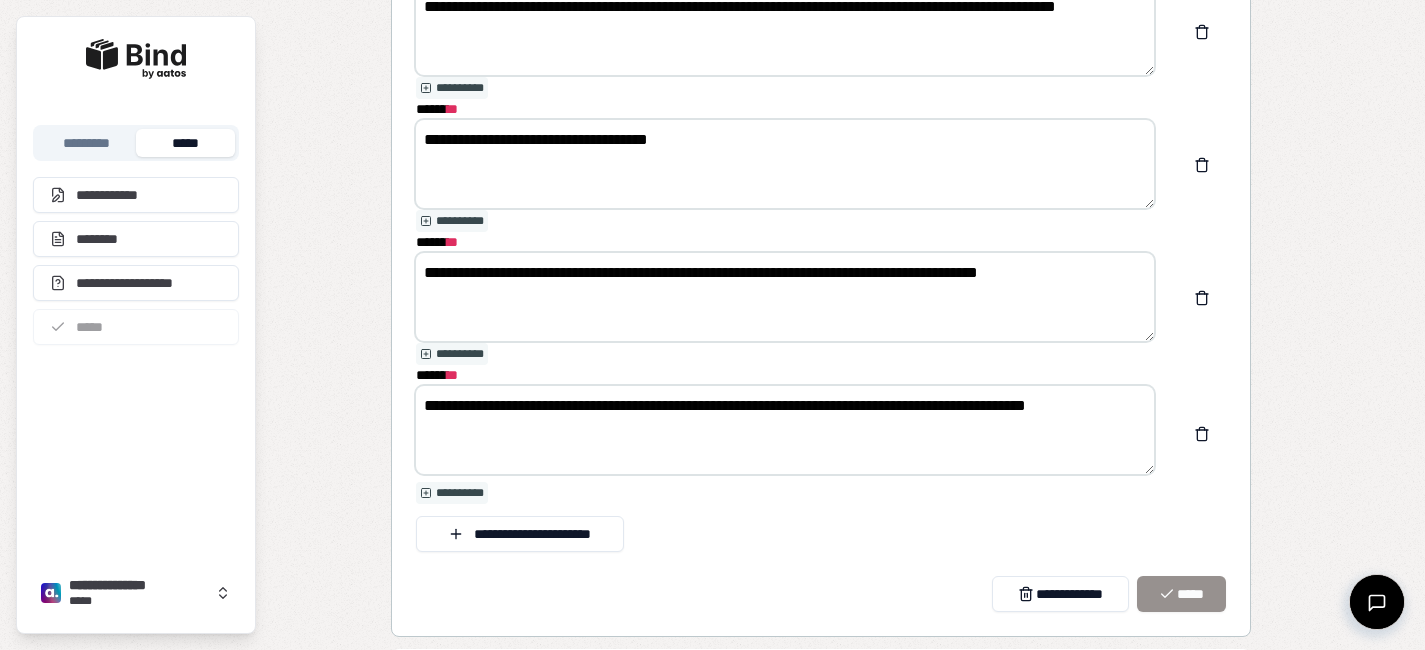 drag, startPoint x: 1065, startPoint y: 264, endPoint x: 865, endPoint y: 264, distance: 200 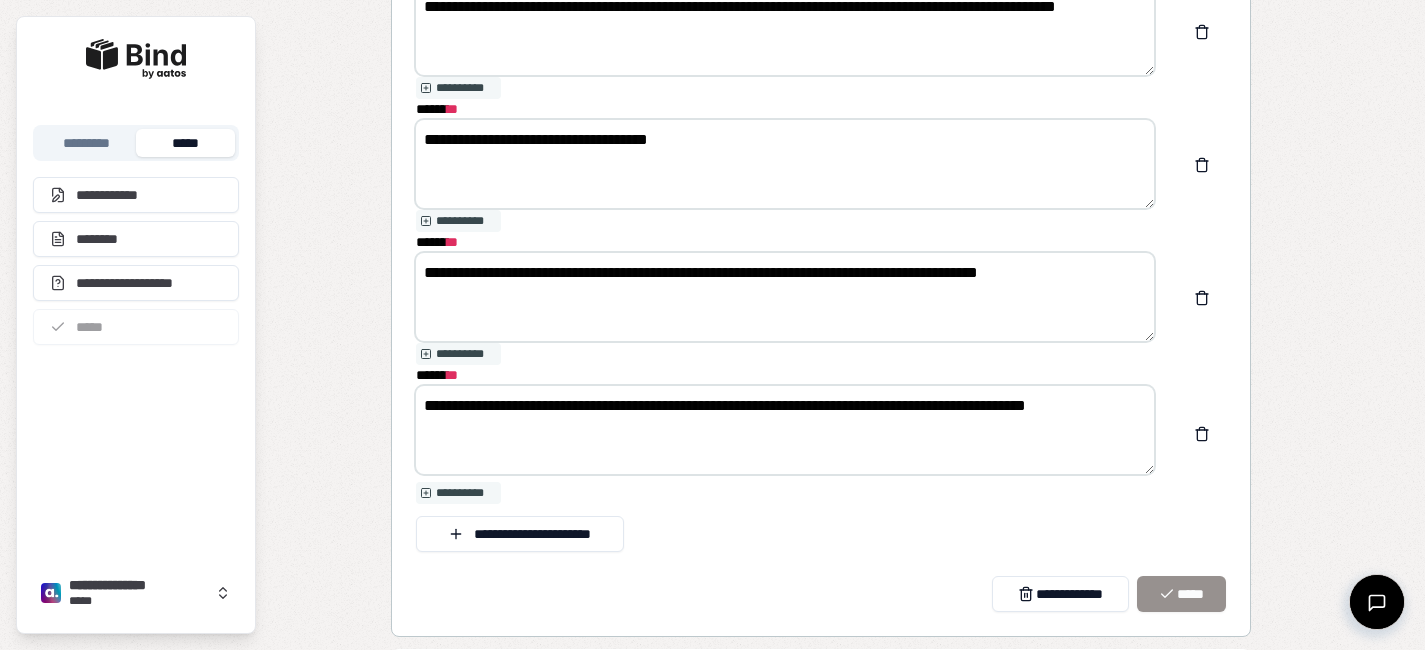 drag, startPoint x: 860, startPoint y: 271, endPoint x: 1099, endPoint y: 275, distance: 239.03348 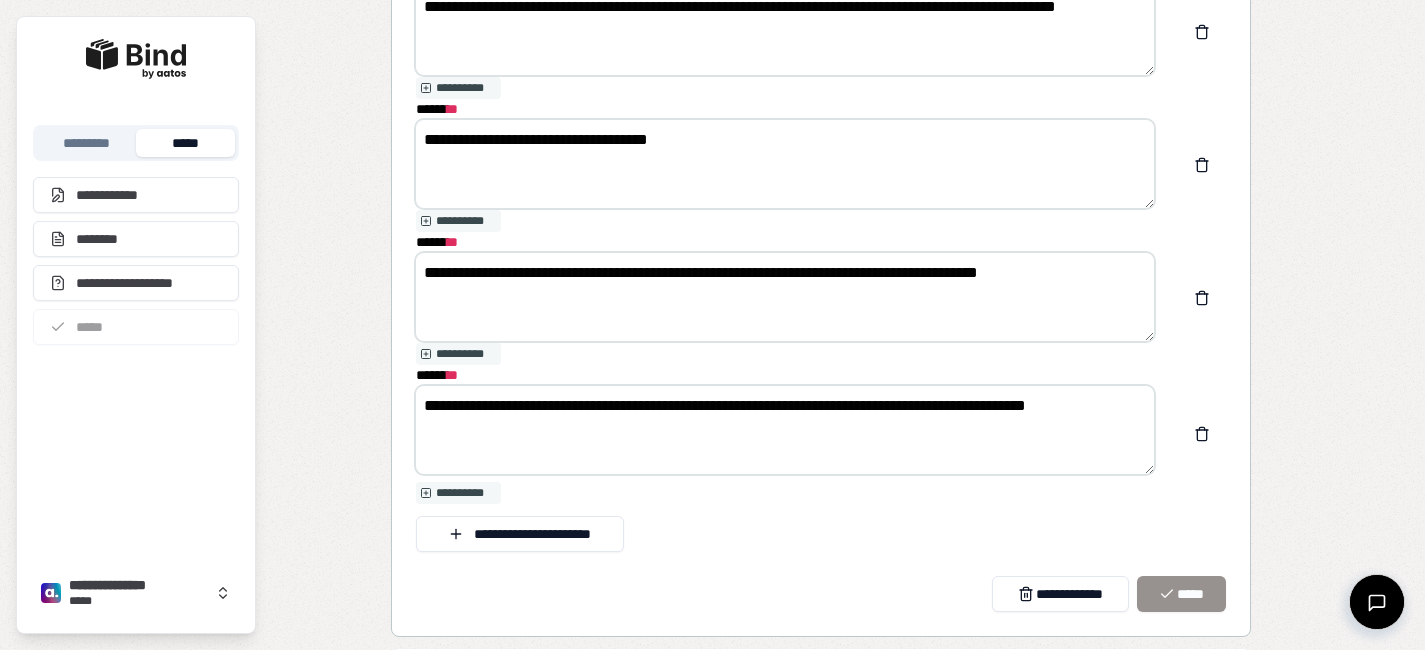 click on "**********" at bounding box center (785, 430) 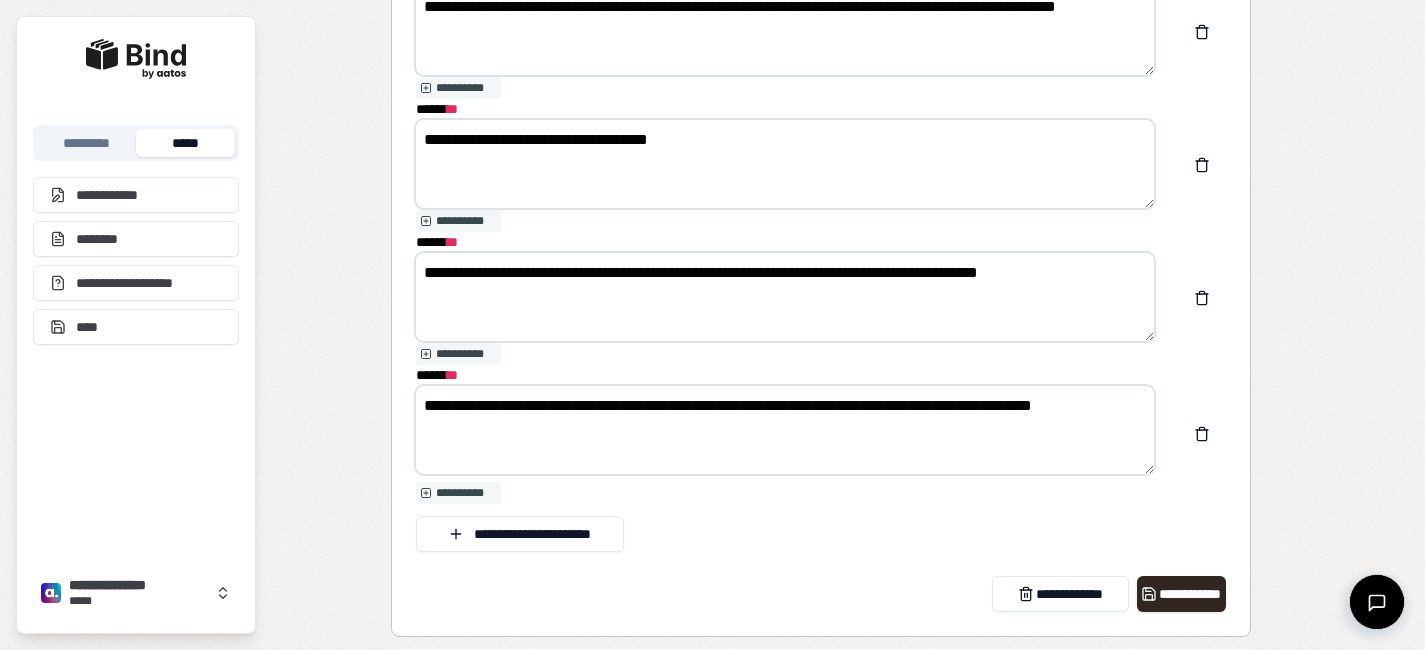 paste on "**********" 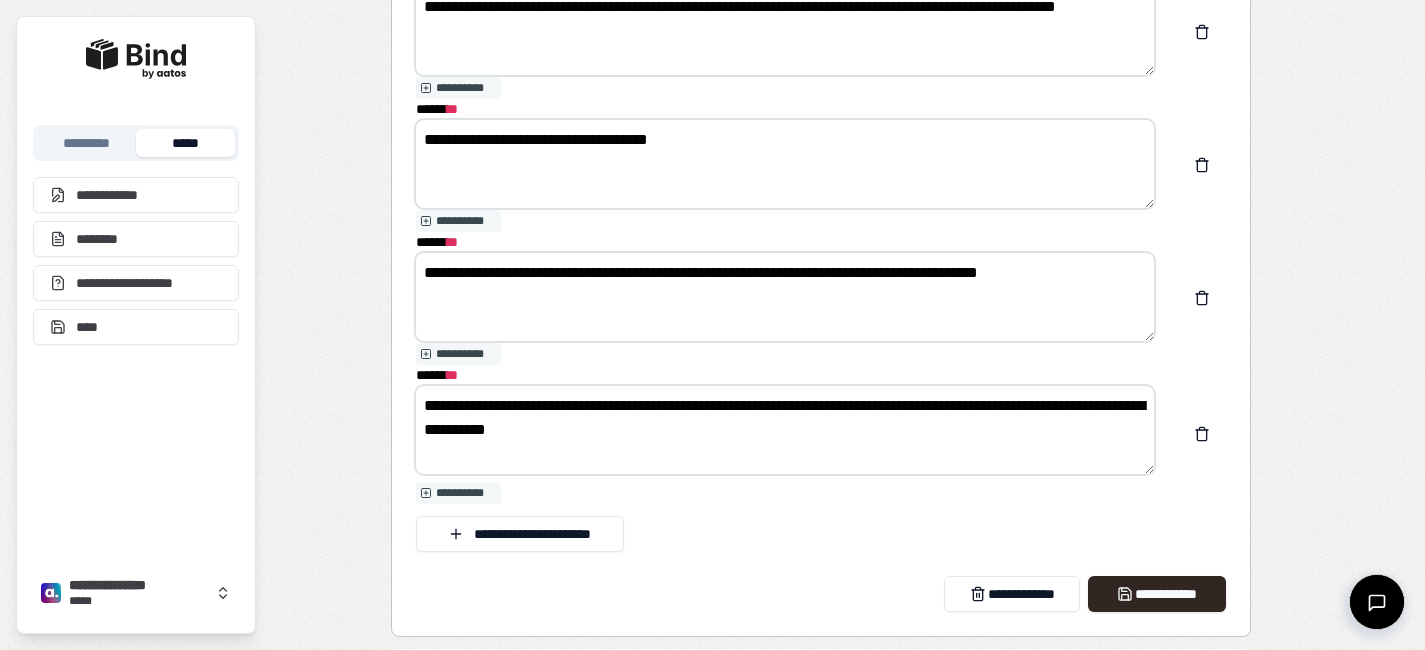 click on "**********" at bounding box center [785, 430] 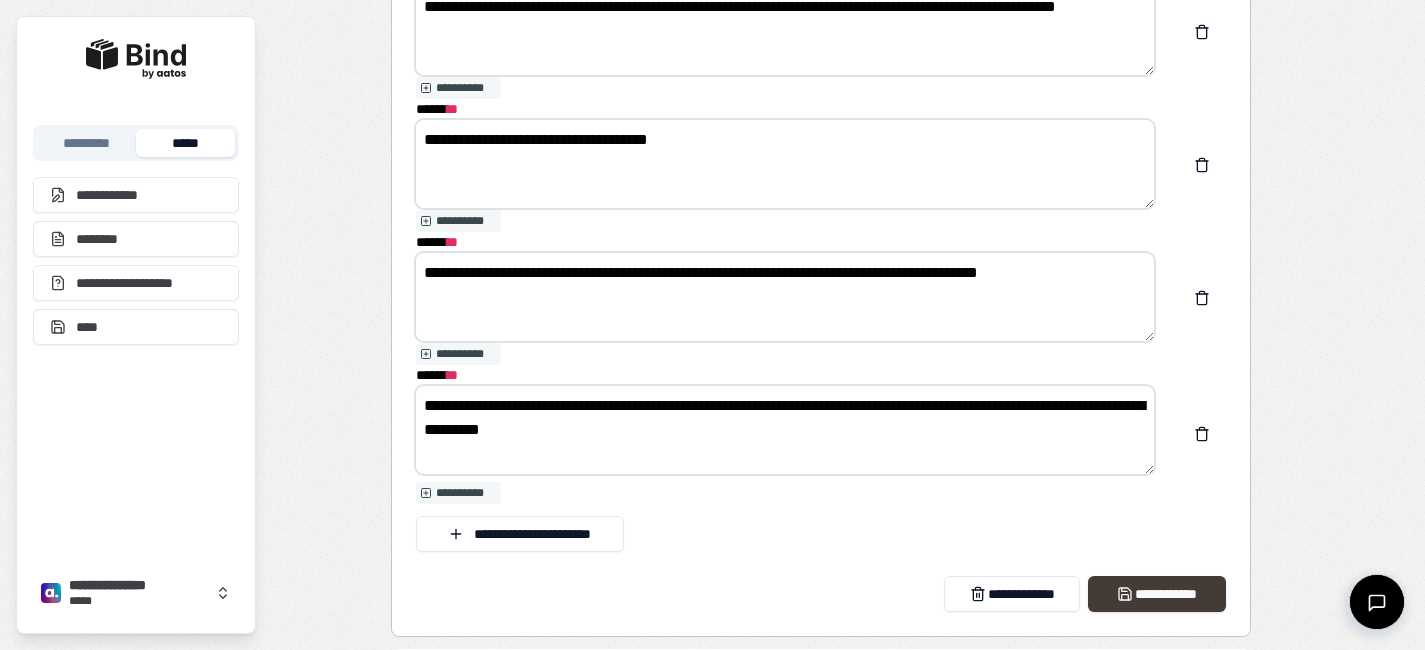 type on "**********" 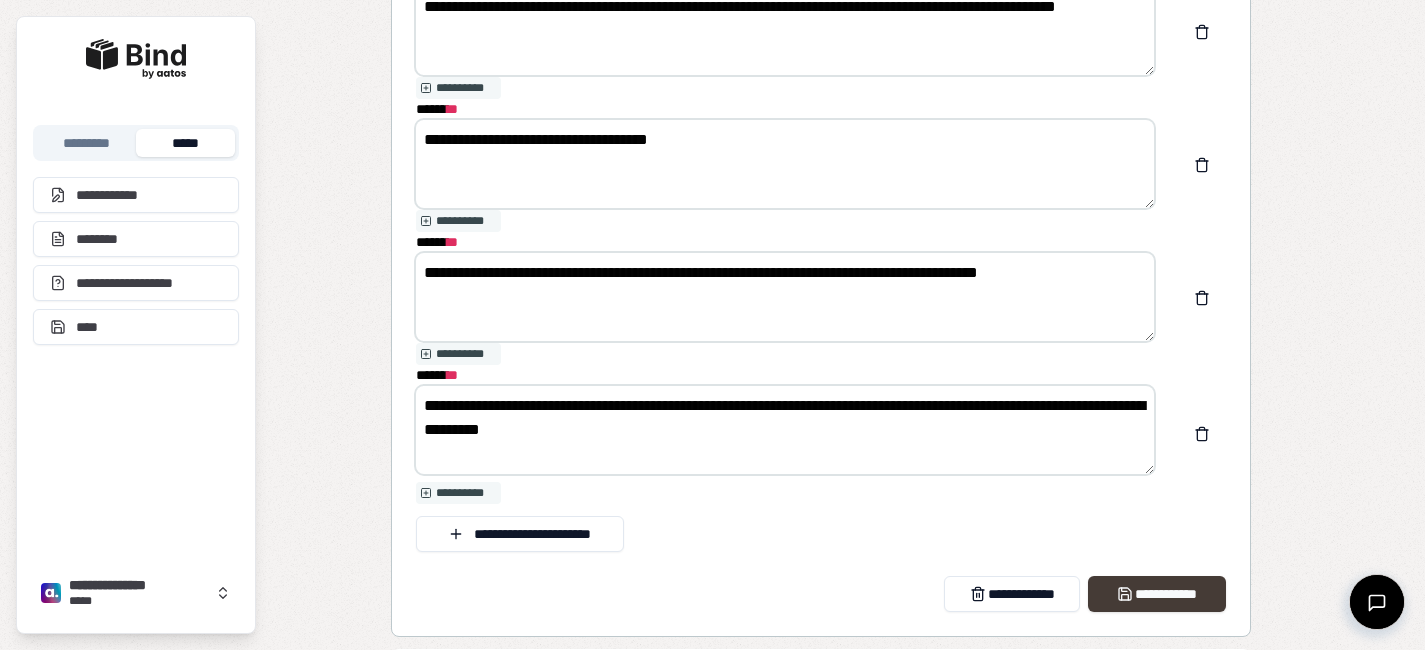 click on "**********" at bounding box center [1156, 594] 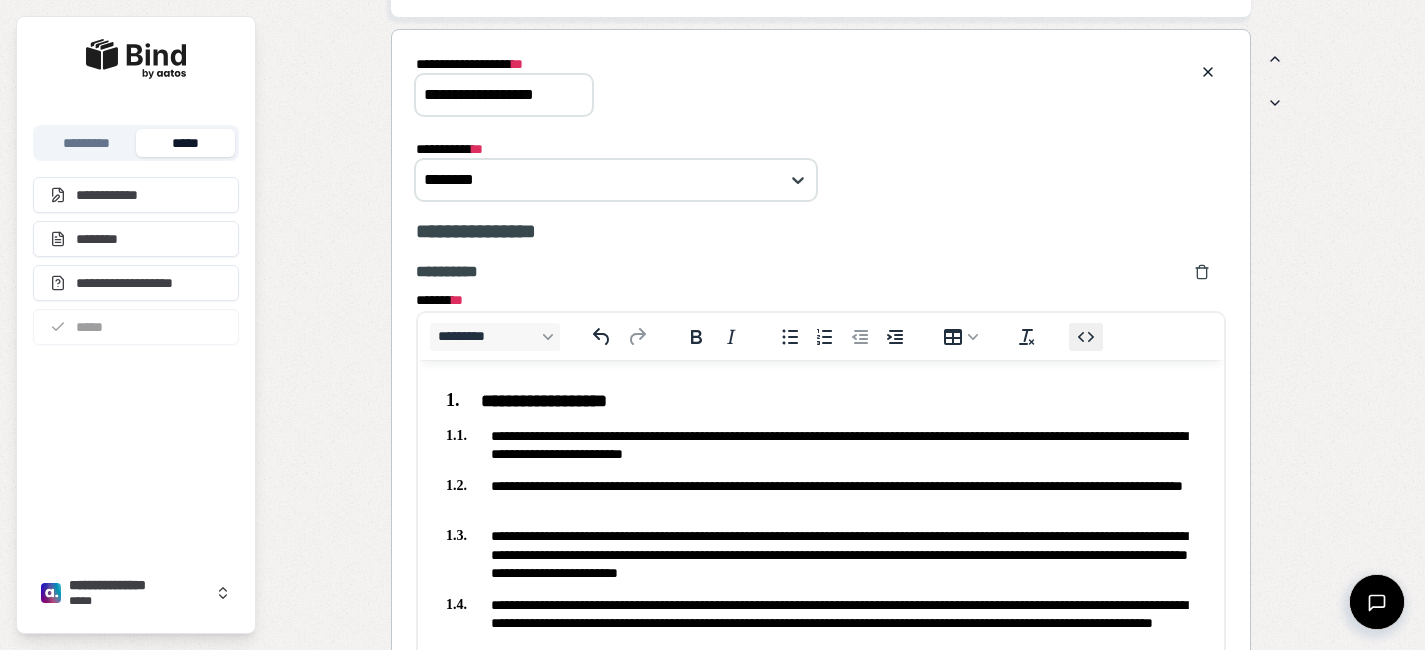 scroll, scrollTop: 1627, scrollLeft: 0, axis: vertical 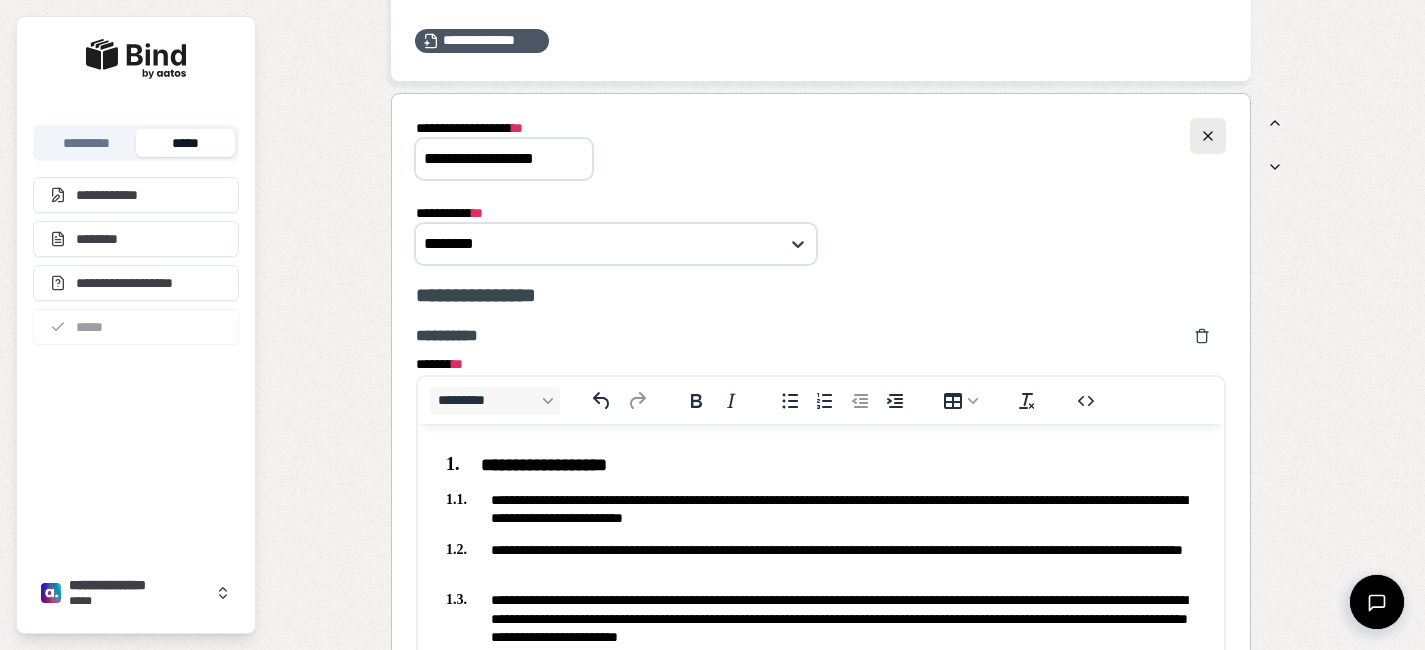 click at bounding box center [1208, 136] 